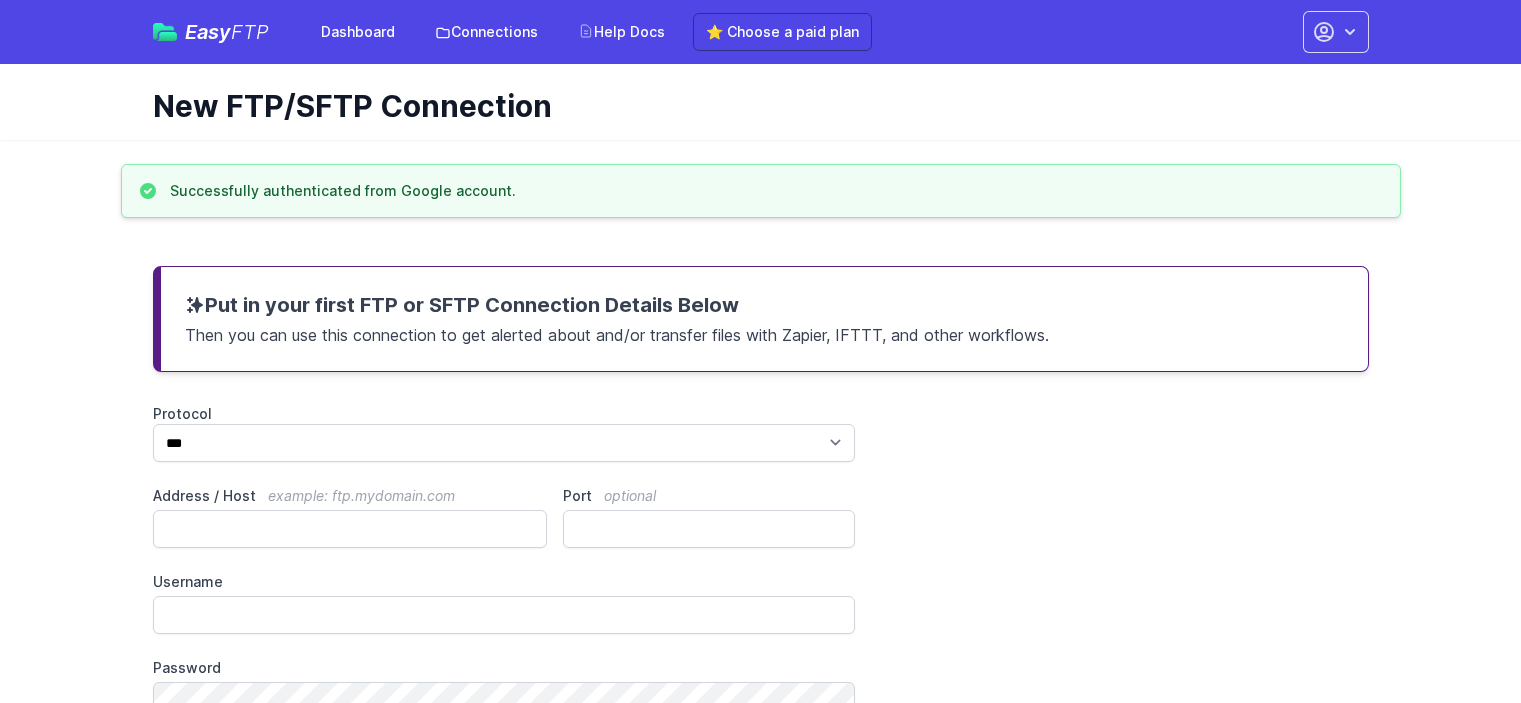 scroll, scrollTop: 0, scrollLeft: 0, axis: both 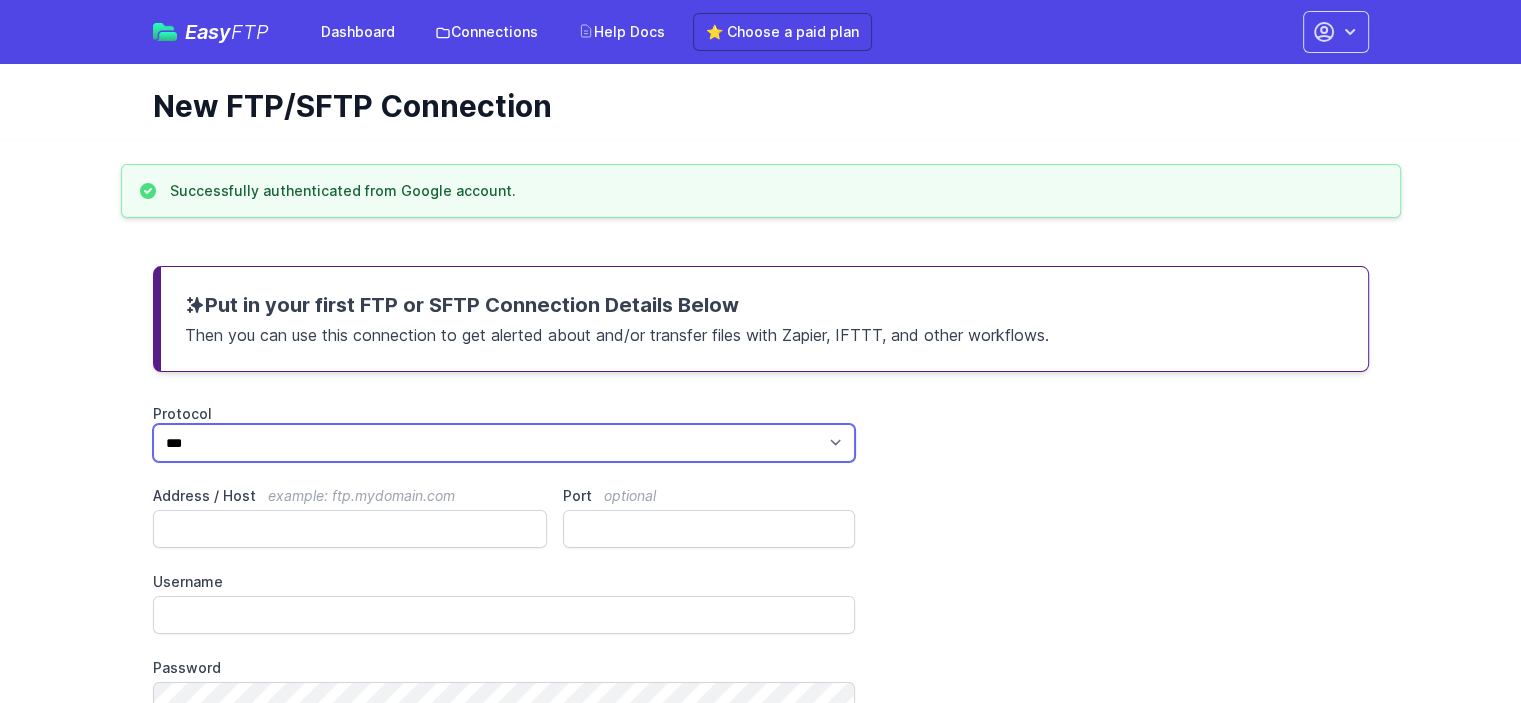 click on "***
****
****" at bounding box center [504, 443] 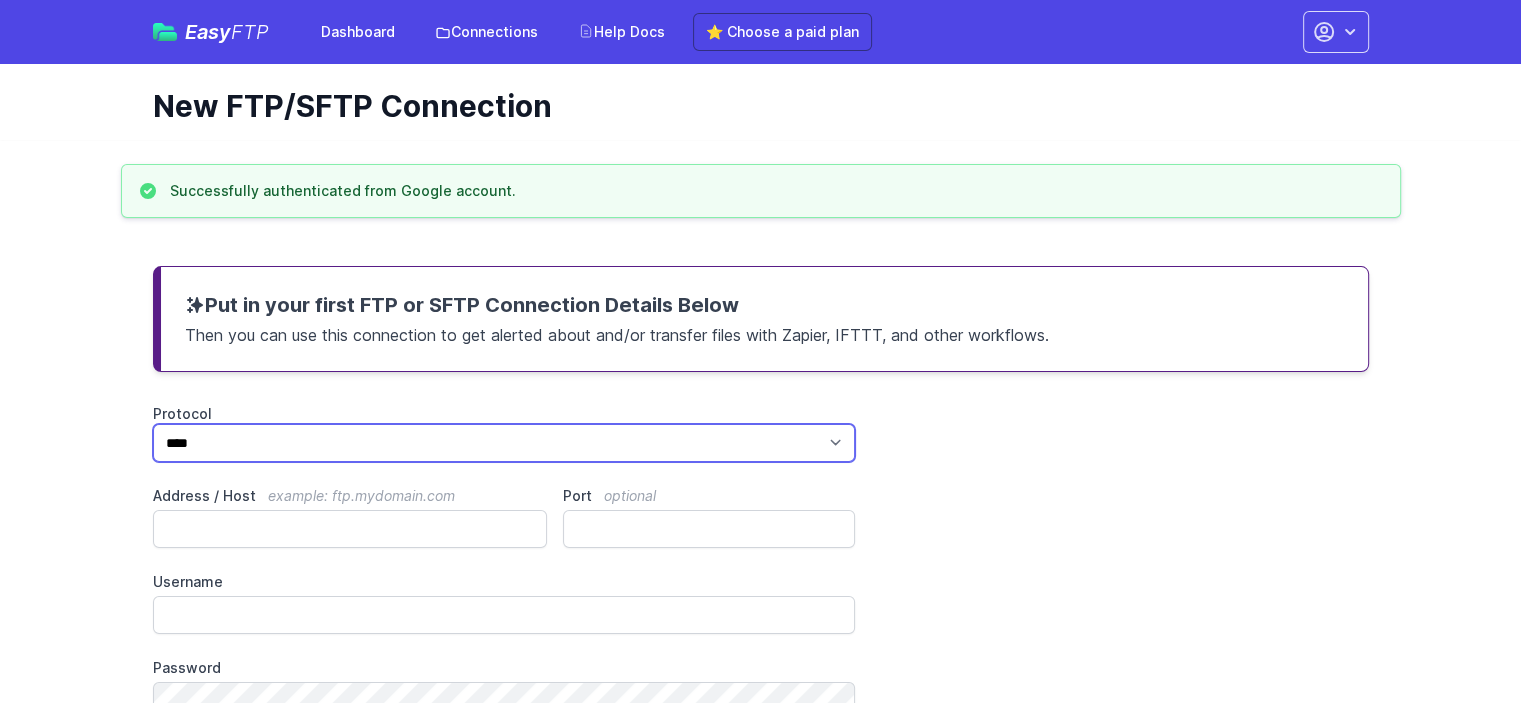 click on "***
****
****" at bounding box center [504, 443] 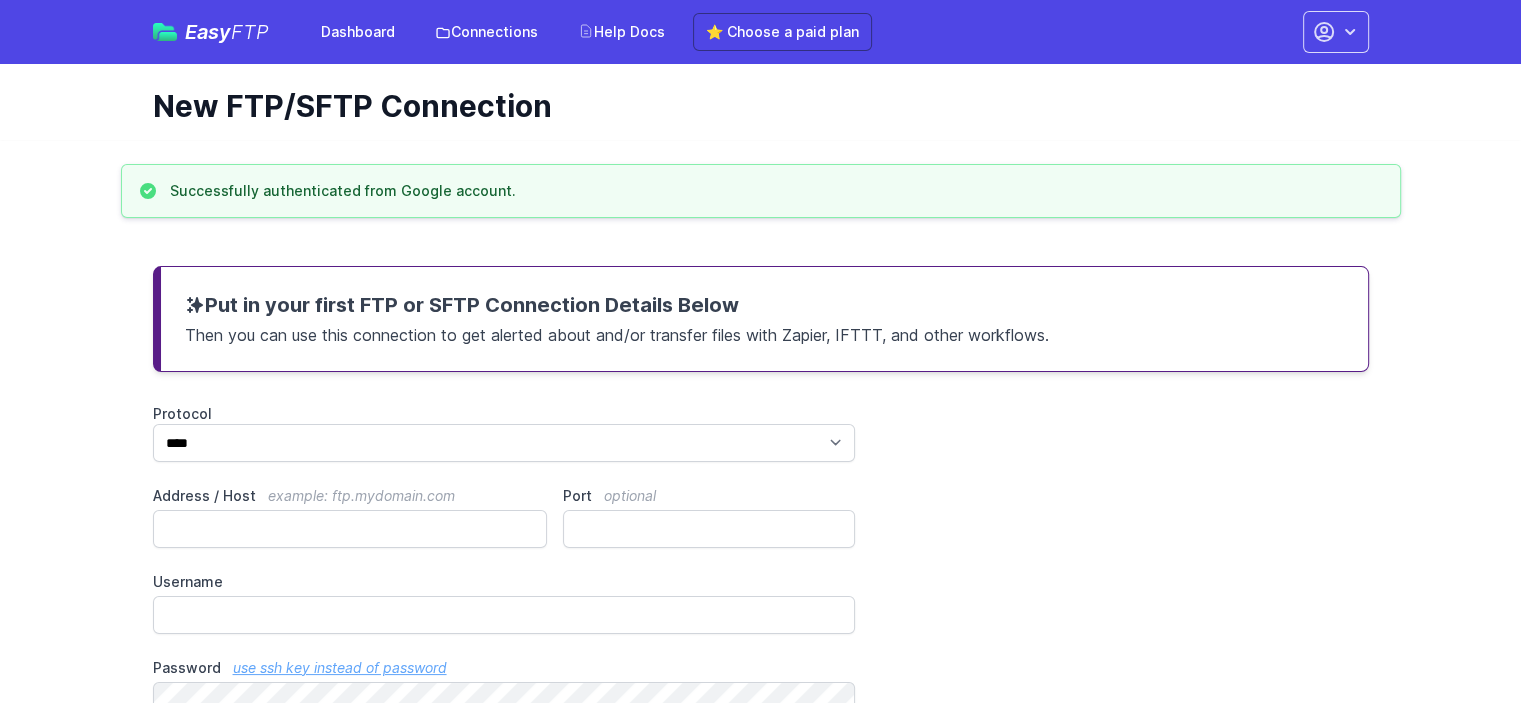 click on "Then you can use this connection to get alerted about and/or transfer files with Zapier, IFTTT, and other workflows." at bounding box center [764, 333] 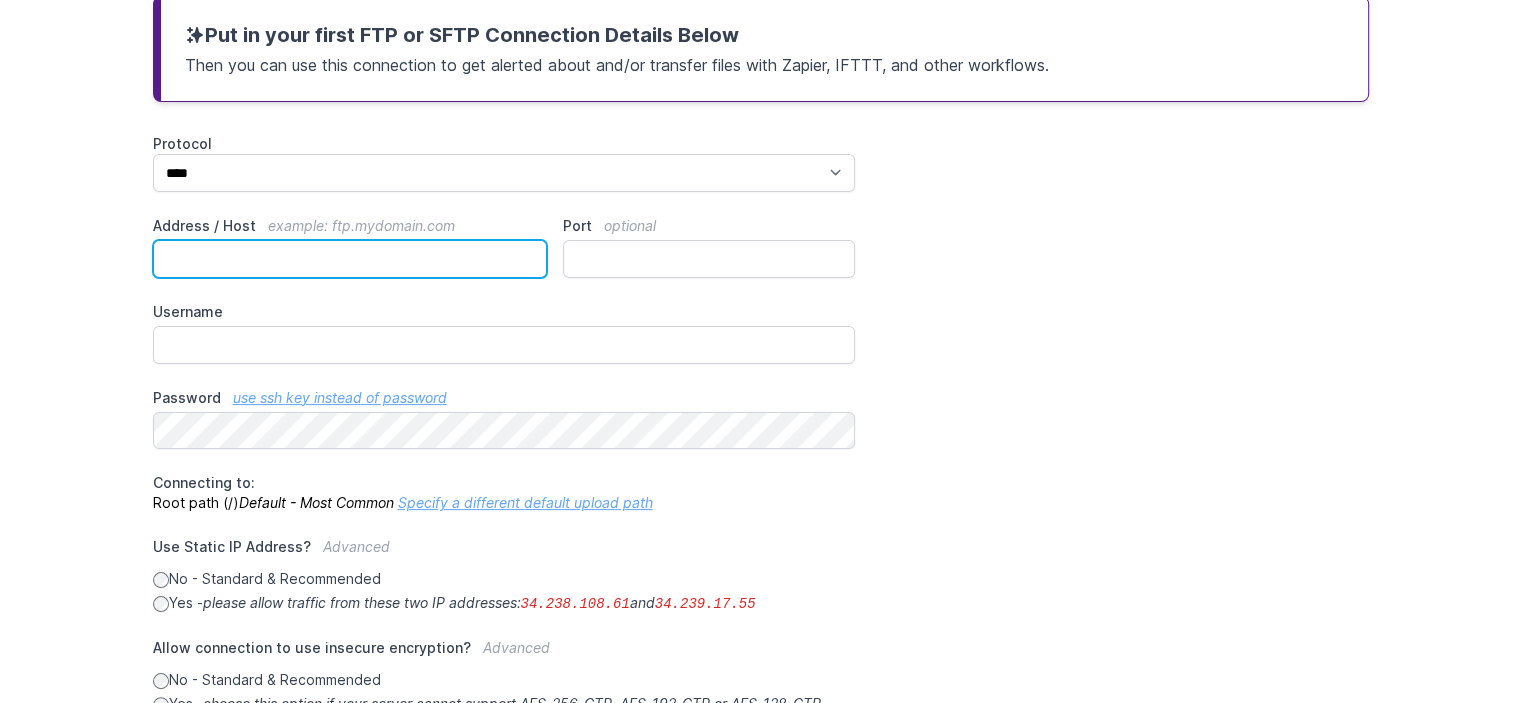 click on "Address / Host  example: ftp.mydomain.com" at bounding box center [350, 259] 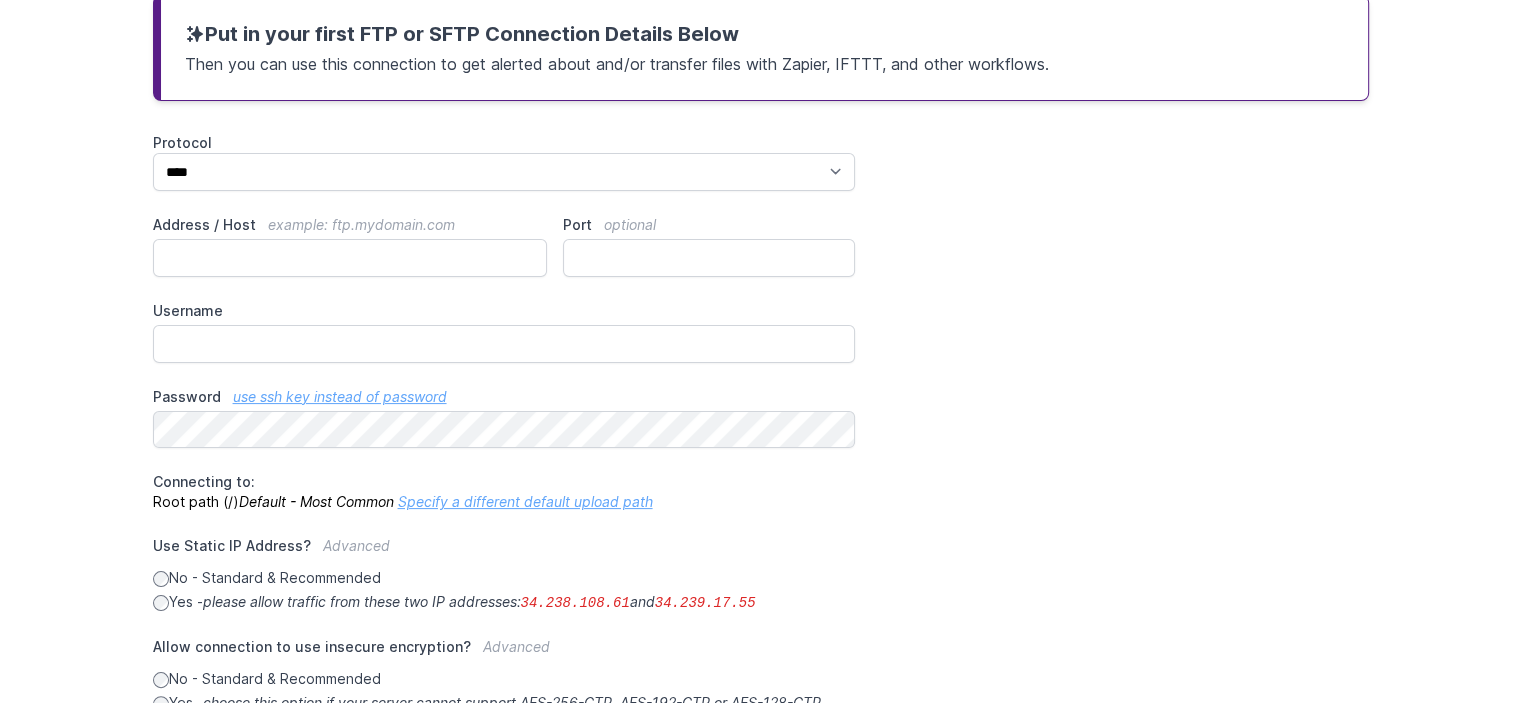 click on "Protocol
***
****
****
Address / Host  example: ftp.mydomain.com
Port  optional
Username
Password  use ssh key instead of password
SSH Private Key  use password instead
Passphrase  optional
Key usually looks like: -----BEGIN {type_of} PRIVATE KEY-----
MIIEpQIBAAKCA...
-----END {type_of} PRIVATE KEY-----
Connecting to:  Root path (/)  Default - Most Common   Specify a different default upload path
Default Upload Path  optional - defaults to root - example: /www/files
If you are trying to watch for new or modified files in a folder. Save this connection and specify a Watched Folder.
Advanced" at bounding box center (761, 523) 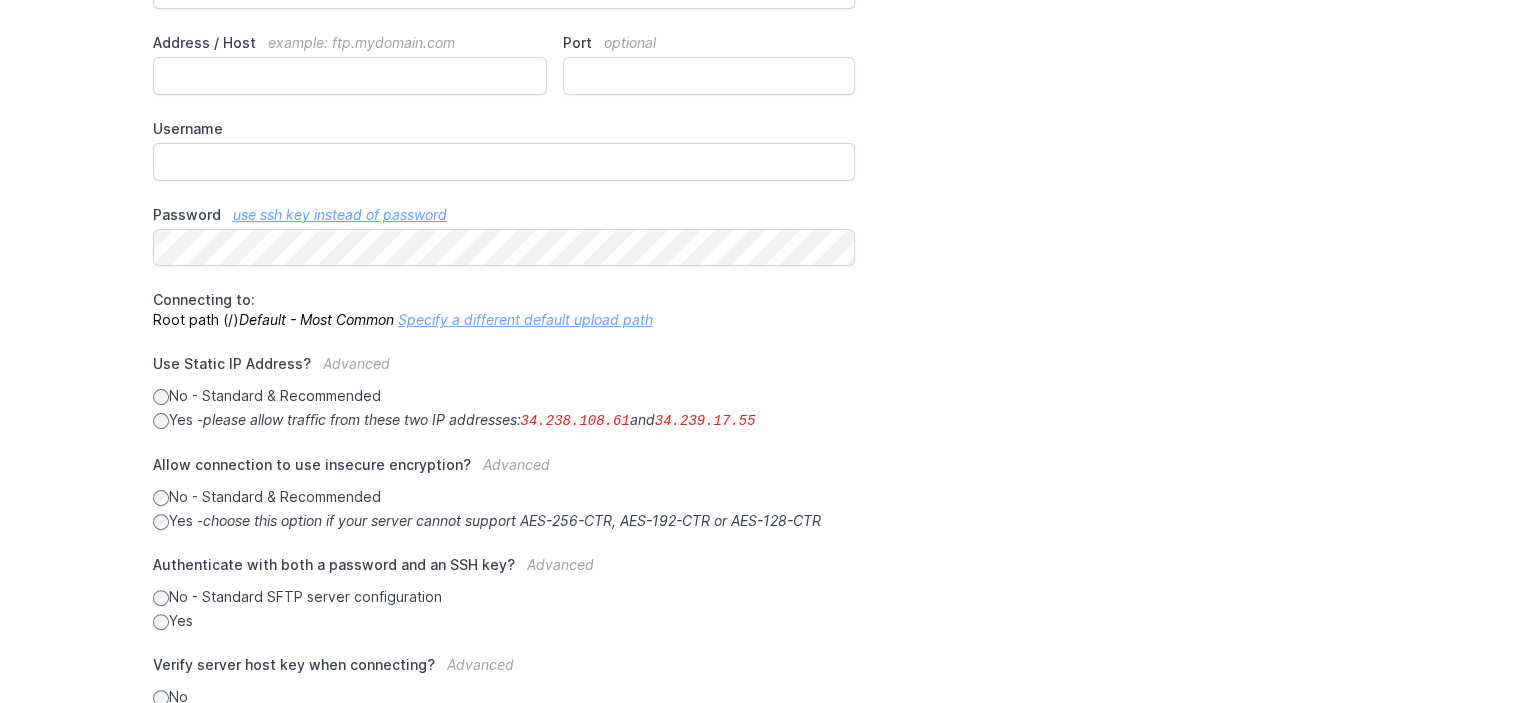 scroll, scrollTop: 450, scrollLeft: 0, axis: vertical 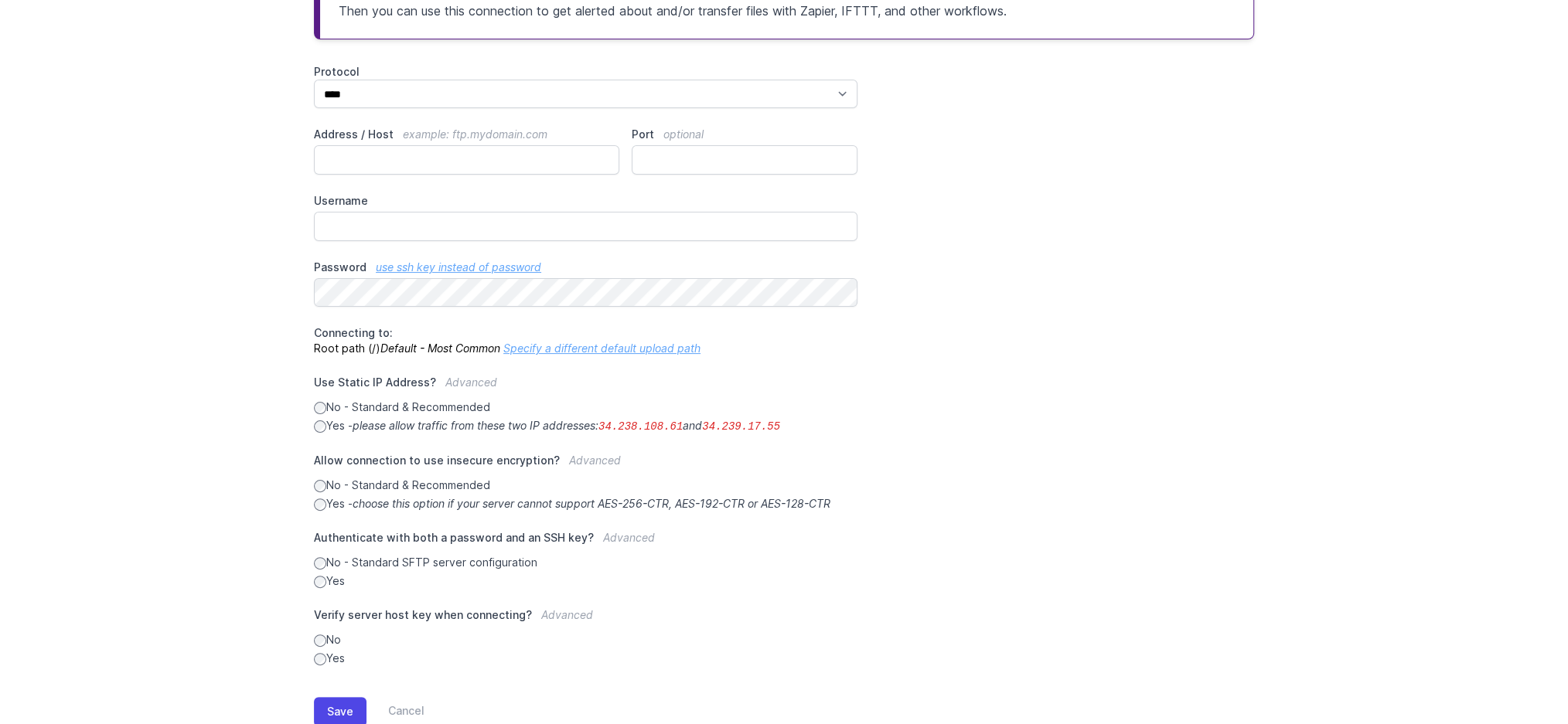 click on "Protocol
***
****
****
Address / Host  example: ftp.mydomain.com
Port  optional
Username
Password  use ssh key instead of password
SSH Private Key  use password instead
Passphrase  optional
Key usually looks like: -----BEGIN {type_of} PRIVATE KEY-----
MIIEpQIBAAKCA...
-----END {type_of} PRIVATE KEY-----
Connecting to:  Root path (/)  Default - Most Common   Specify a different default upload path
Default Upload Path  optional - defaults to root - example: /www/files
If you are trying to watch for new or modified files in a folder. Save this connection and specify a Watched Folder.
Advanced" at bounding box center (784, 365) 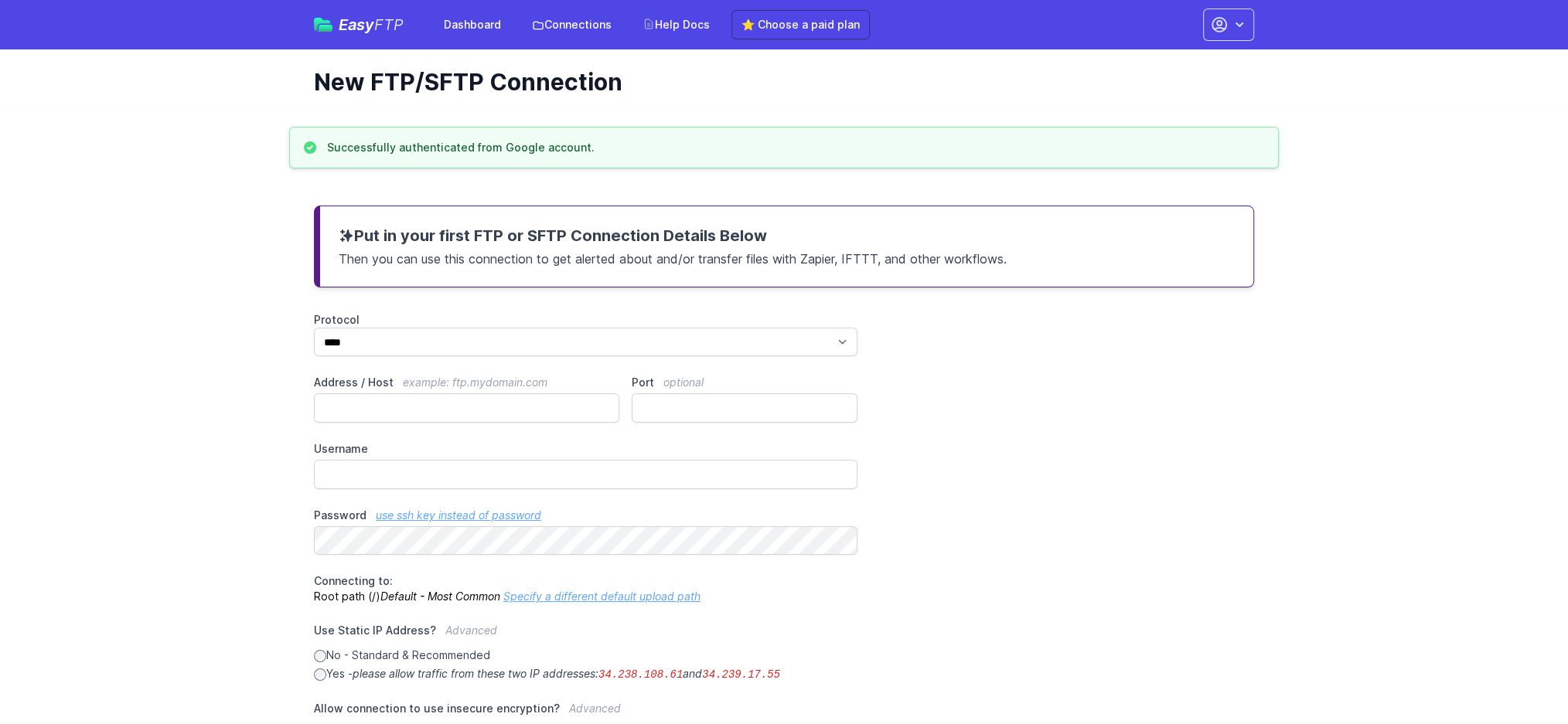 scroll, scrollTop: 0, scrollLeft: 0, axis: both 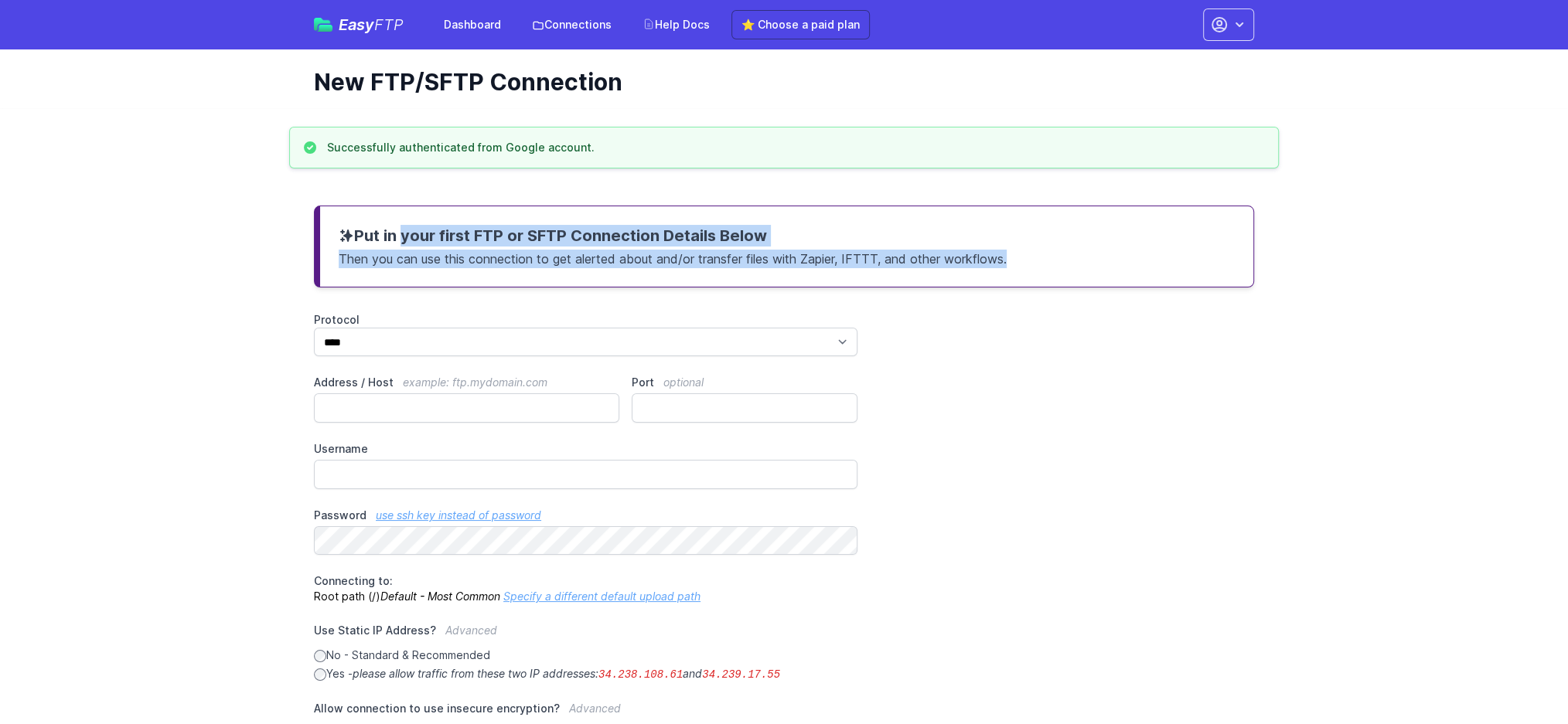 drag, startPoint x: 373, startPoint y: 229, endPoint x: 1120, endPoint y: 267, distance: 747.96591 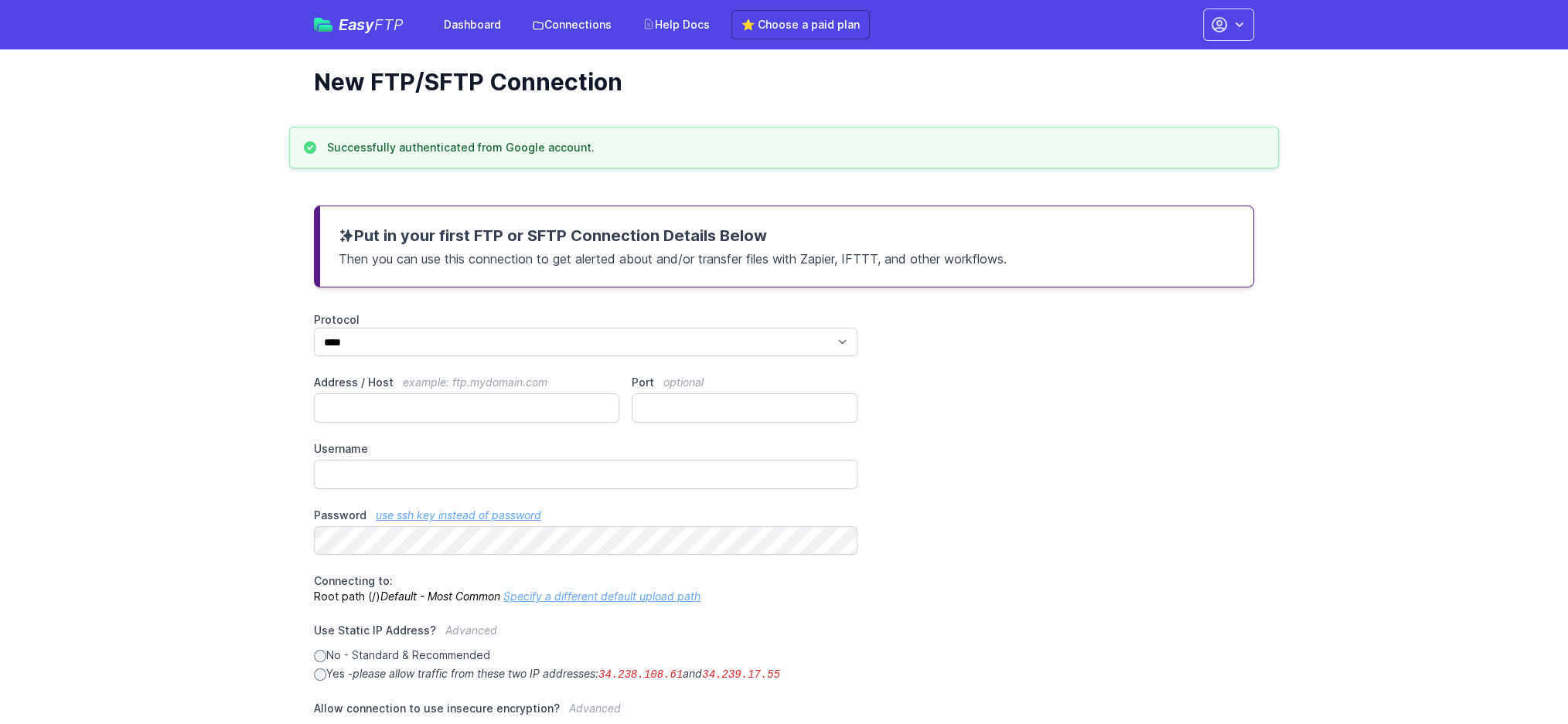 scroll, scrollTop: 0, scrollLeft: 0, axis: both 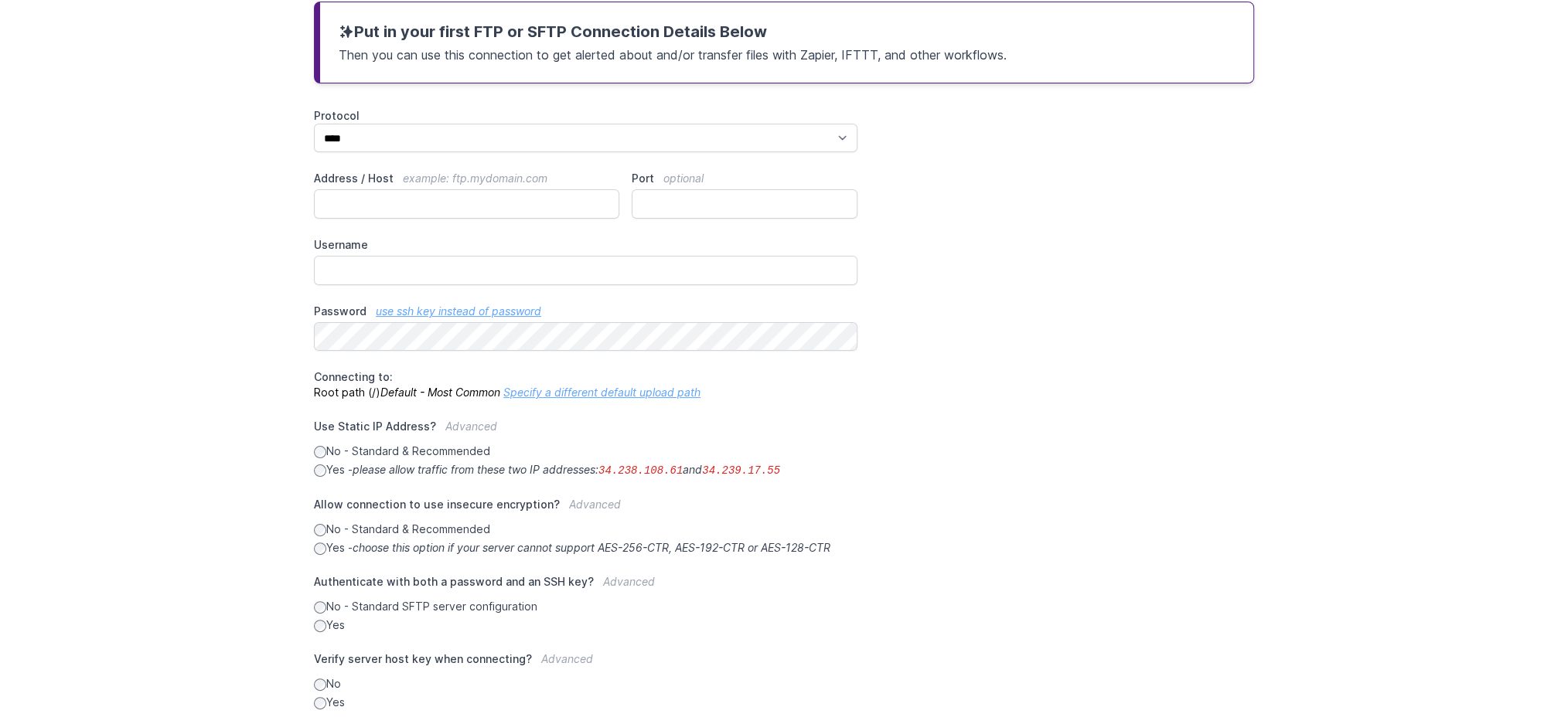 drag, startPoint x: 784, startPoint y: 572, endPoint x: 1068, endPoint y: 531, distance: 286.94425 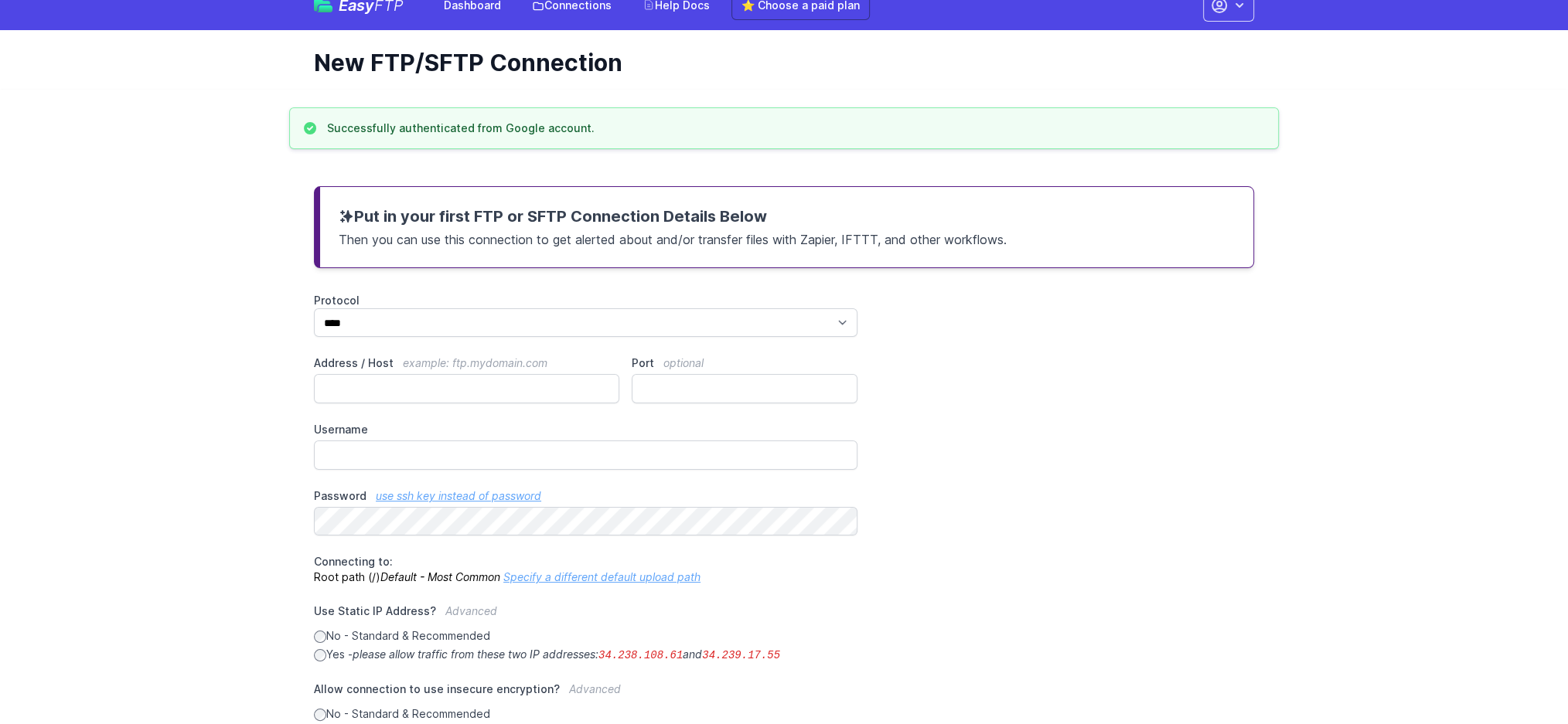 scroll, scrollTop: 0, scrollLeft: 0, axis: both 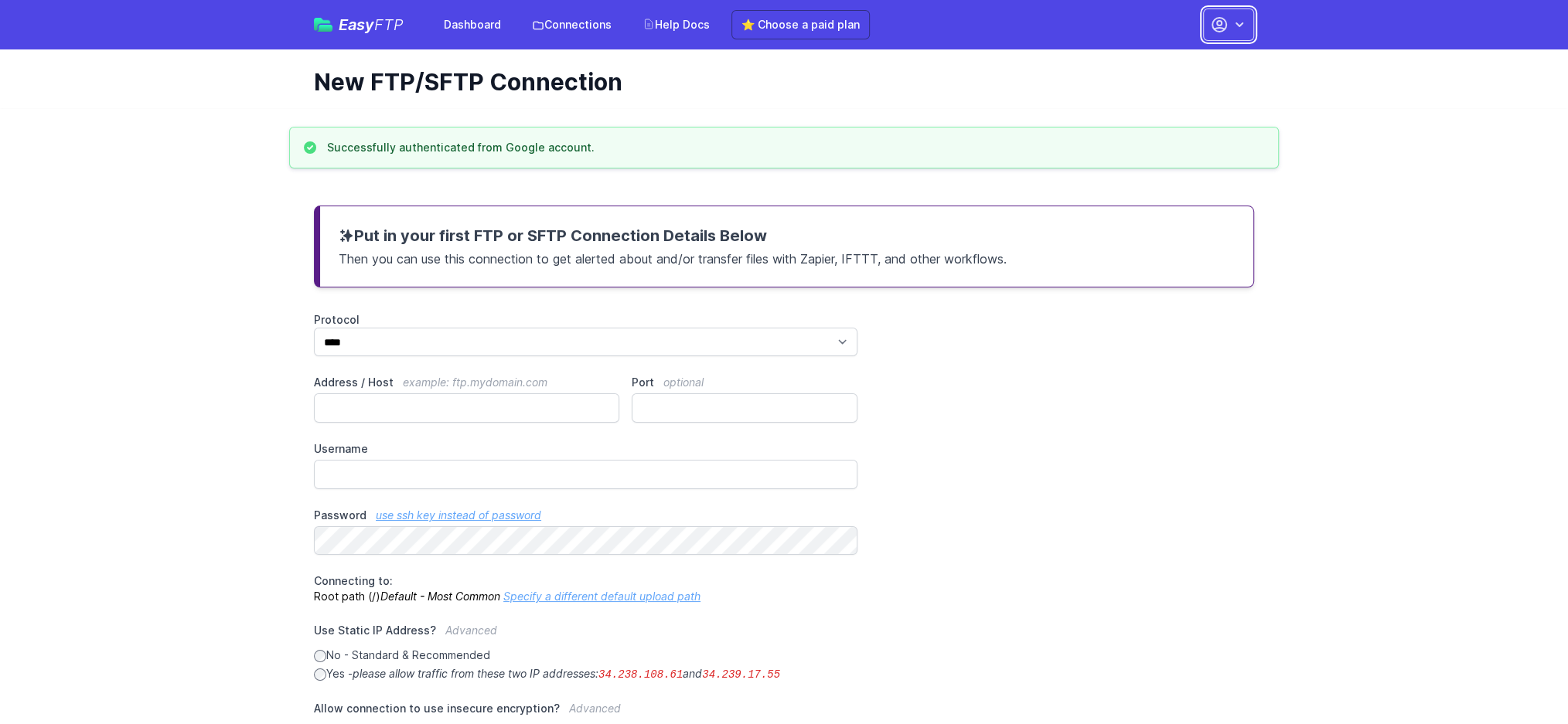 click 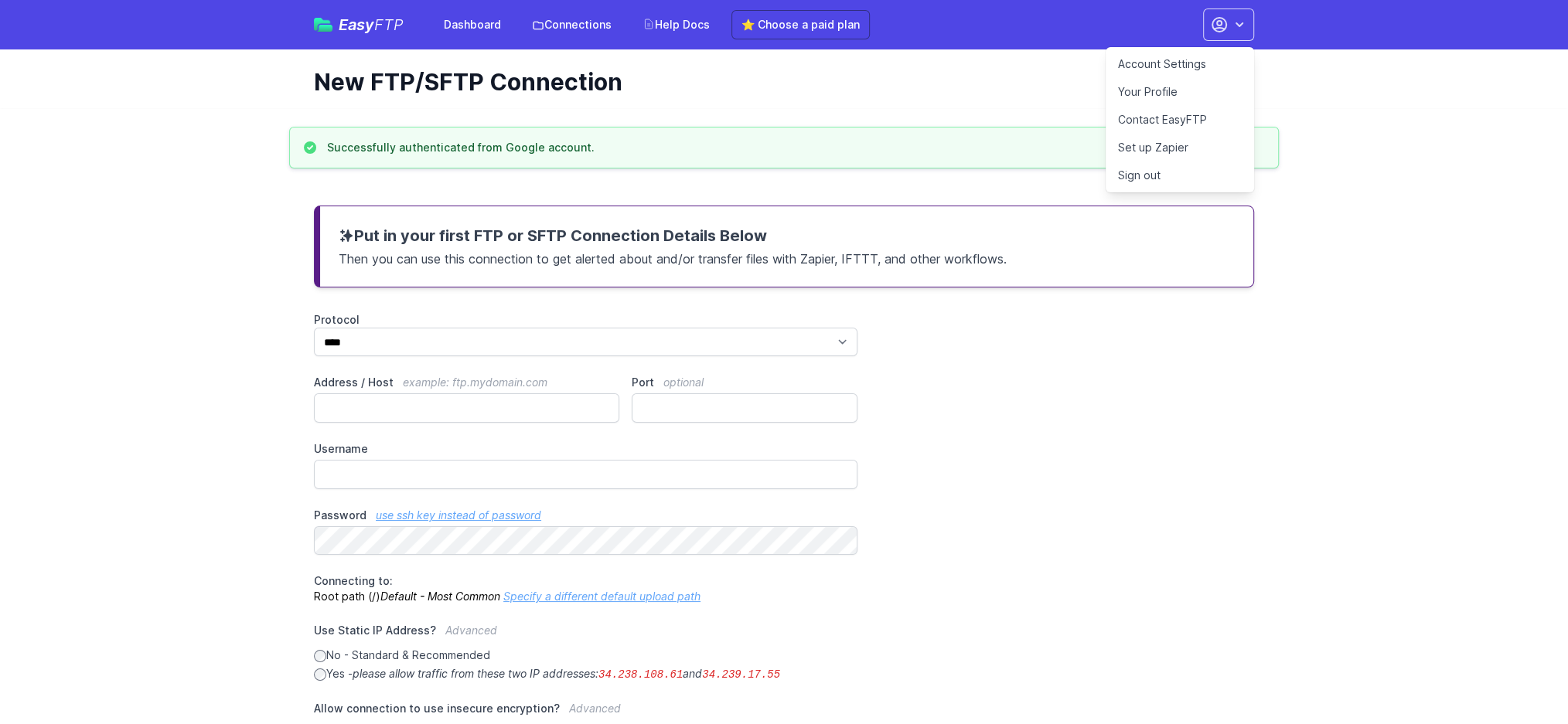click on "New FTP/SFTP Connection" at bounding box center [784, 79] 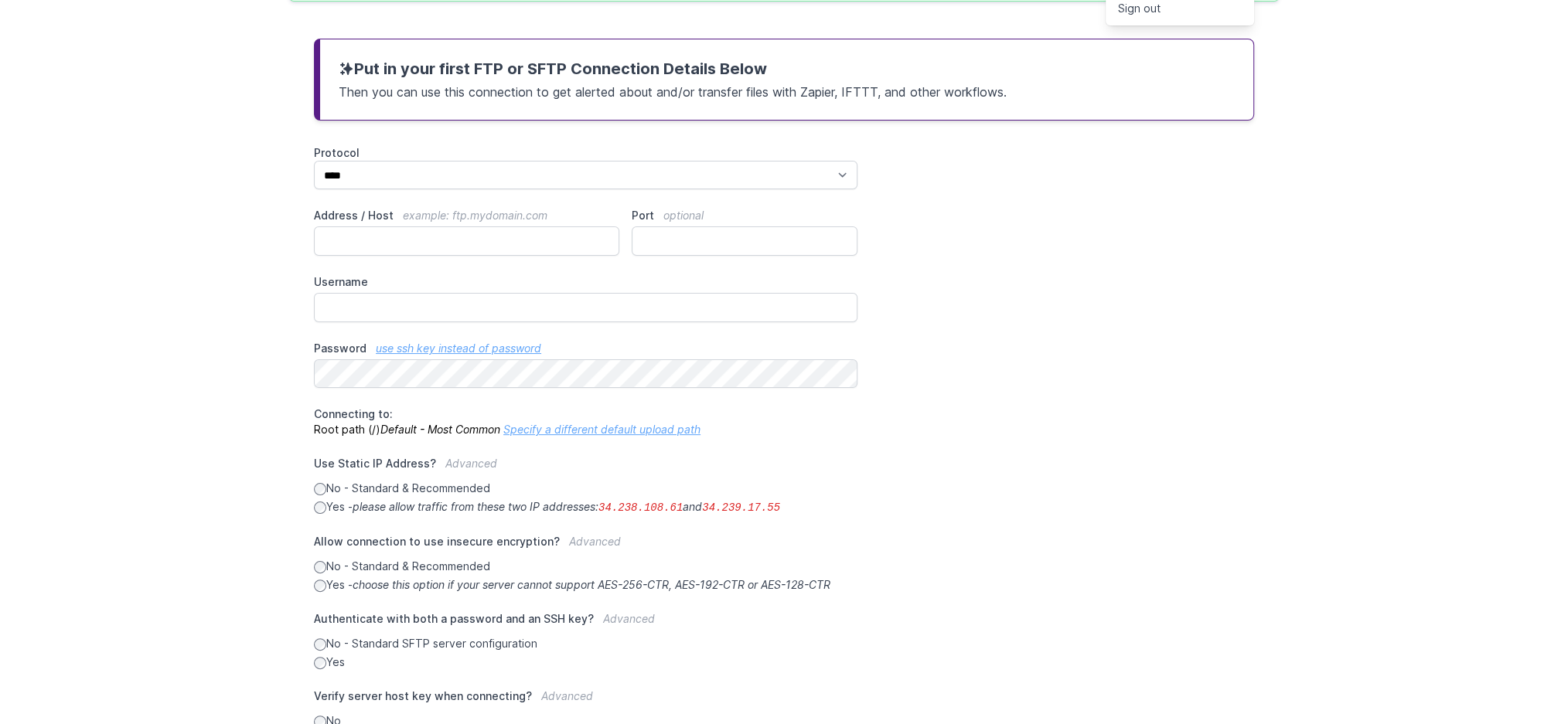 scroll, scrollTop: 168, scrollLeft: 0, axis: vertical 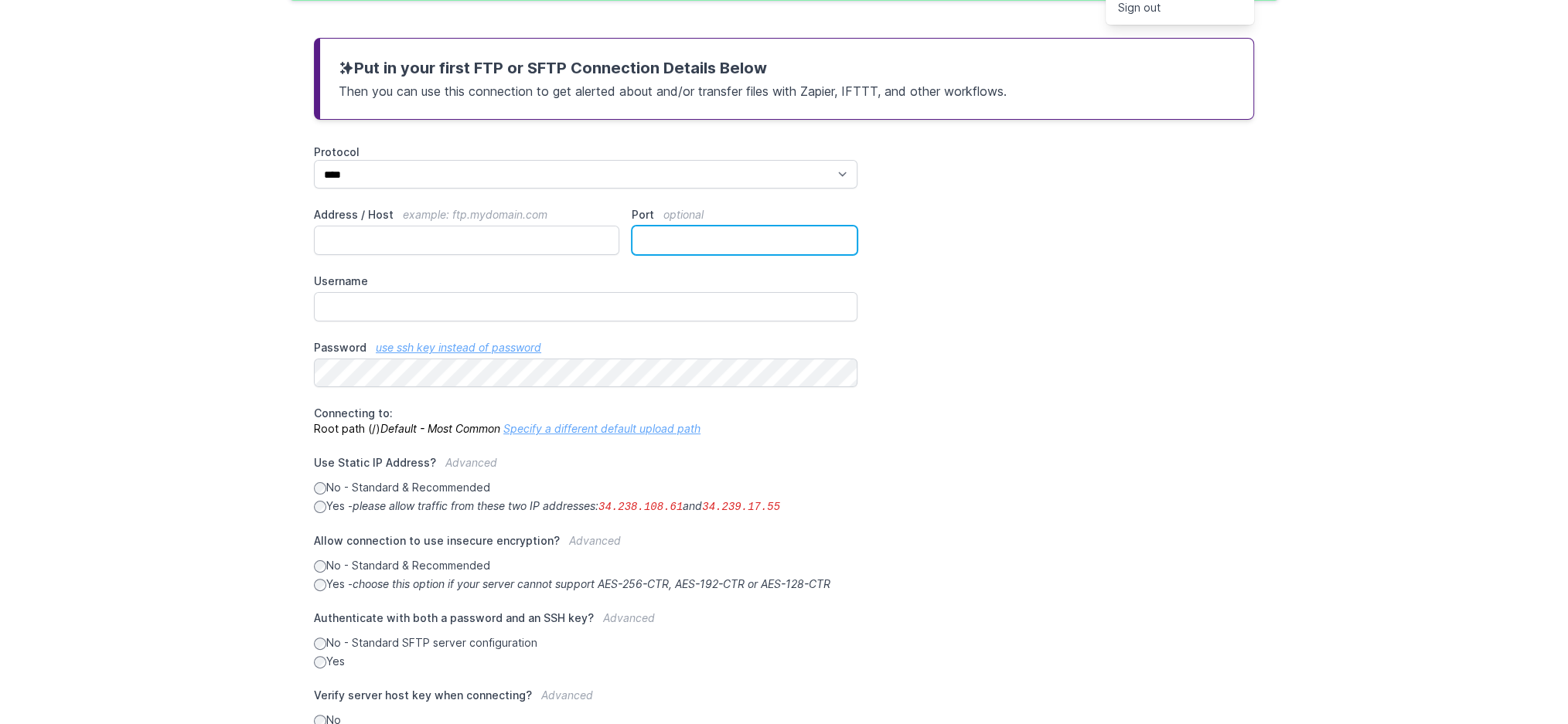click on "Port  optional" at bounding box center (745, 240) 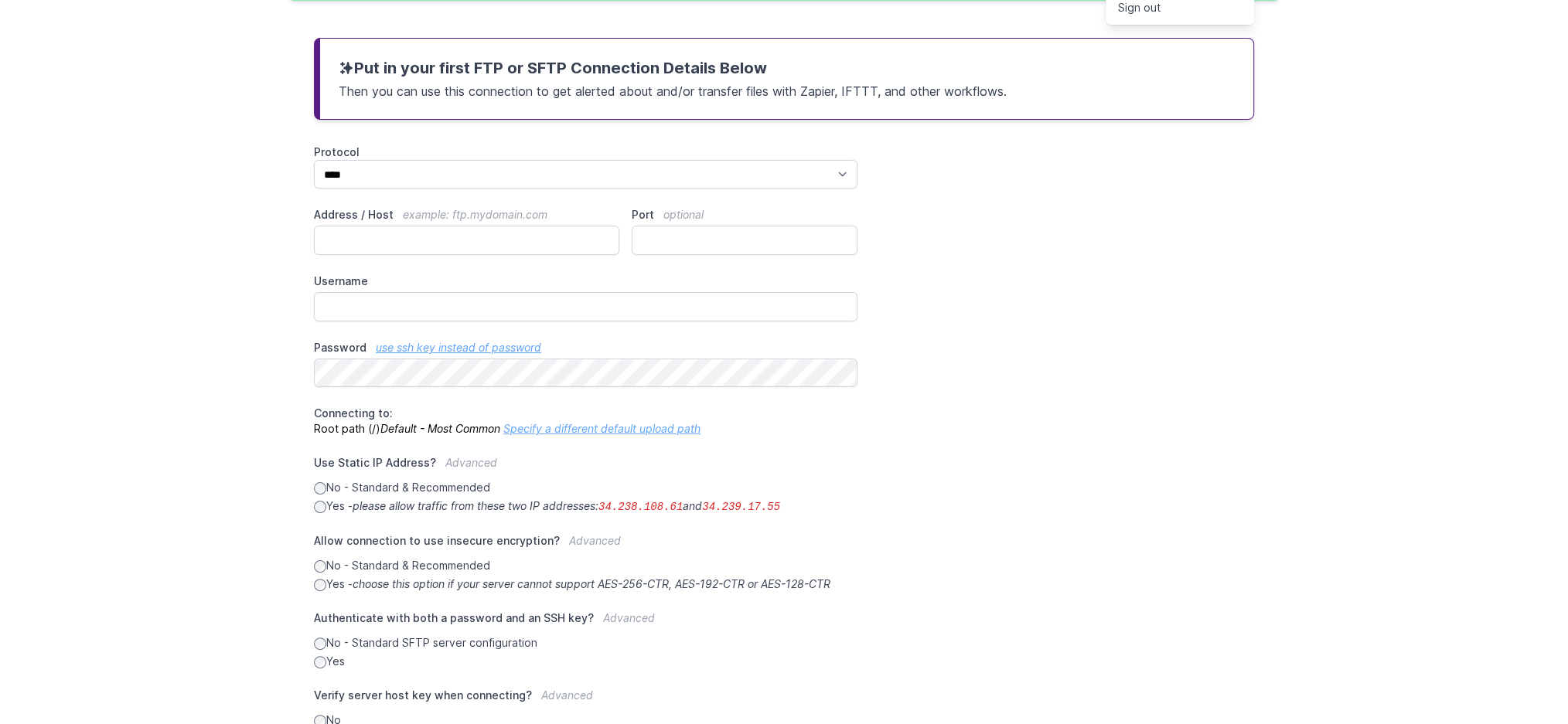click on "Protocol
***
****
****
Address / Host  example: ftp.mydomain.com
Port  optional
Username
Password  use ssh key instead of password
SSH Private Key  use password instead
Passphrase  optional
Key usually looks like: -----BEGIN {type_of} PRIVATE KEY-----
MIIEpQIBAAKCA...
-----END {type_of} PRIVATE KEY-----
Connecting to:  Root path (/)  Default - Most Common   Specify a different default upload path
Default Upload Path  optional - defaults to root - example: /www/files
If you are trying to watch for new or modified files in a folder. Save this connection and specify a Watched Folder.
Advanced" at bounding box center (784, 445) 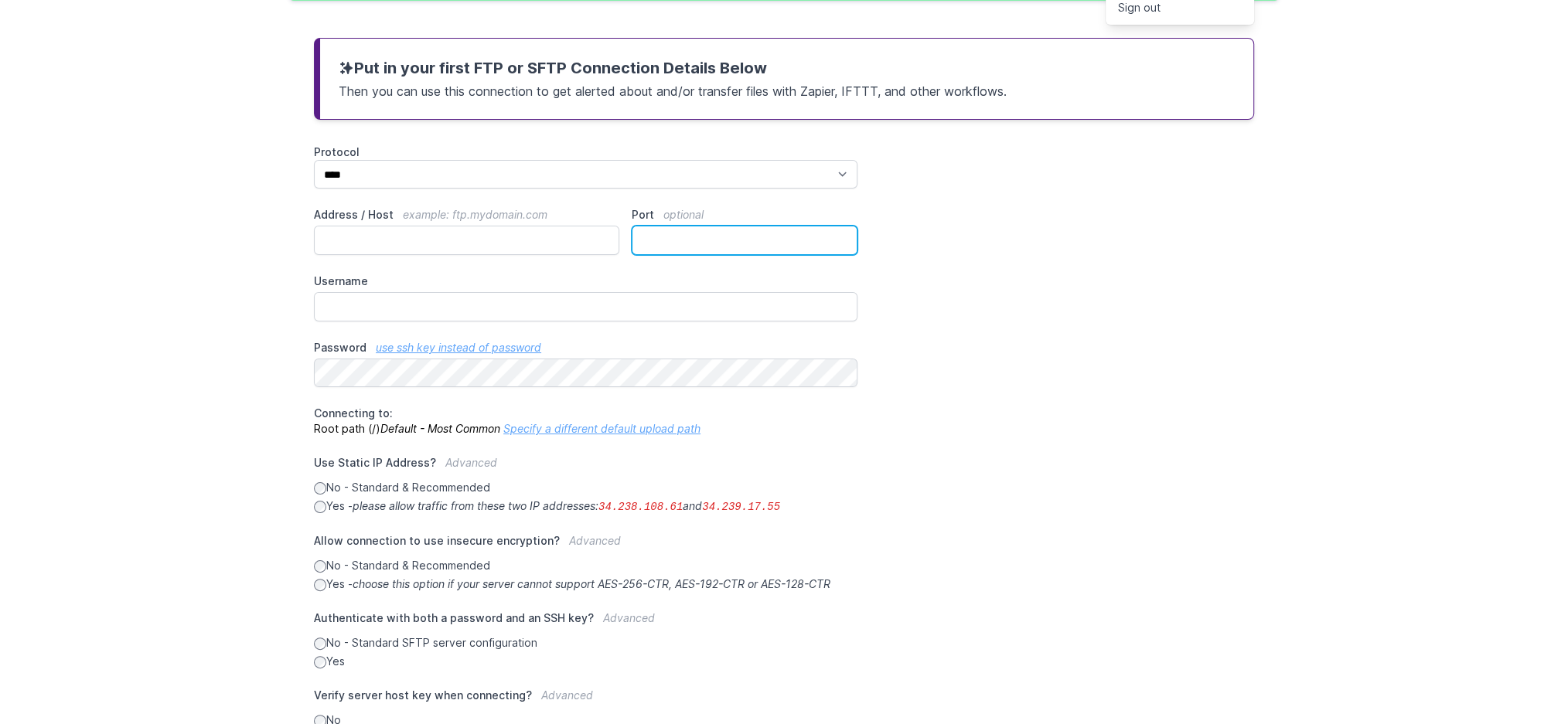 drag, startPoint x: 856, startPoint y: 238, endPoint x: 847, endPoint y: 236, distance: 9.219544 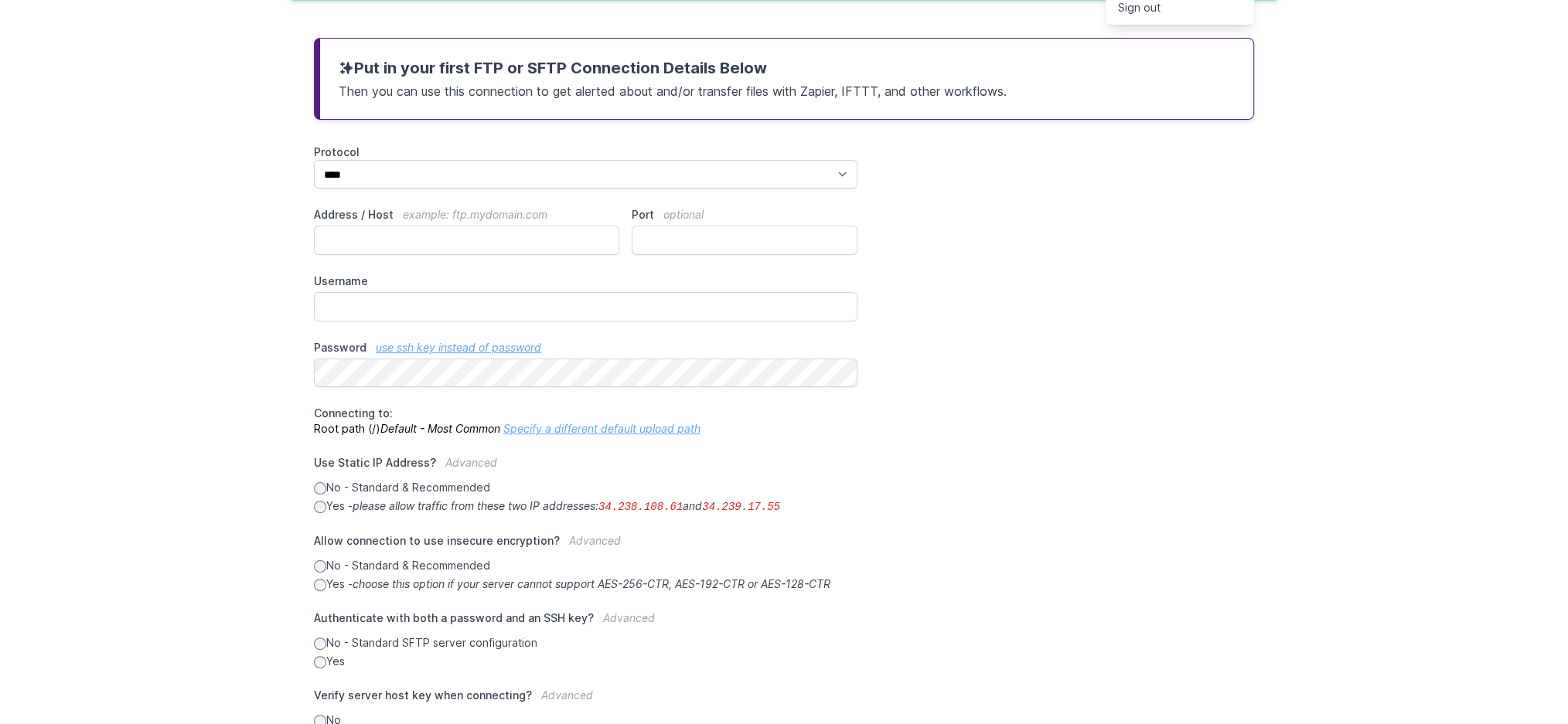 click on "Protocol
***
****
****
Address / Host  example: ftp.mydomain.com
Port  optional
Username
Password  use ssh key instead of password
SSH Private Key  use password instead
Passphrase  optional
Key usually looks like: -----BEGIN {type_of} PRIVATE KEY-----
MIIEpQIBAAKCA...
-----END {type_of} PRIVATE KEY-----
Connecting to:  Root path (/)  Default - Most Common   Specify a different default upload path
Default Upload Path  optional - defaults to root - example: /www/files
If you are trying to watch for new or modified files in a folder. Save this connection and specify a Watched Folder.
Advanced" at bounding box center (784, 445) 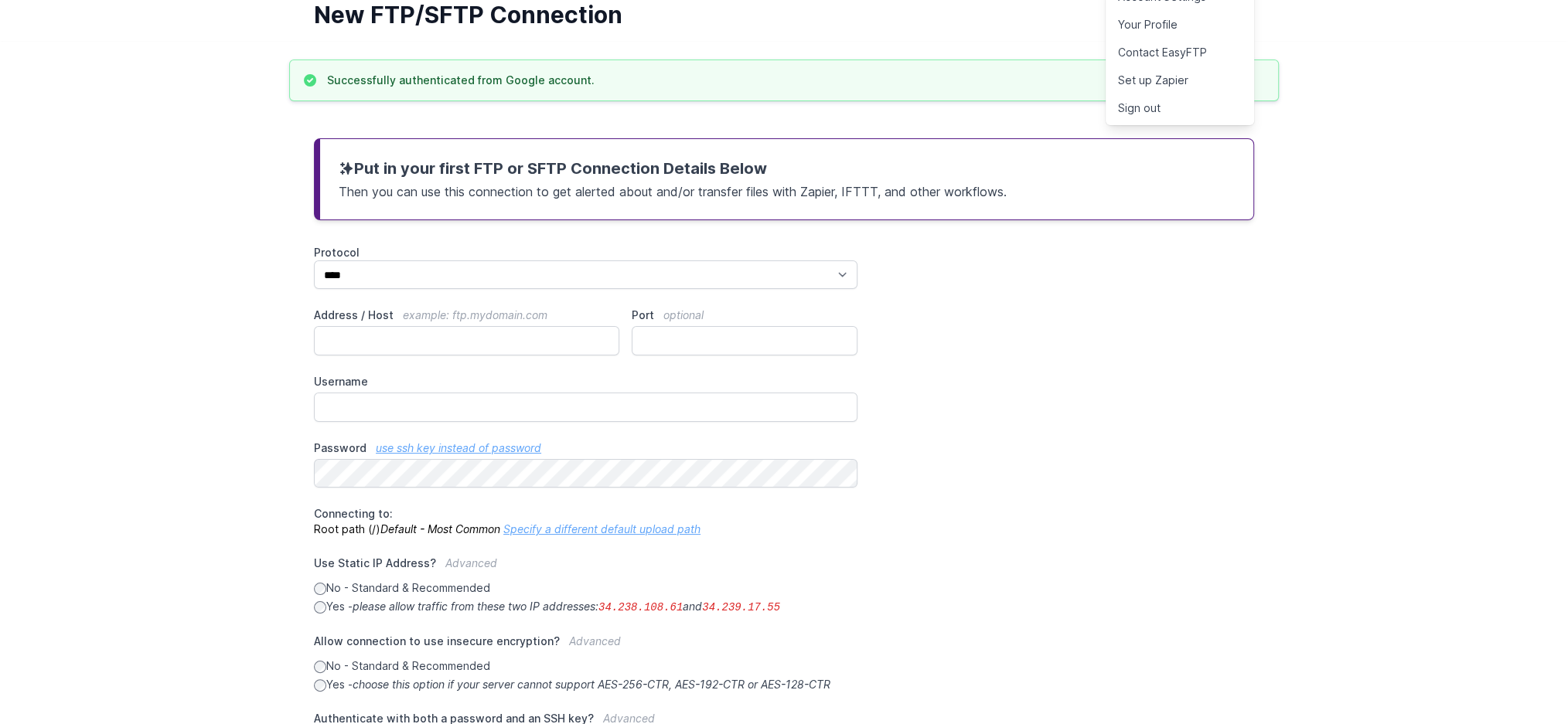 scroll, scrollTop: 0, scrollLeft: 0, axis: both 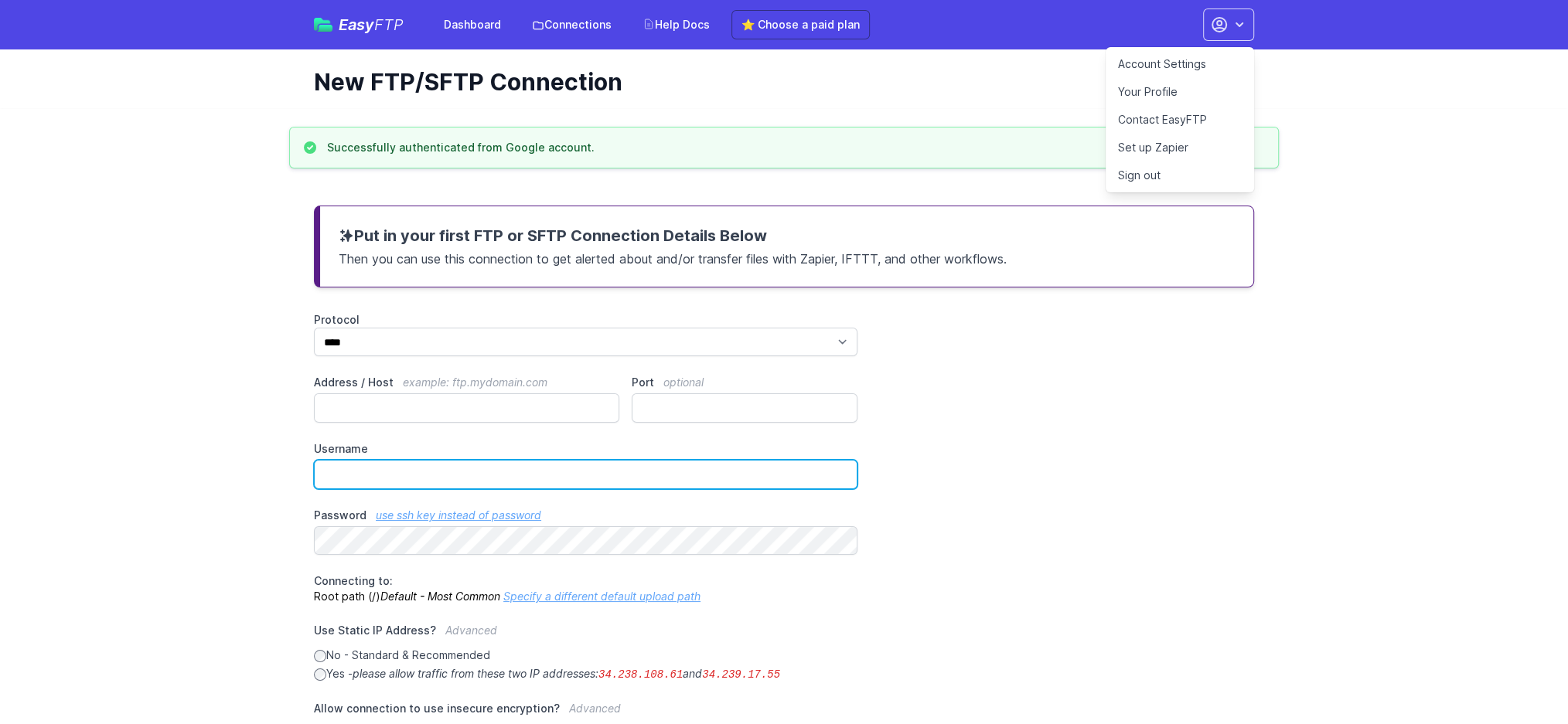 drag, startPoint x: 446, startPoint y: 471, endPoint x: 469, endPoint y: 468, distance: 23.194827 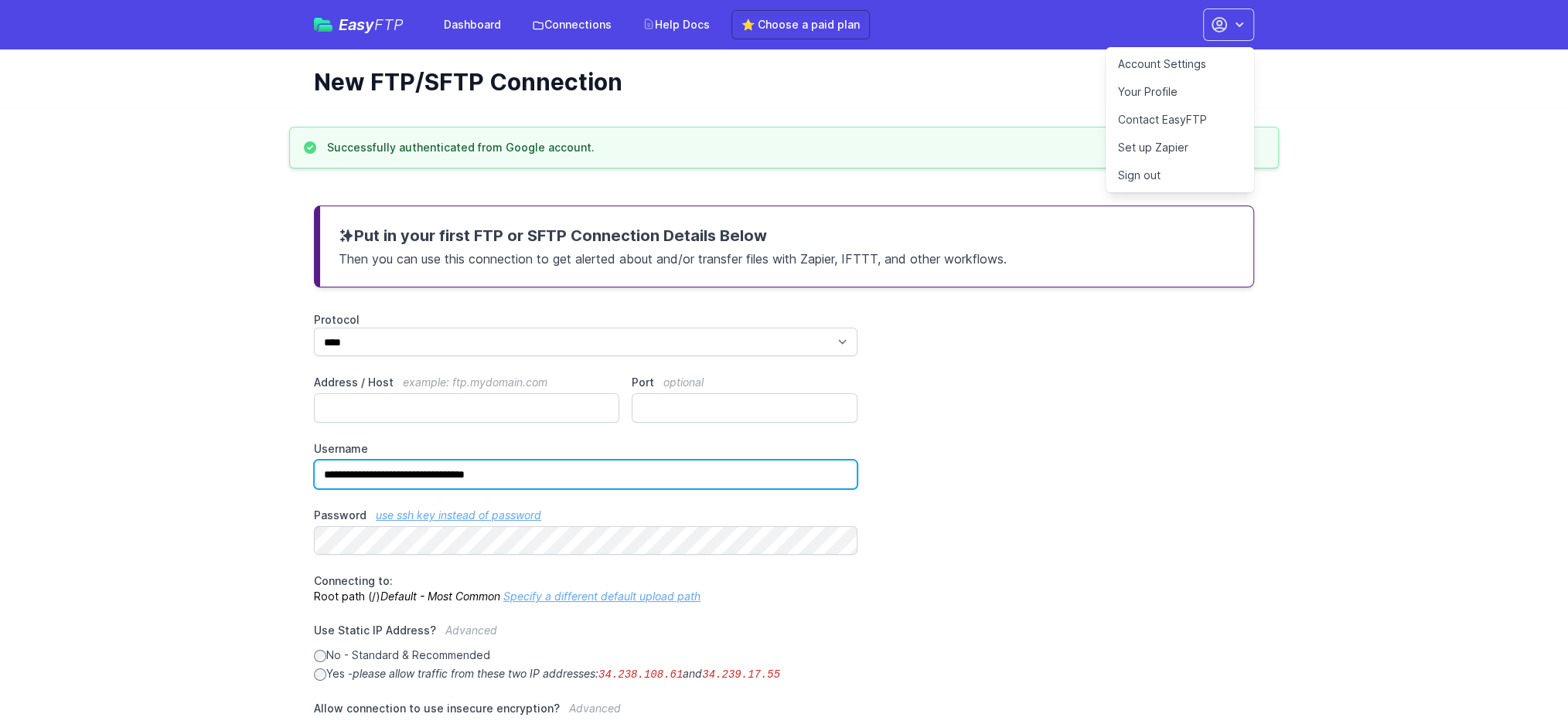 type on "**********" 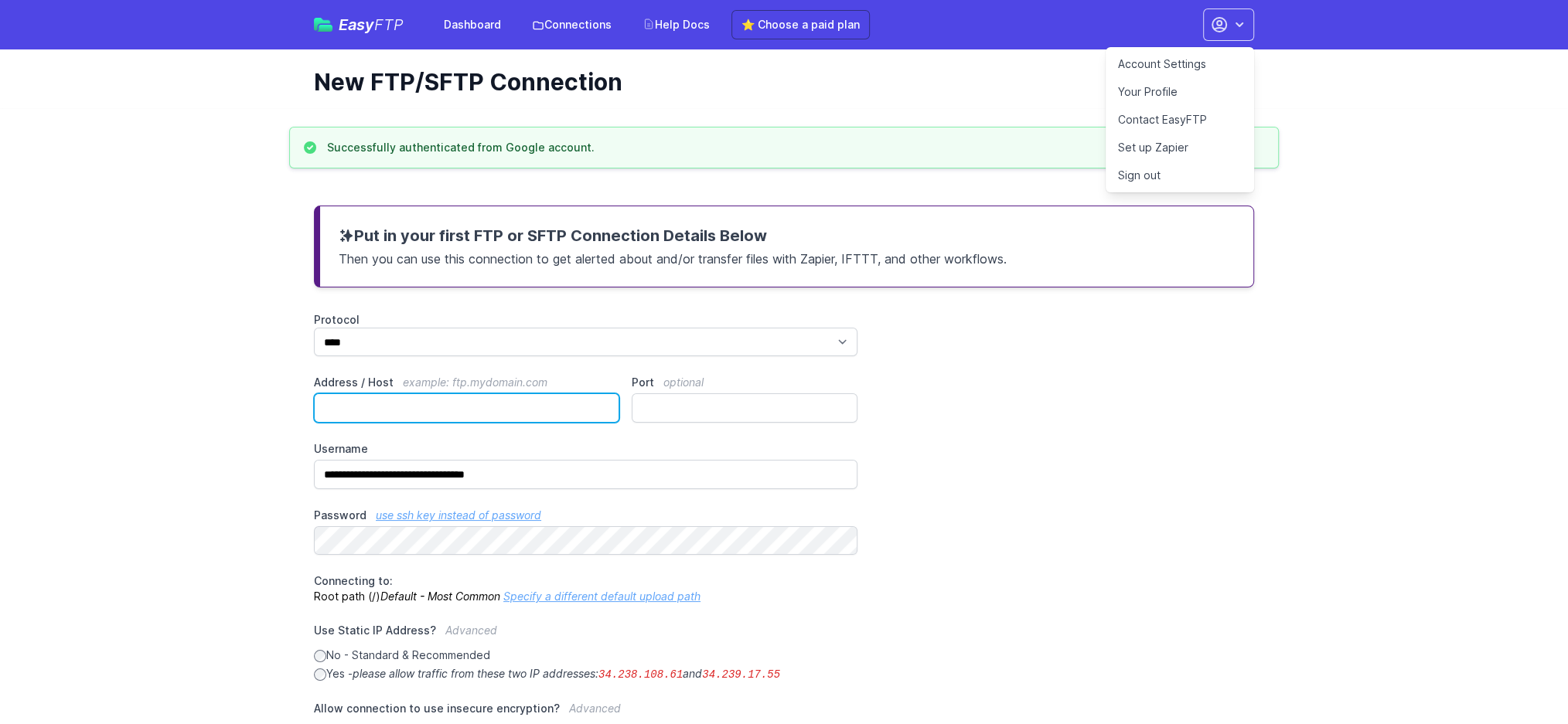 click on "Address / Host  example: ftp.mydomain.com" at bounding box center (466, 408) 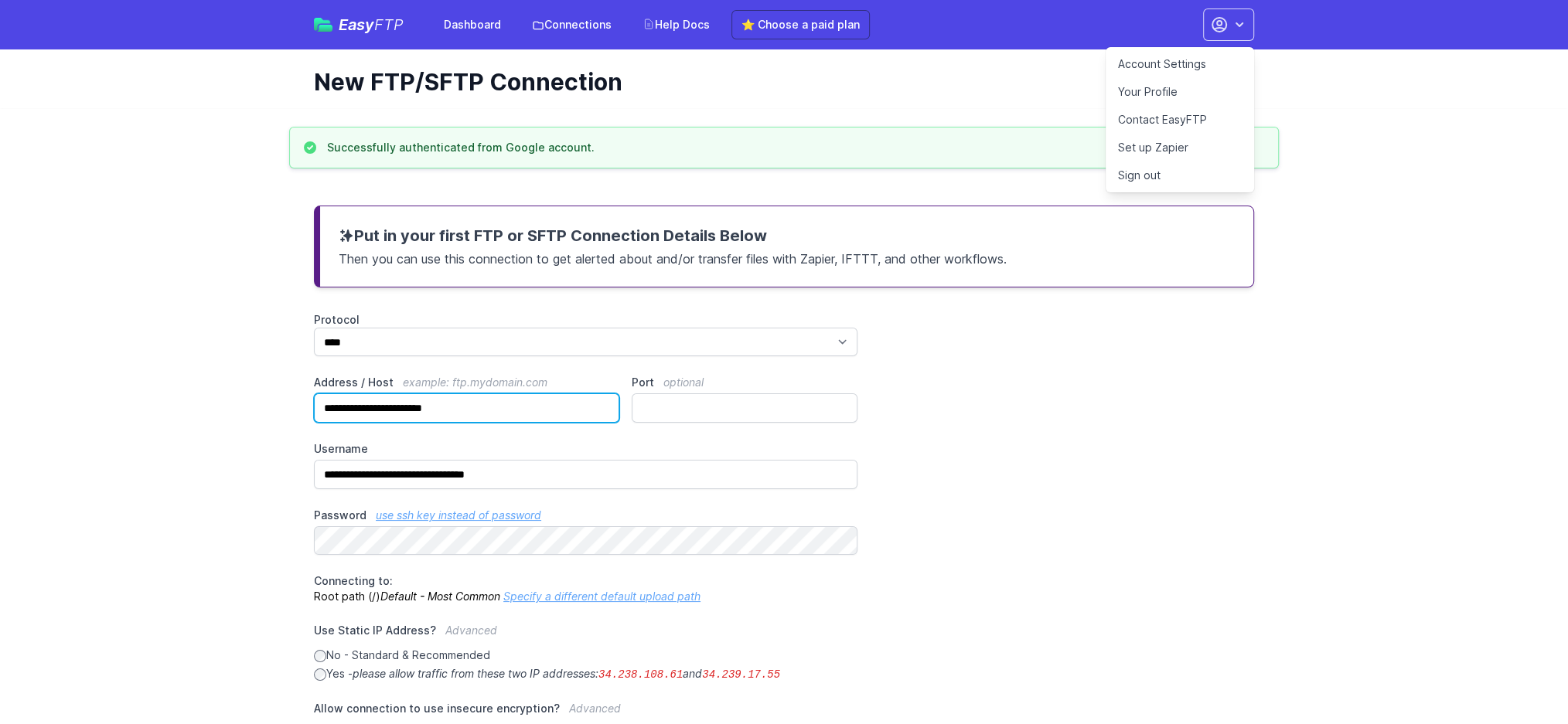 type on "**********" 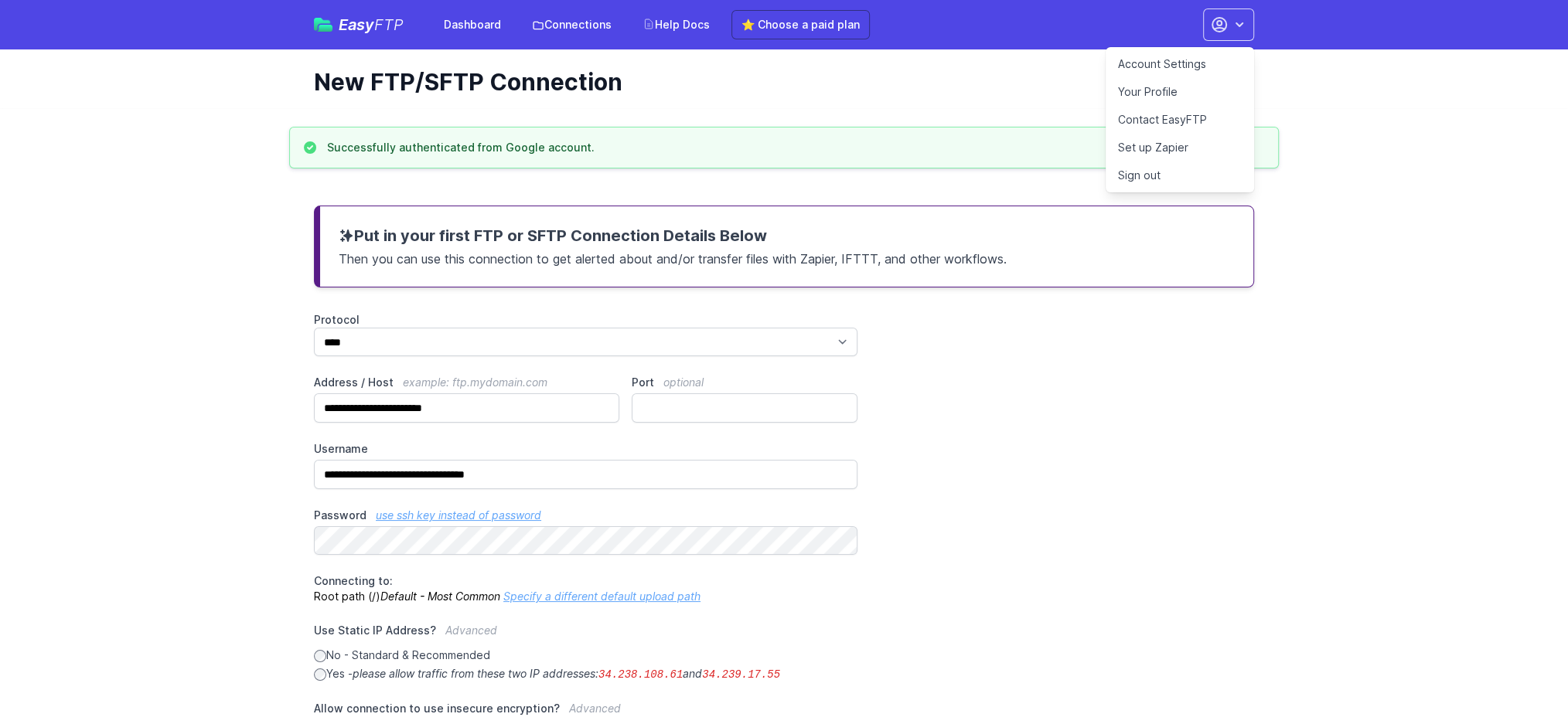 click on "**********" at bounding box center (784, 572) 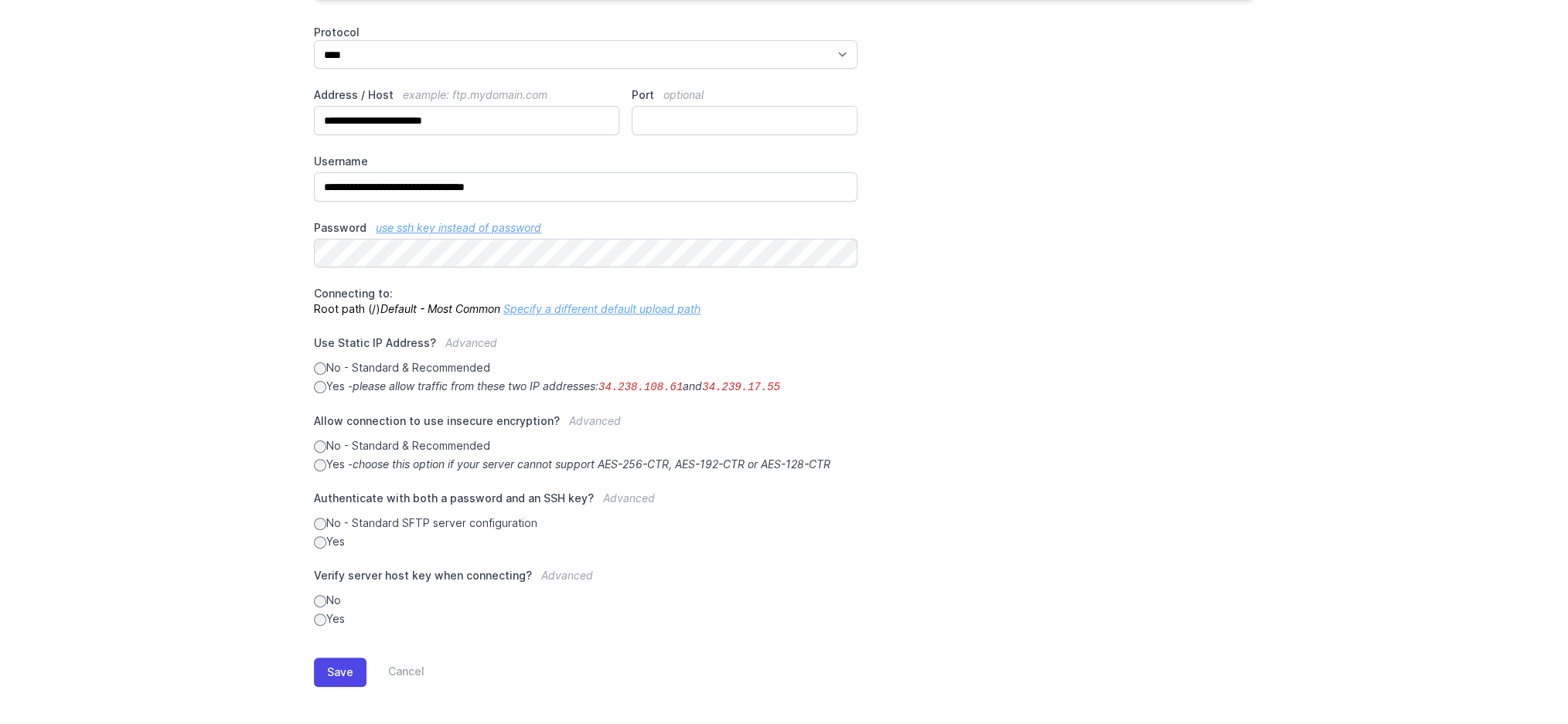 scroll, scrollTop: 289, scrollLeft: 0, axis: vertical 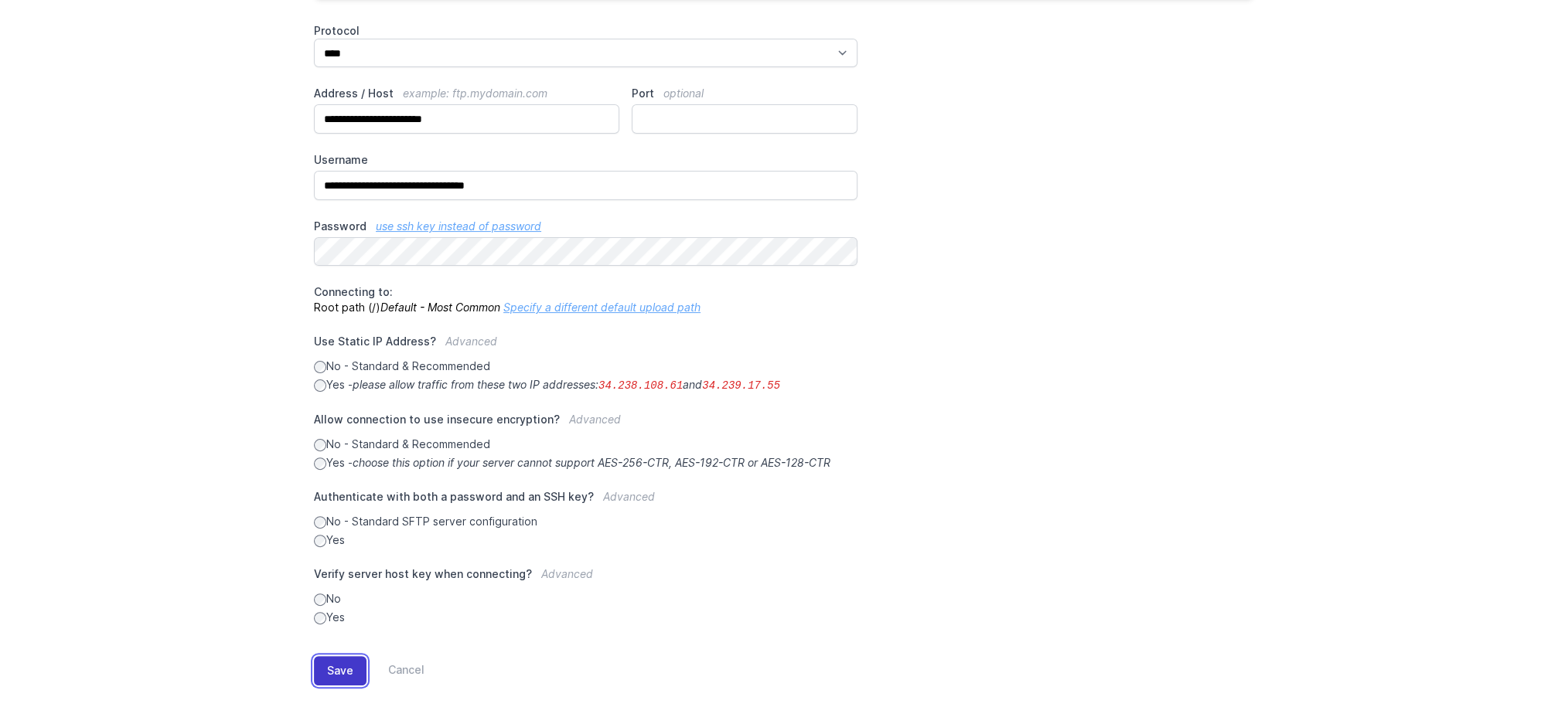 click on "Save" at bounding box center [340, 671] 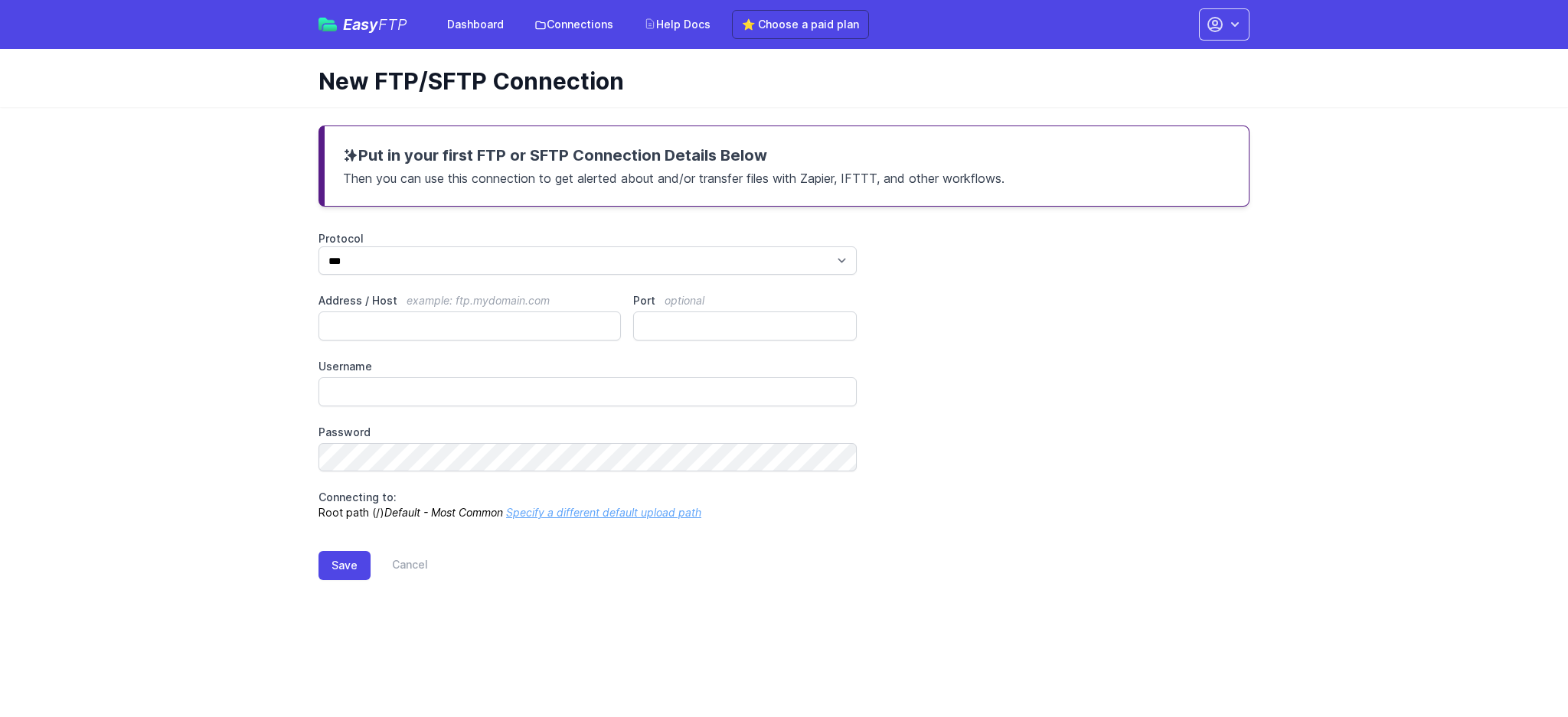scroll, scrollTop: 0, scrollLeft: 0, axis: both 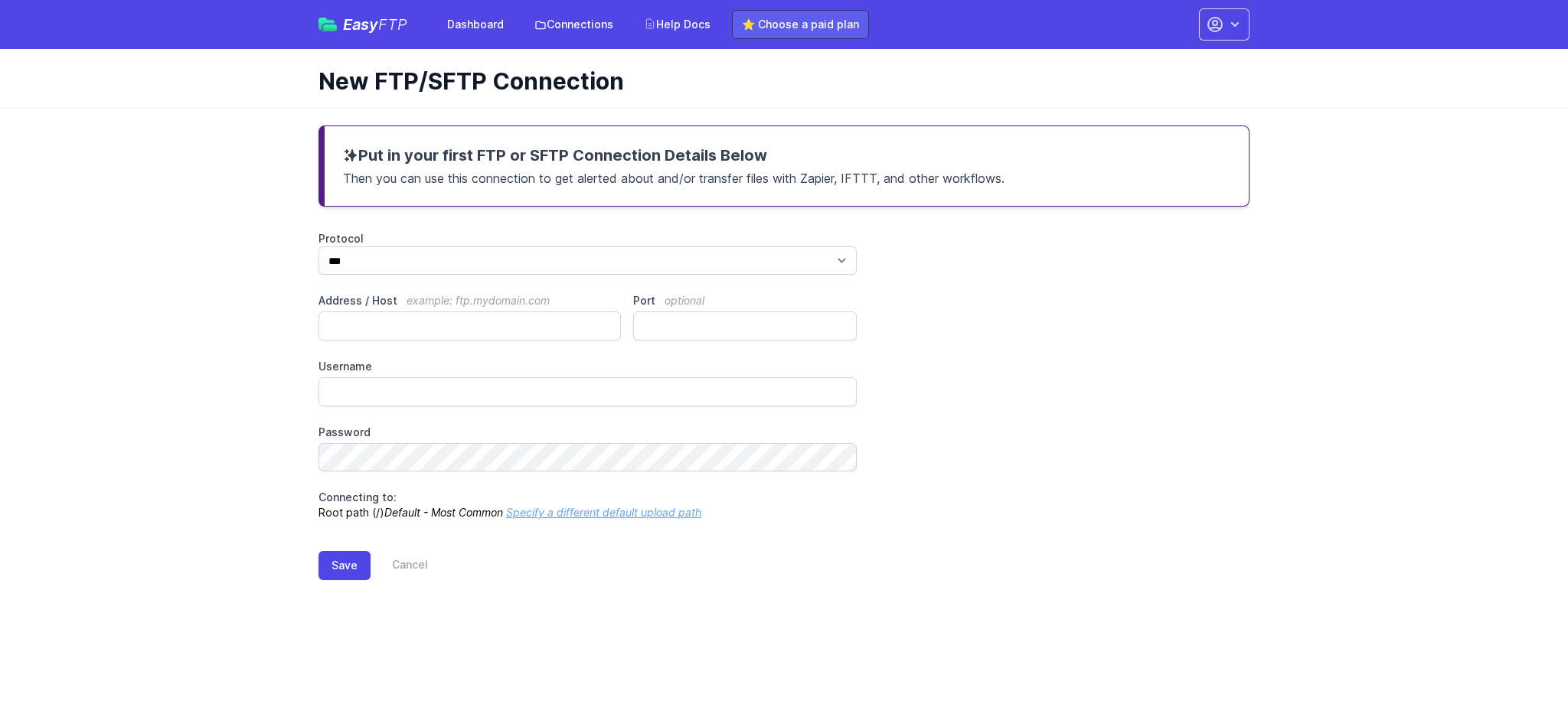 click on "⭐ Choose a paid plan" at bounding box center [800, 24] 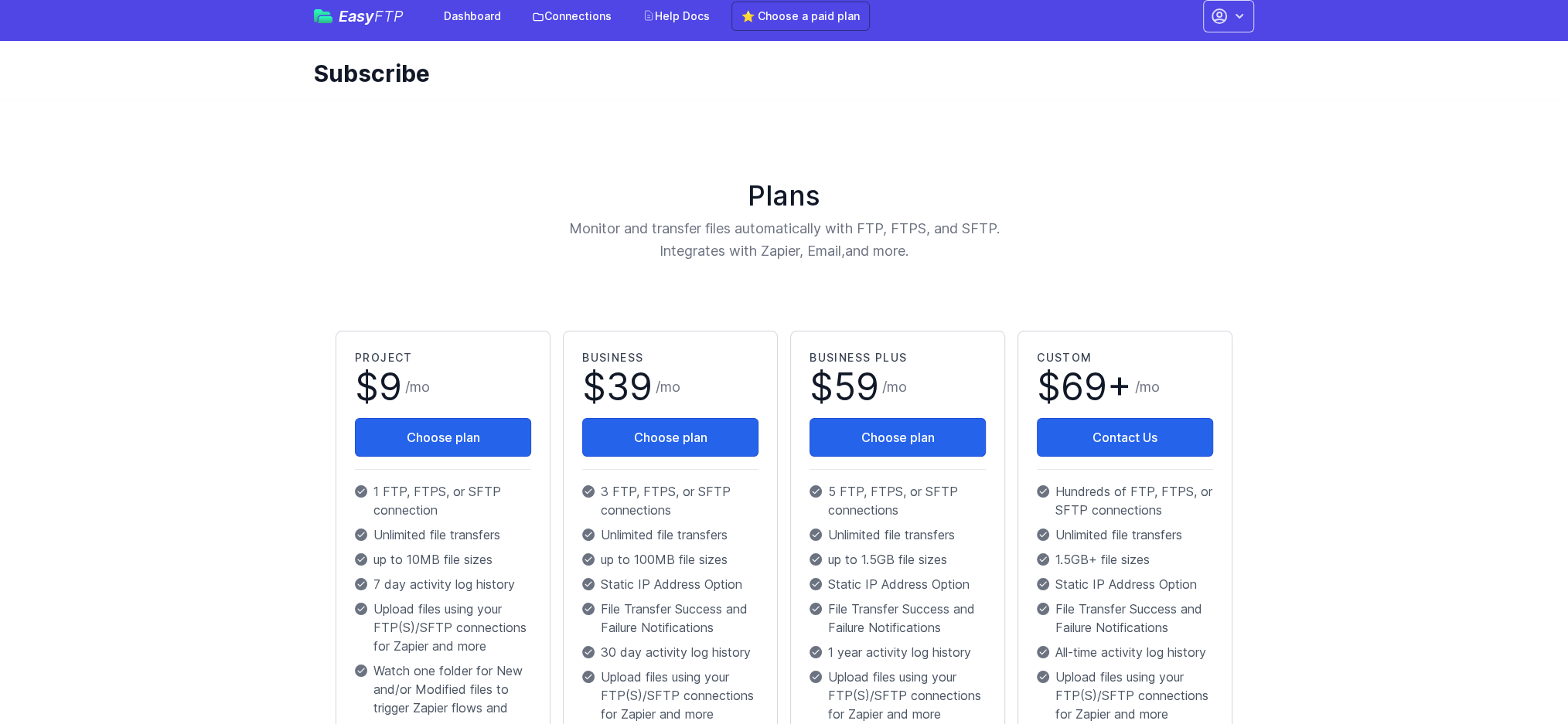 scroll, scrollTop: 0, scrollLeft: 0, axis: both 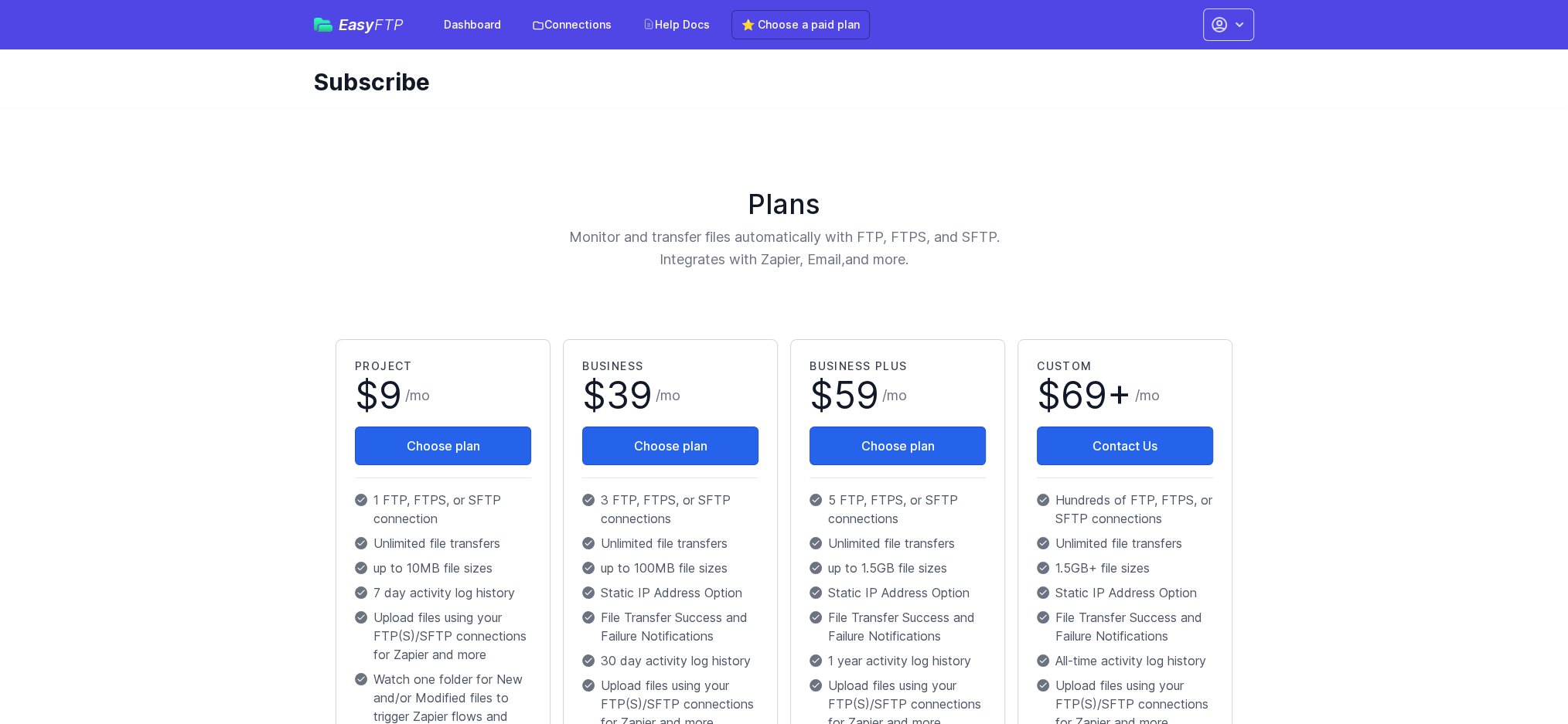 click on "Plans" at bounding box center [784, 204] 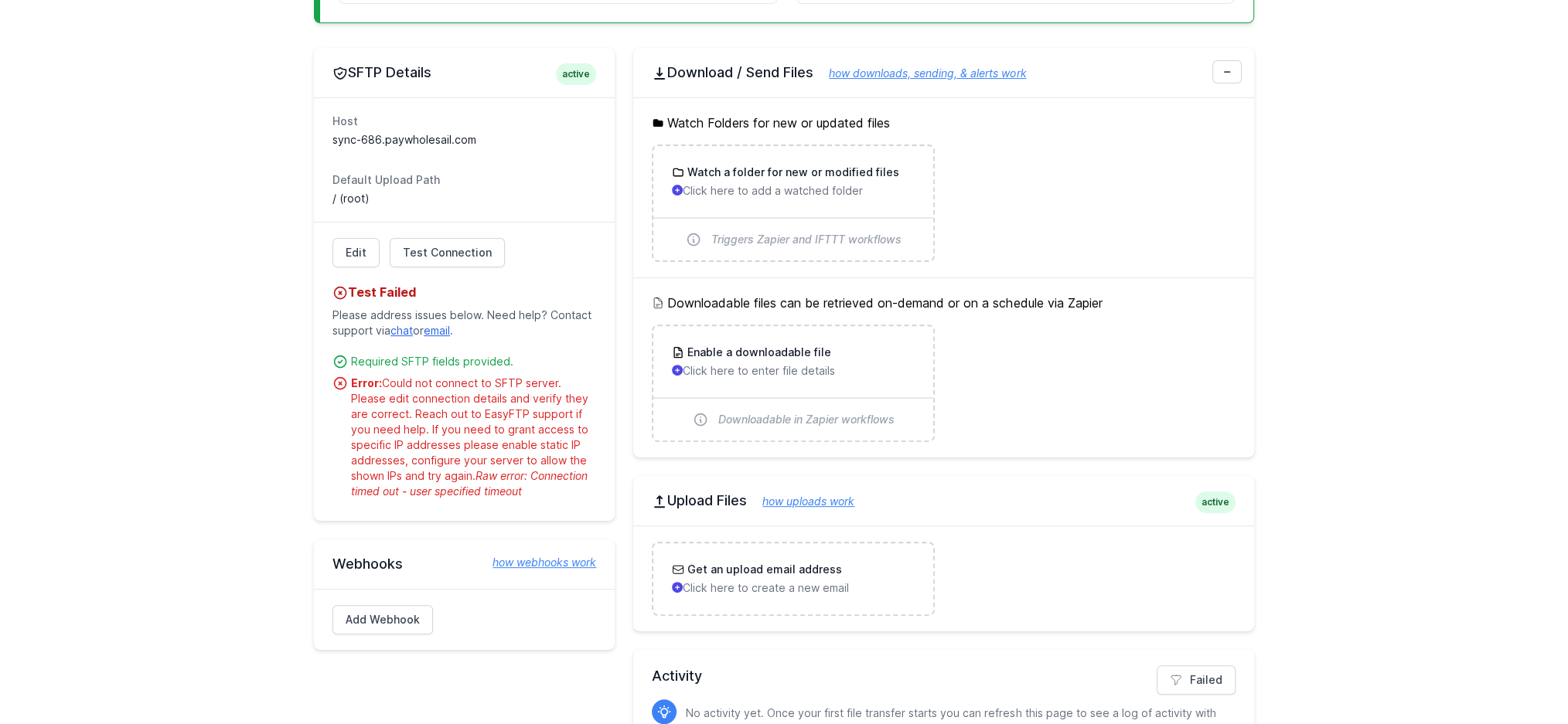 scroll, scrollTop: 437, scrollLeft: 0, axis: vertical 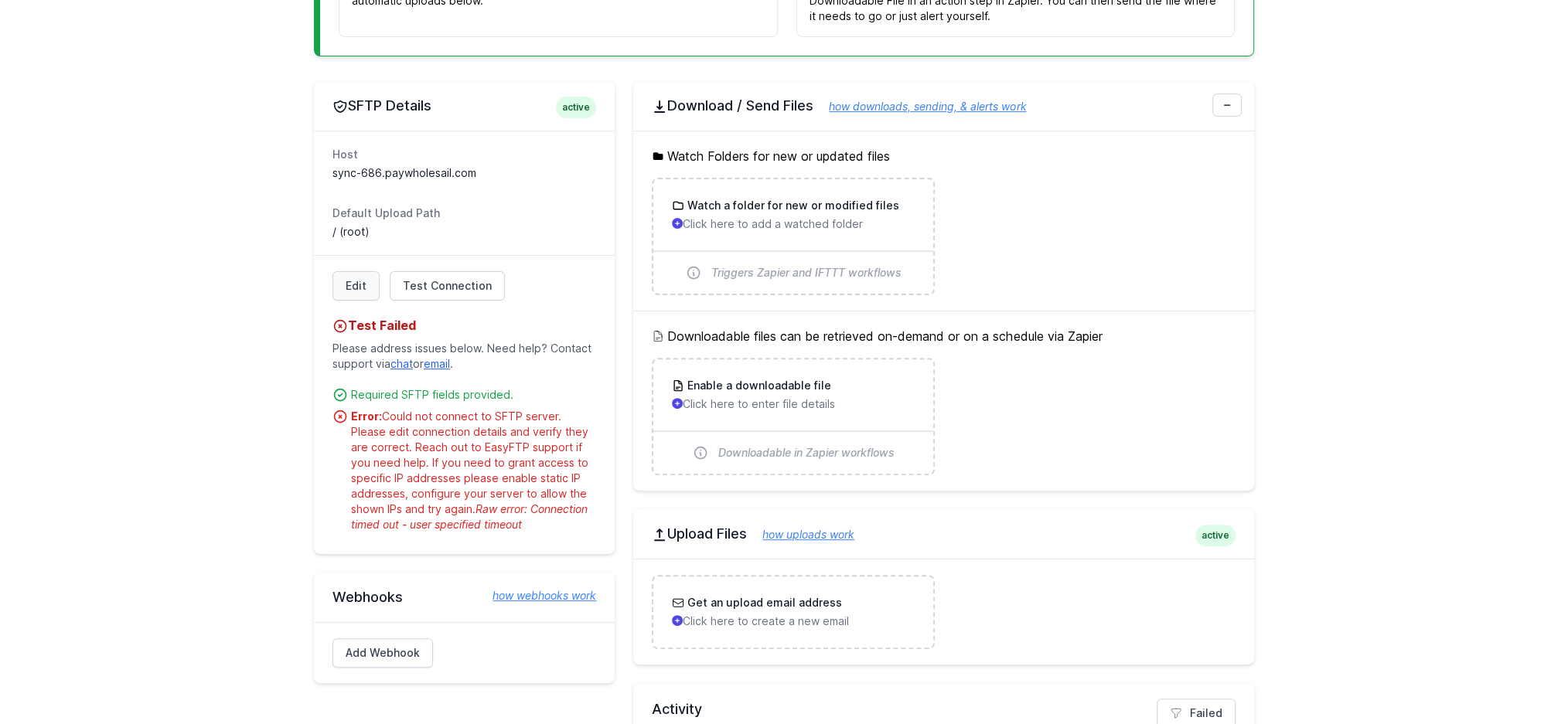 drag, startPoint x: 359, startPoint y: 212, endPoint x: 366, endPoint y: 274, distance: 62.39391 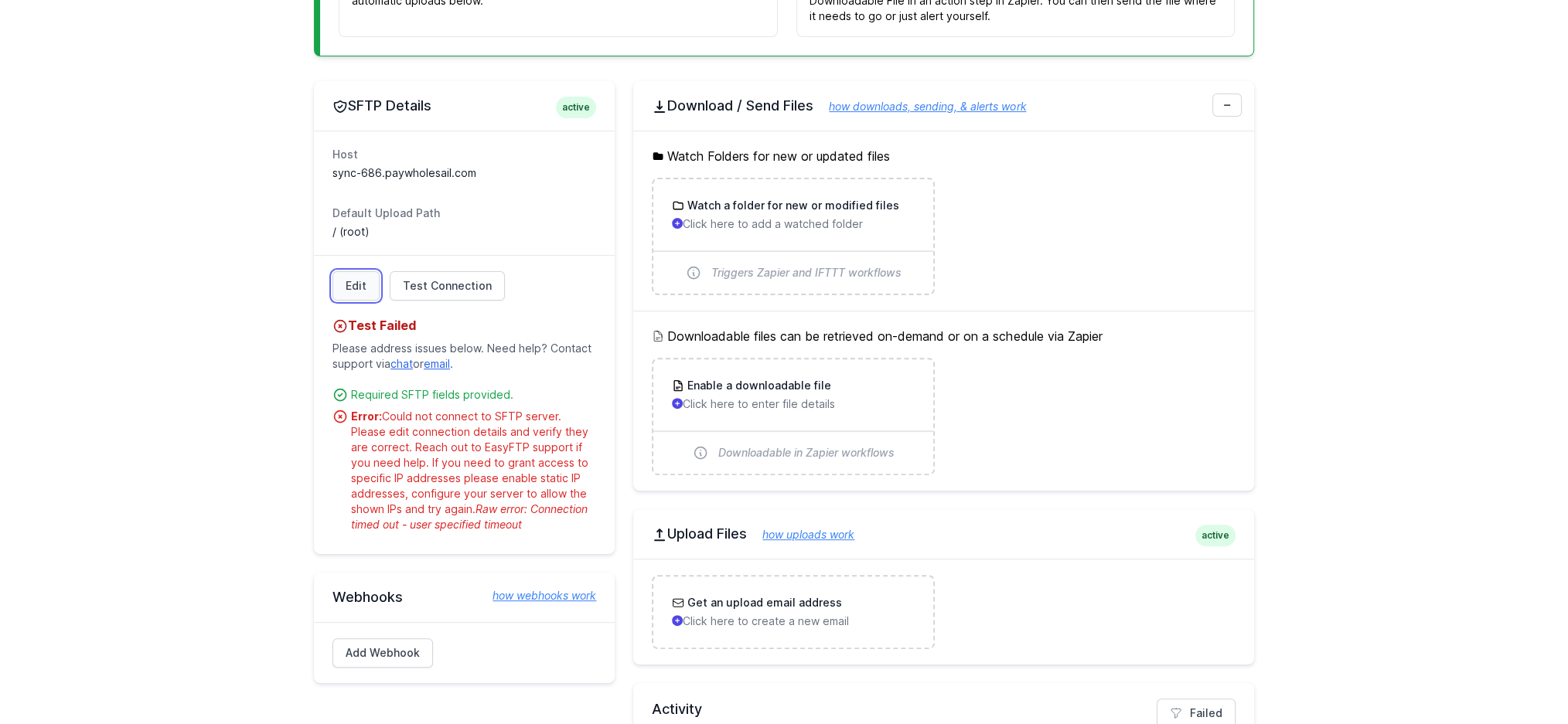 click on "Edit" at bounding box center (356, 286) 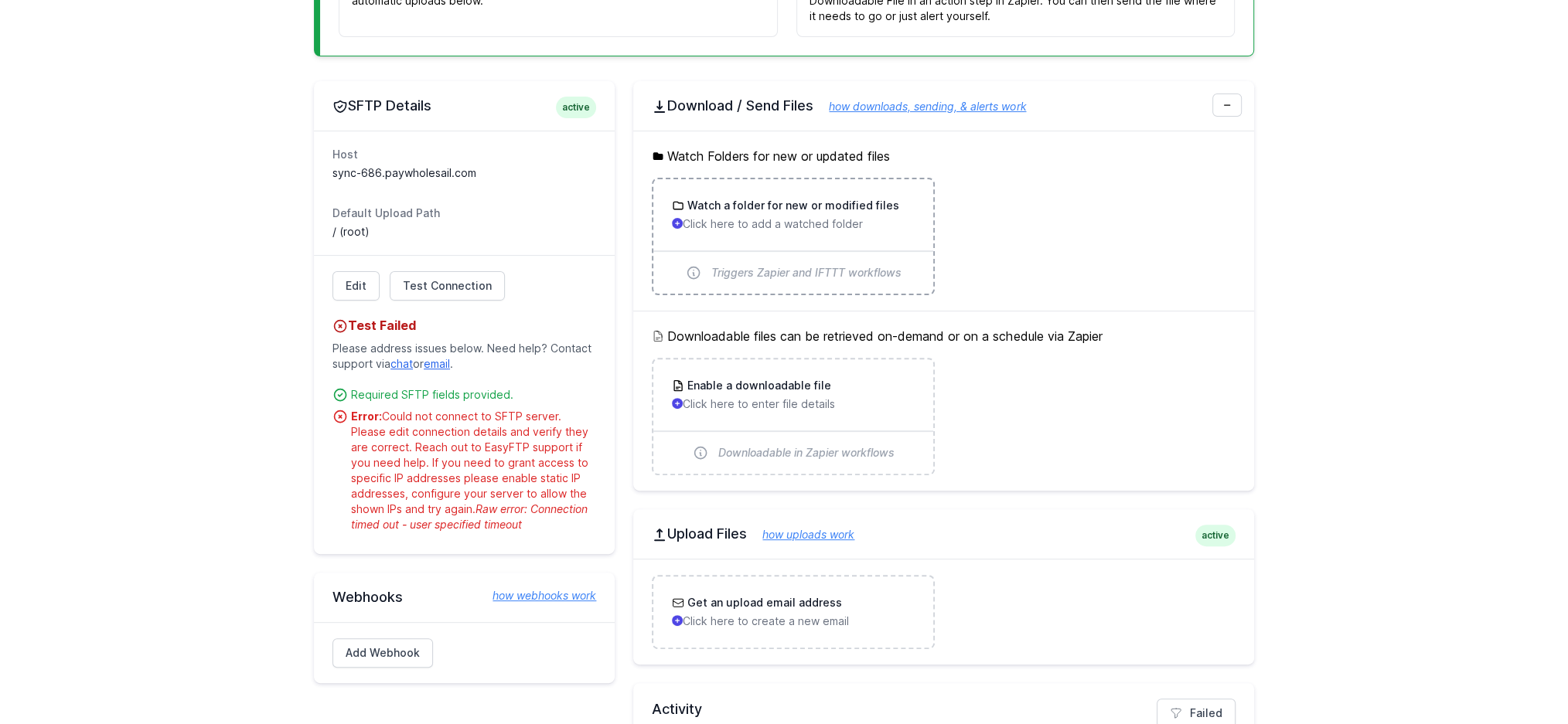 scroll, scrollTop: 405, scrollLeft: 0, axis: vertical 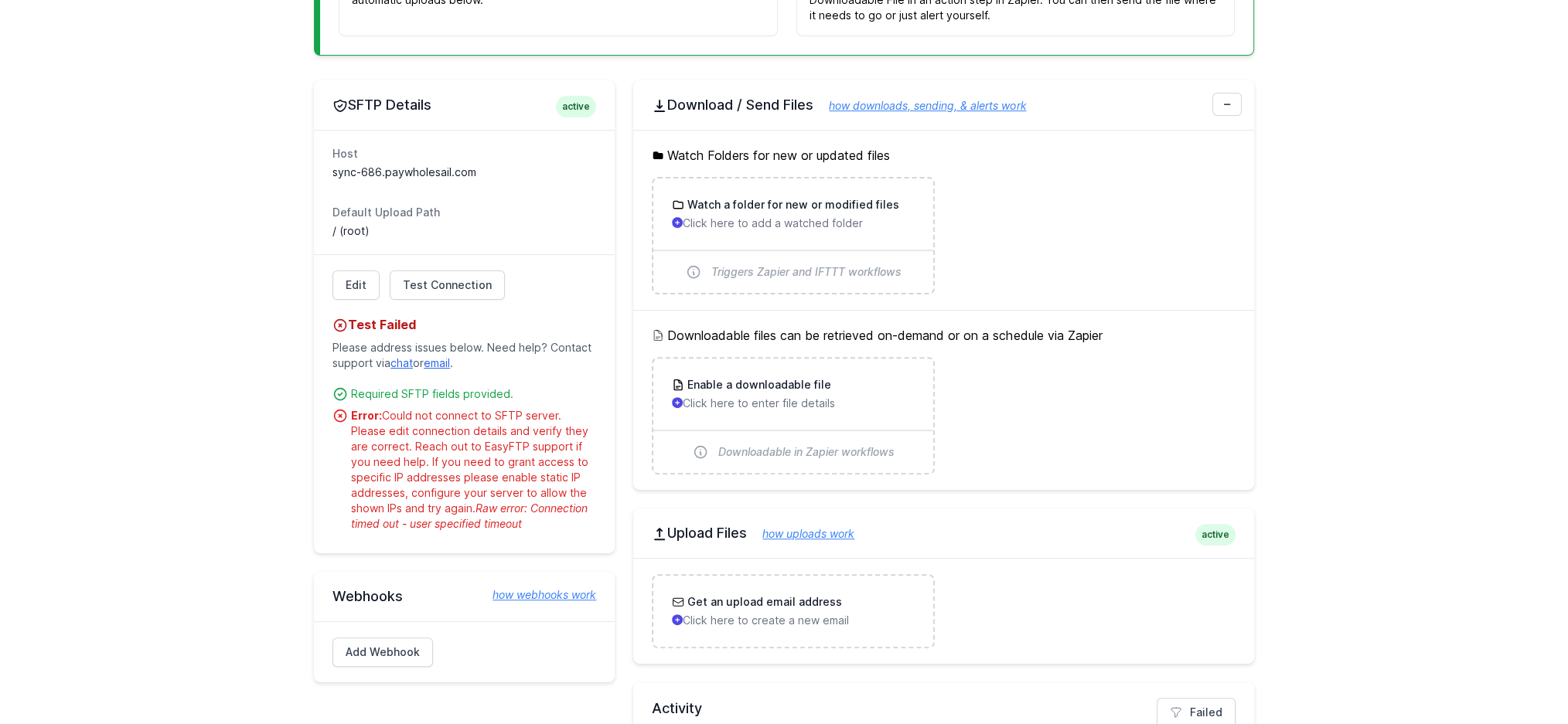 drag, startPoint x: 959, startPoint y: 379, endPoint x: 960, endPoint y: 371, distance: 8.062258 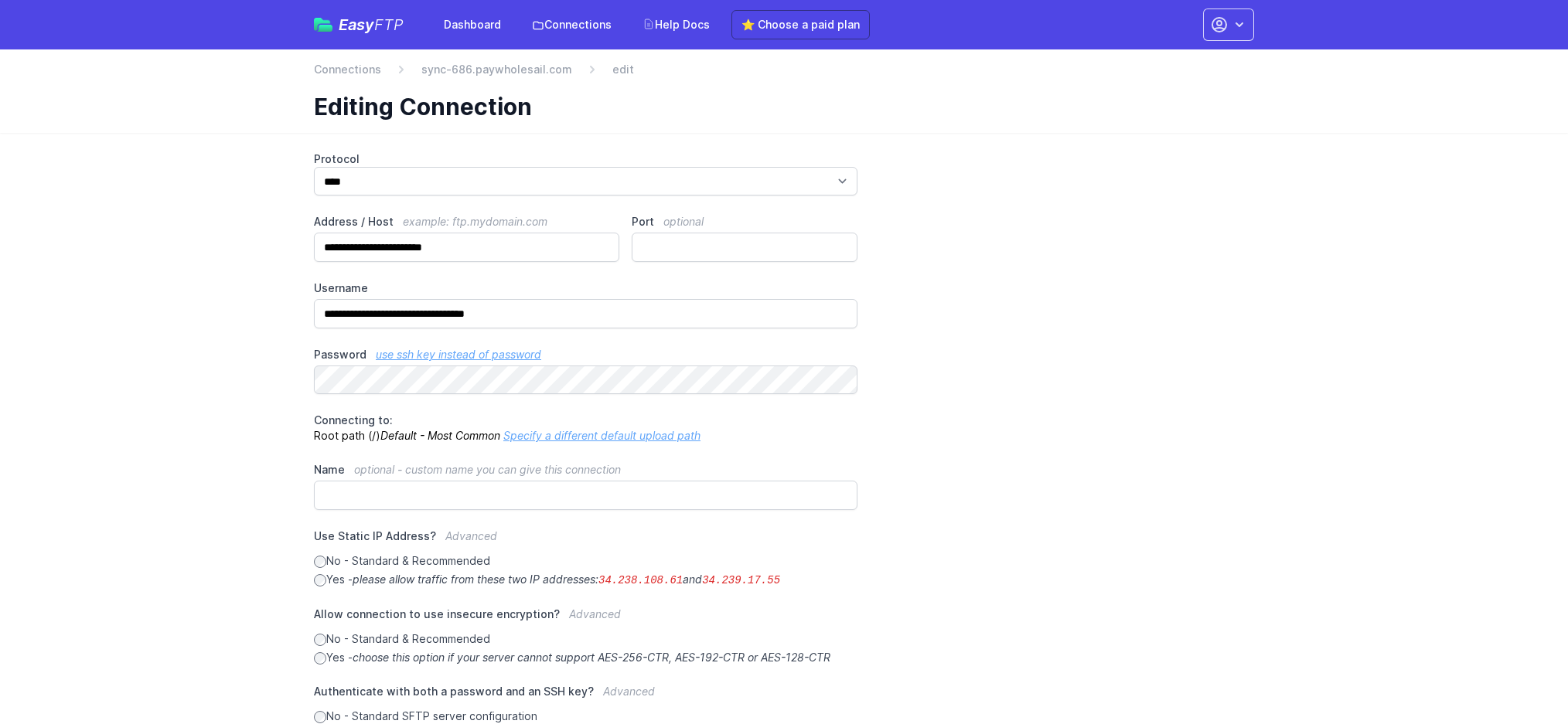 scroll, scrollTop: 0, scrollLeft: 0, axis: both 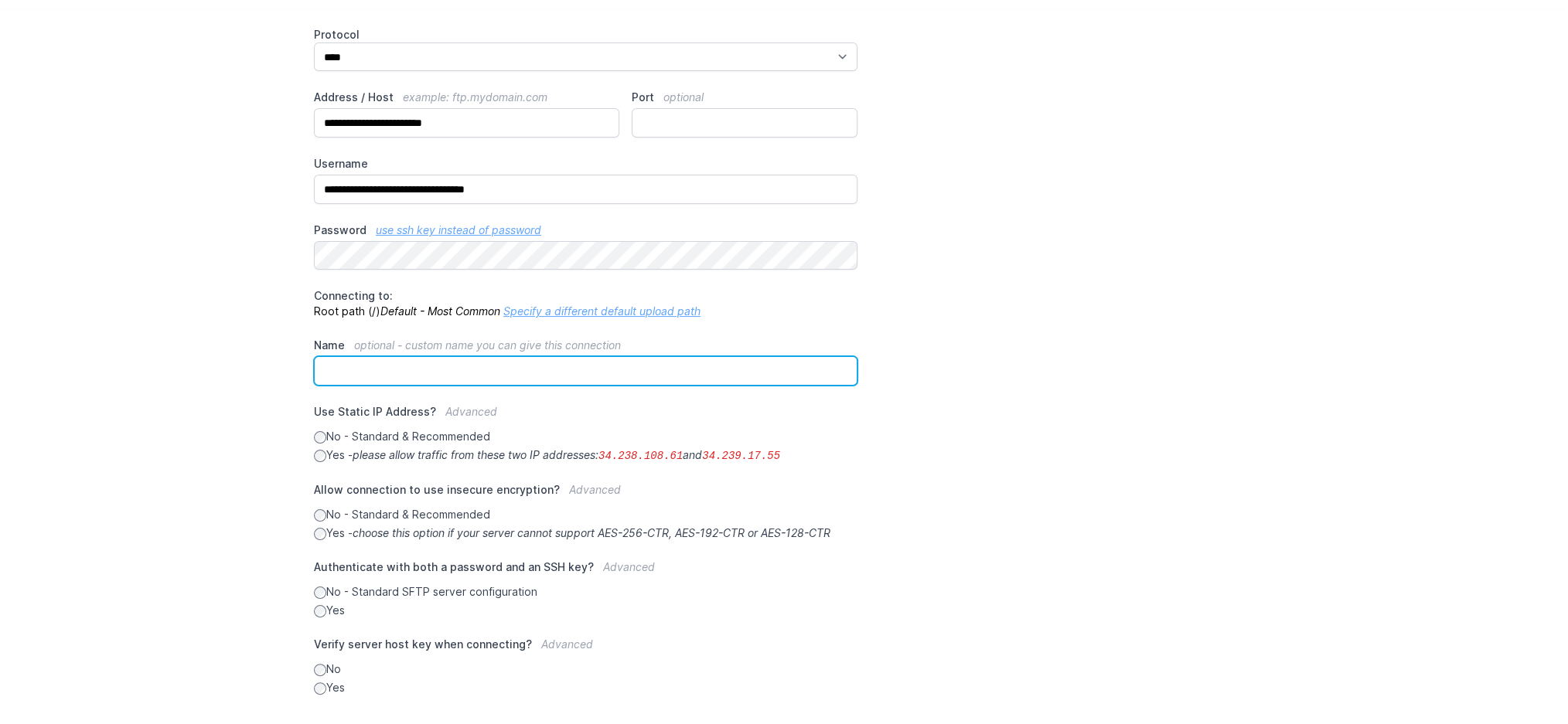 click on "Name  optional - custom name you can give this connection" at bounding box center [585, 371] 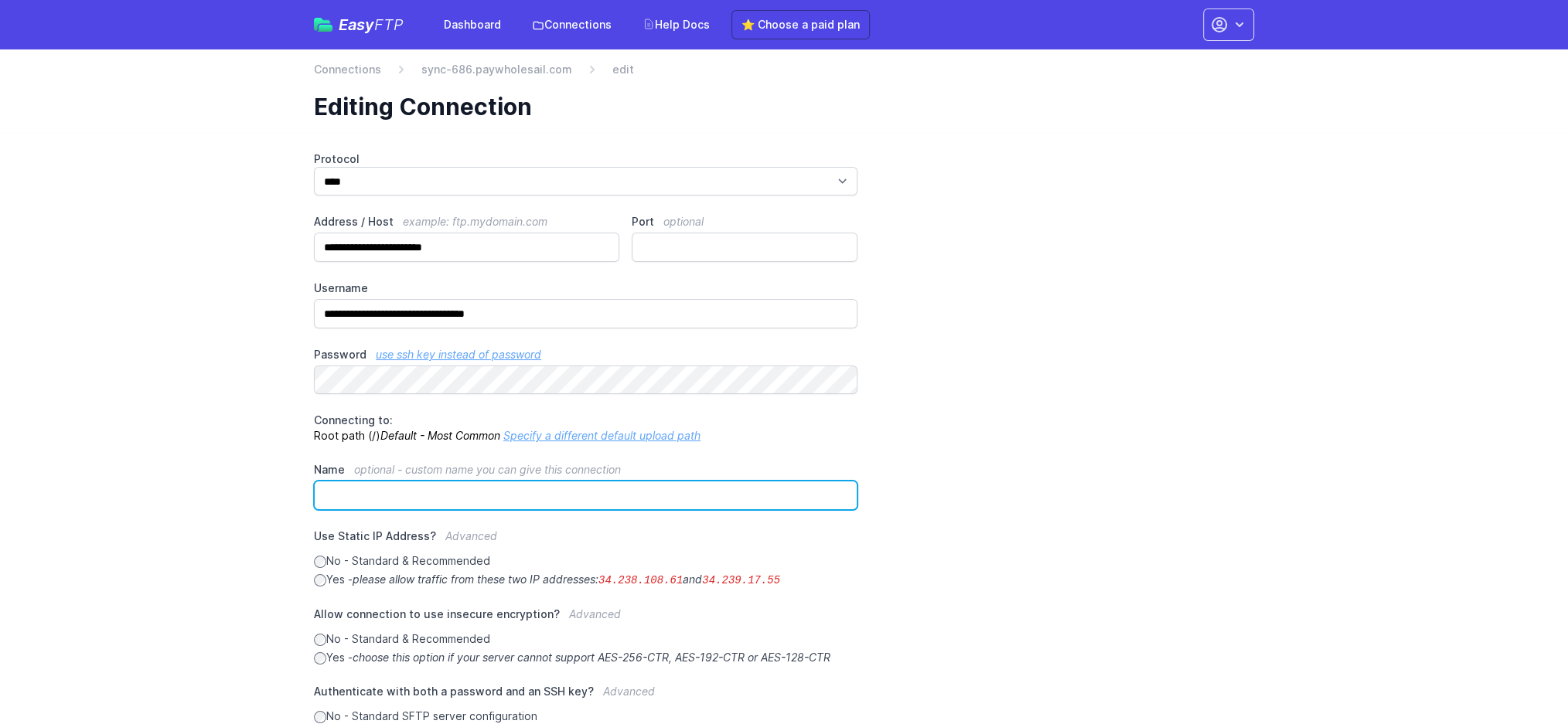 scroll, scrollTop: 0, scrollLeft: 0, axis: both 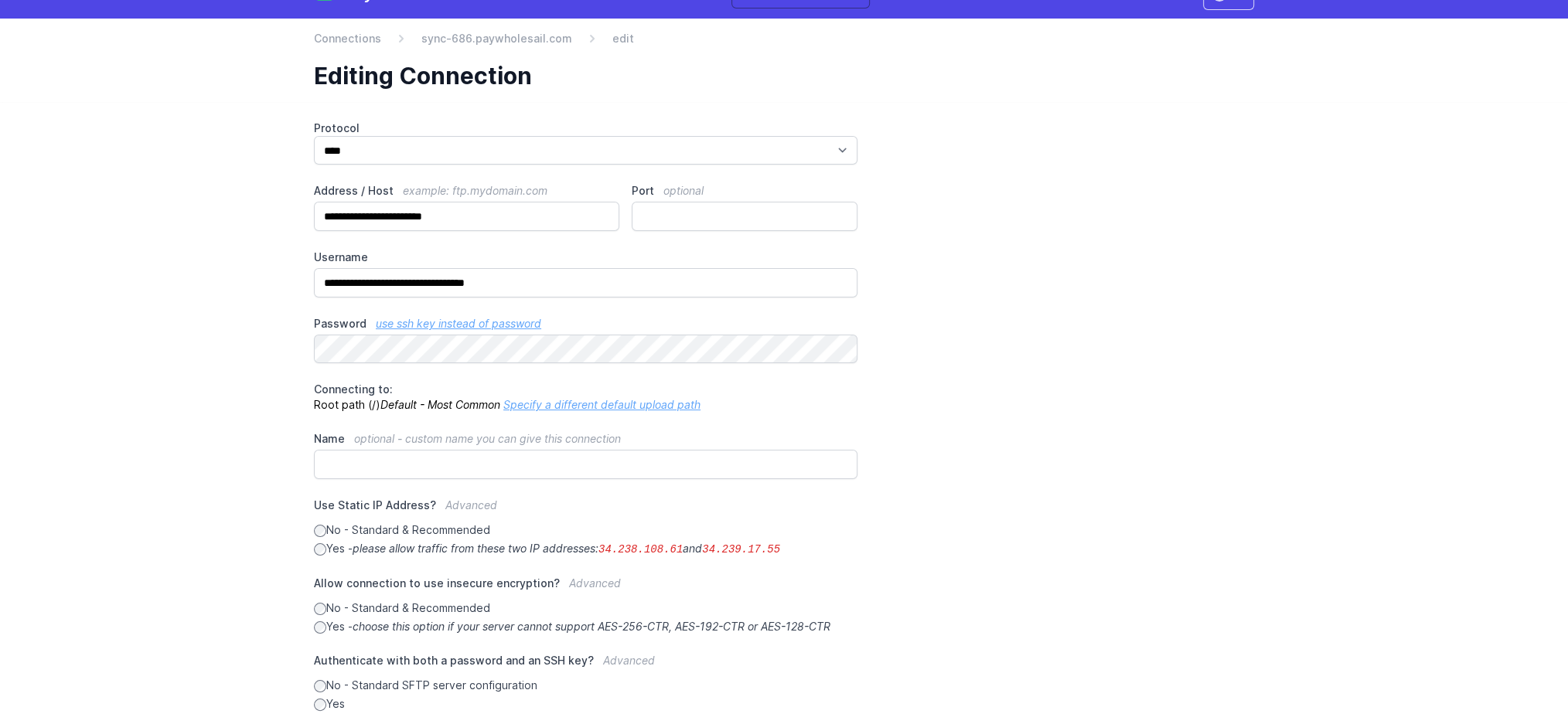 click on "Specify a different default upload path" at bounding box center (602, 404) 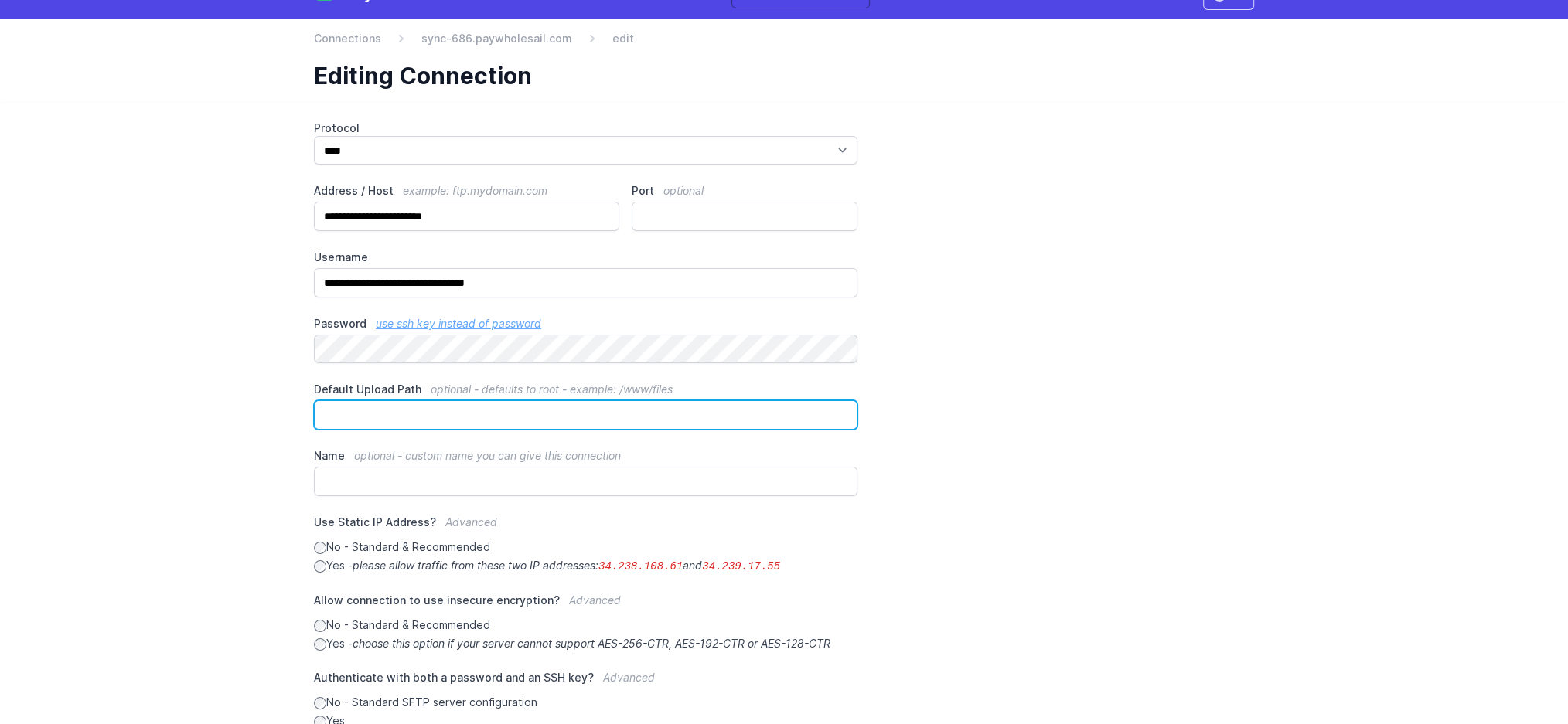 drag, startPoint x: 592, startPoint y: 406, endPoint x: 578, endPoint y: 331, distance: 76.29548 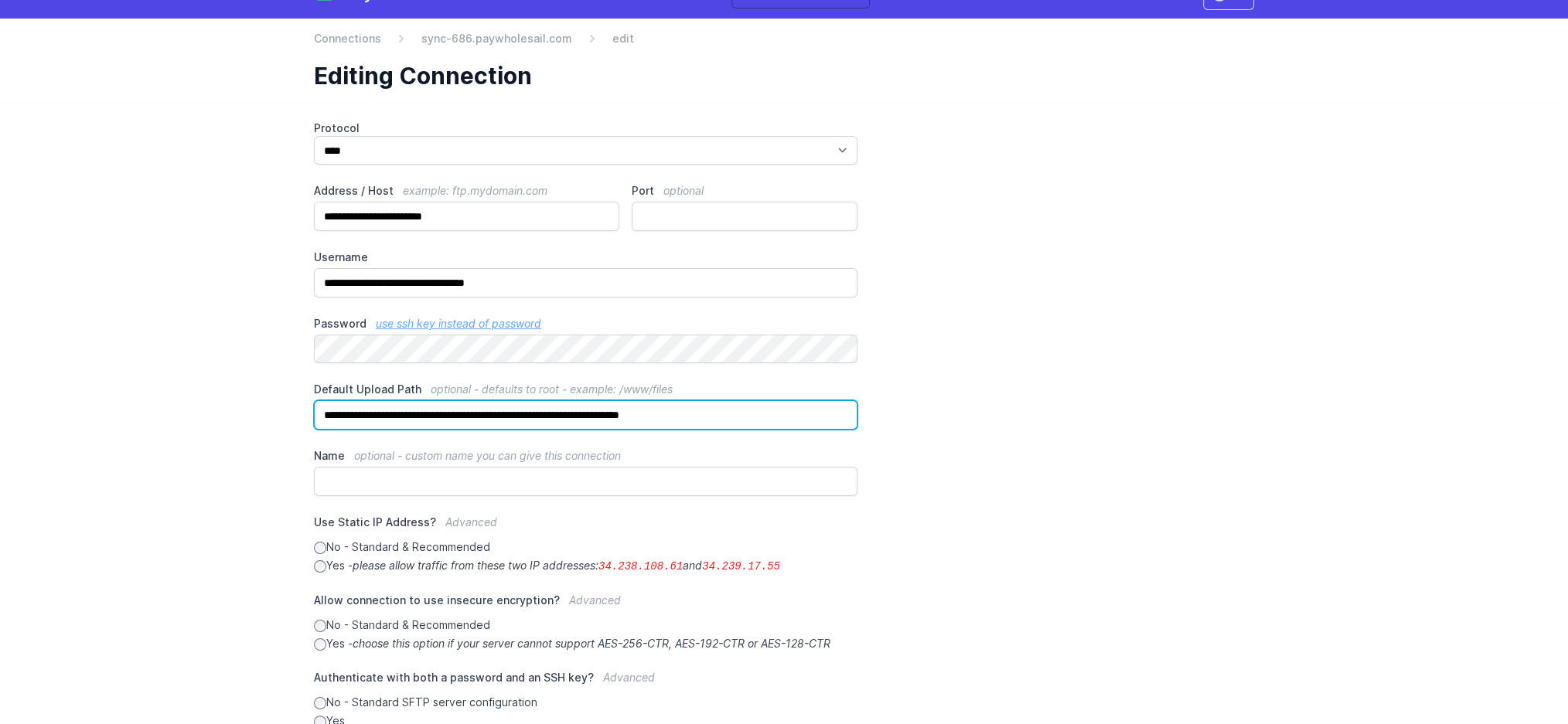 type on "**********" 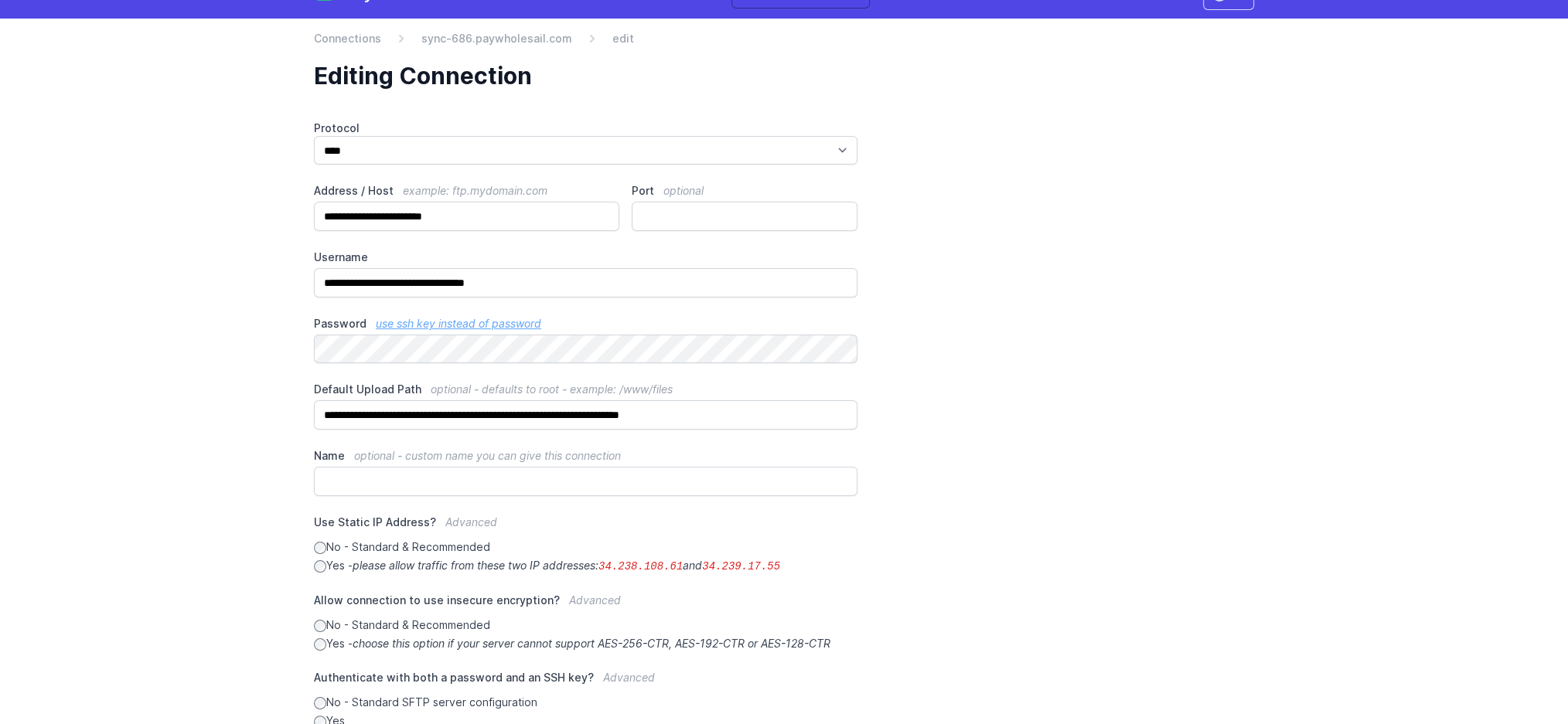 click on "**********" at bounding box center [784, 463] 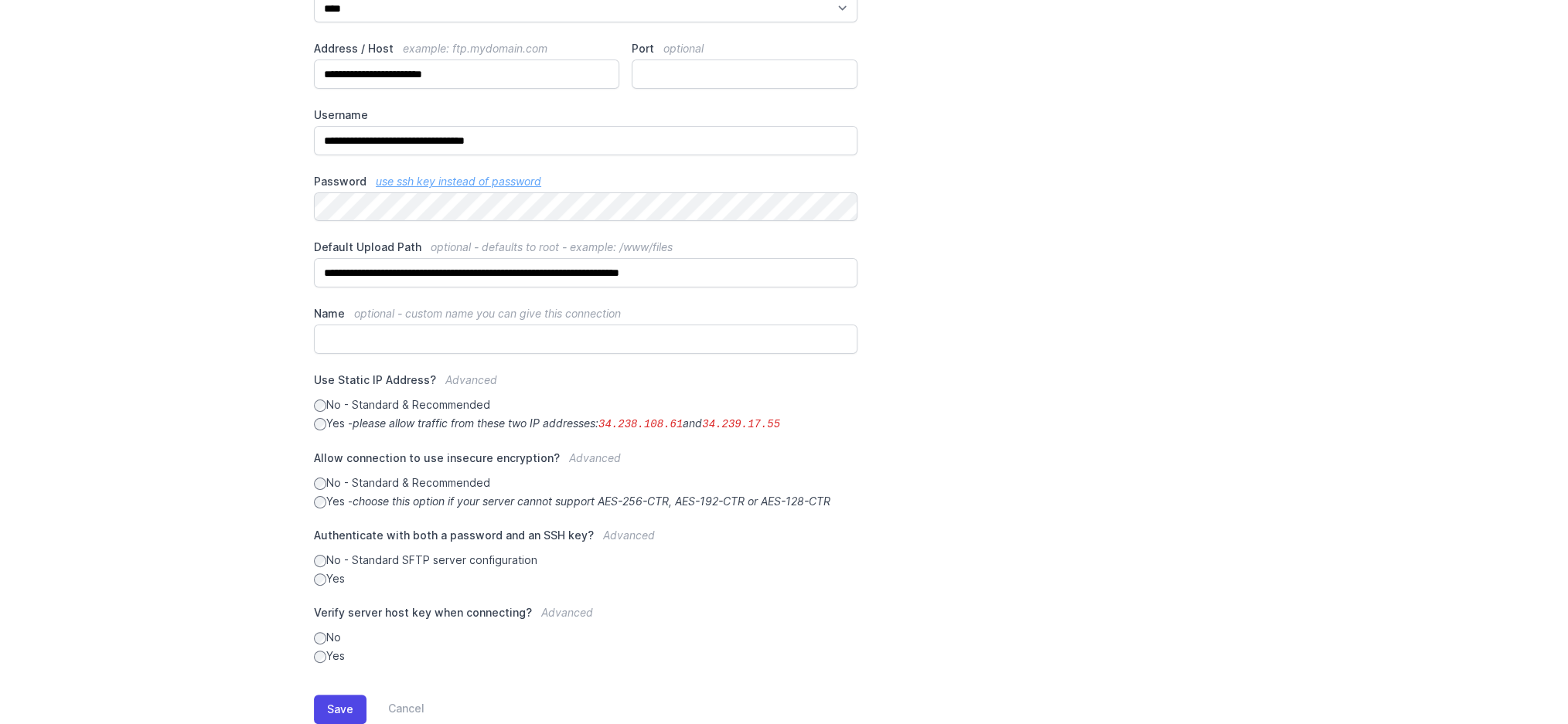 scroll, scrollTop: 212, scrollLeft: 0, axis: vertical 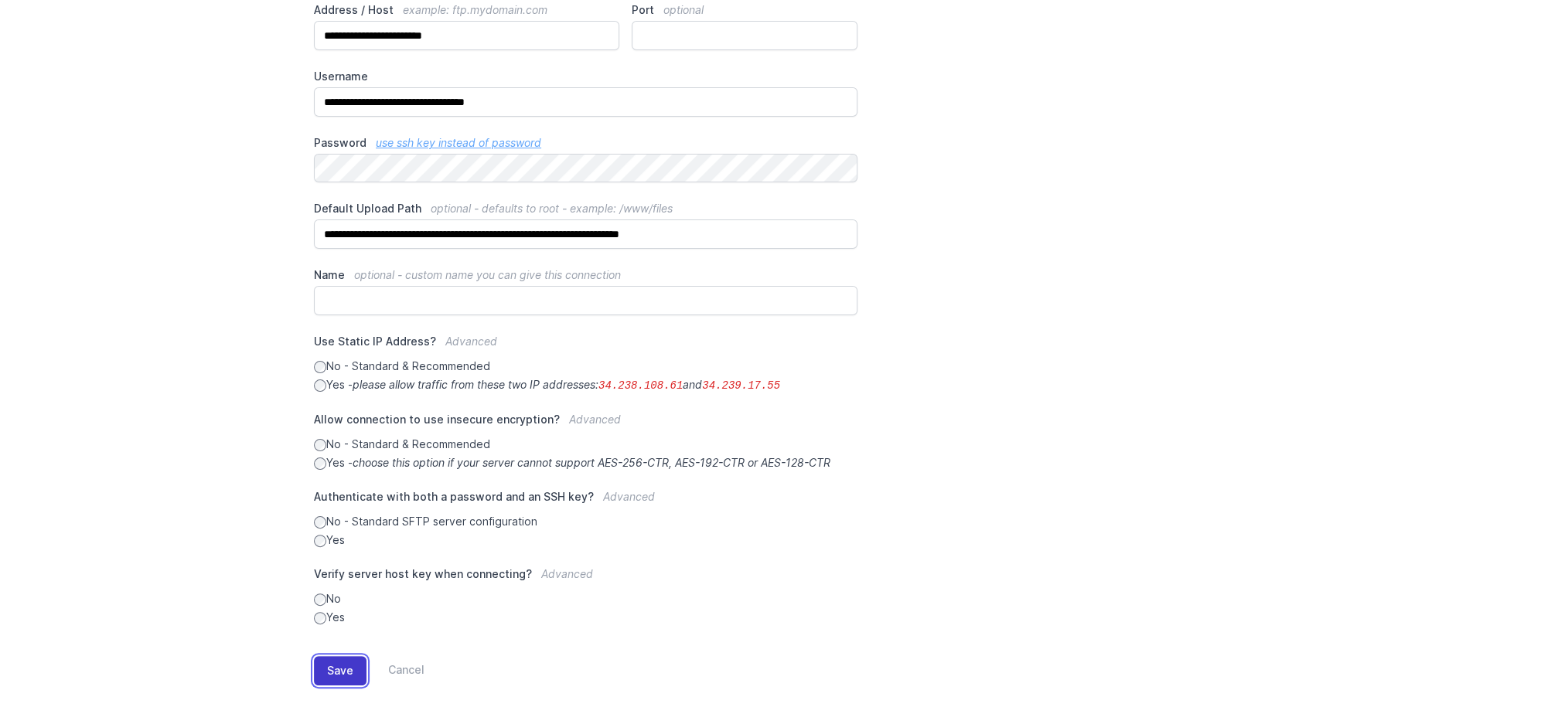 click on "Save" at bounding box center [340, 671] 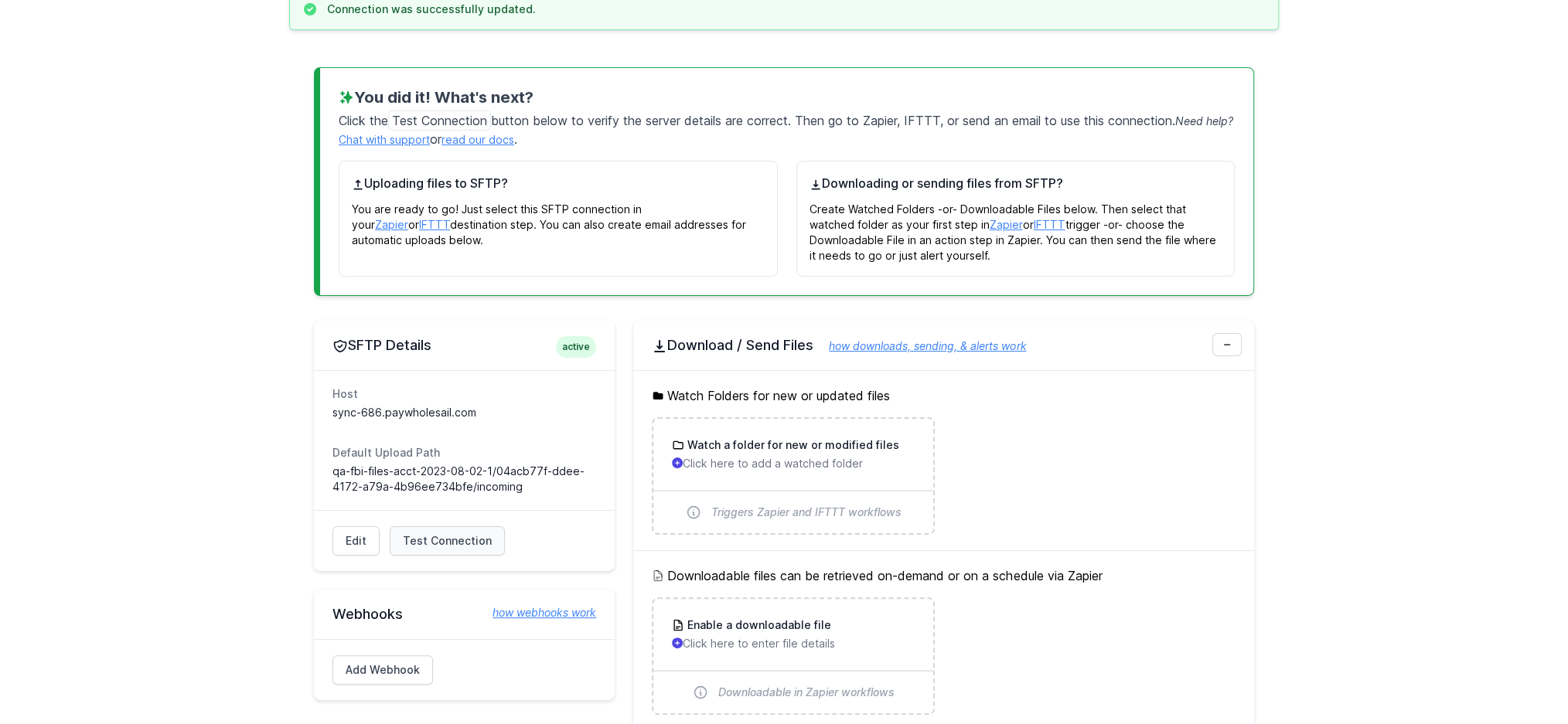 scroll, scrollTop: 166, scrollLeft: 0, axis: vertical 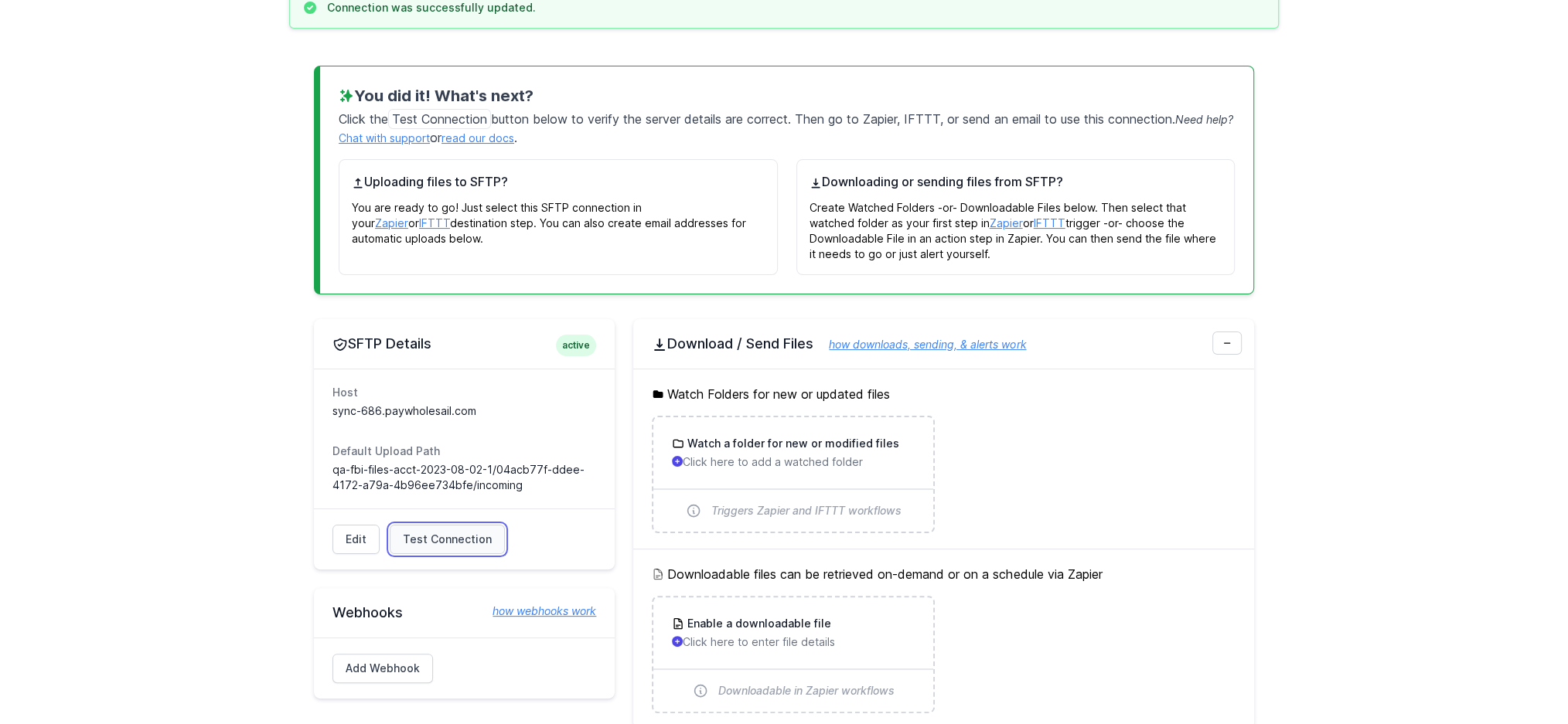 click on "Test Connection" at bounding box center (447, 539) 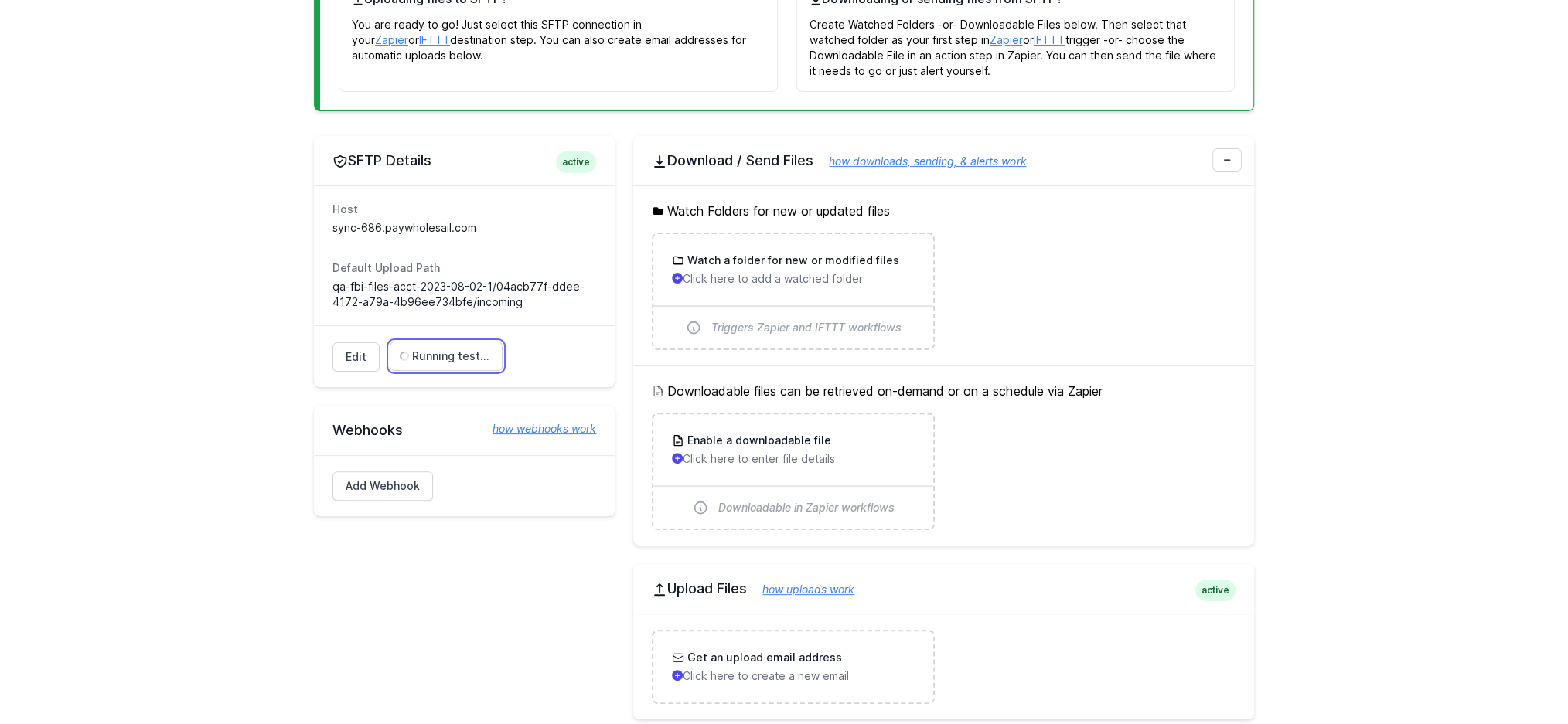 scroll, scrollTop: 350, scrollLeft: 0, axis: vertical 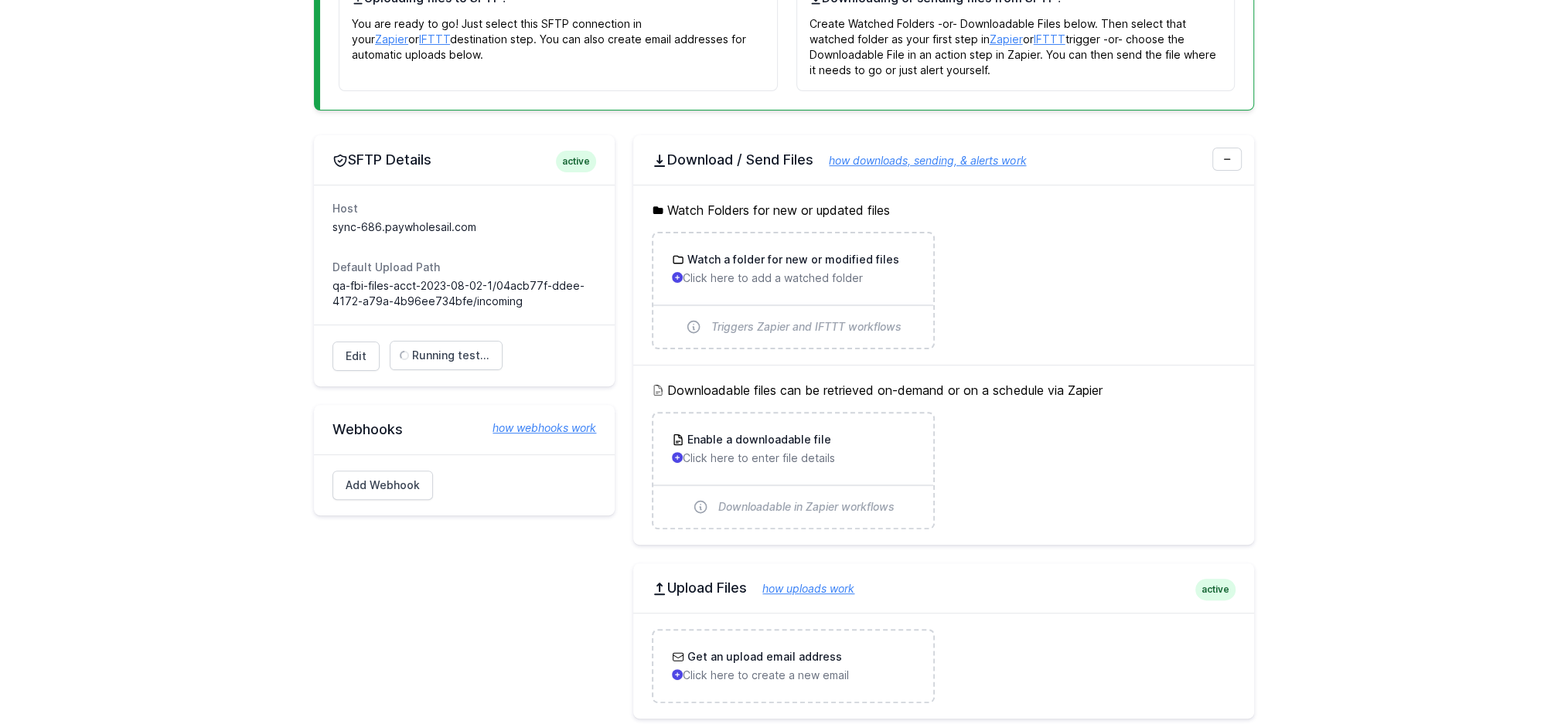 click on "Connection was successfully updated.
You did it! What's next?
Click the  Test Connection  button below to verify the server details are correct. Then go to Zapier, IFTTT, or send an email to use this connection.  Need help?   Chat with support  or  read our docs .
Uploading files to SFTP?
You are ready to go! Just select this SFTP connection in your  Zapier  or  IFTTT  destination step. You can also create email addresses for automatic uploads below.
Downloading or sending files from SFTP?
Zapier  or  IFTTT" at bounding box center (784, 454) 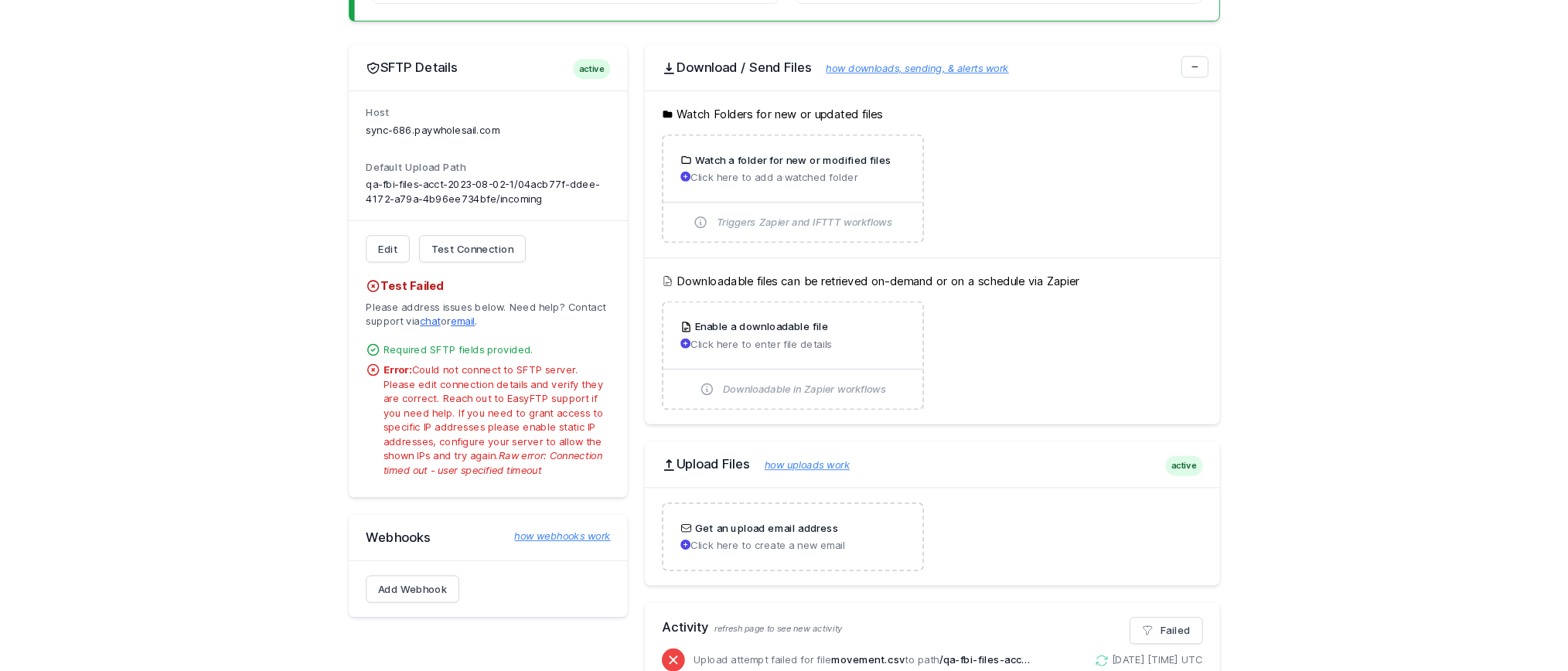 scroll, scrollTop: 438, scrollLeft: 0, axis: vertical 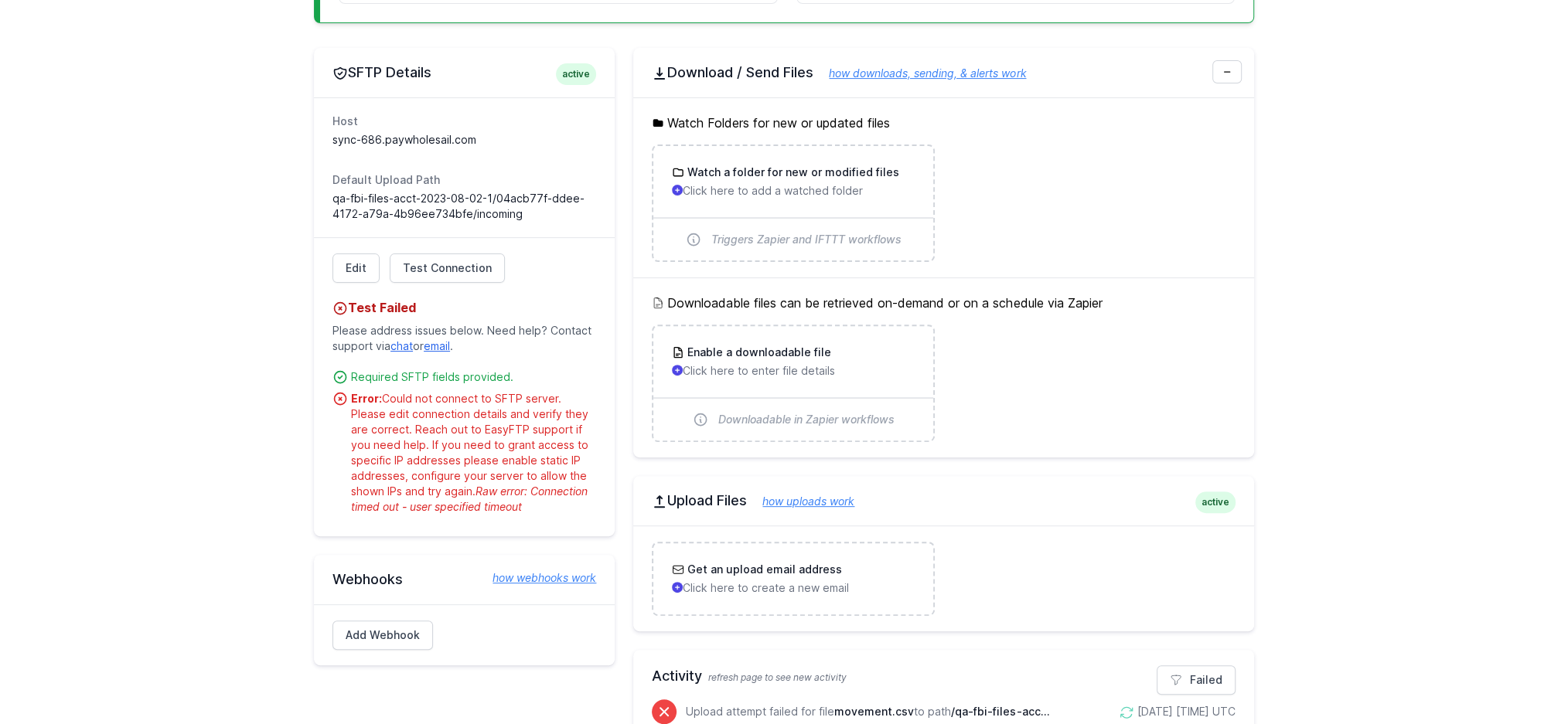 click on "Connection was successfully updated.
You did it! What's next?
Click the  Test Connection  button below to verify the server details are correct. Then go to Zapier, IFTTT, or send an email to use this connection.  Need help?   Chat with support  or  read our docs .
Uploading files to SFTP?
You are ready to go! Just select this SFTP connection in your  Zapier  or  IFTTT  destination step. You can also create email addresses for automatic uploads below.
Downloading or sending files from SFTP?
Zapier  or  IFTTT" at bounding box center (784, 366) 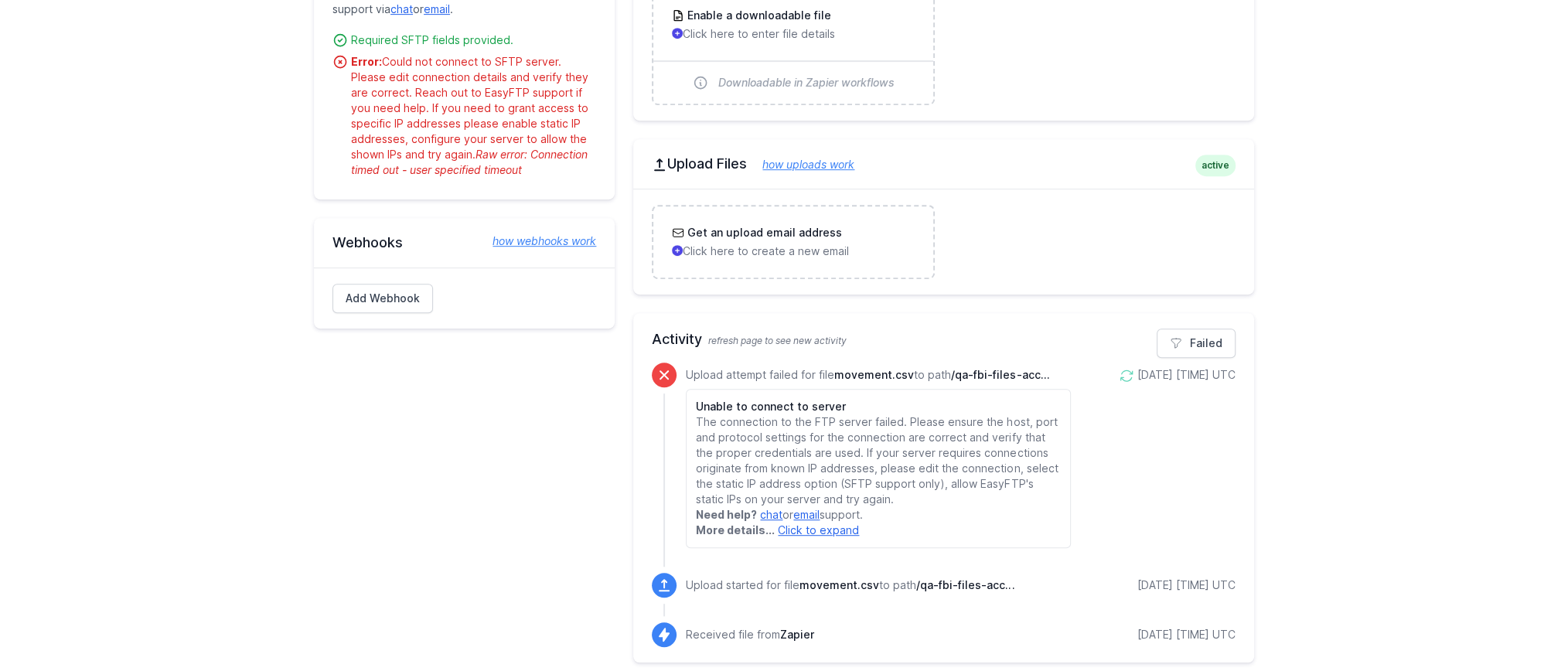 scroll, scrollTop: 775, scrollLeft: 0, axis: vertical 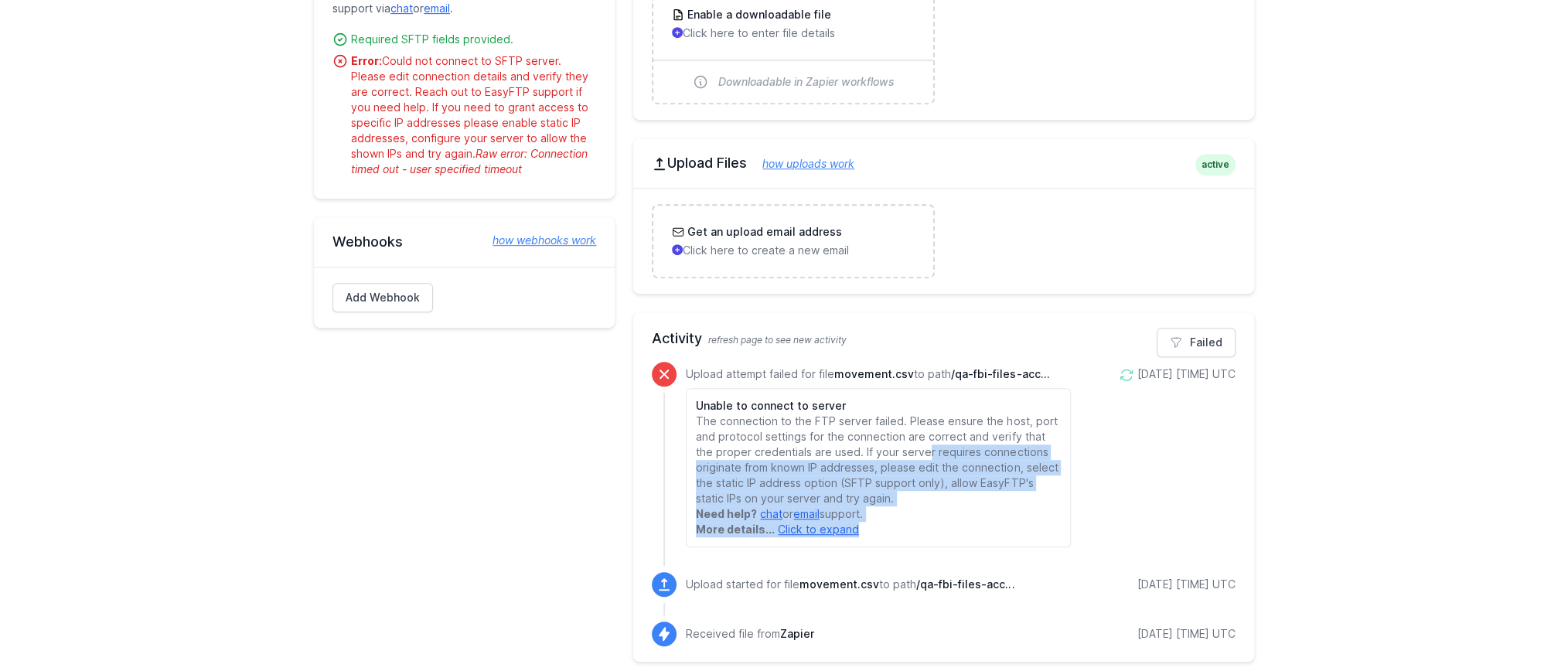 drag, startPoint x: 953, startPoint y: 534, endPoint x: 904, endPoint y: 437, distance: 108.67382 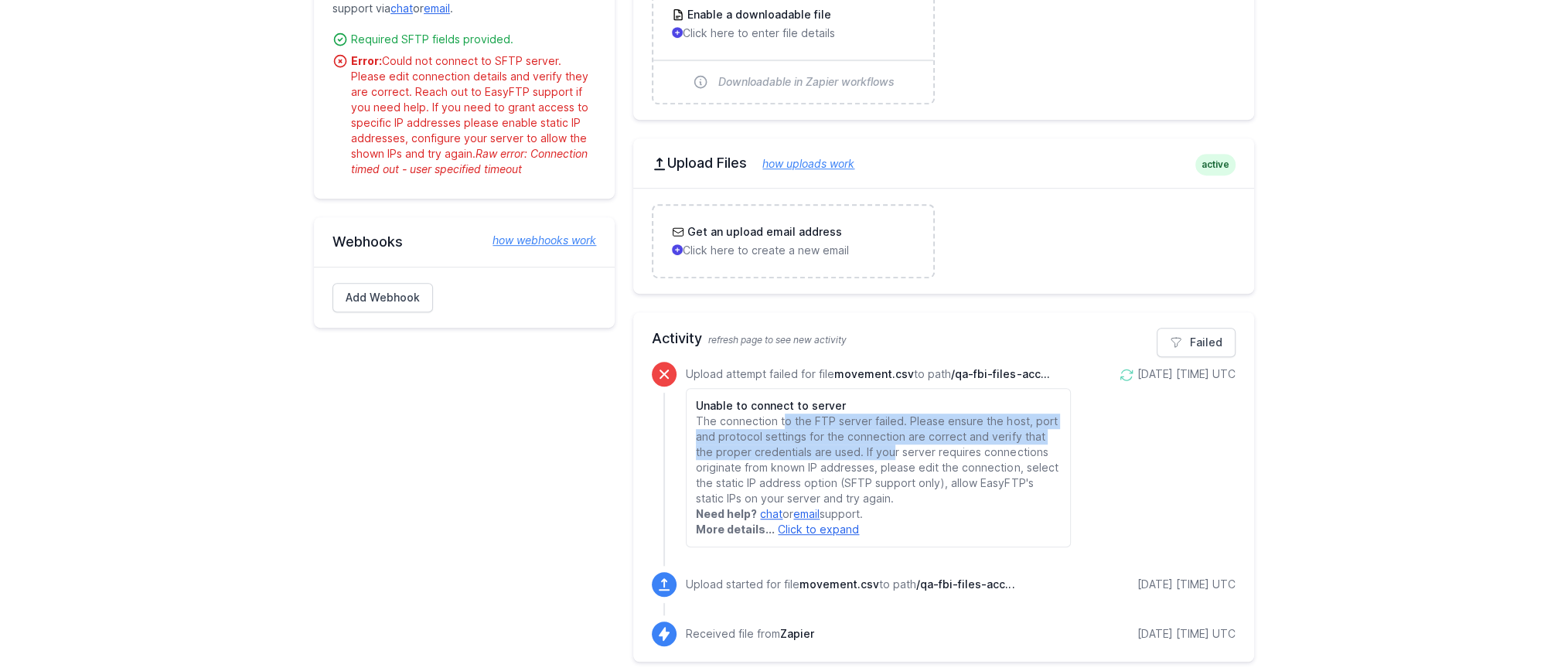 drag, startPoint x: 783, startPoint y: 414, endPoint x: 868, endPoint y: 447, distance: 91.18114 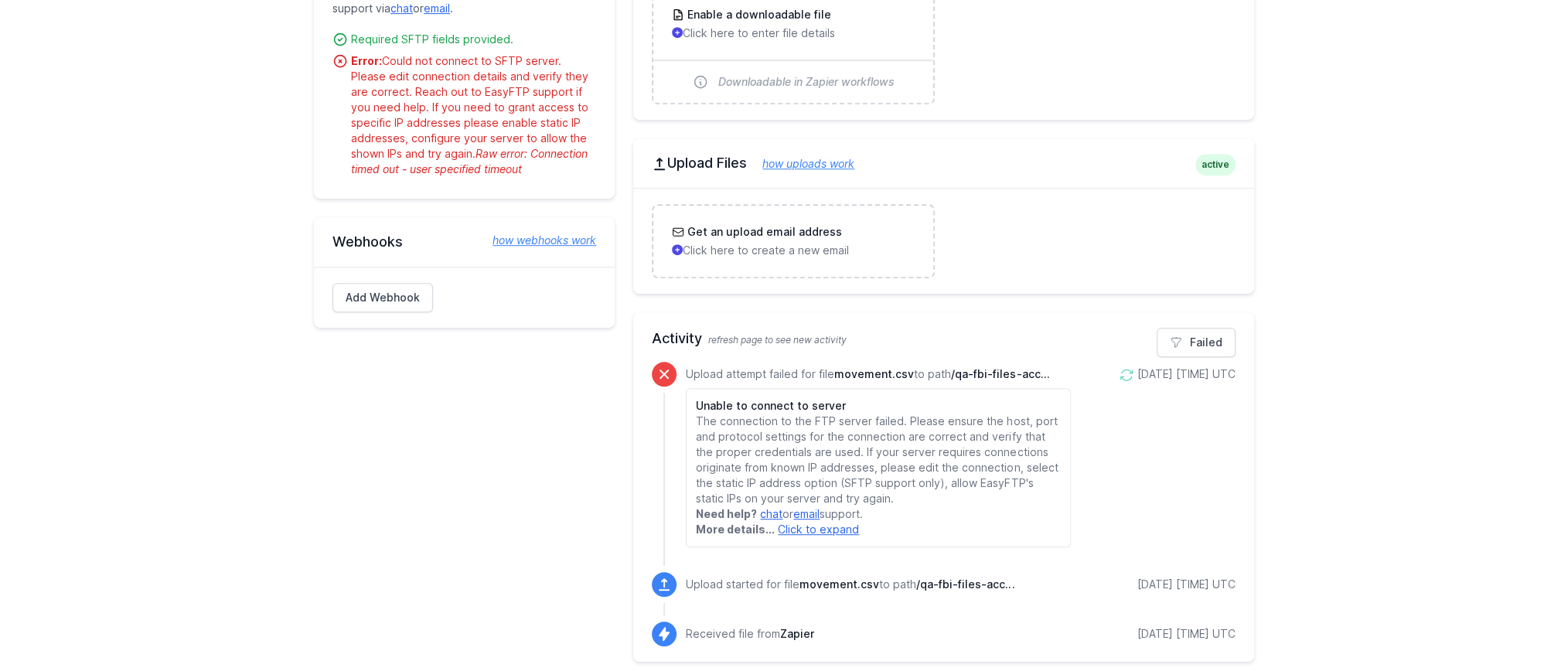 click on "Click to expand" at bounding box center (818, 529) 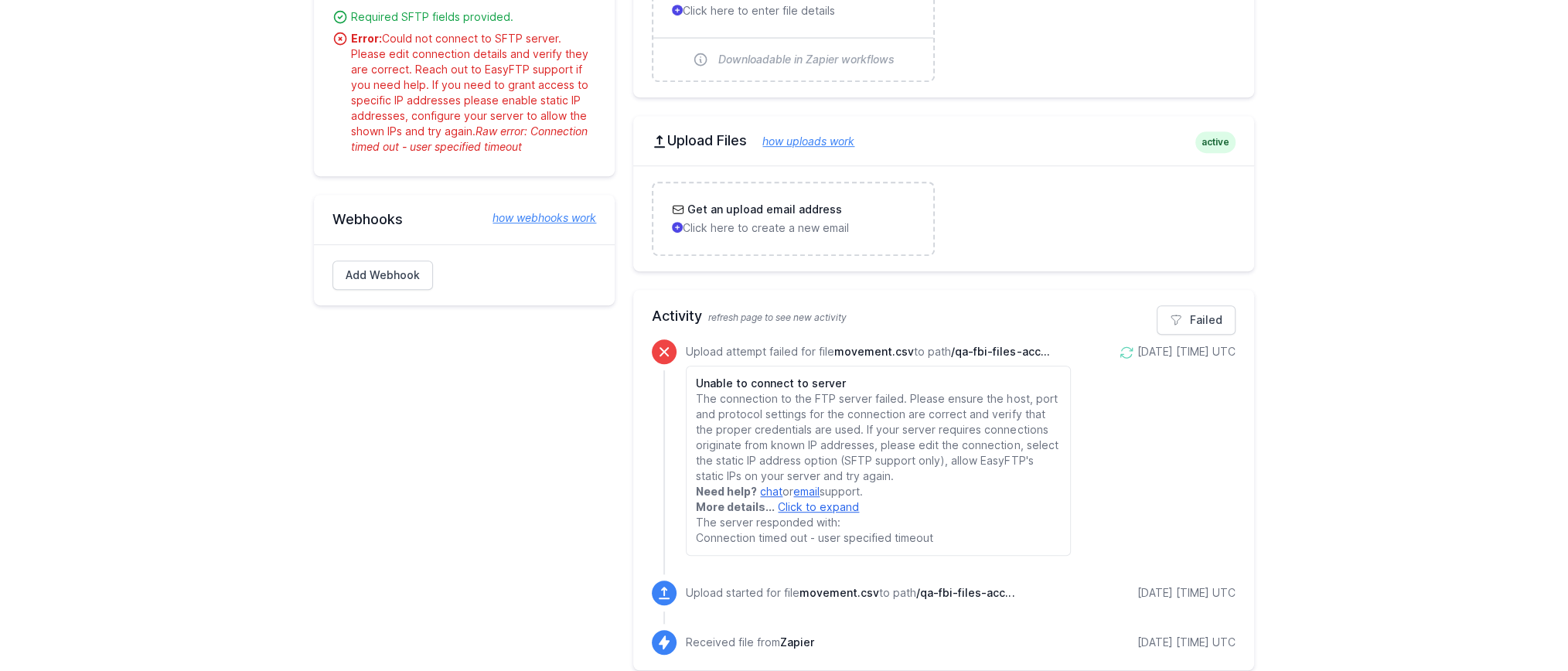 scroll, scrollTop: 806, scrollLeft: 0, axis: vertical 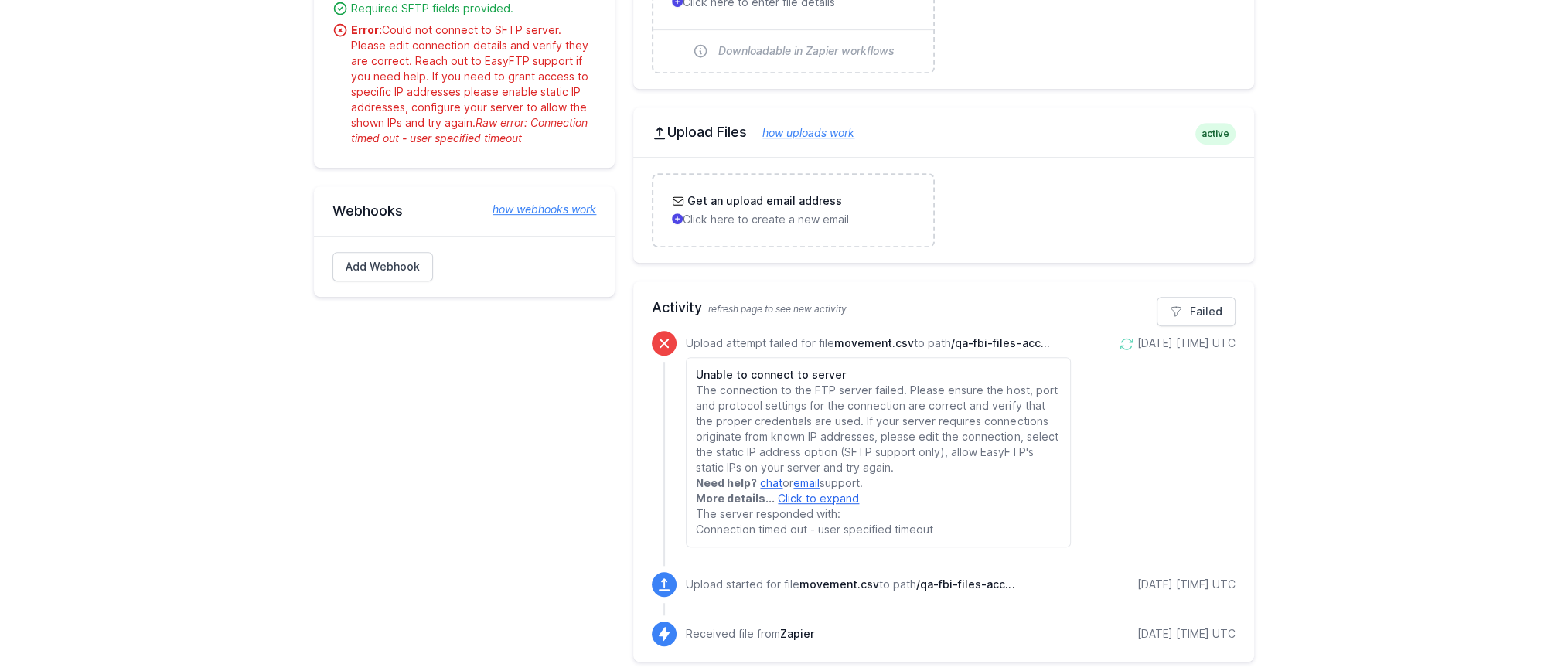 drag, startPoint x: 969, startPoint y: 521, endPoint x: 695, endPoint y: 522, distance: 274.0018 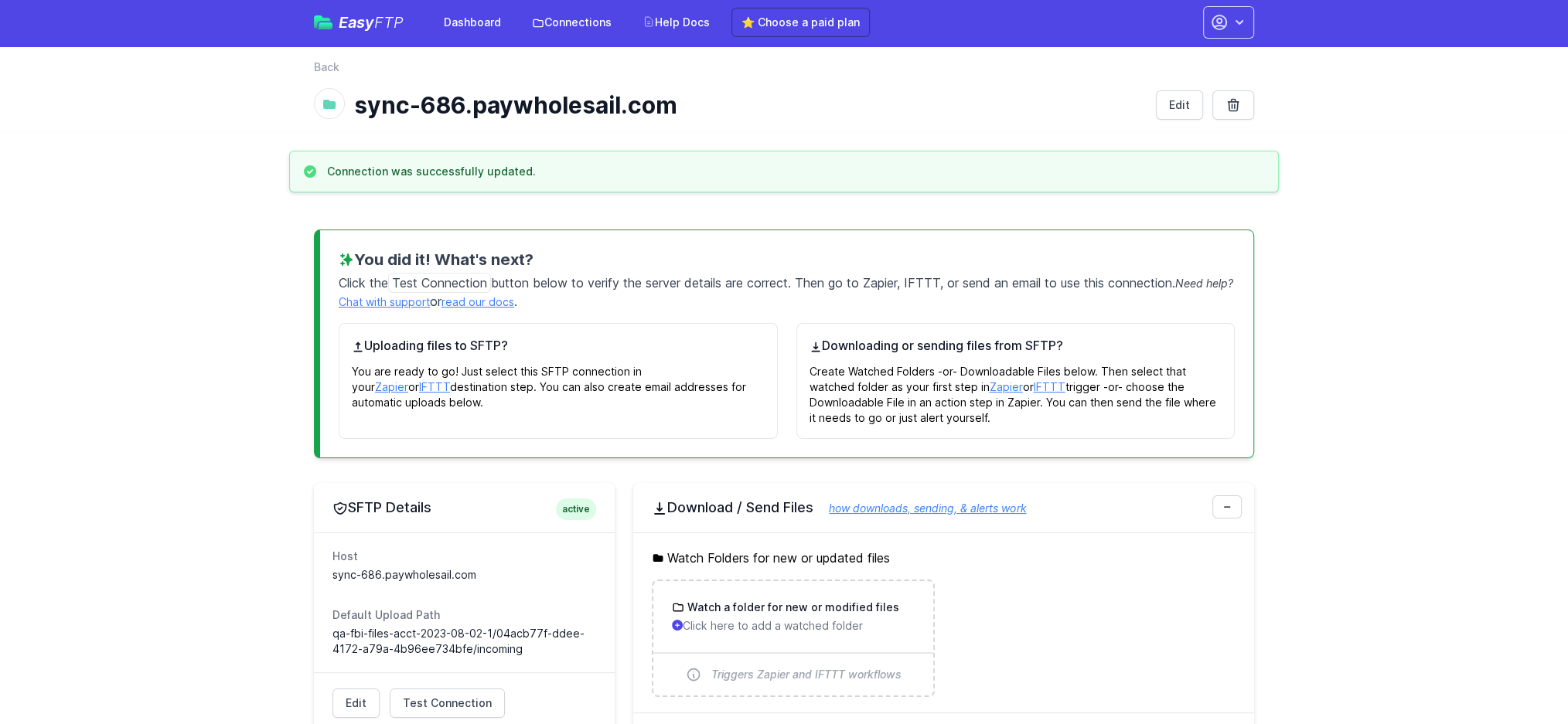 scroll, scrollTop: 0, scrollLeft: 0, axis: both 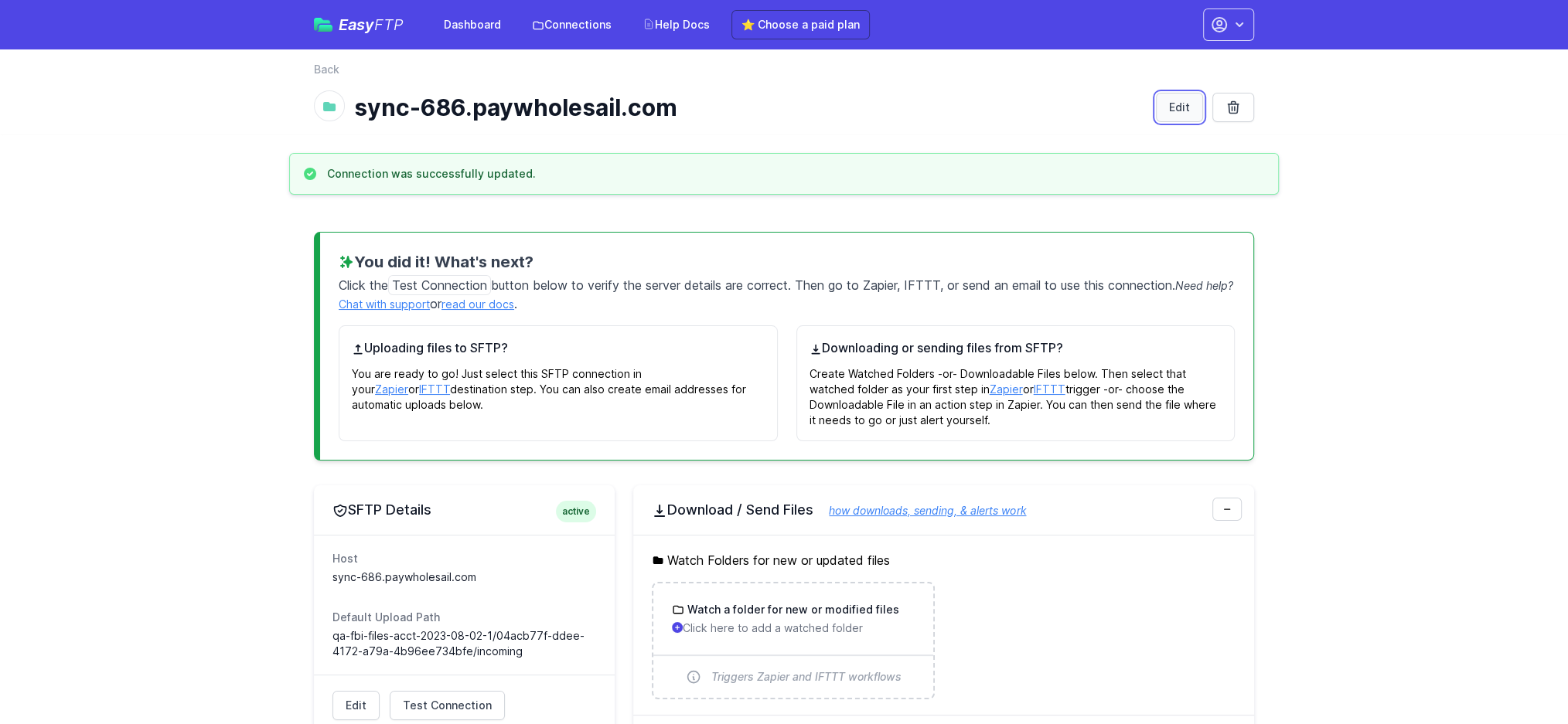click on "Edit" at bounding box center (1179, 107) 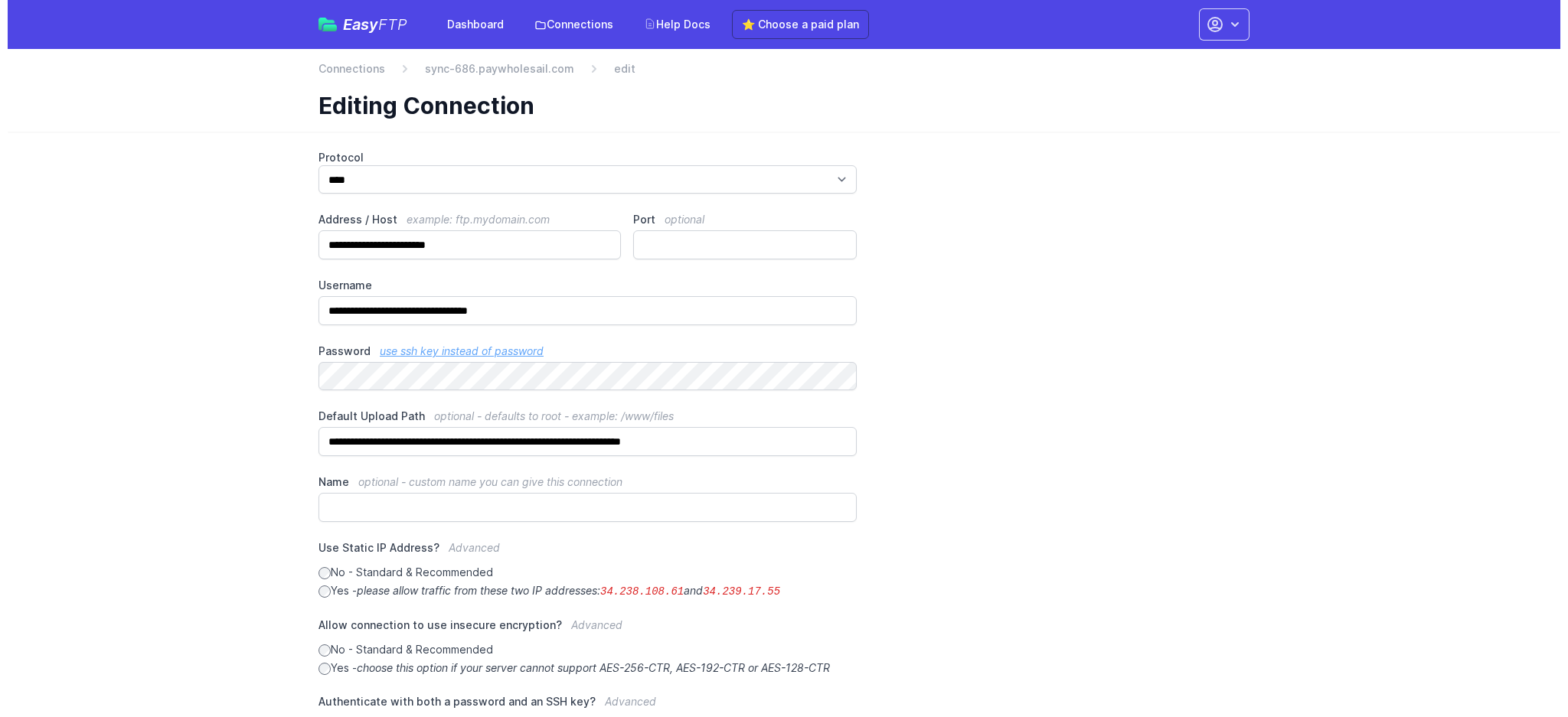 scroll, scrollTop: 0, scrollLeft: 0, axis: both 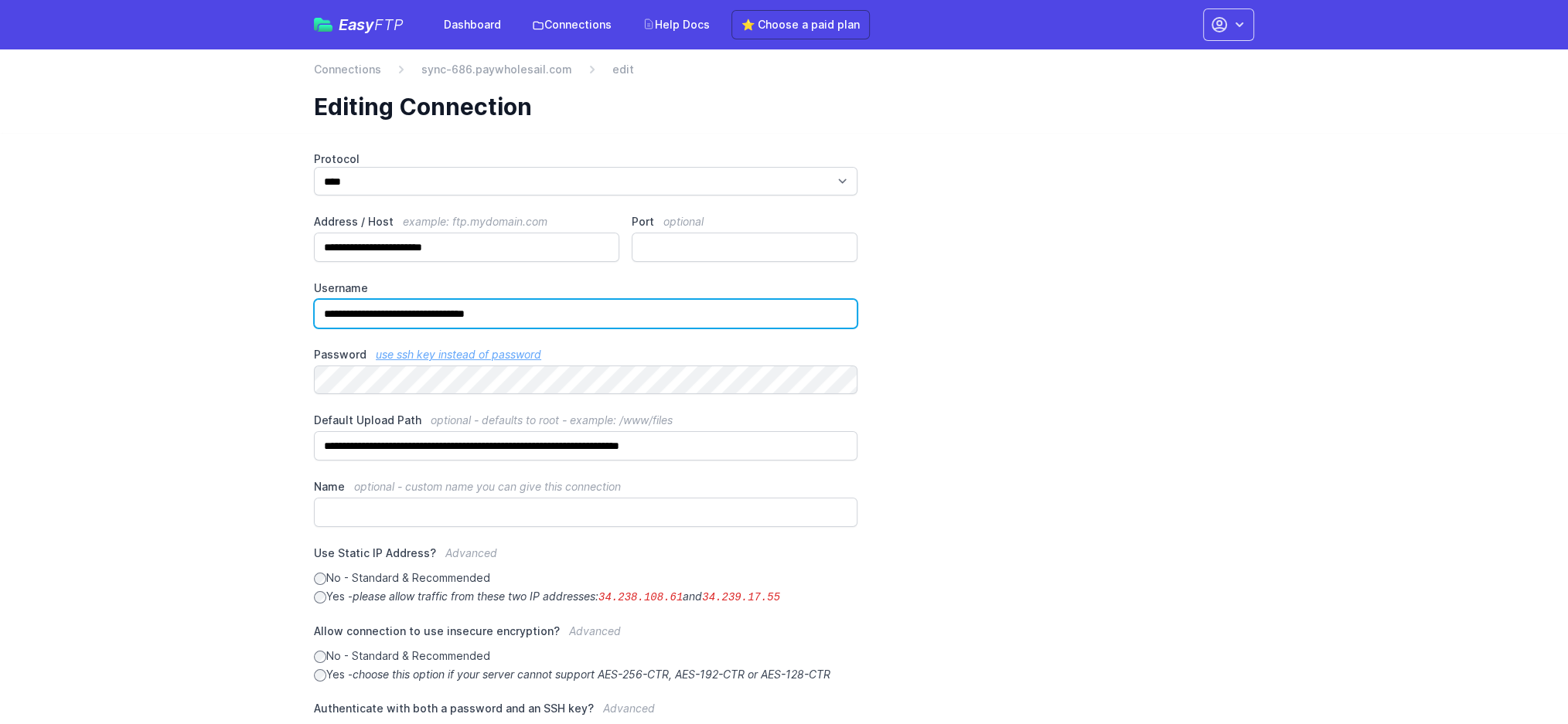 click on "**********" at bounding box center [585, 314] 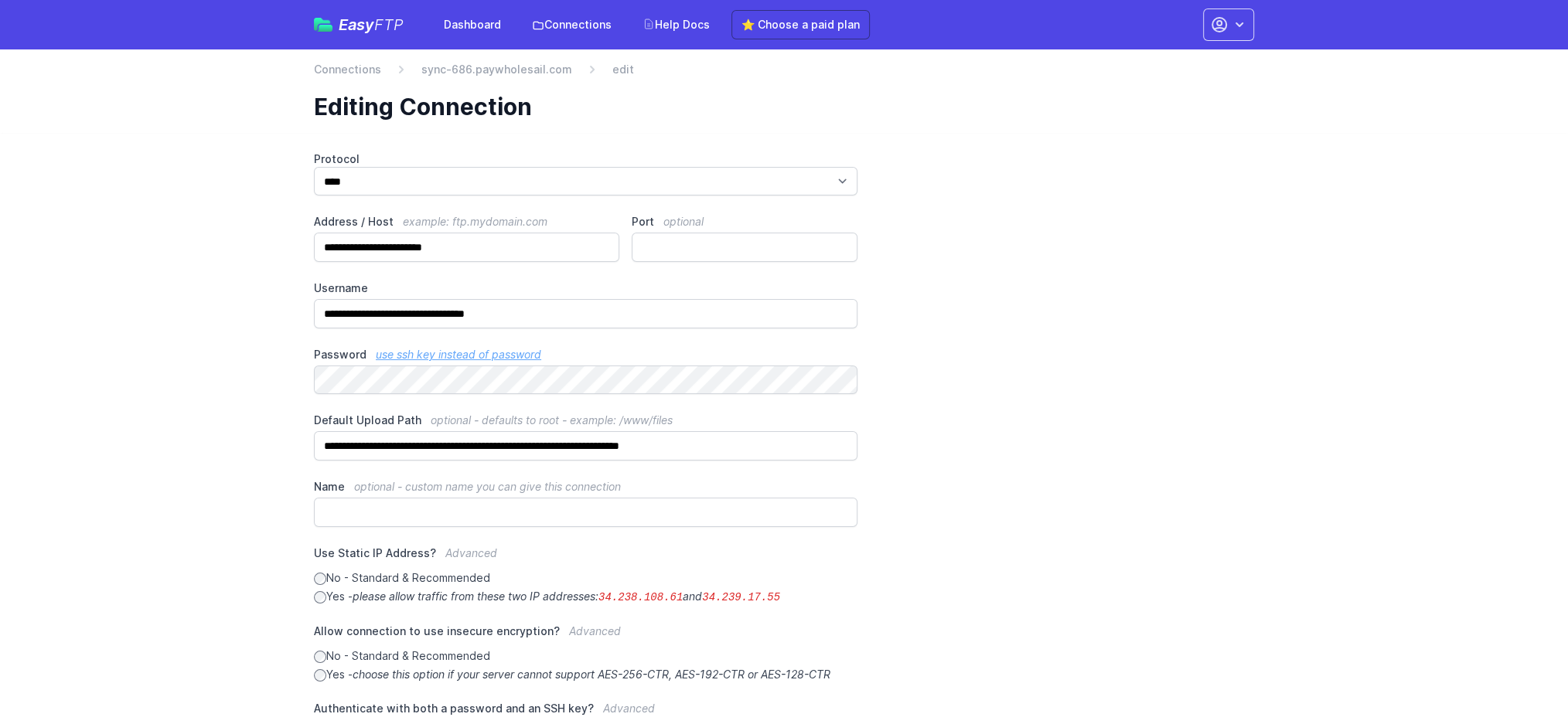 click on "**********" at bounding box center (784, 494) 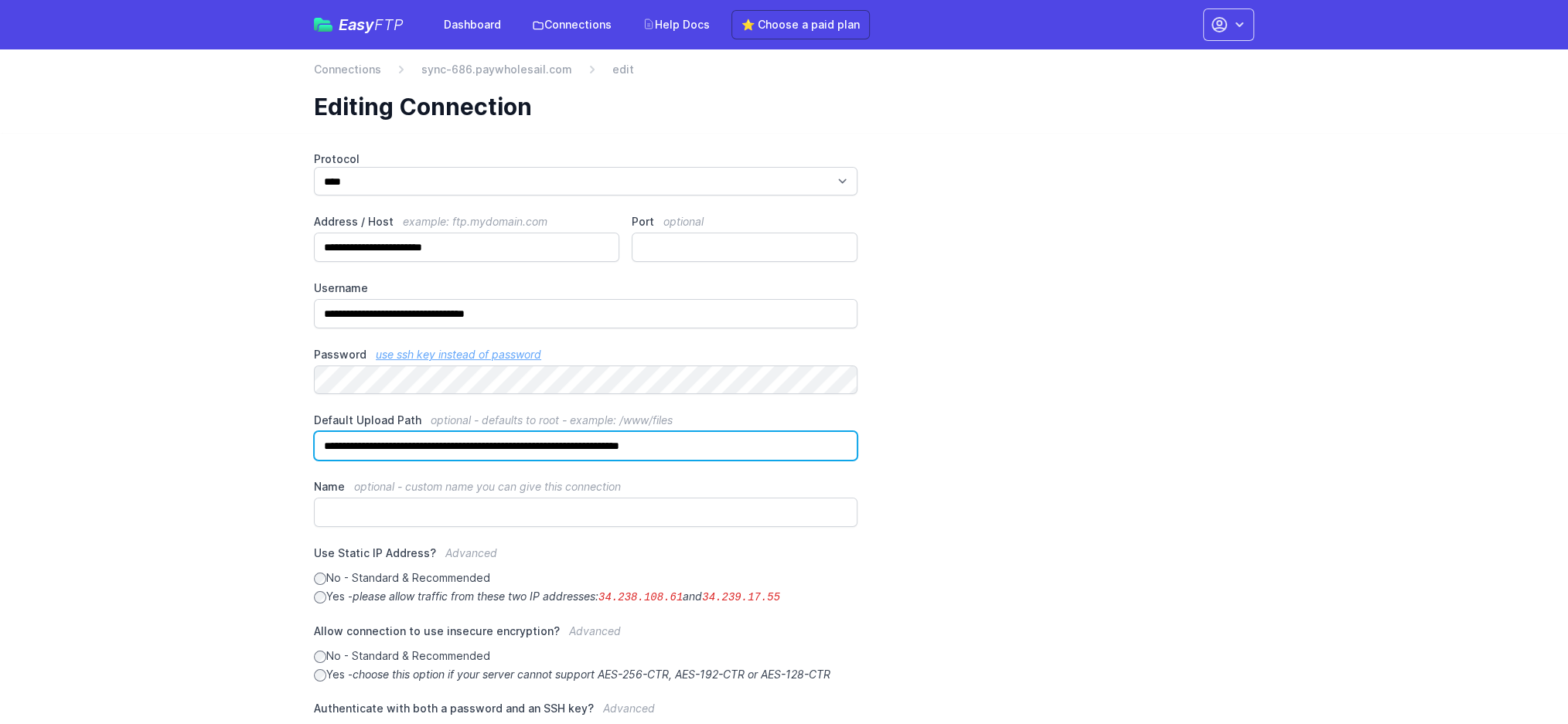 drag, startPoint x: 777, startPoint y: 441, endPoint x: 277, endPoint y: 438, distance: 500.009 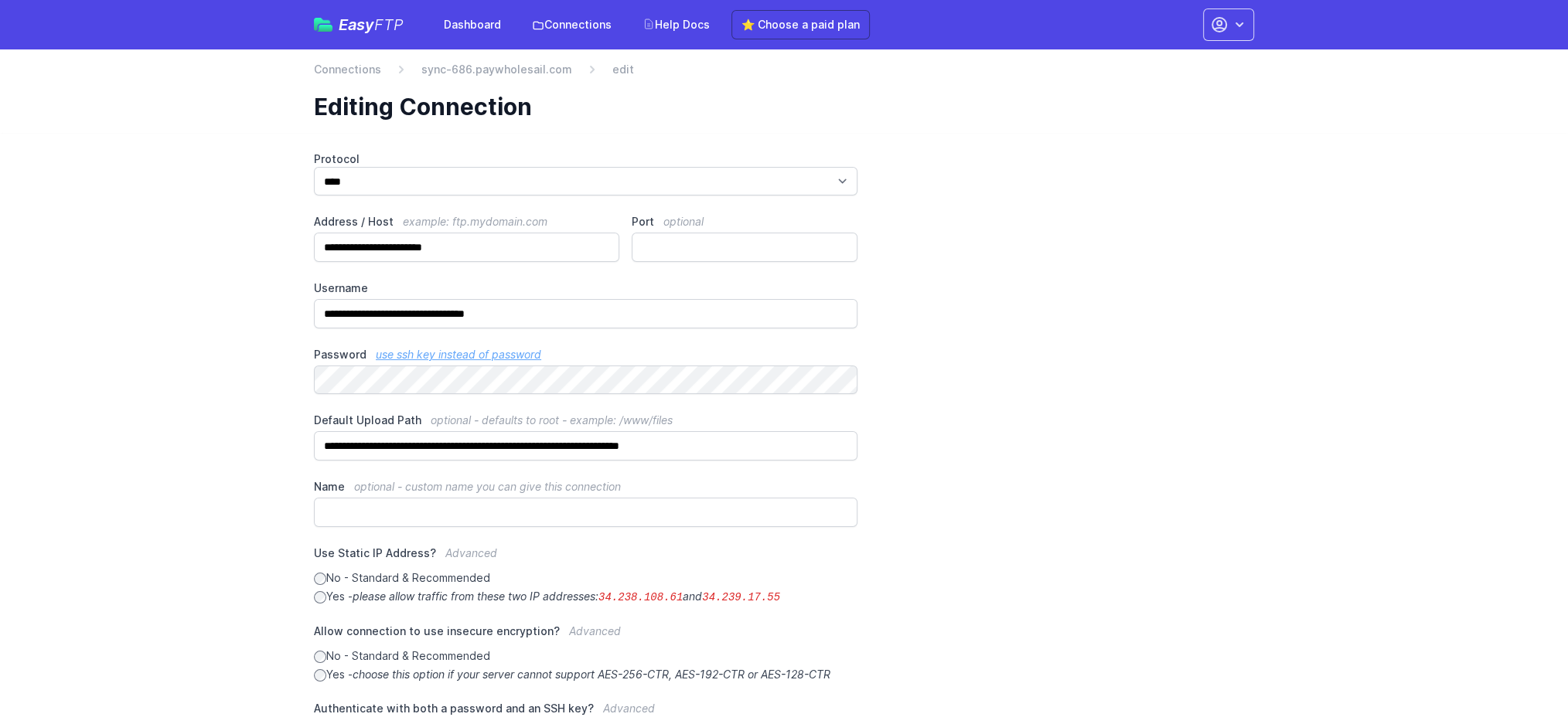 click on "**********" at bounding box center [784, 536] 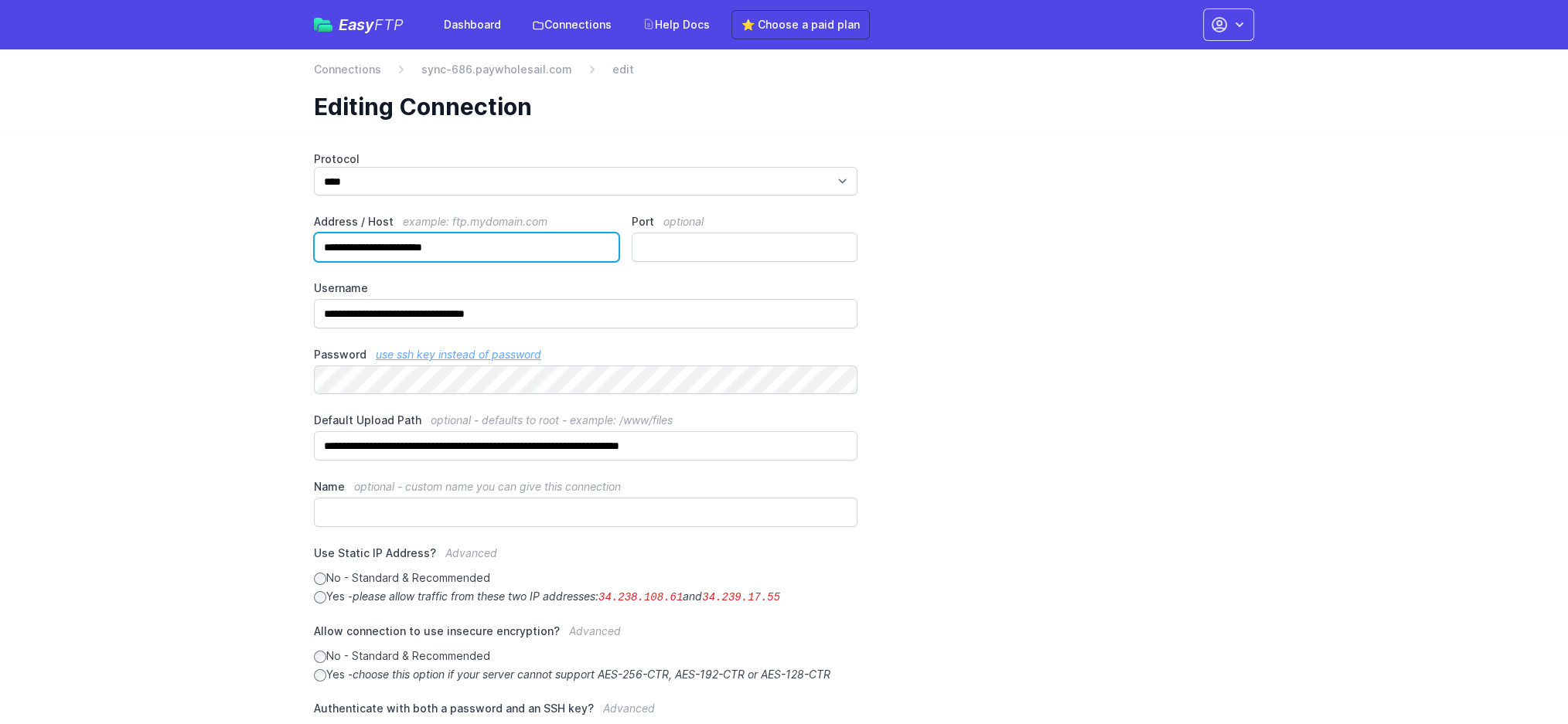 drag, startPoint x: 486, startPoint y: 244, endPoint x: 275, endPoint y: 236, distance: 211.1516 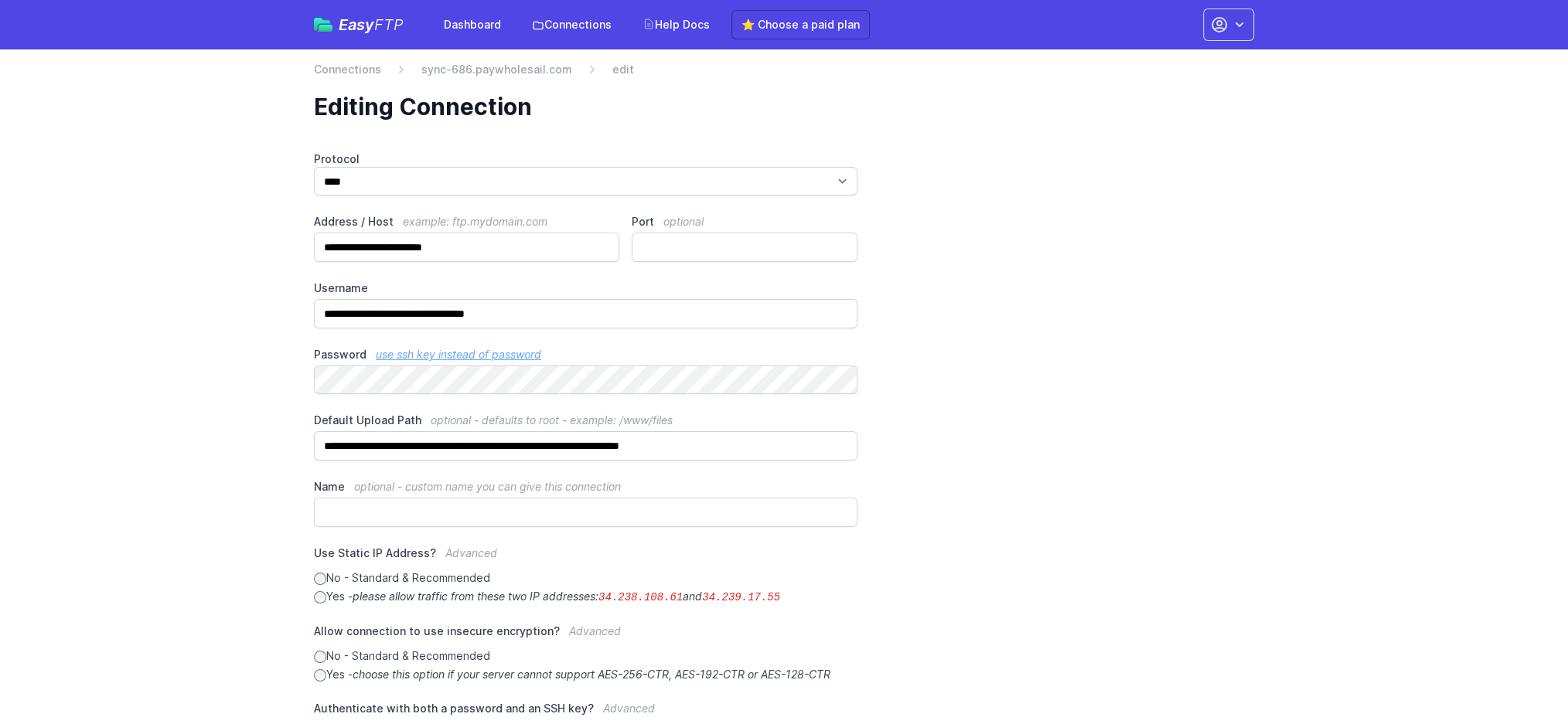 click on "**********" at bounding box center [784, 494] 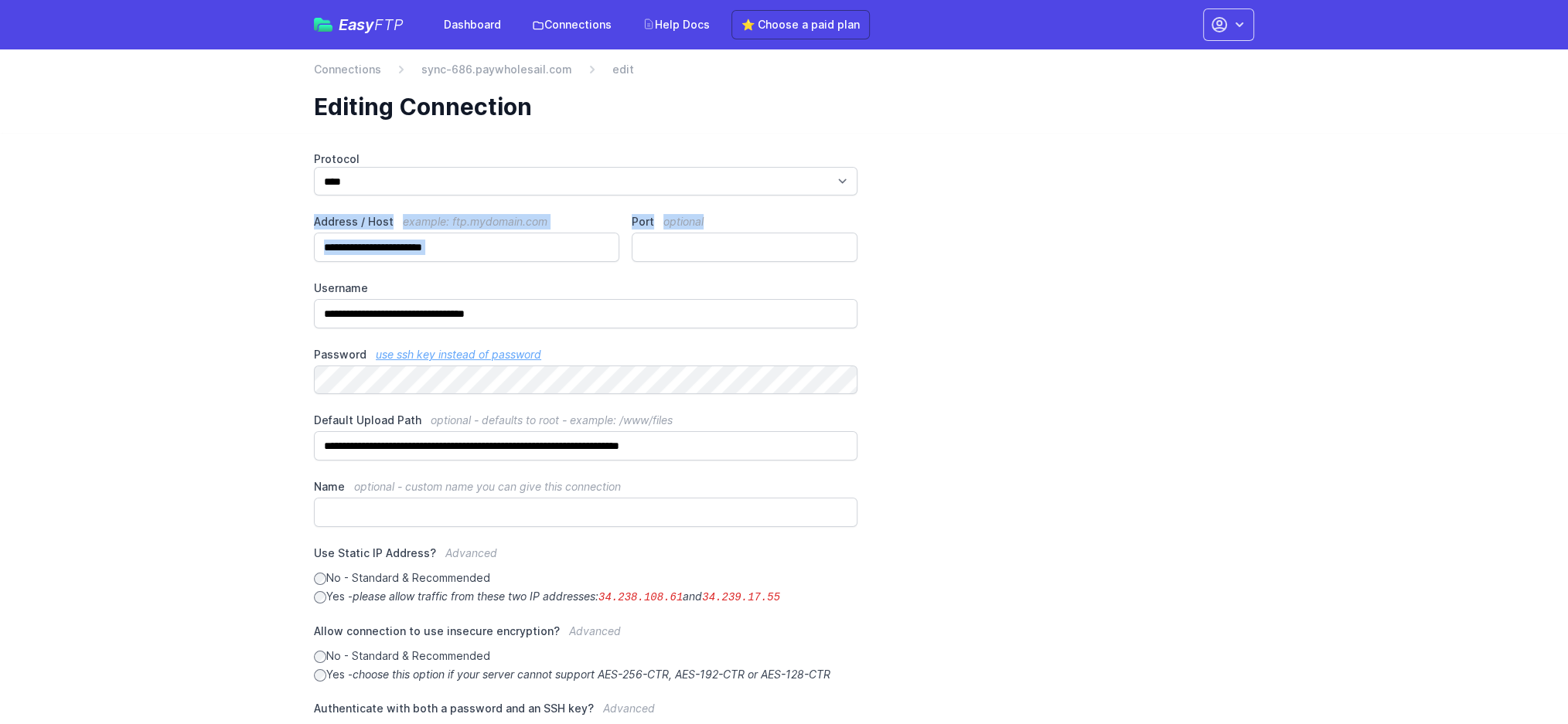 drag, startPoint x: 764, startPoint y: 223, endPoint x: 295, endPoint y: 229, distance: 469.0384 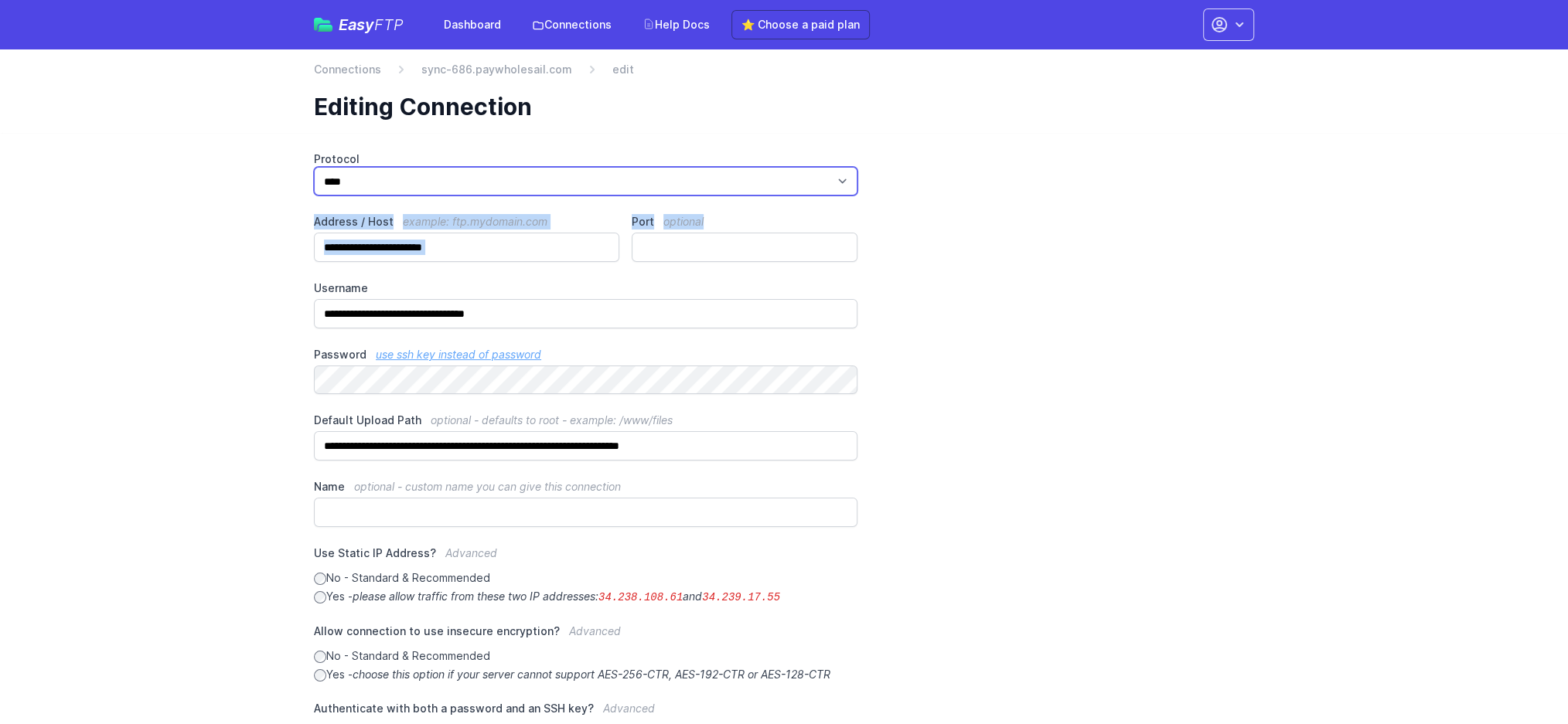 click on "***
****
****" at bounding box center (585, 181) 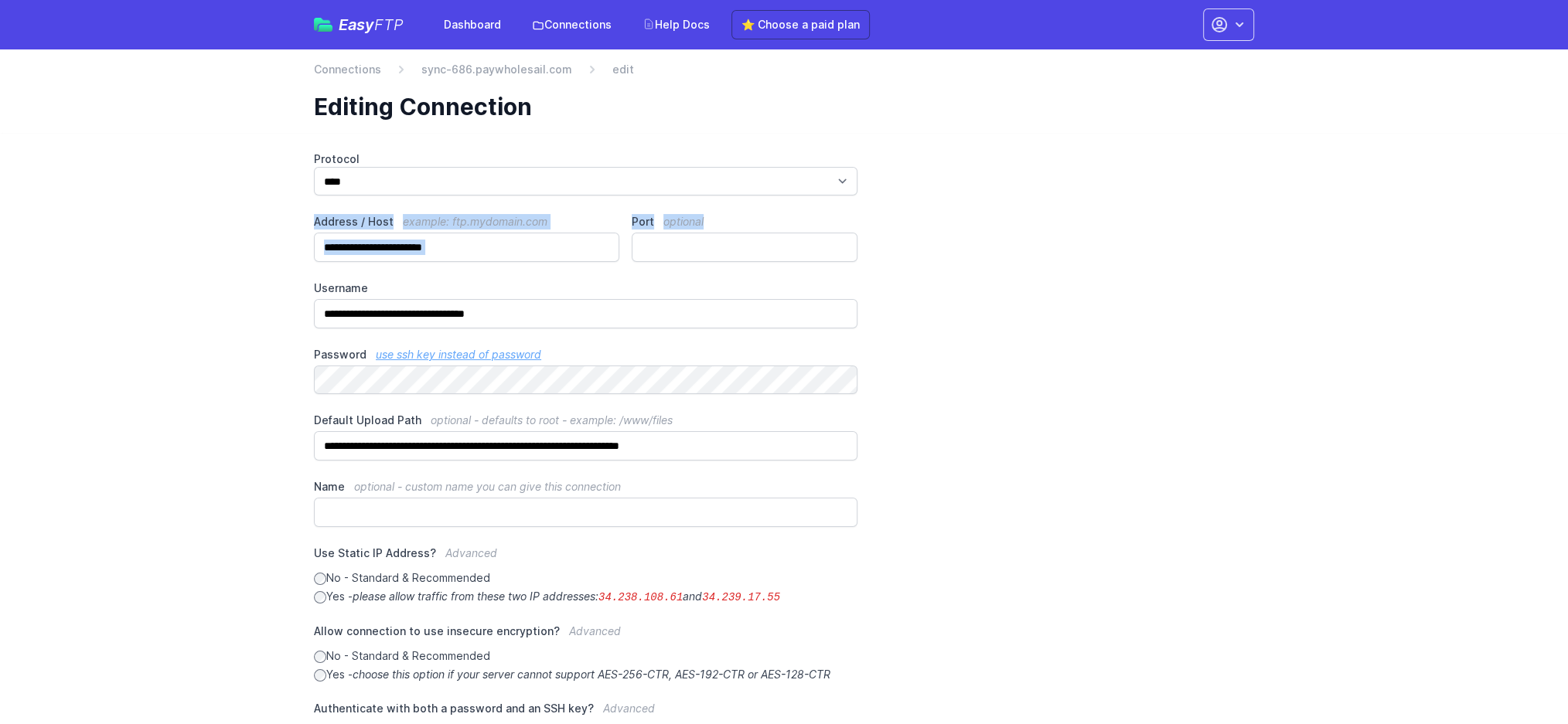 click on "**********" at bounding box center (784, 494) 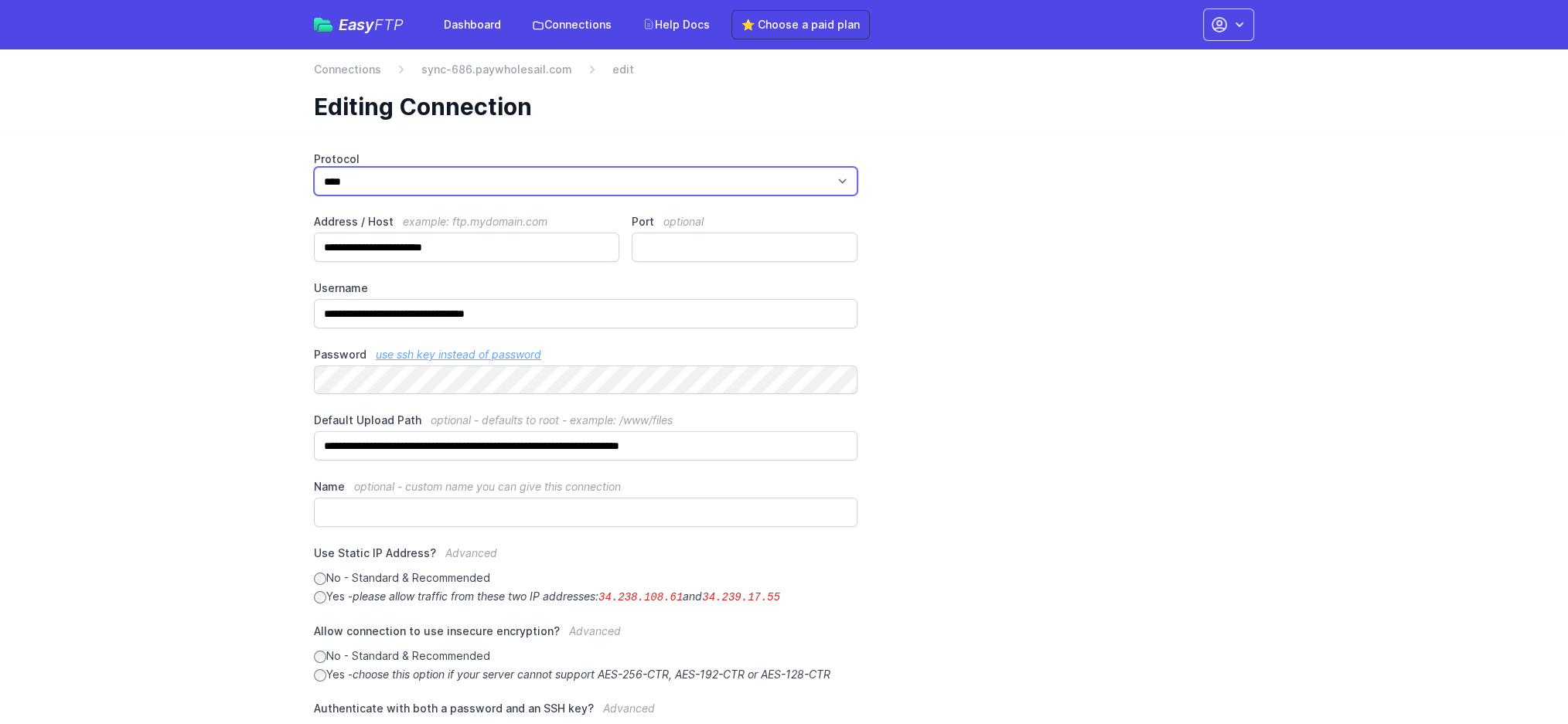 click on "***
****
****" at bounding box center [585, 181] 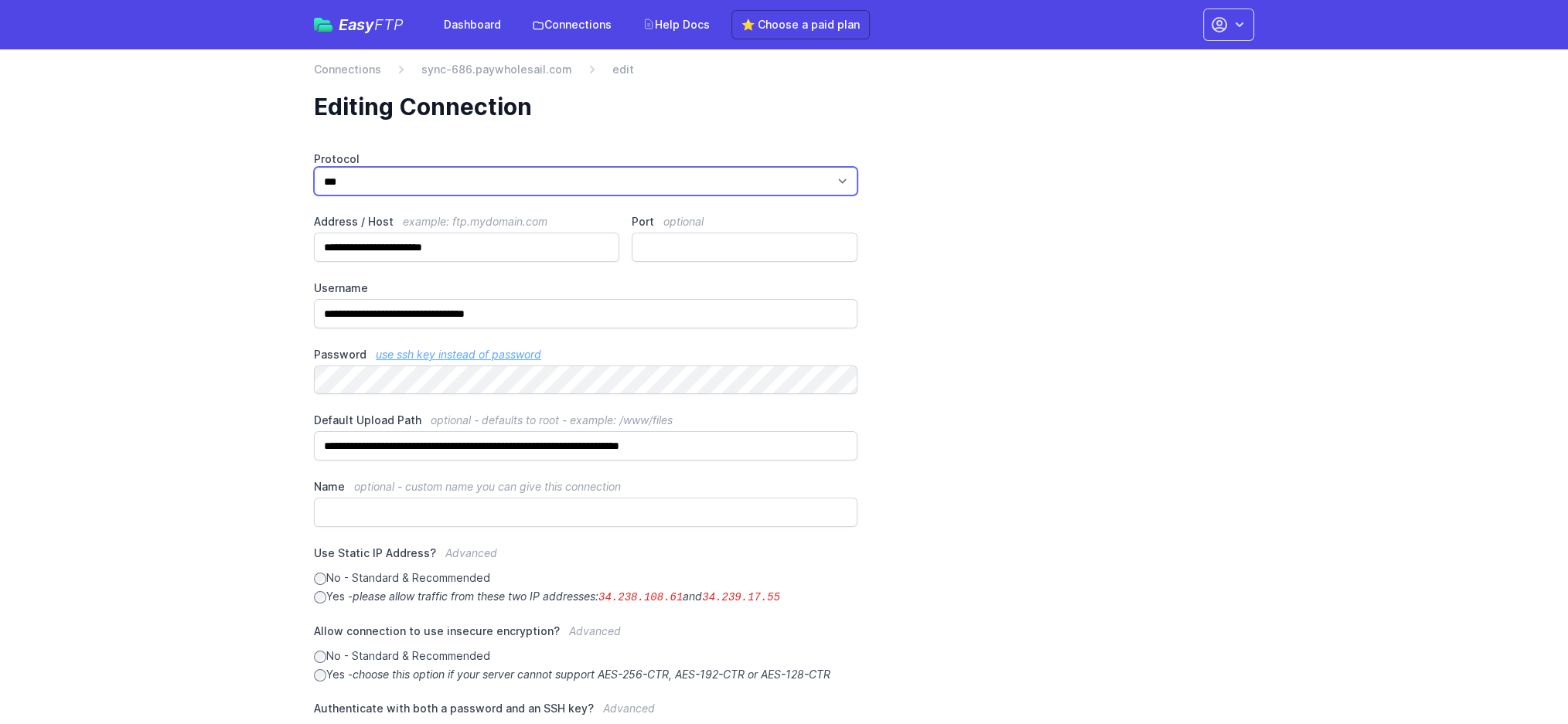 click on "***
****
****" at bounding box center [585, 181] 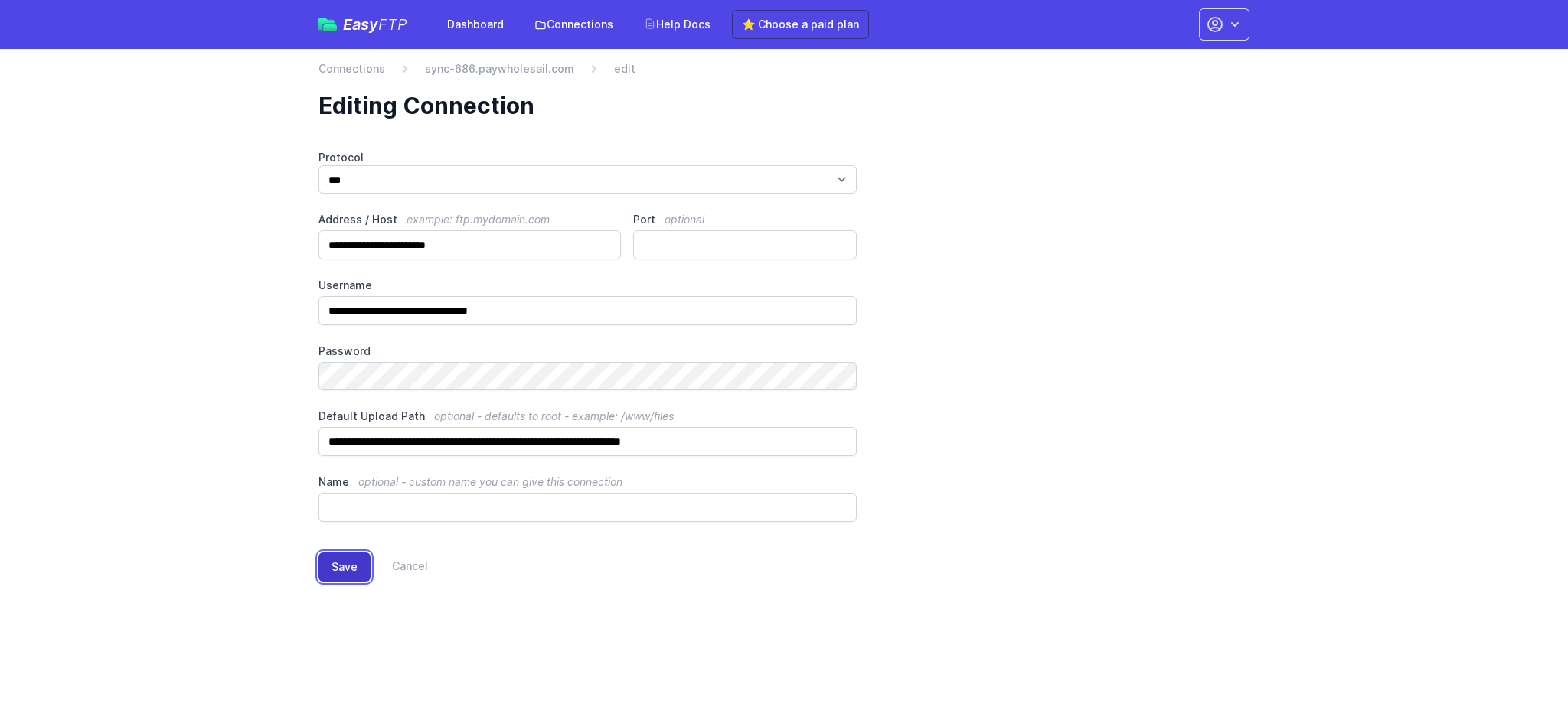 click on "Save" at bounding box center [345, 567] 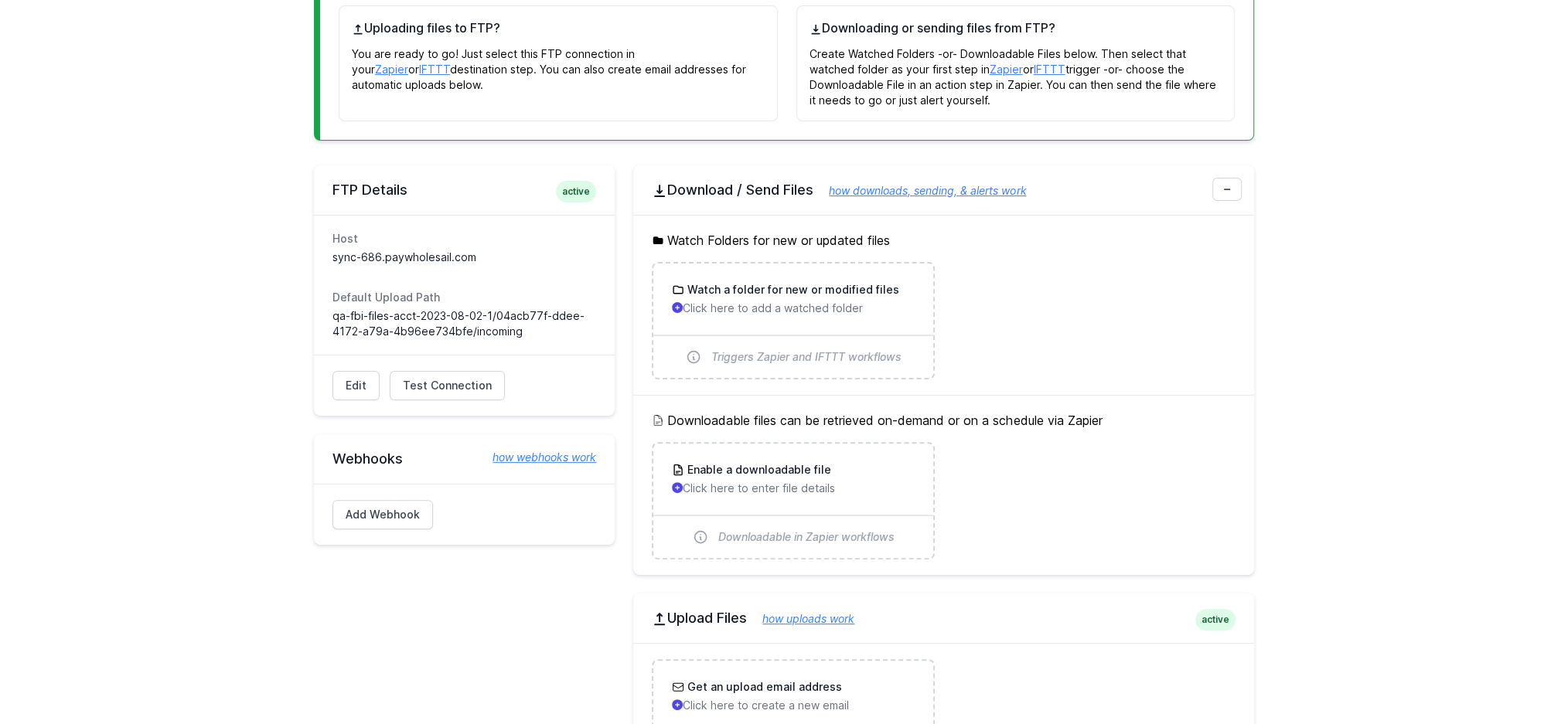 scroll, scrollTop: 322, scrollLeft: 0, axis: vertical 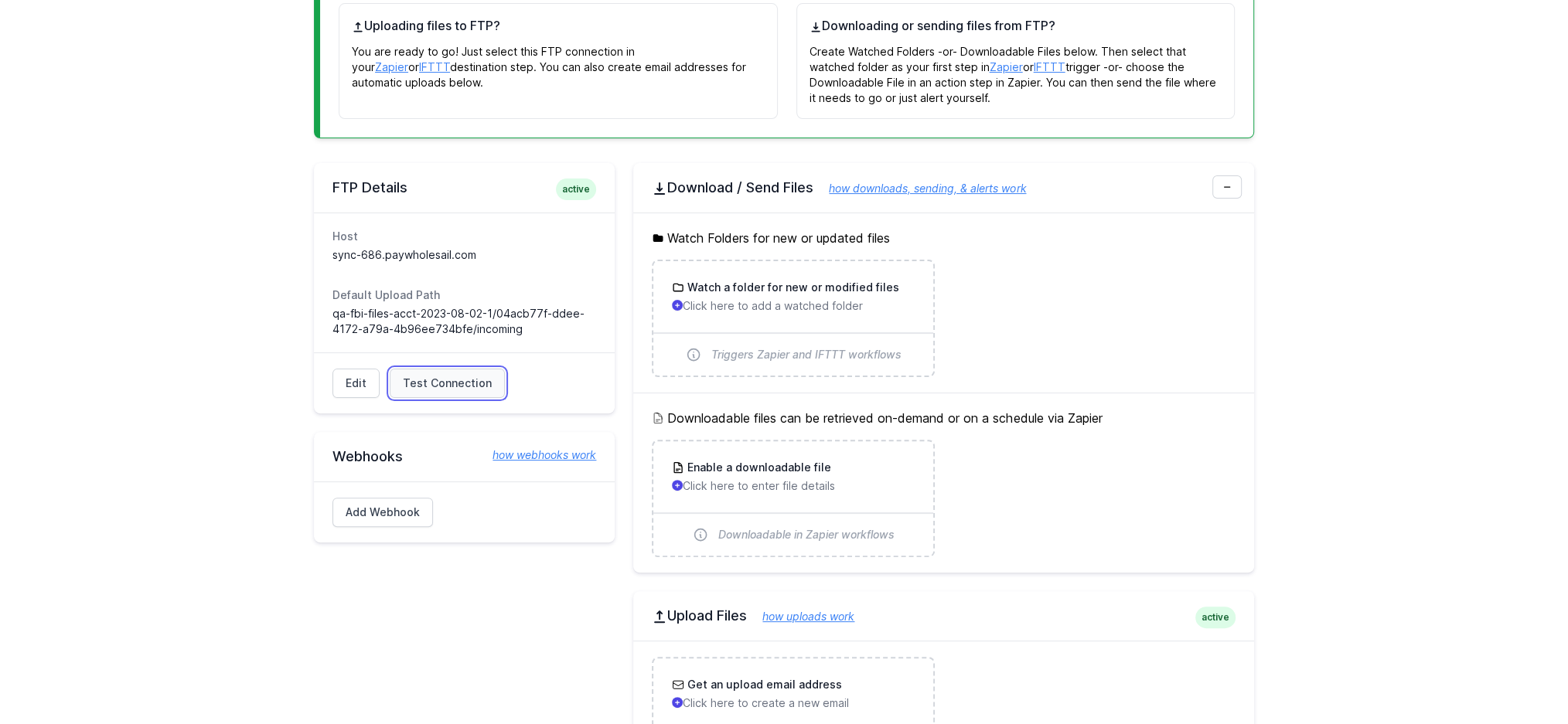 click on "Test Connection" at bounding box center (447, 383) 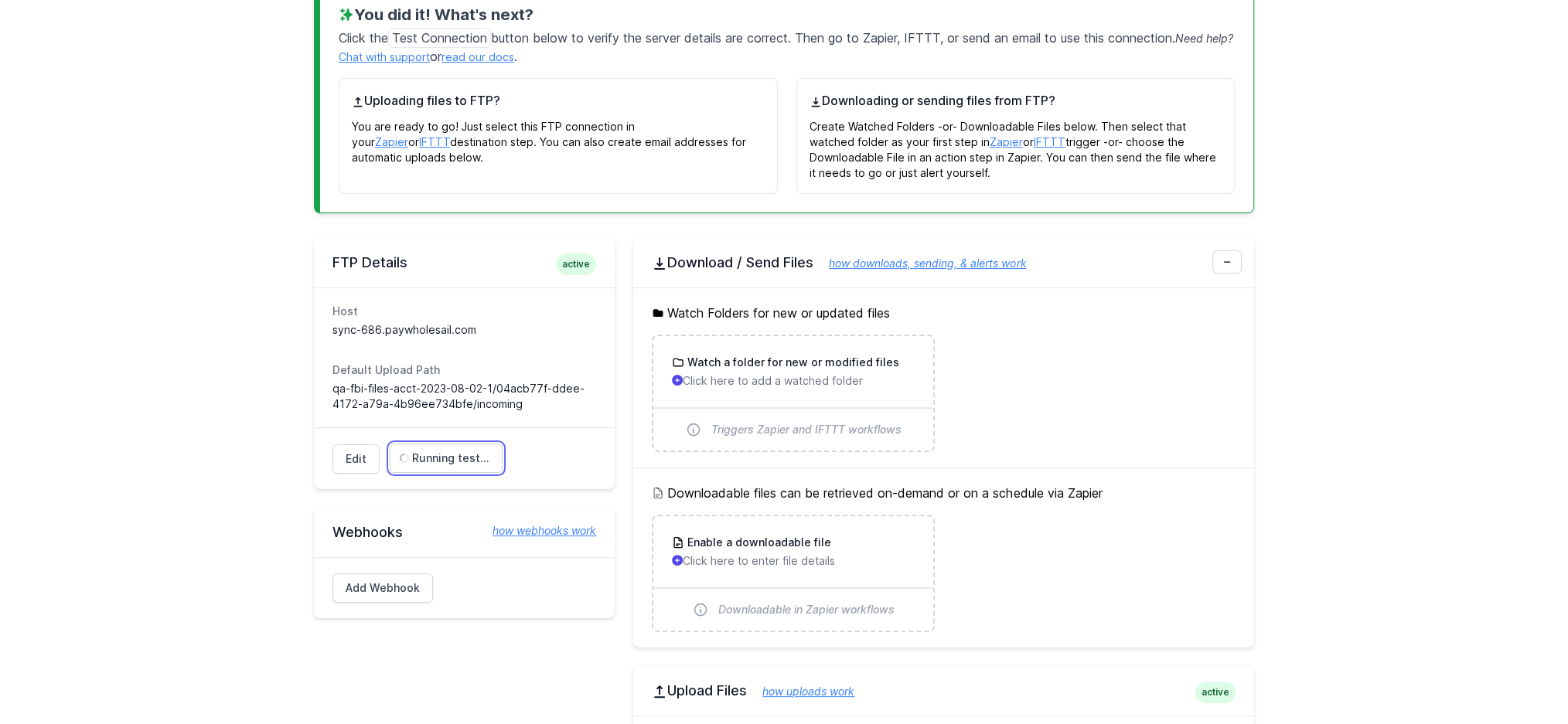 scroll, scrollTop: 247, scrollLeft: 0, axis: vertical 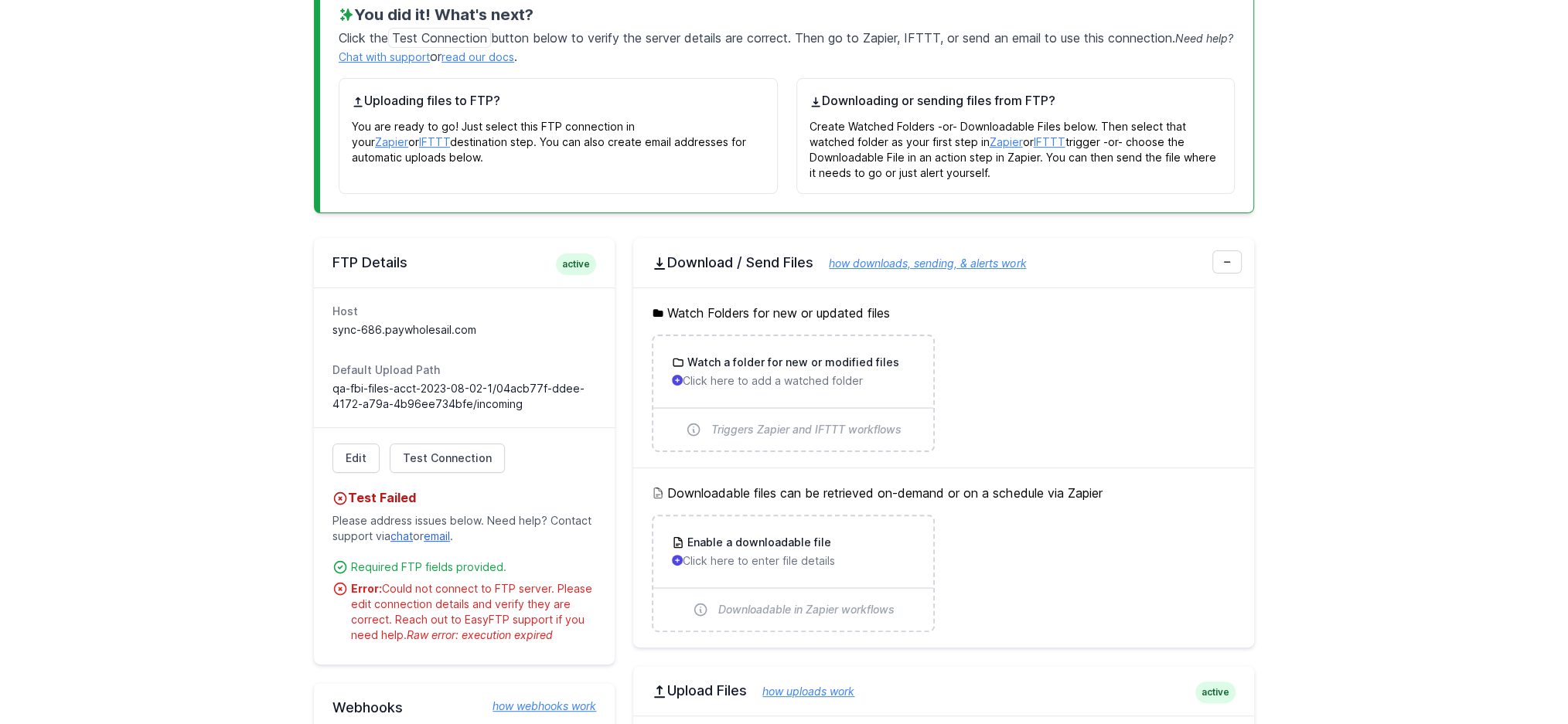 click on "Connection was successfully updated.
You did it! What's next?
Click the  Test Connection  button below to verify the server details are correct. Then go to Zapier, IFTTT, or send an email to use this connection.  Need help?   Chat with support  or  read our docs .
Uploading files to FTP?
You are ready to go! Just select this FTP connection in your  Zapier  or  IFTTT  destination step. You can also create email addresses for automatic uploads below.
Downloading or sending files from FTP?
Zapier  or  IFTTT
." at bounding box center [784, 556] 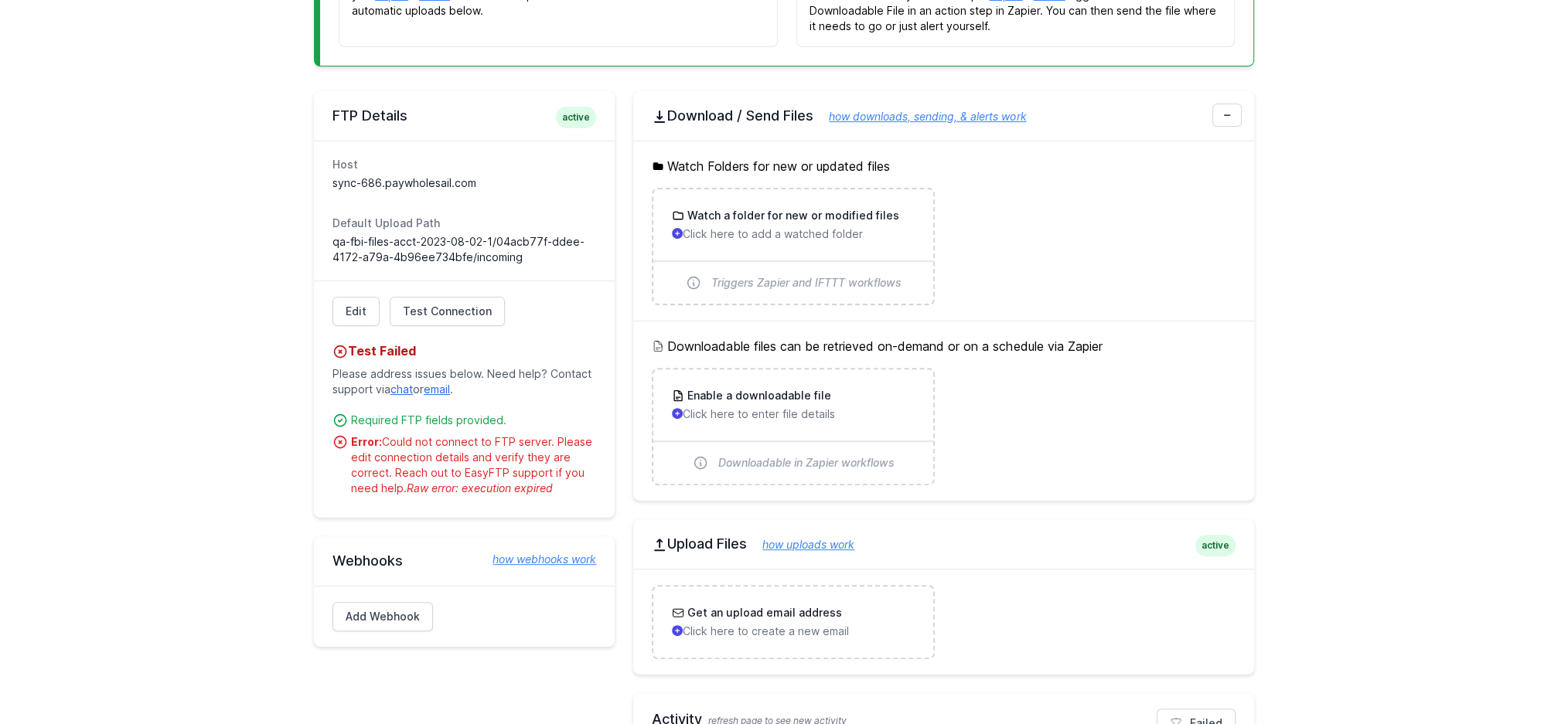 drag, startPoint x: 579, startPoint y: 487, endPoint x: 340, endPoint y: 436, distance: 244.38085 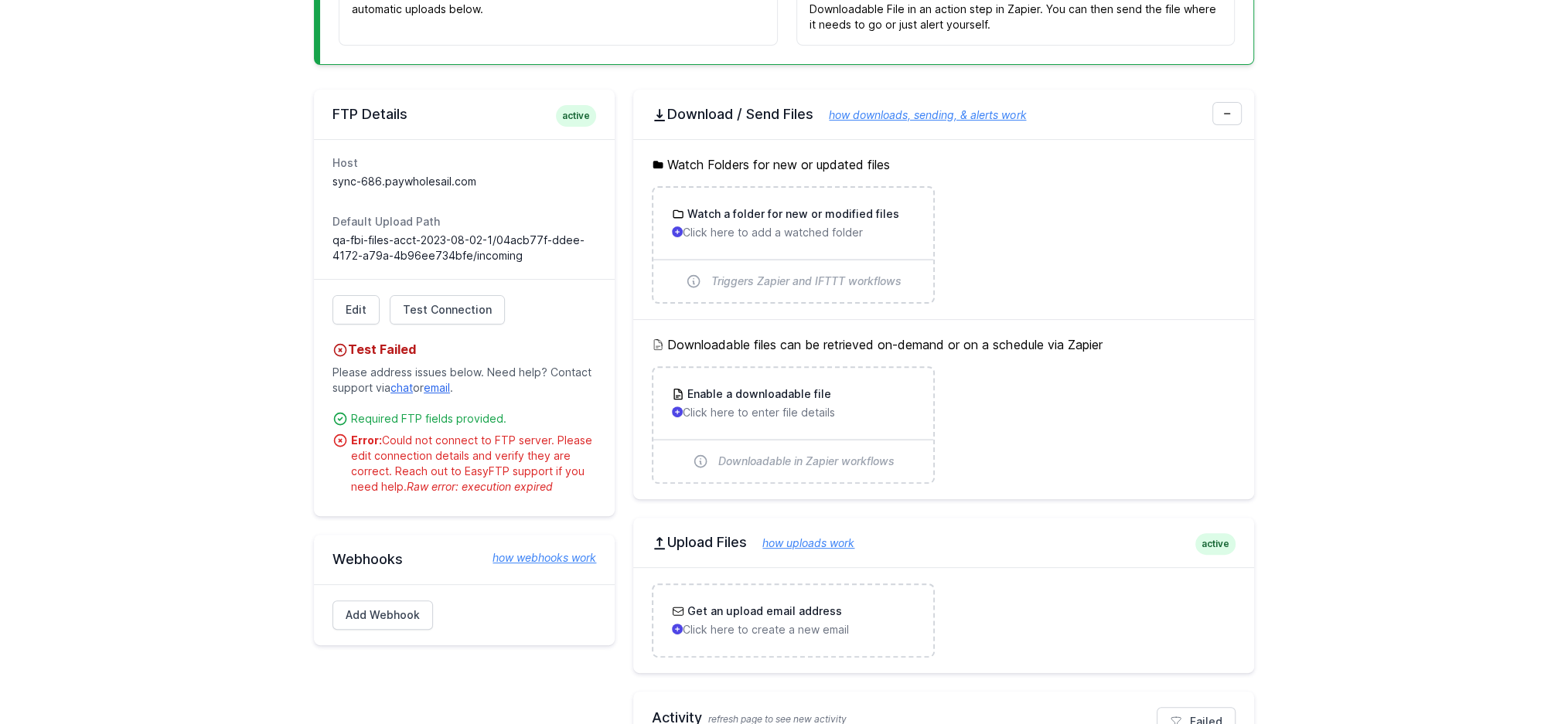click 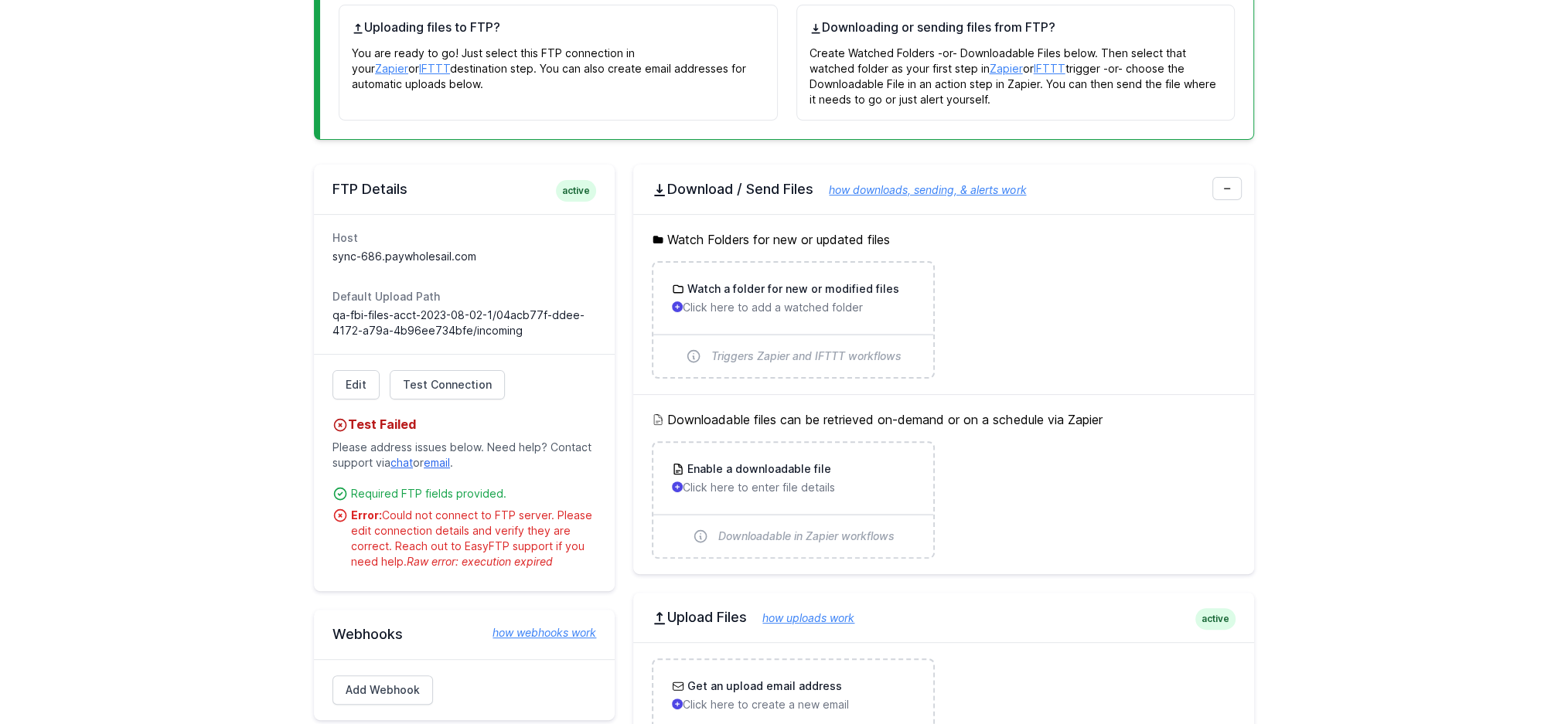 scroll, scrollTop: 332, scrollLeft: 0, axis: vertical 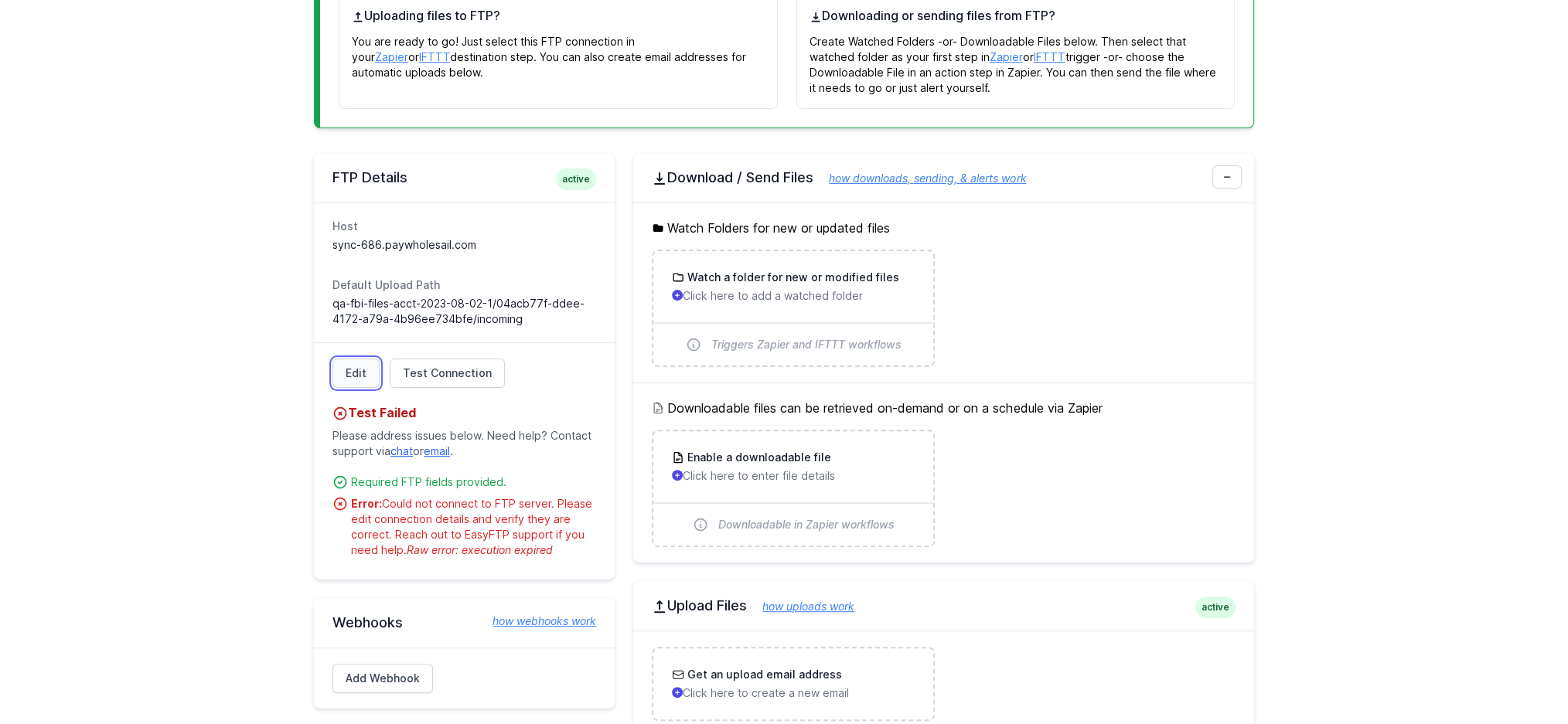 click on "Edit" at bounding box center [356, 373] 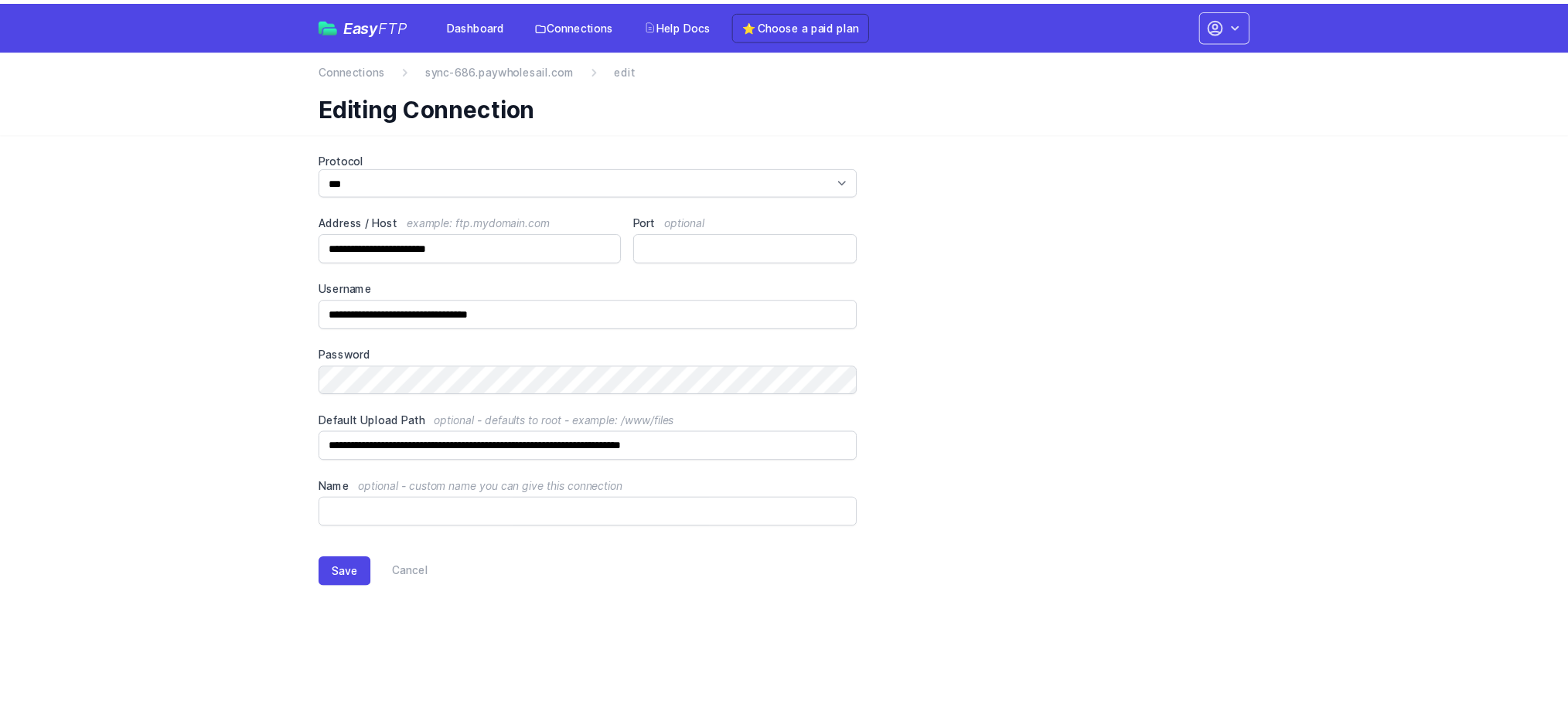scroll, scrollTop: 0, scrollLeft: 0, axis: both 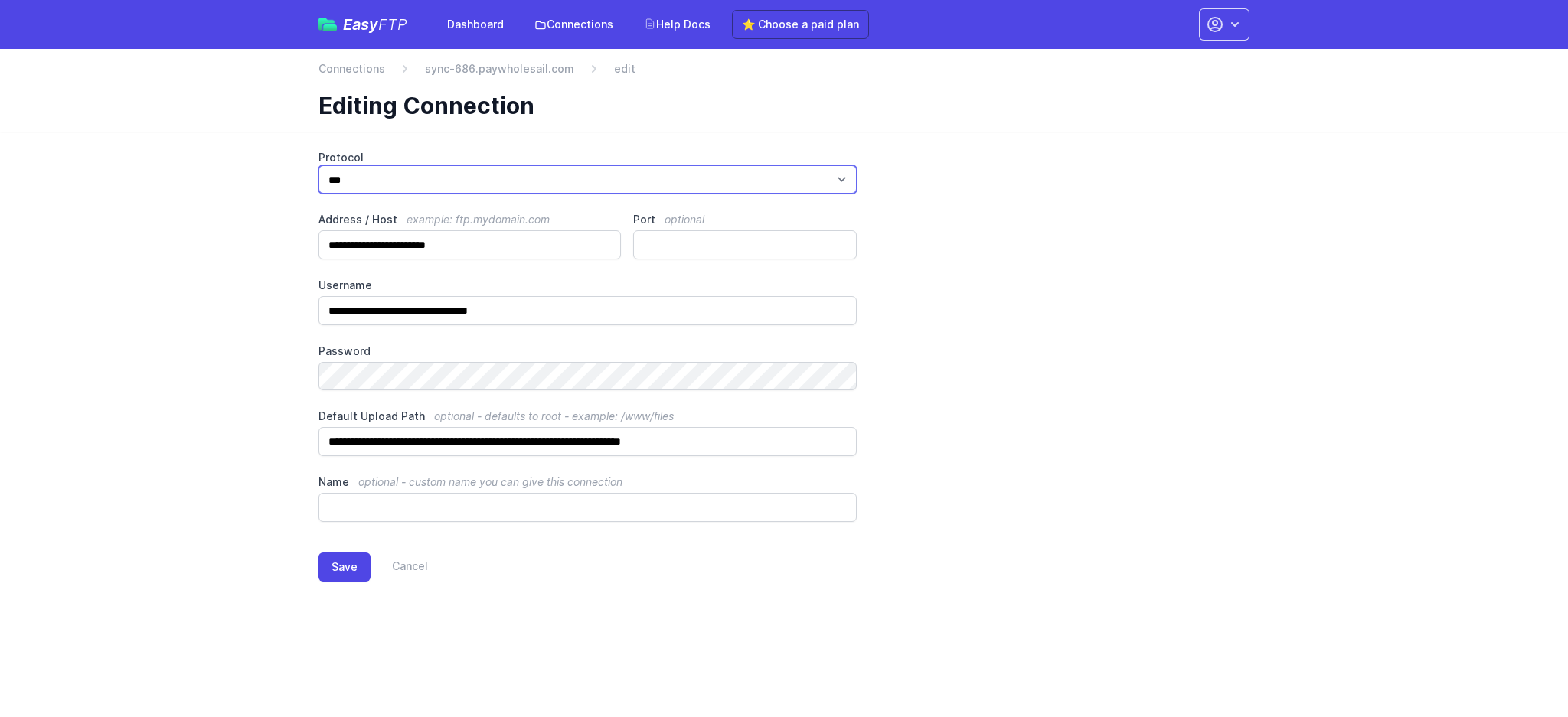 click on "***
****
****" at bounding box center (587, 179) 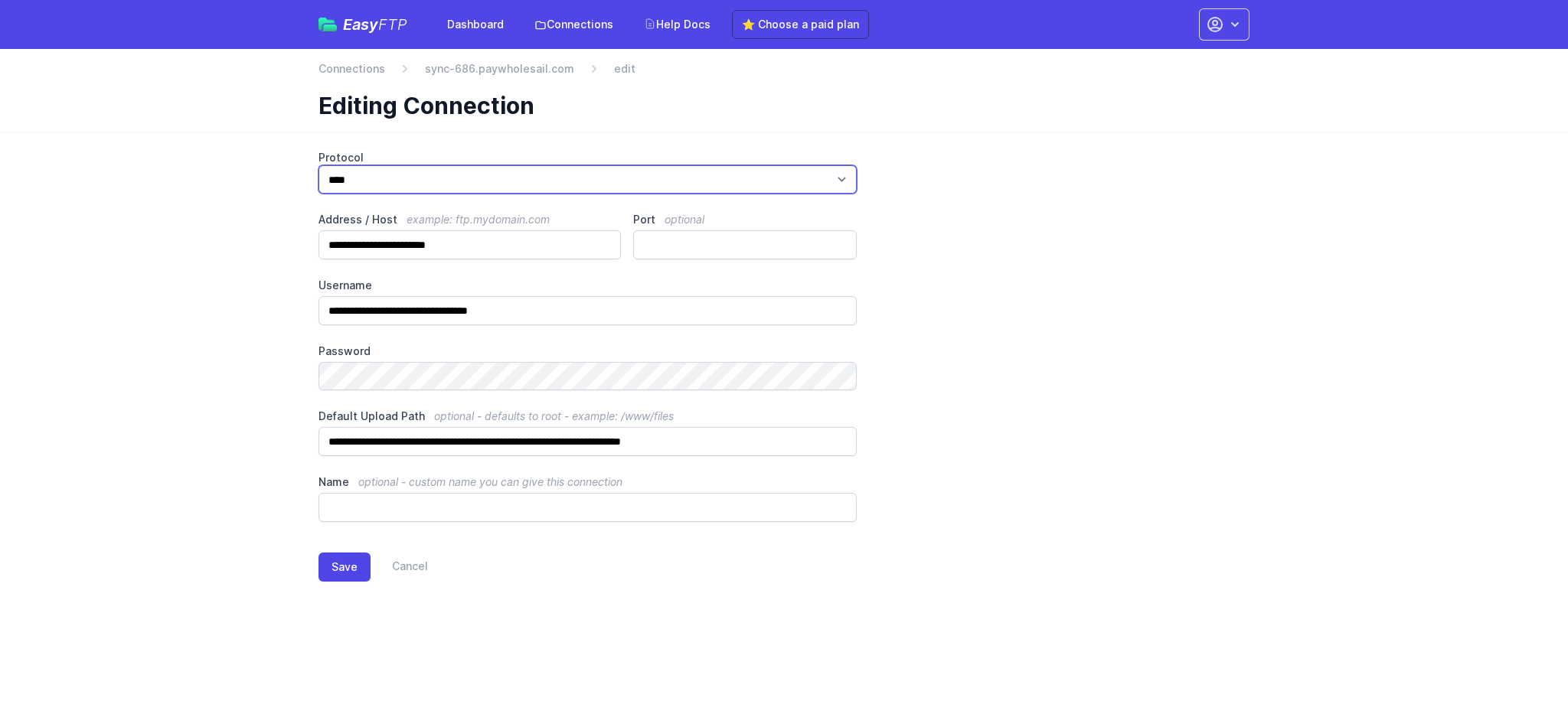 click on "***
****
****" at bounding box center [587, 179] 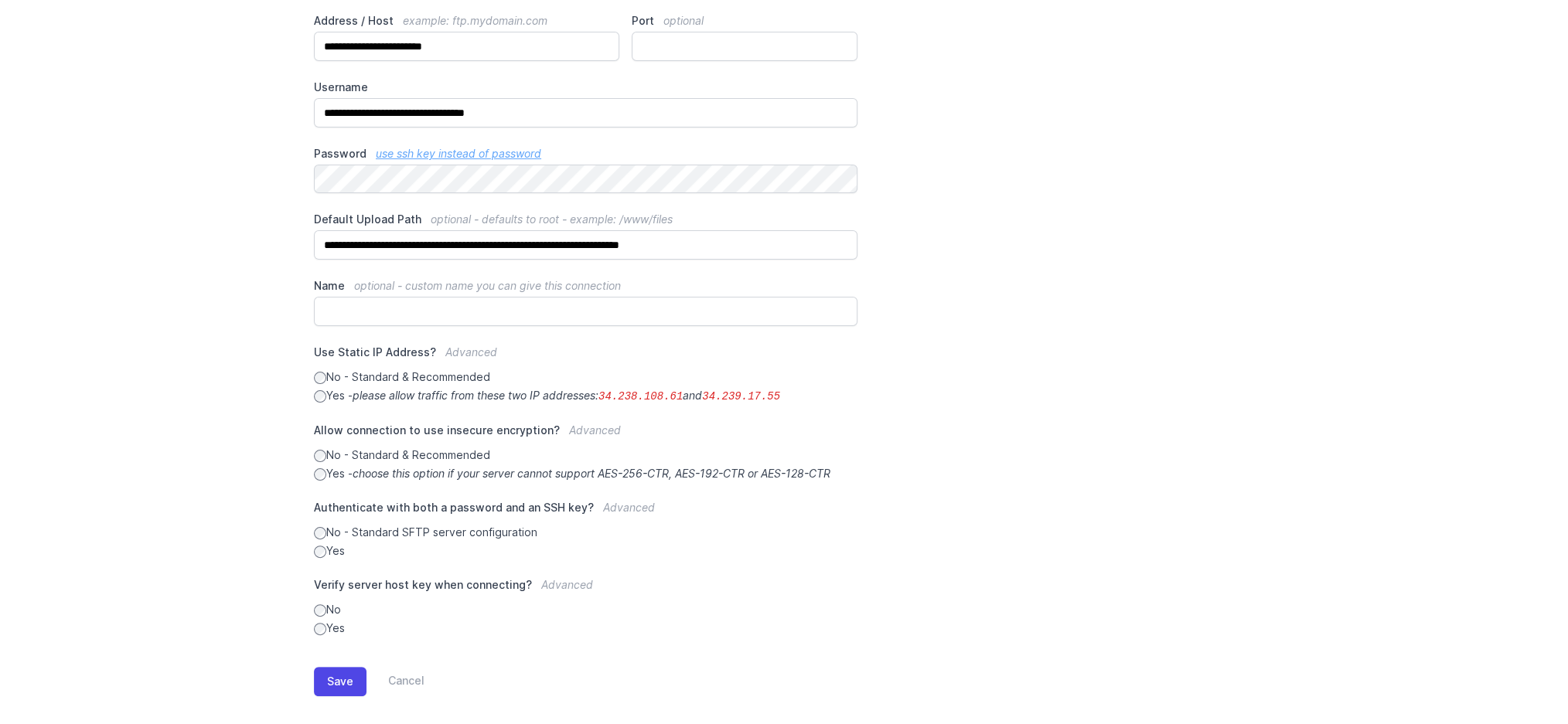 scroll, scrollTop: 212, scrollLeft: 0, axis: vertical 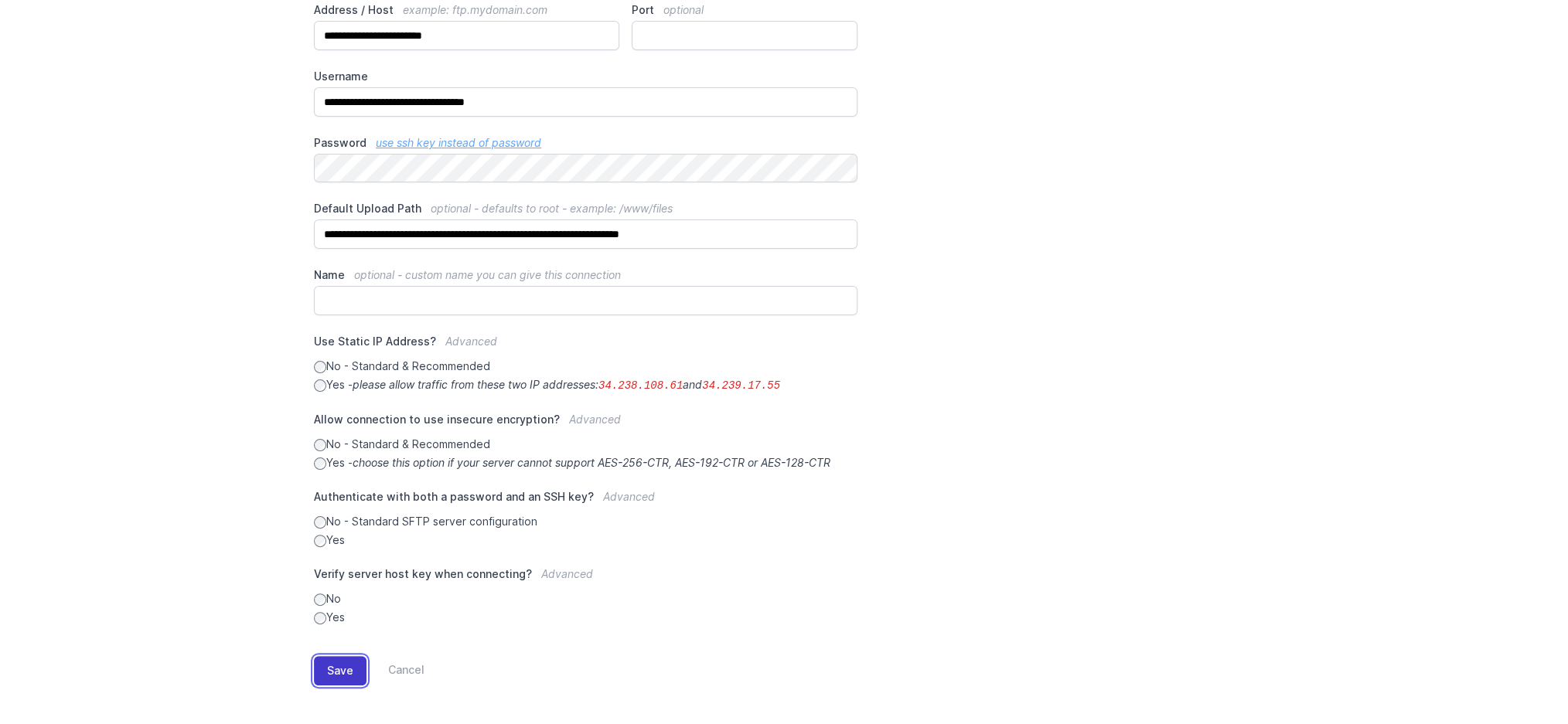 click on "Save" at bounding box center (340, 671) 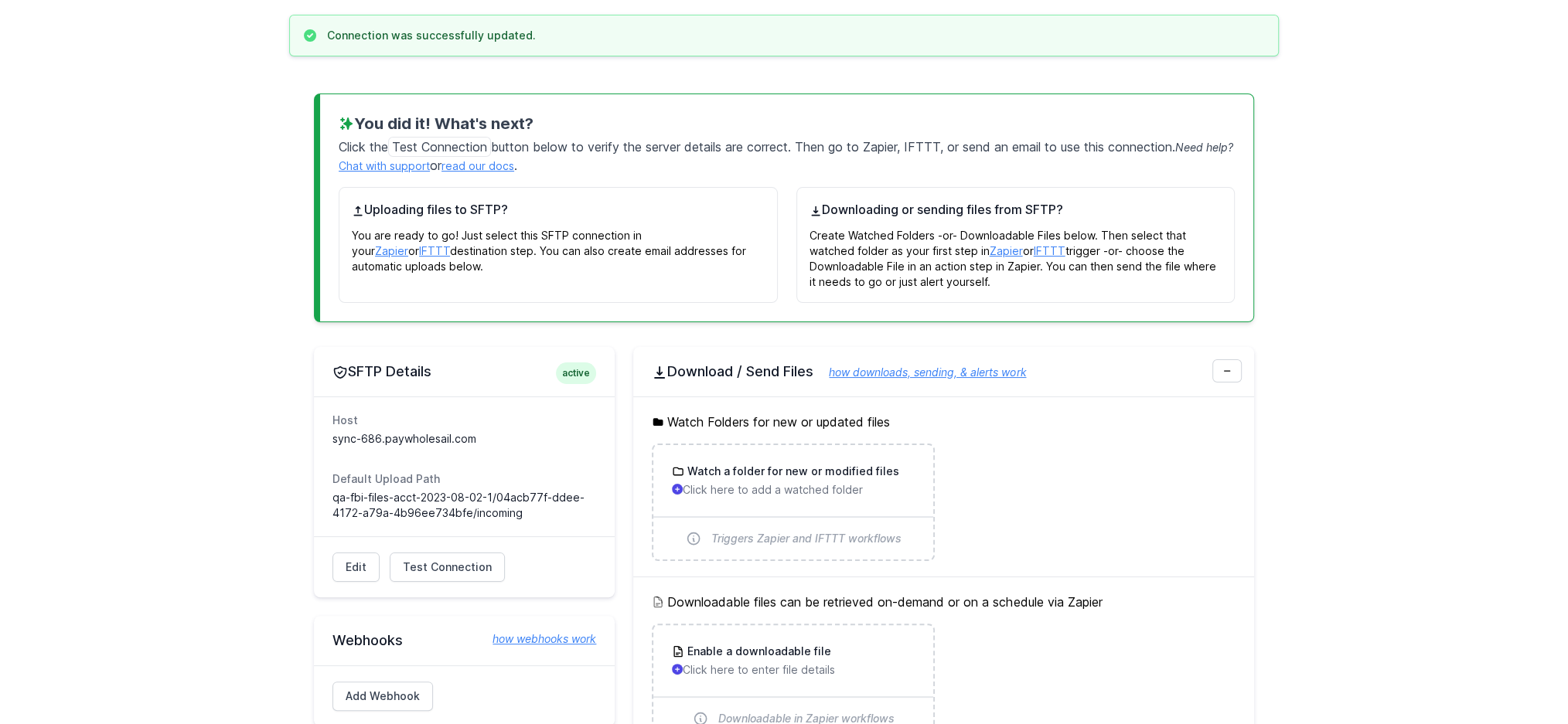 scroll, scrollTop: 139, scrollLeft: 0, axis: vertical 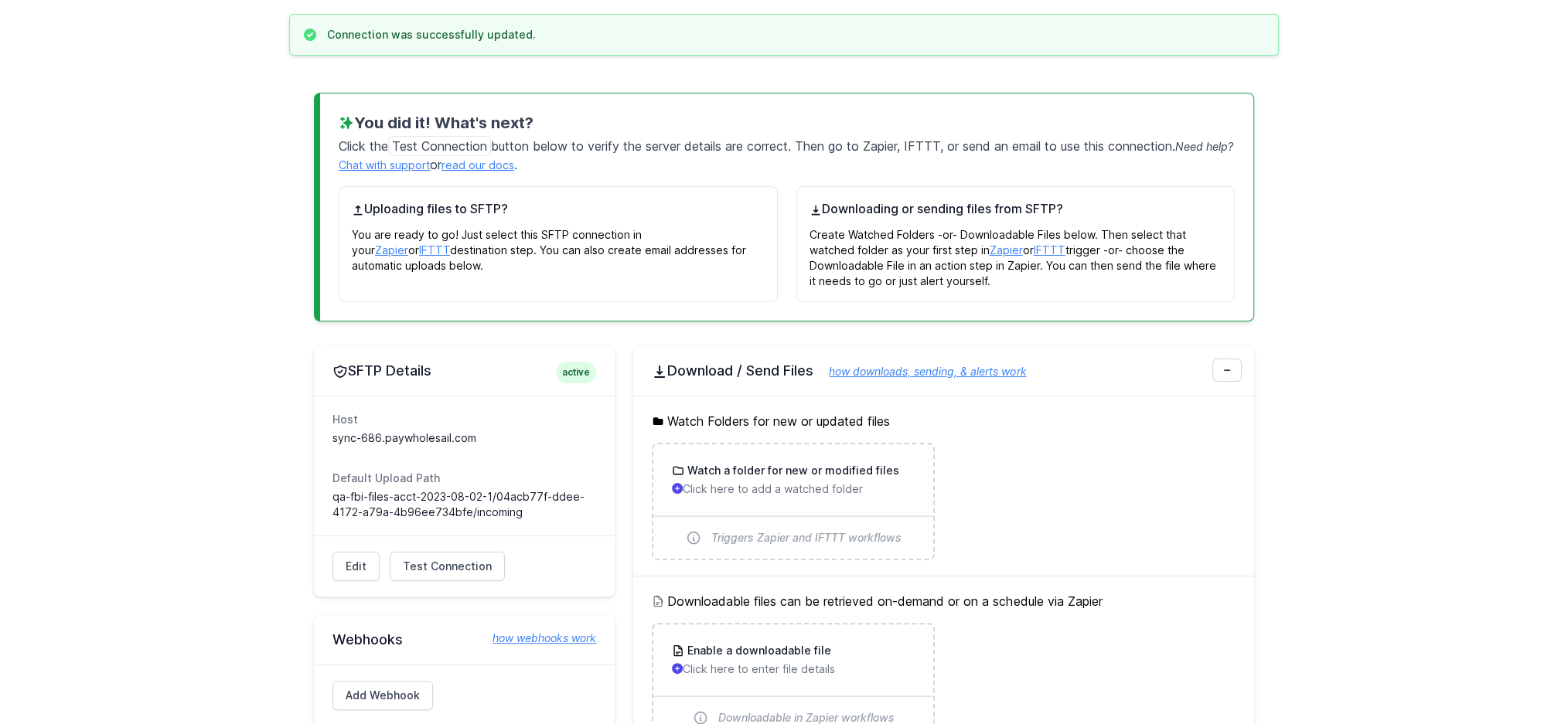 click on "SFTP Details
active" at bounding box center (464, 371) 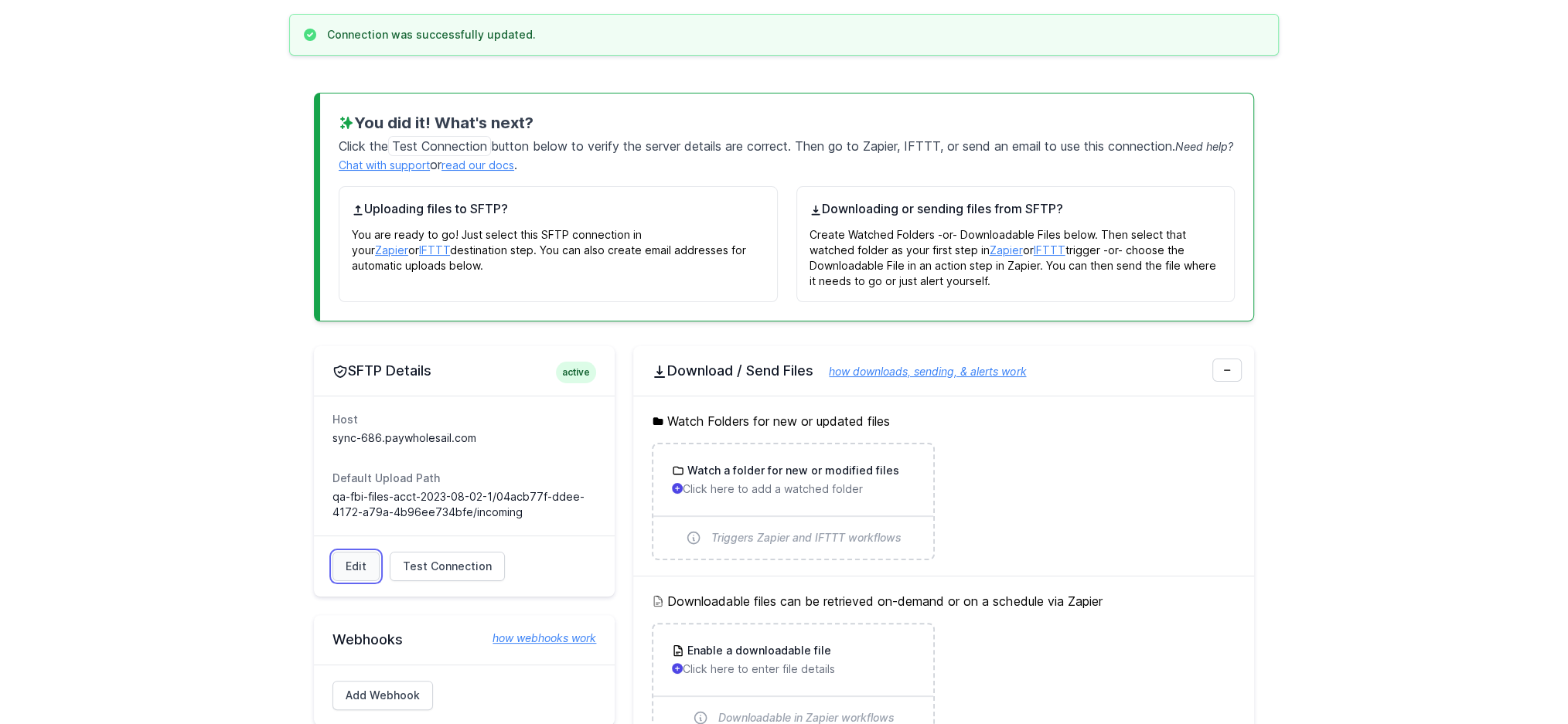 click on "Edit" at bounding box center (356, 566) 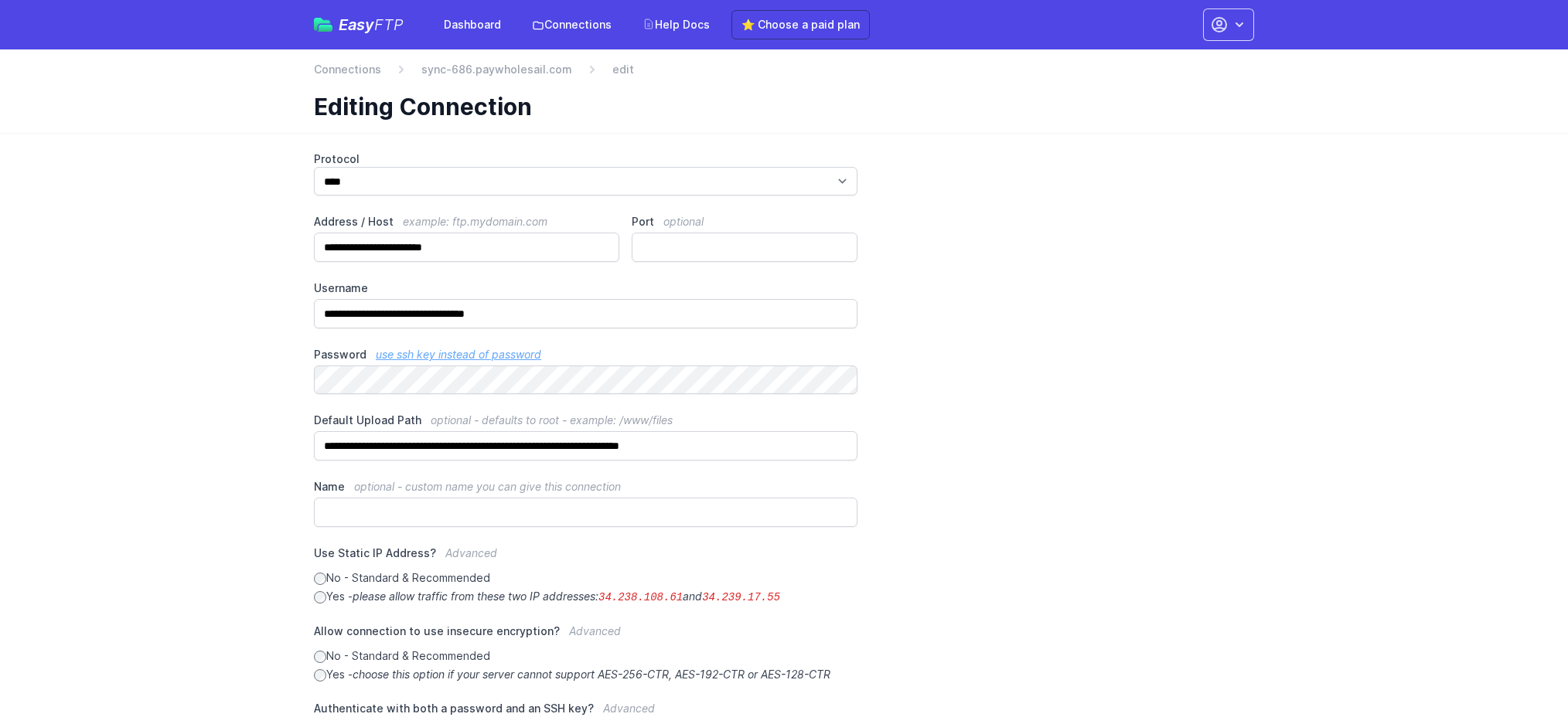 scroll, scrollTop: 0, scrollLeft: 0, axis: both 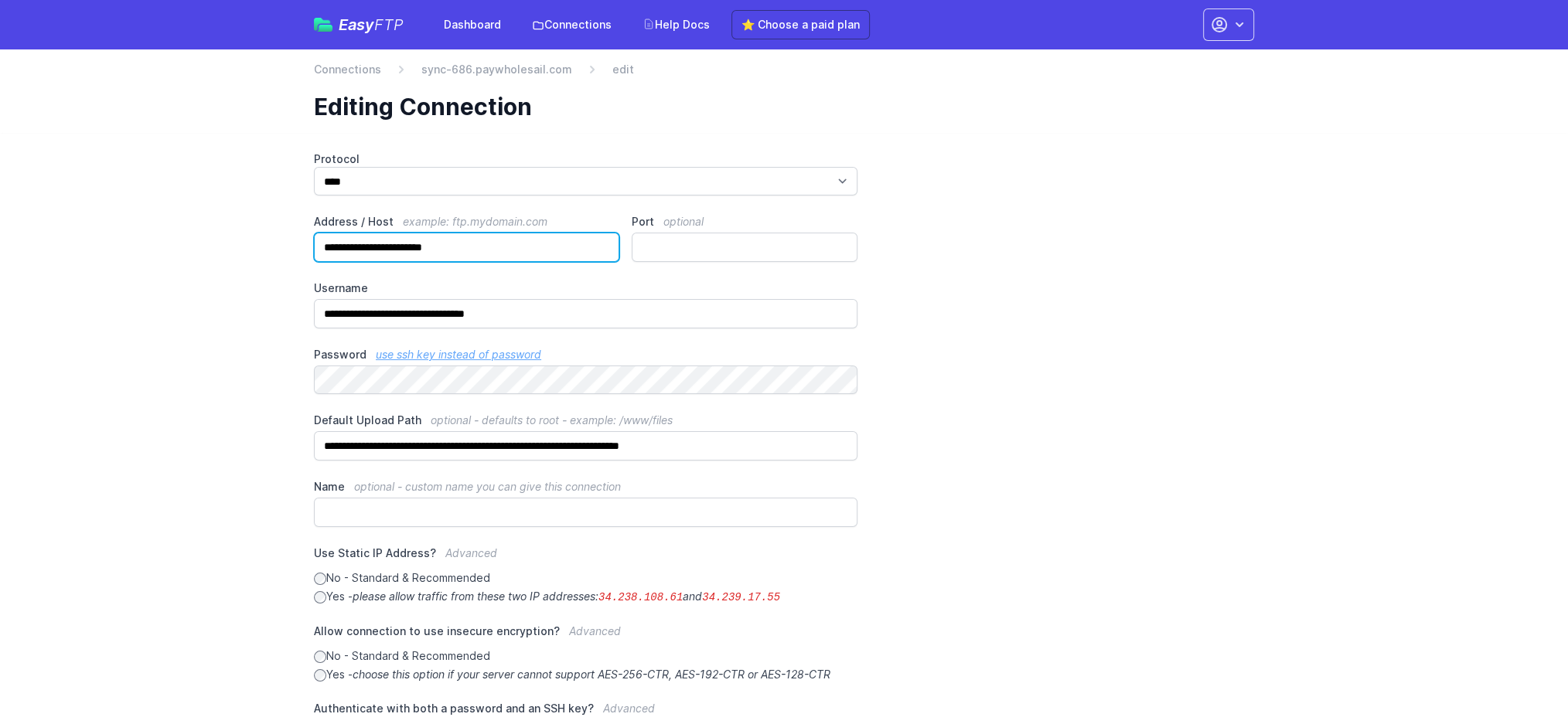 click on "**********" at bounding box center [466, 247] 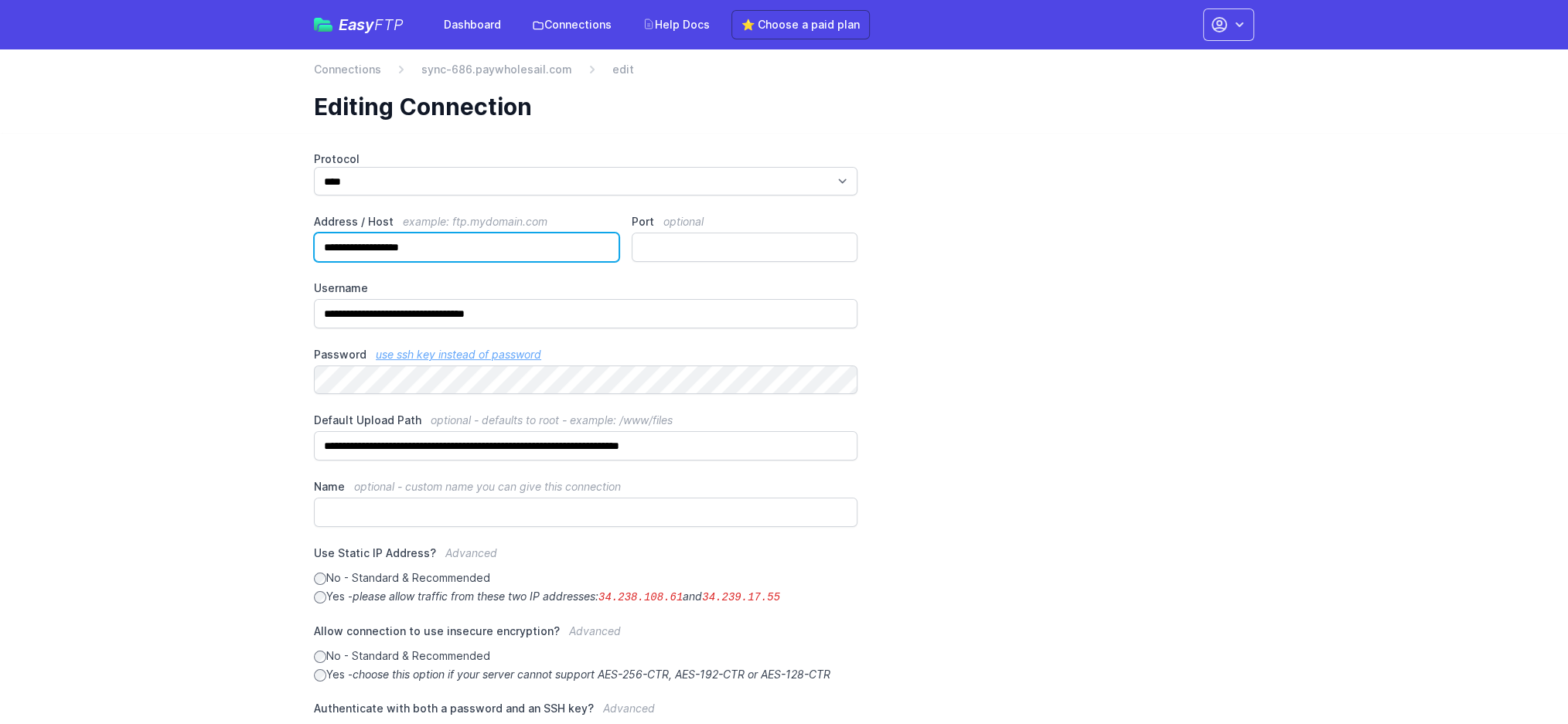 type on "**********" 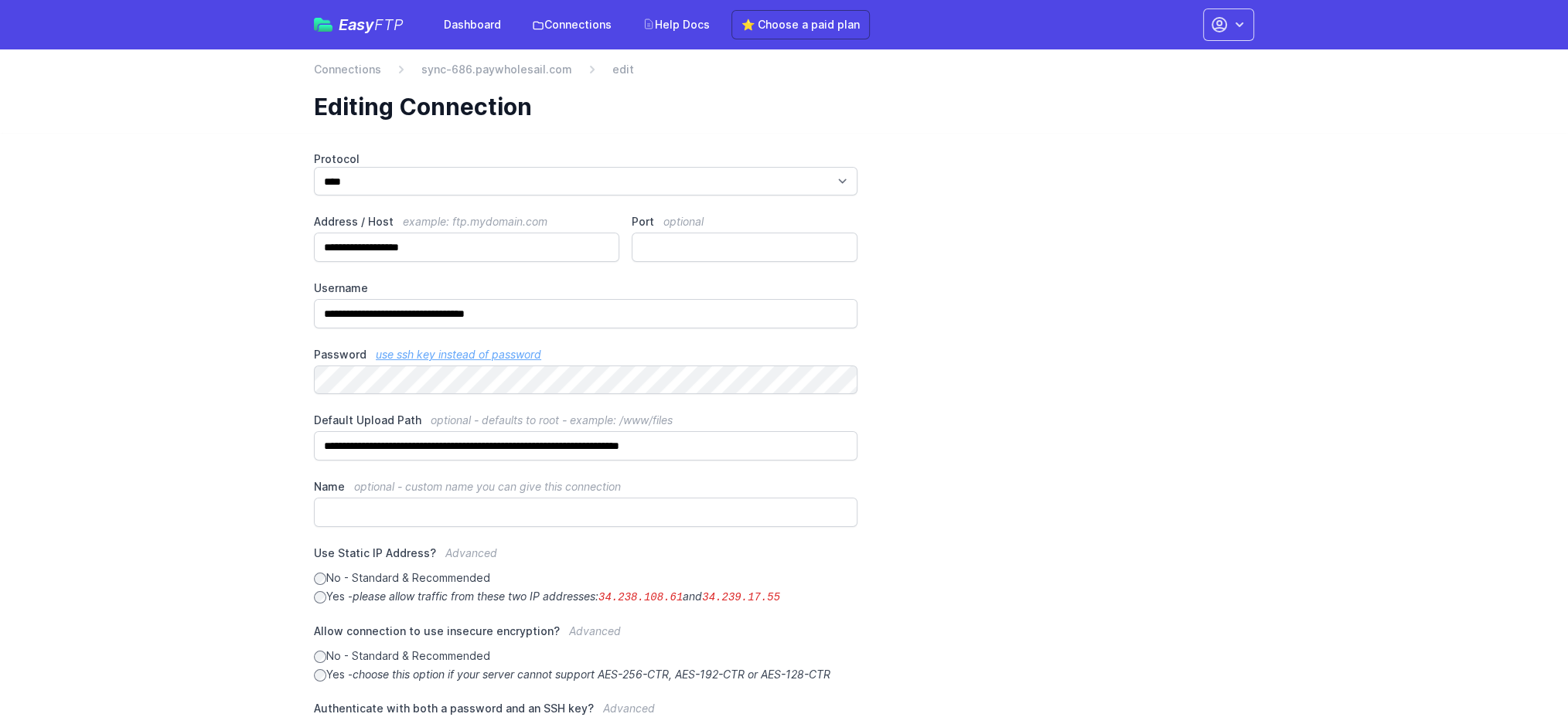 click on "**********" at bounding box center [784, 494] 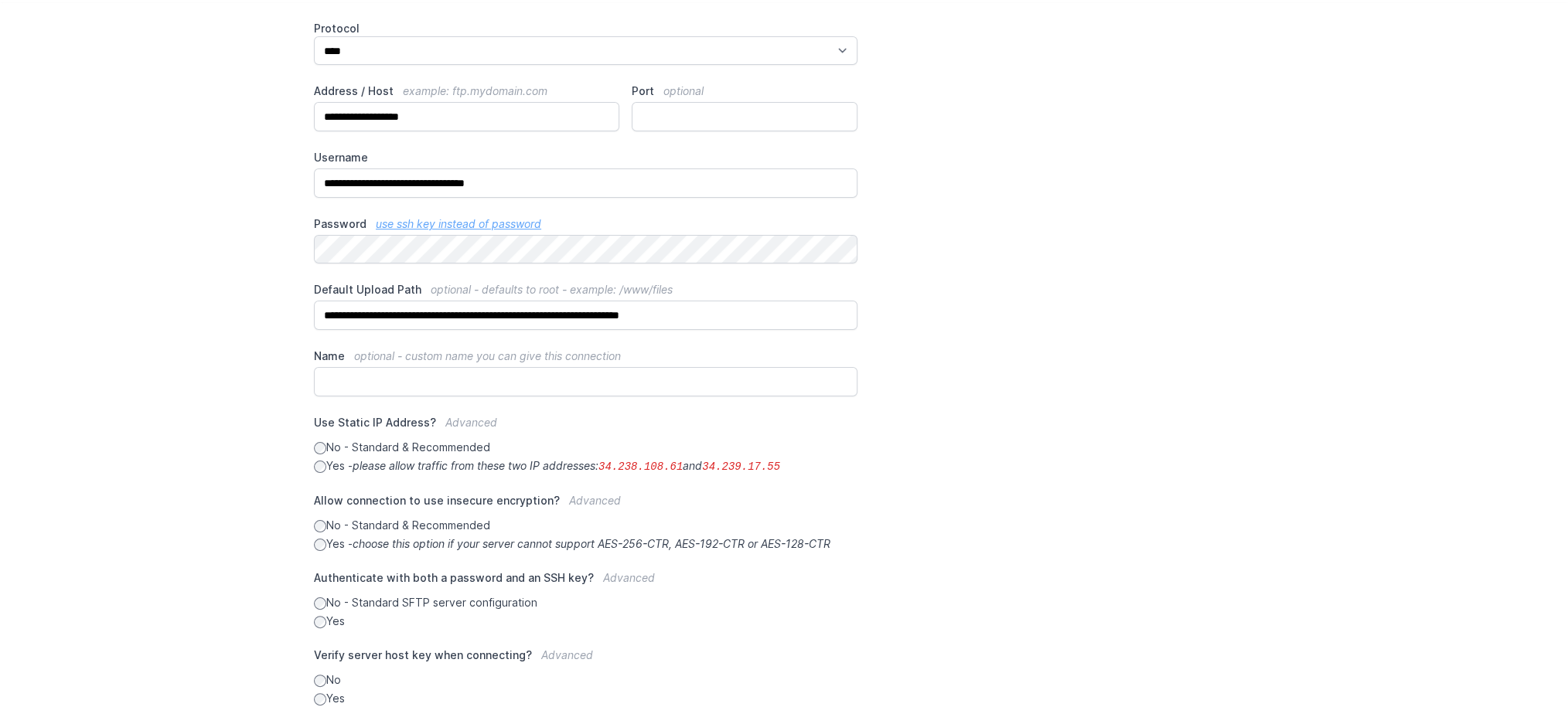 scroll, scrollTop: 212, scrollLeft: 0, axis: vertical 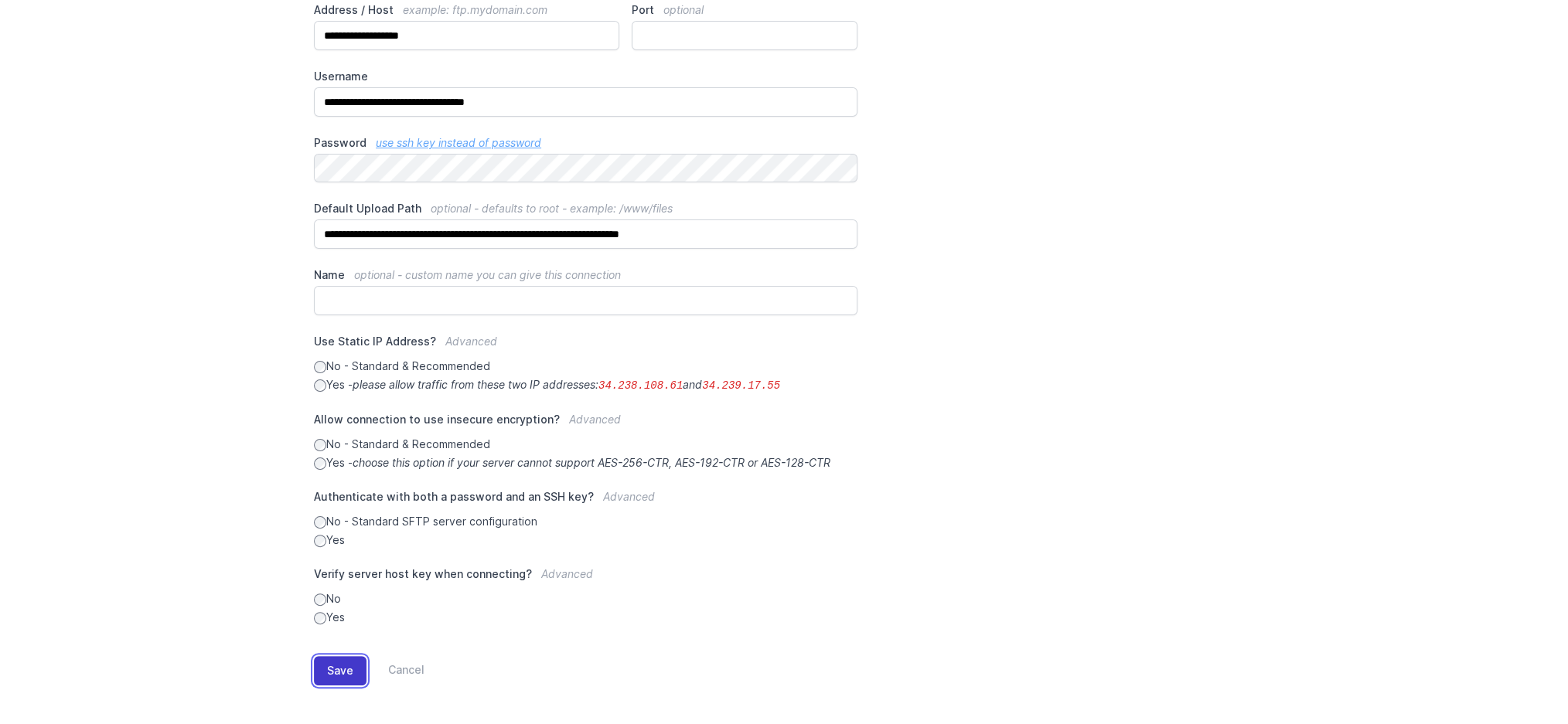 click on "Save" at bounding box center [340, 671] 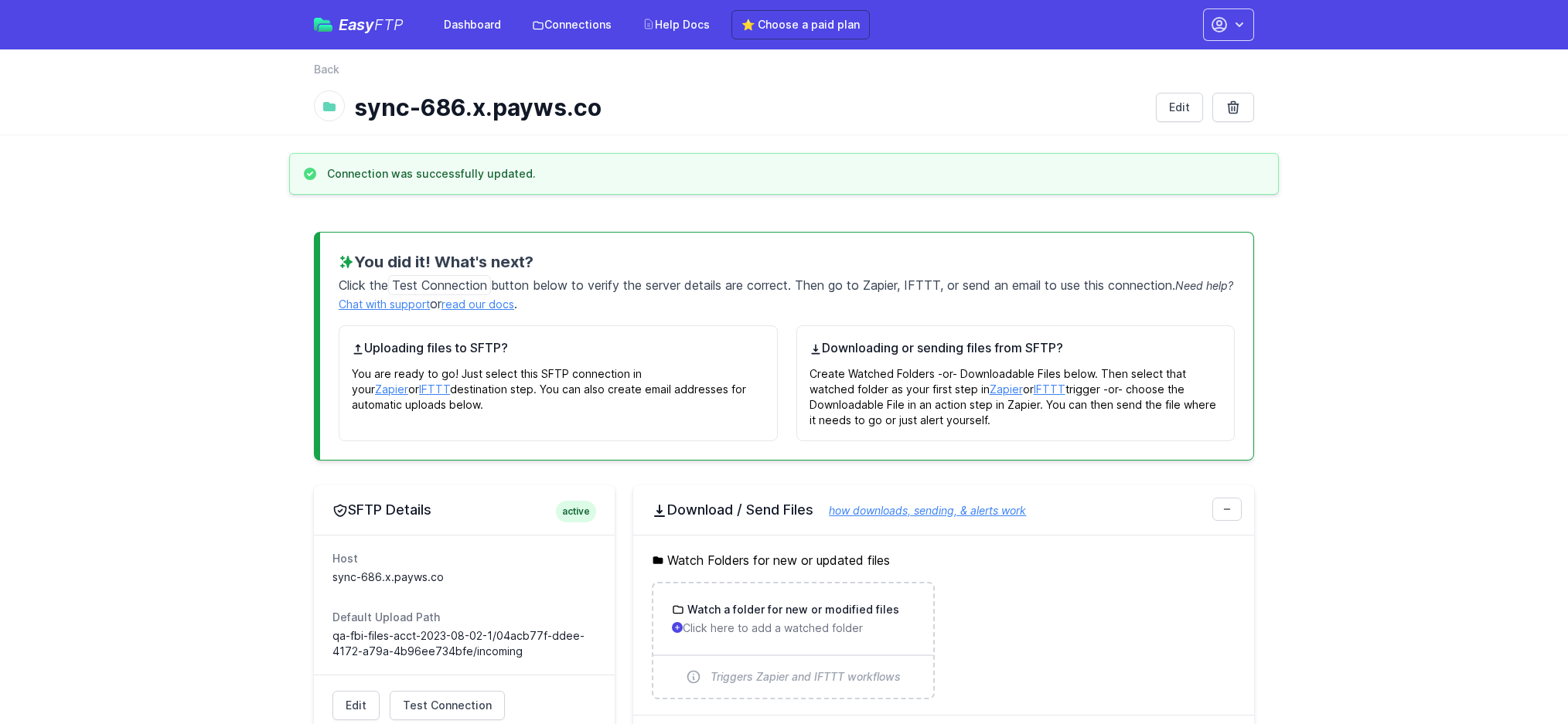 scroll, scrollTop: 0, scrollLeft: 0, axis: both 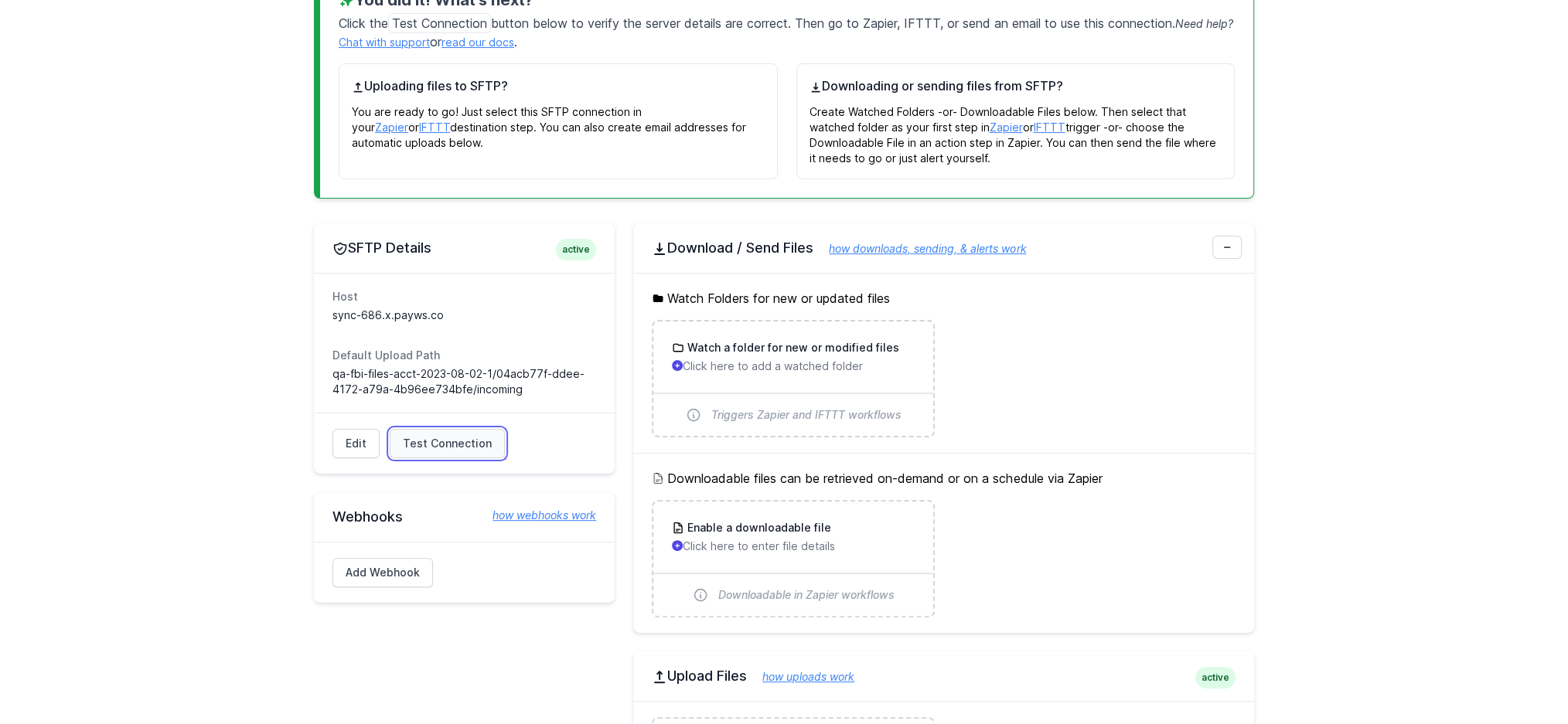 click on "Test Connection" at bounding box center [447, 444] 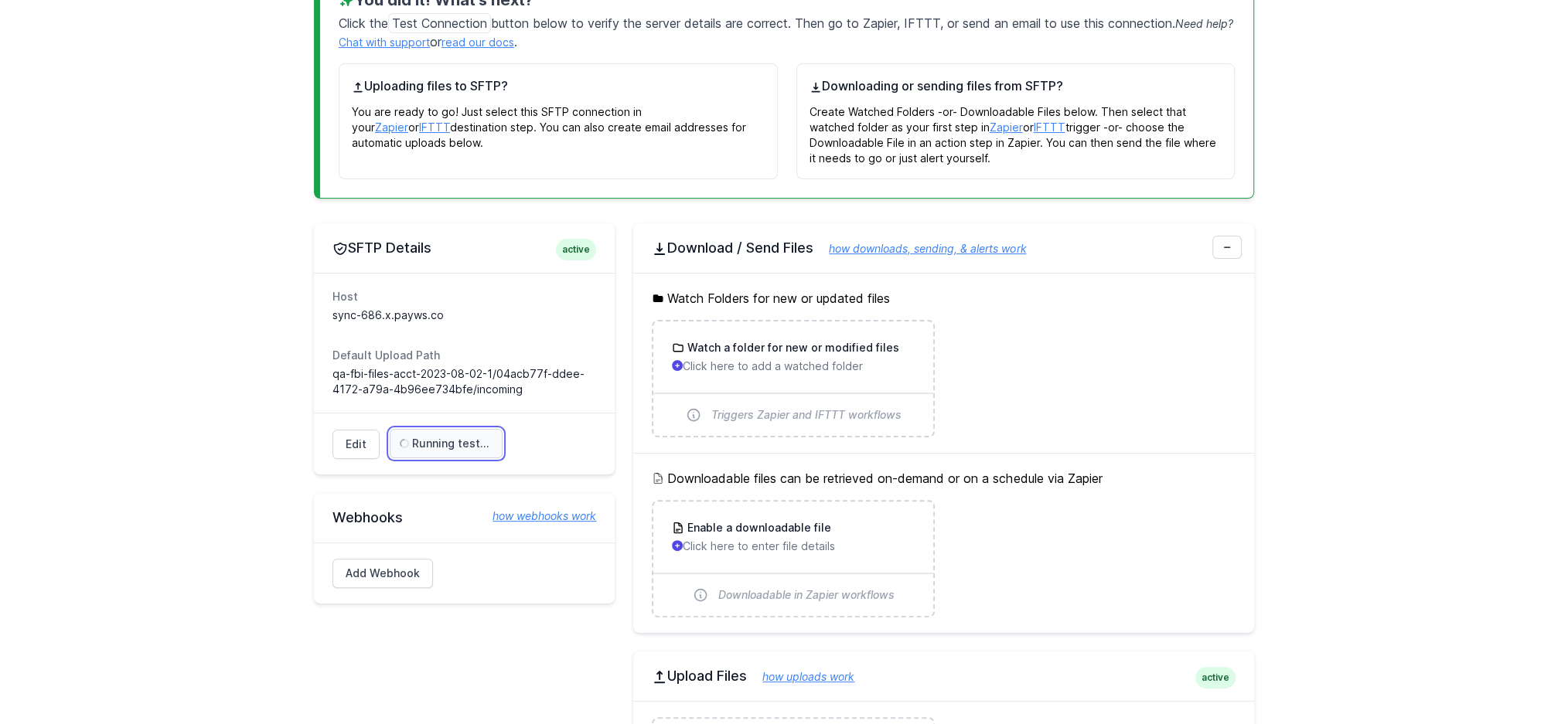scroll, scrollTop: 263, scrollLeft: 0, axis: vertical 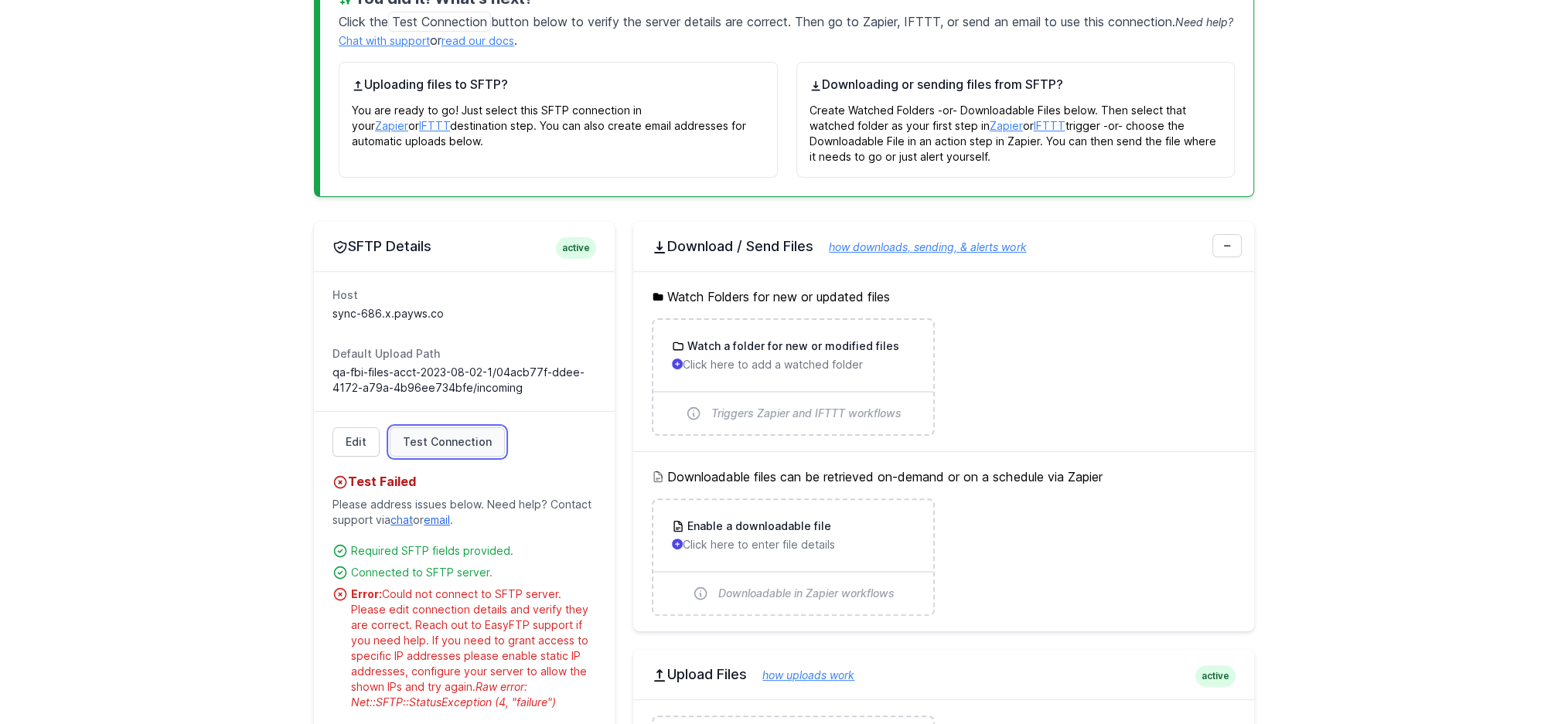 click on "Test Connection" at bounding box center (447, 442) 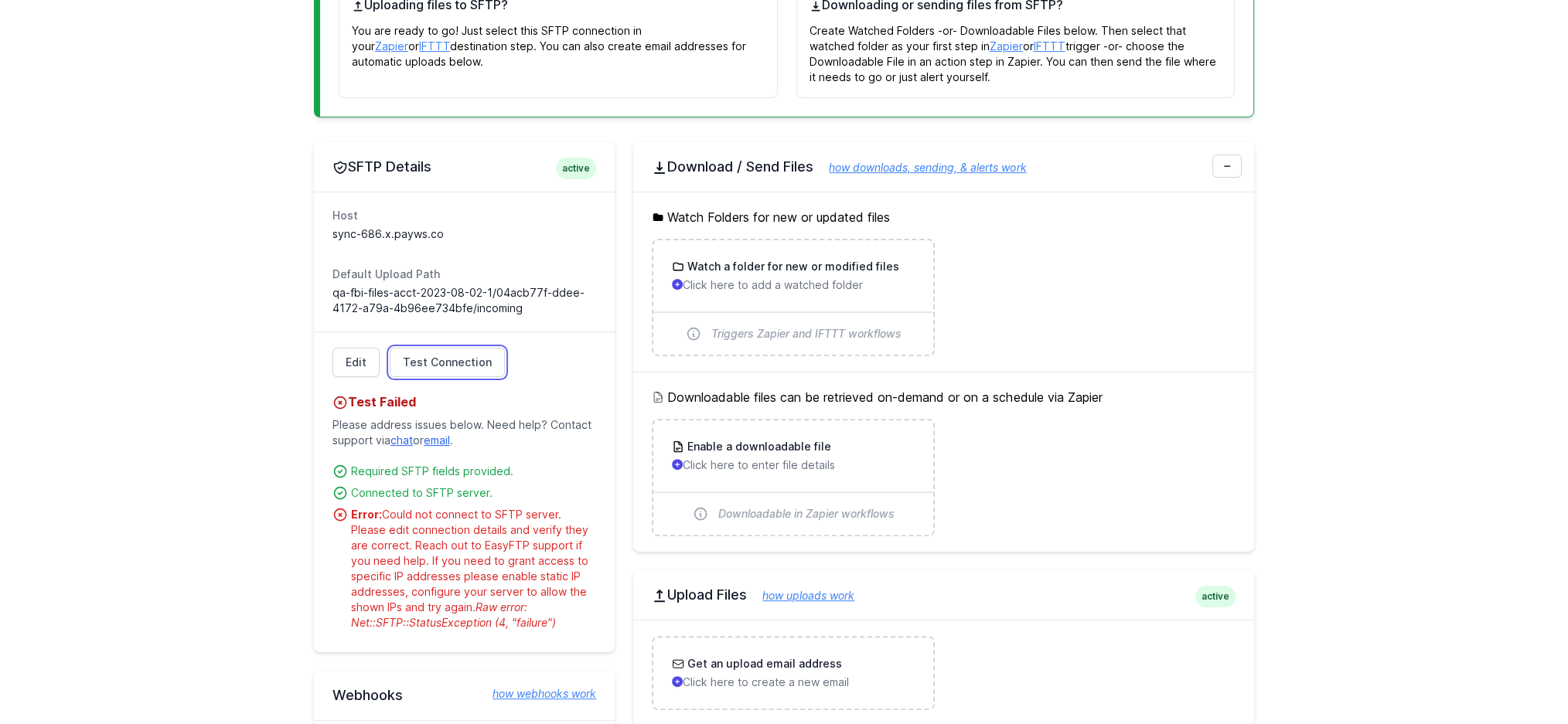 scroll, scrollTop: 344, scrollLeft: 0, axis: vertical 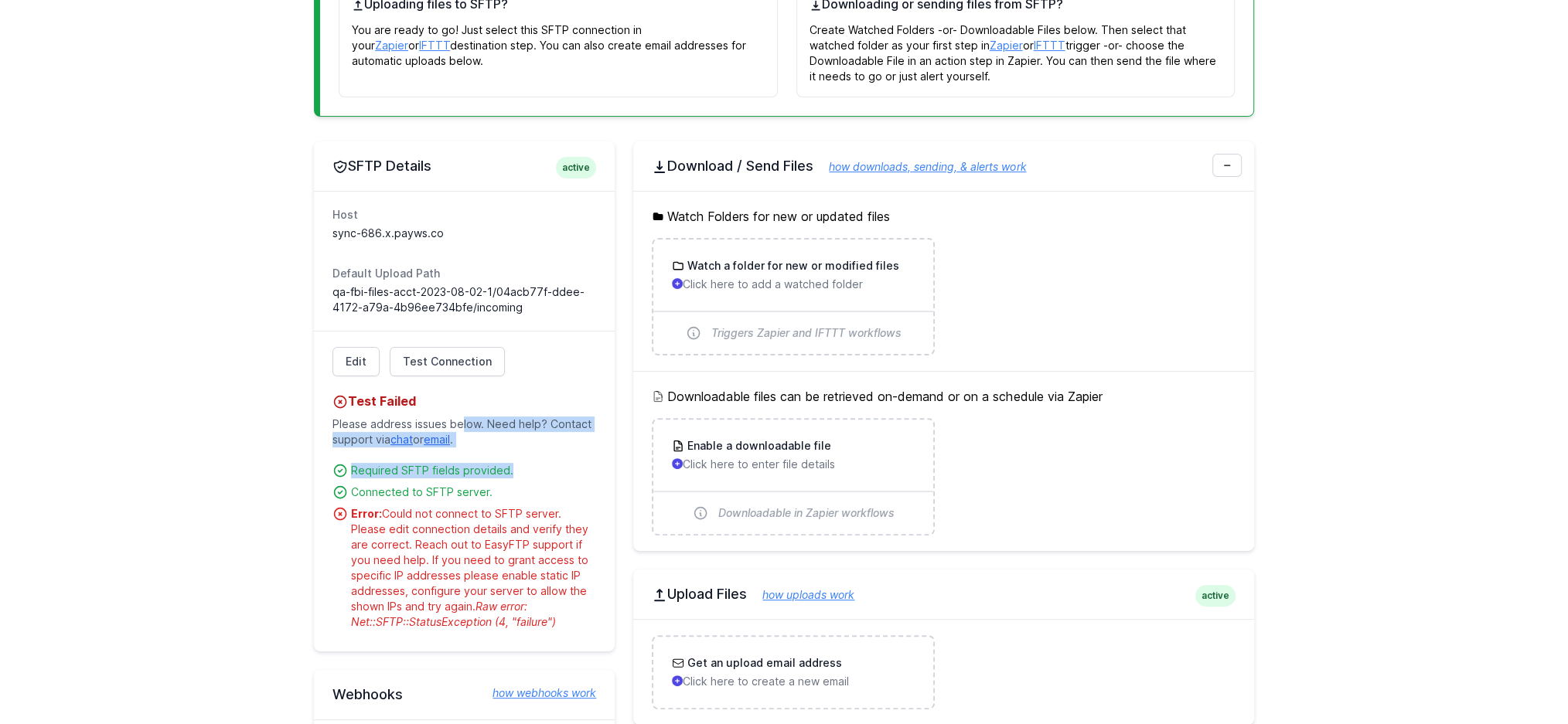 drag, startPoint x: 515, startPoint y: 426, endPoint x: 578, endPoint y: 463, distance: 73.061618 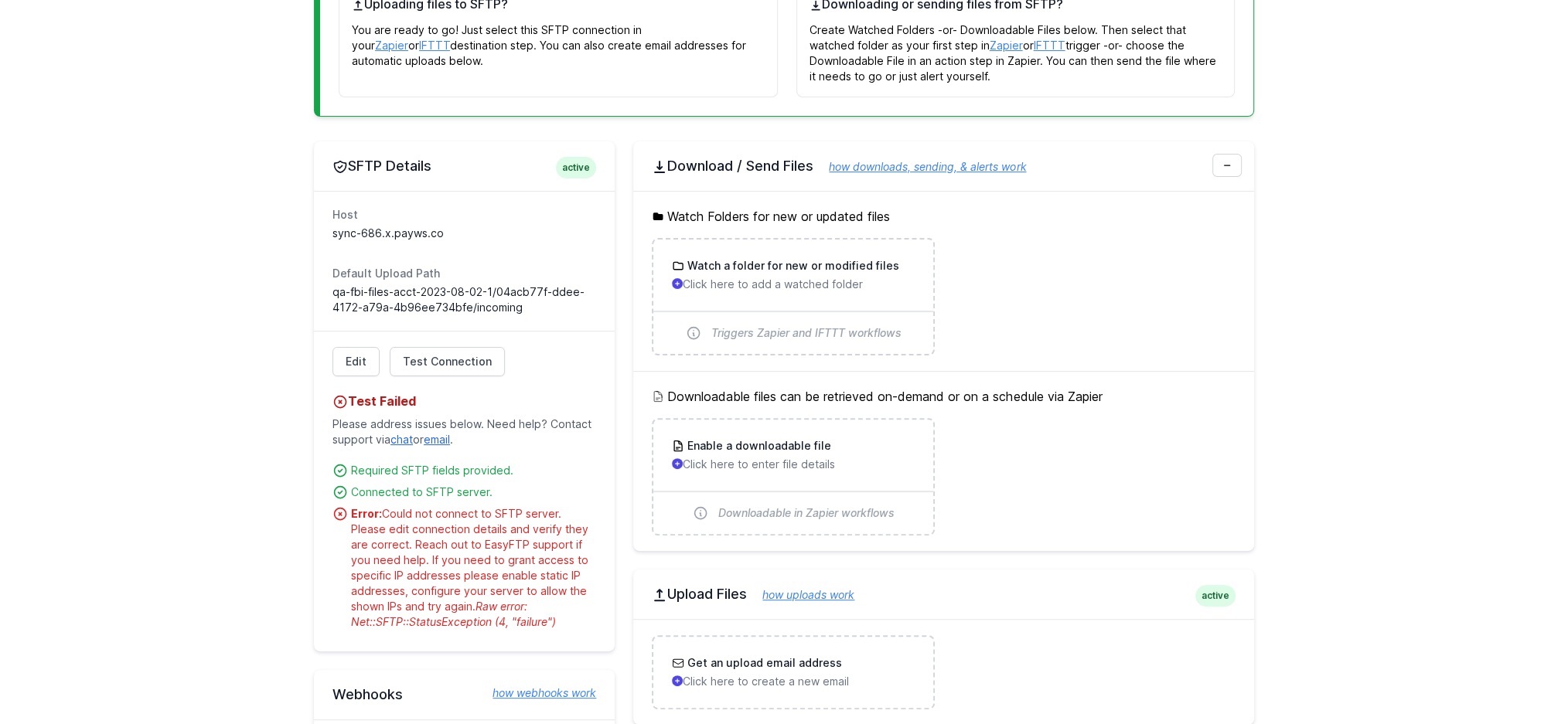 click on "Connected to SFTP server." at bounding box center (473, 492) 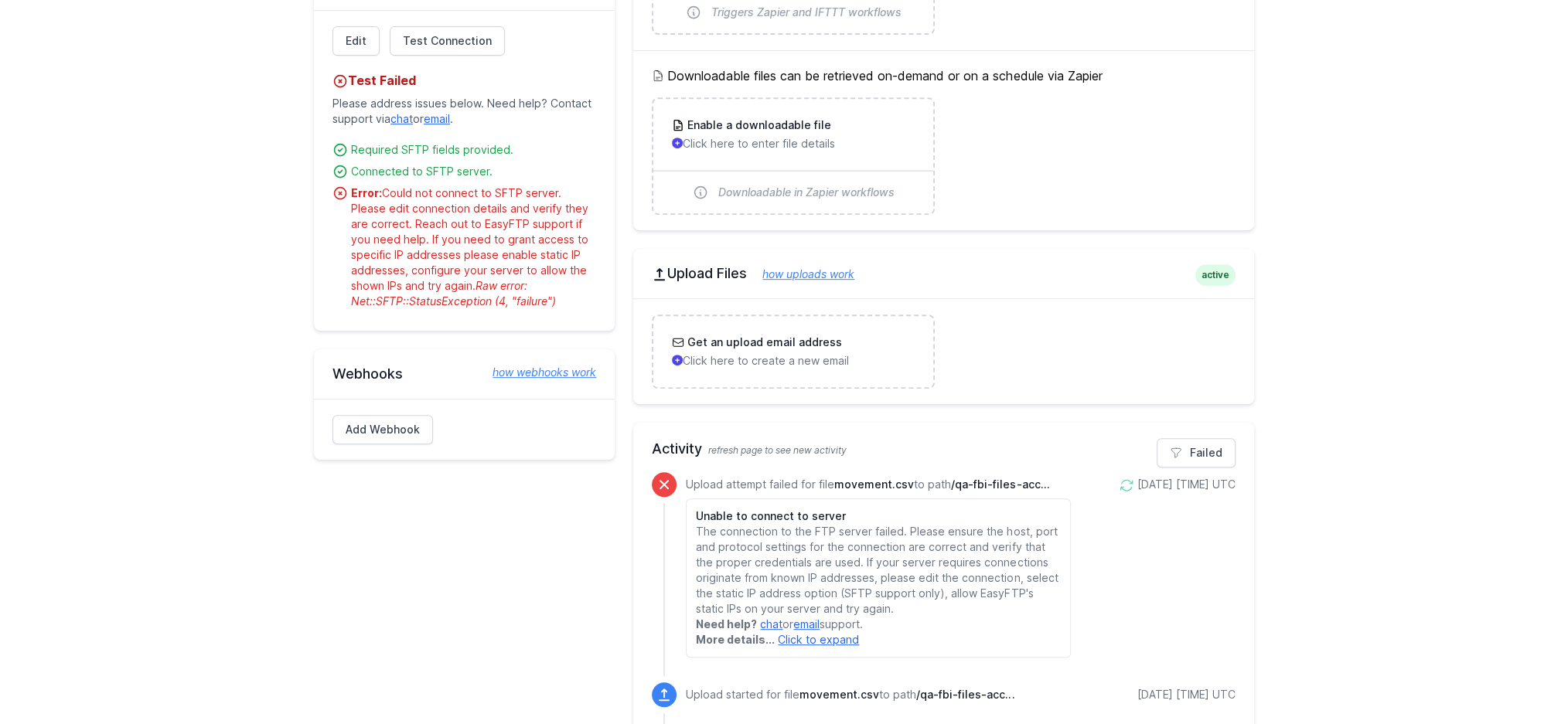 scroll, scrollTop: 722, scrollLeft: 0, axis: vertical 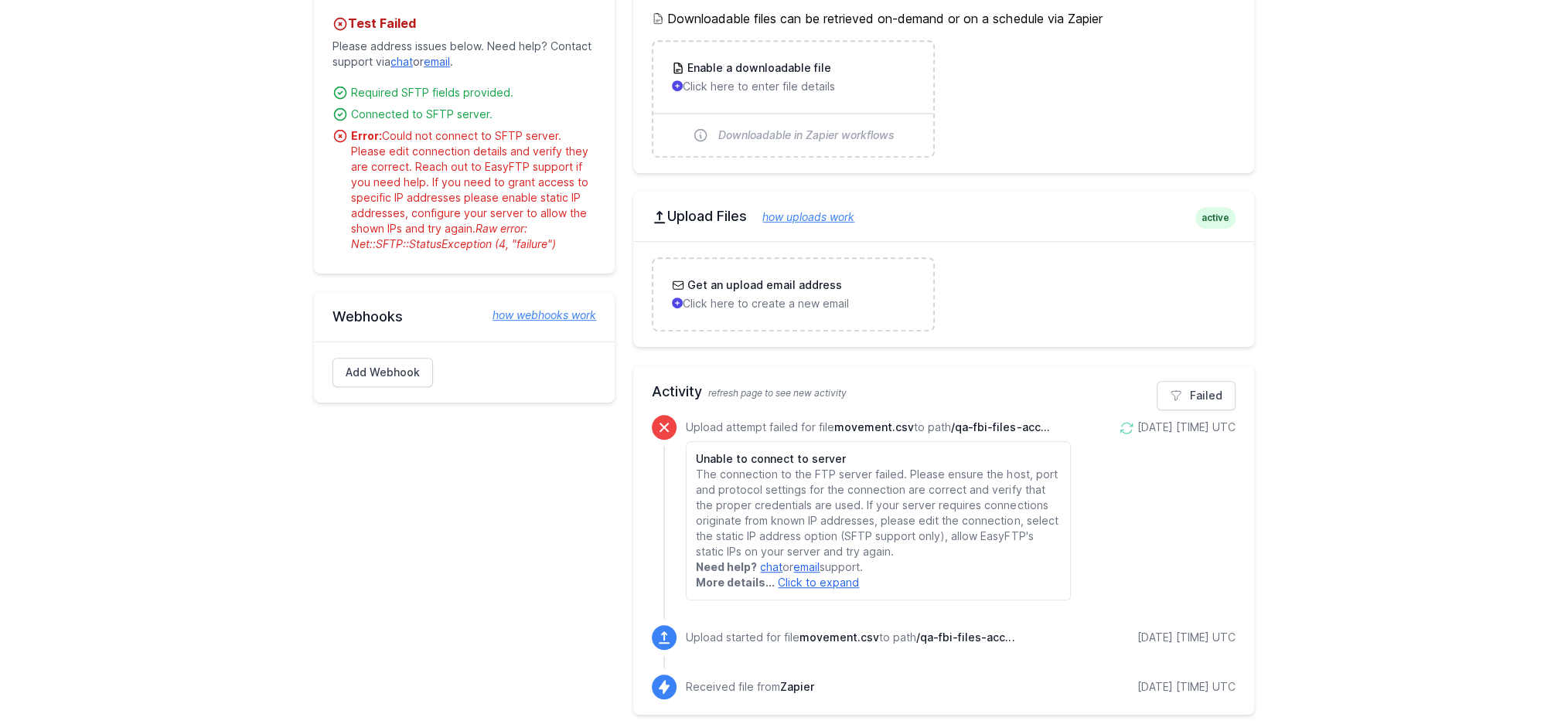 click on "Click to expand" at bounding box center [818, 582] 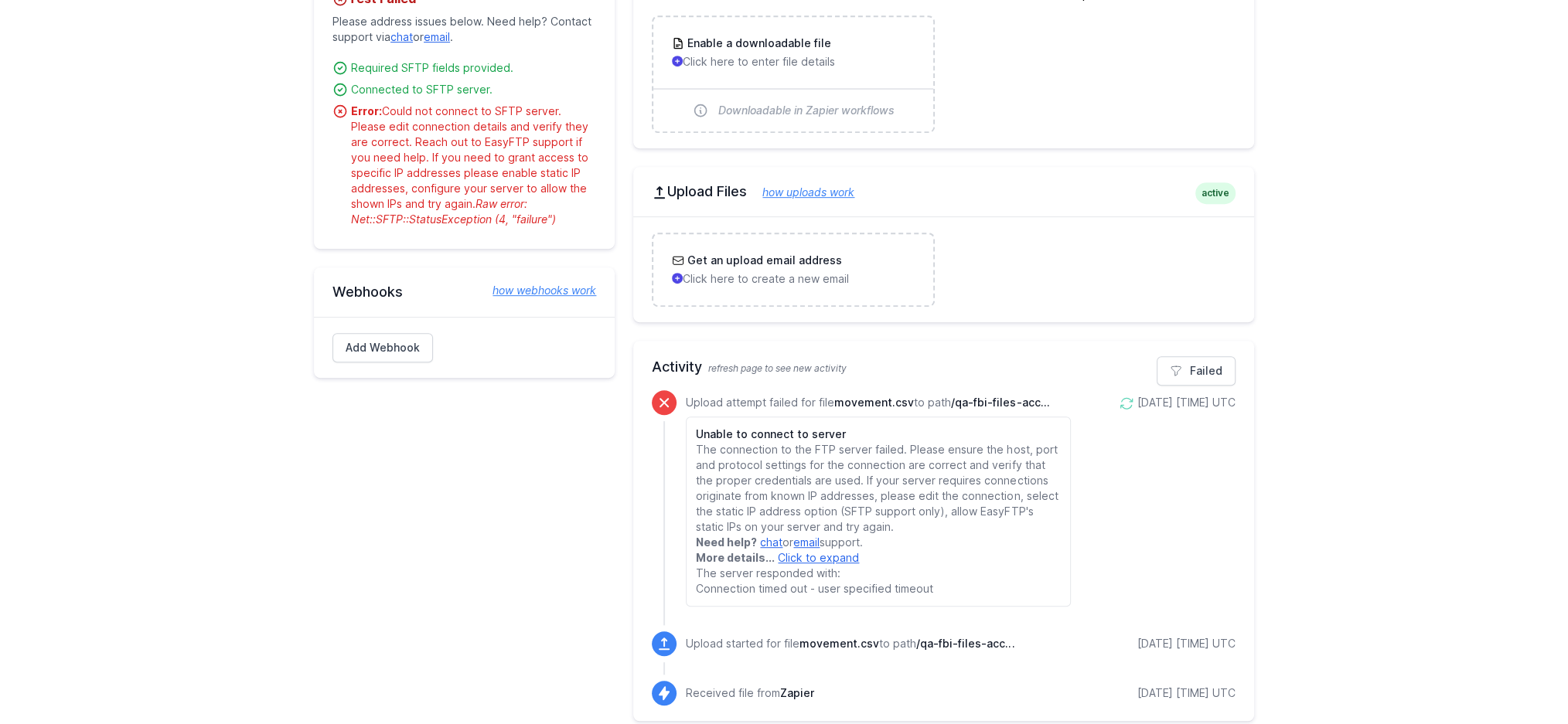 scroll, scrollTop: 753, scrollLeft: 0, axis: vertical 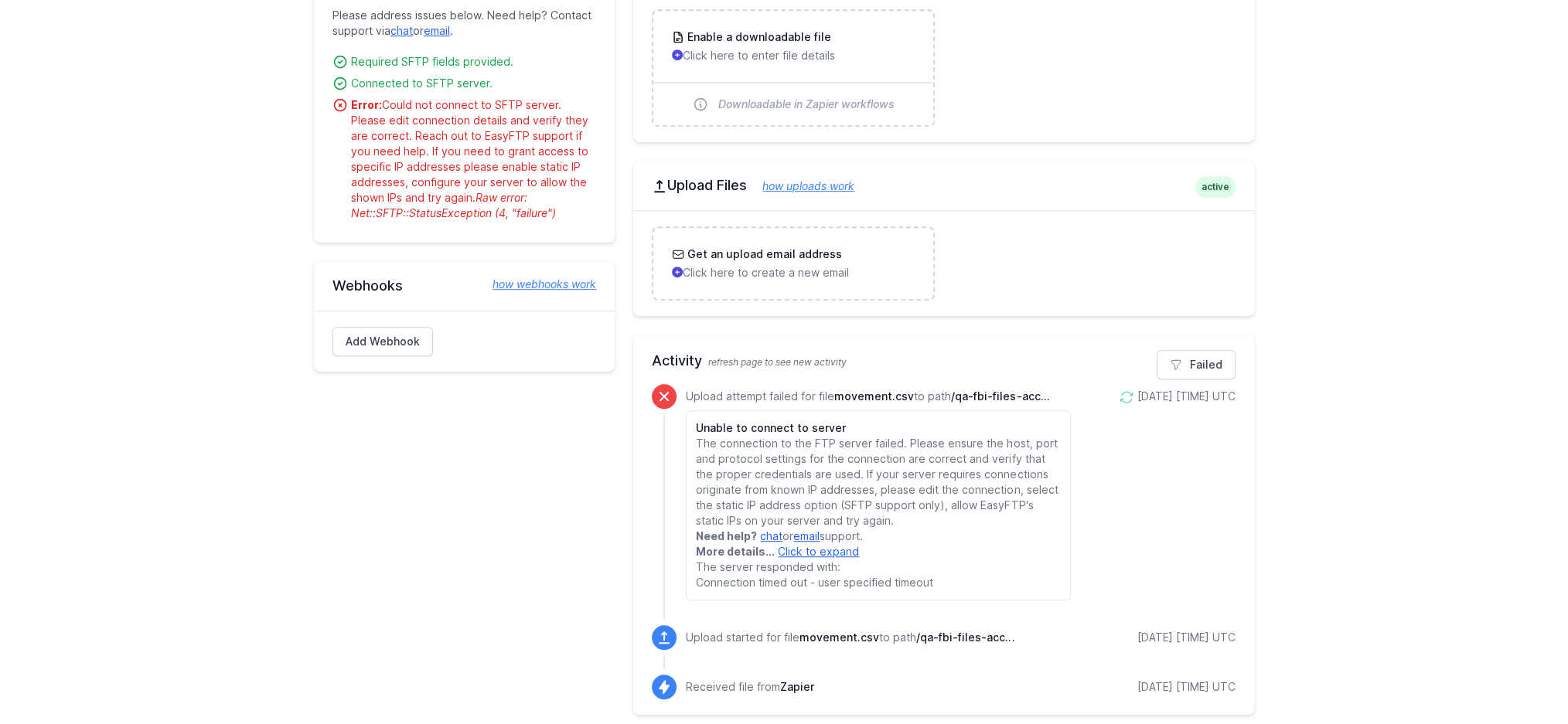 click 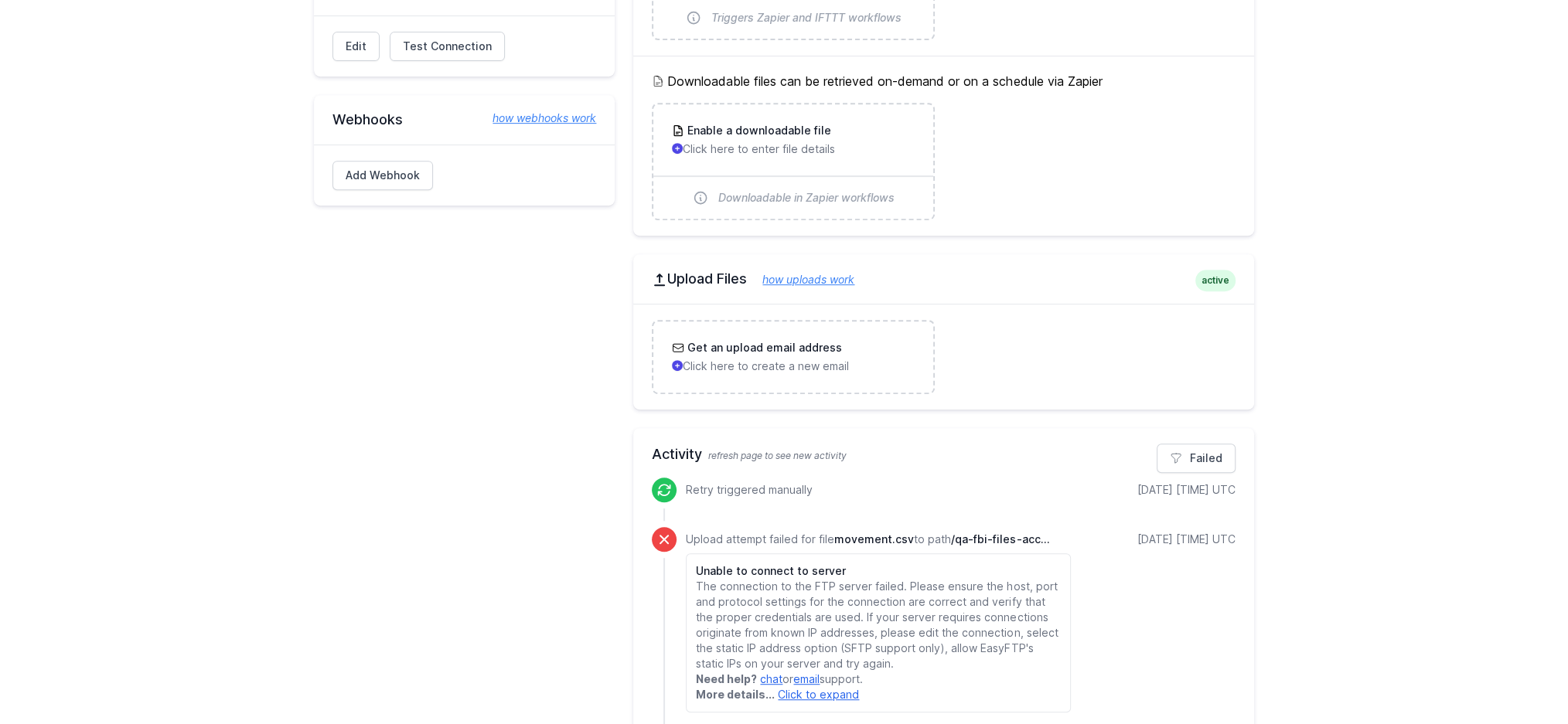 scroll, scrollTop: 771, scrollLeft: 0, axis: vertical 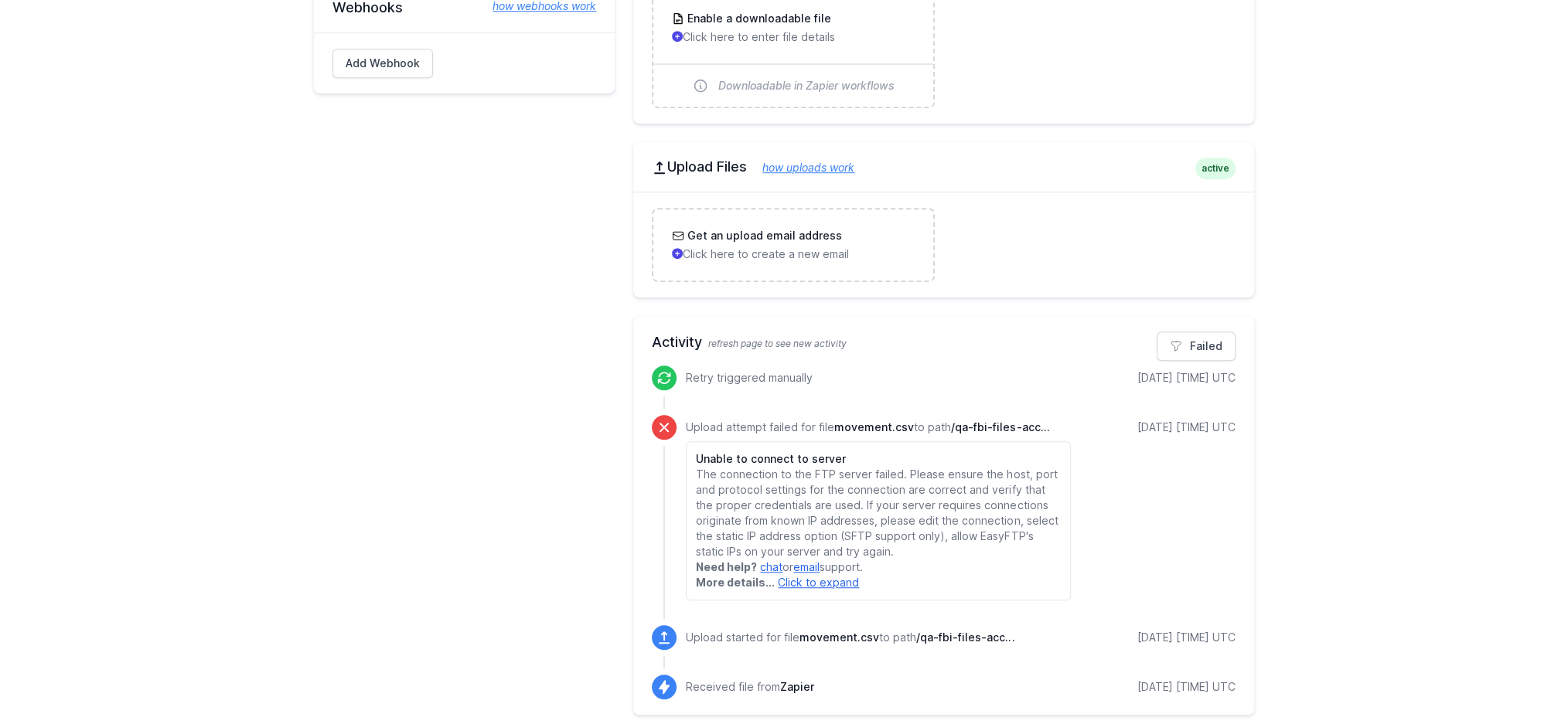 click on "[DATE]  [TIME] UTC" at bounding box center [1186, 378] 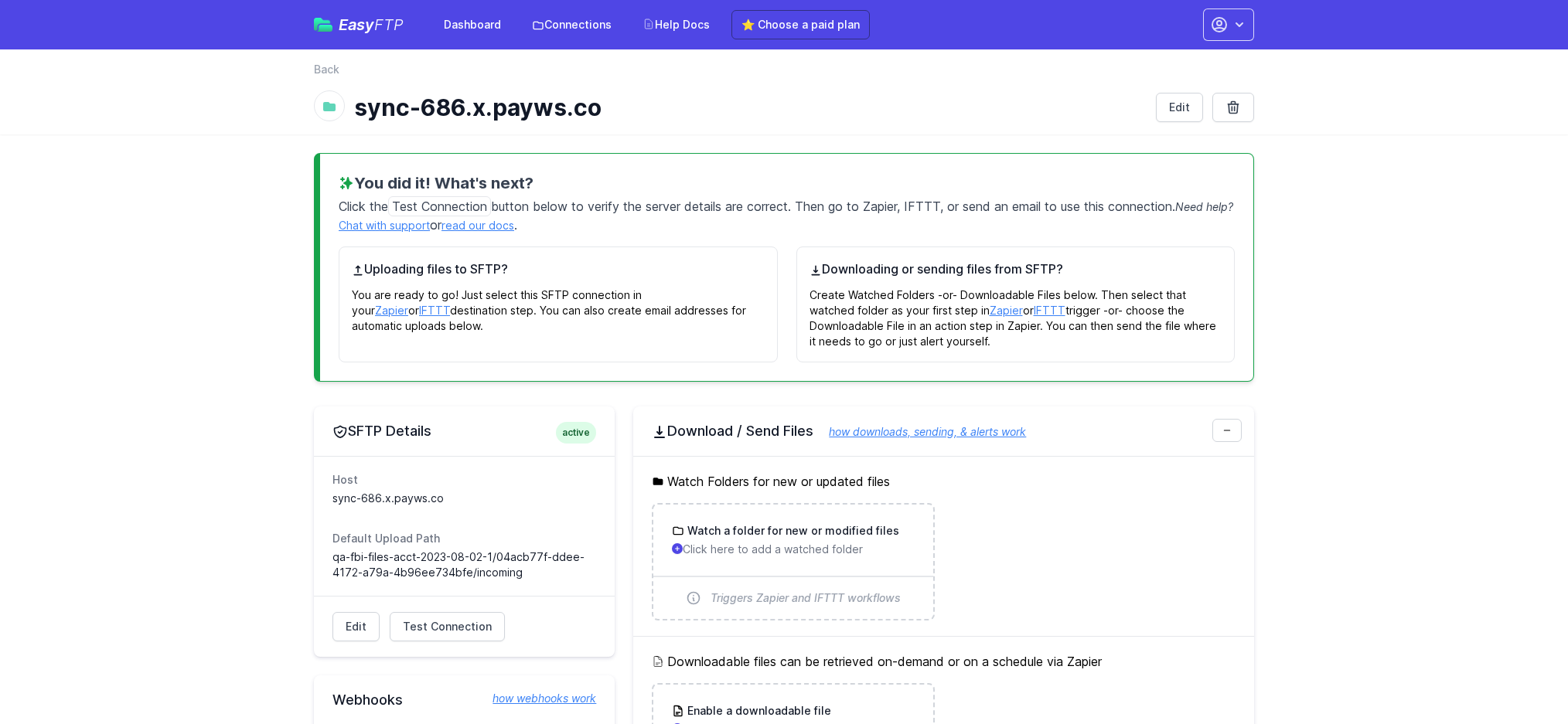 scroll, scrollTop: 692, scrollLeft: 0, axis: vertical 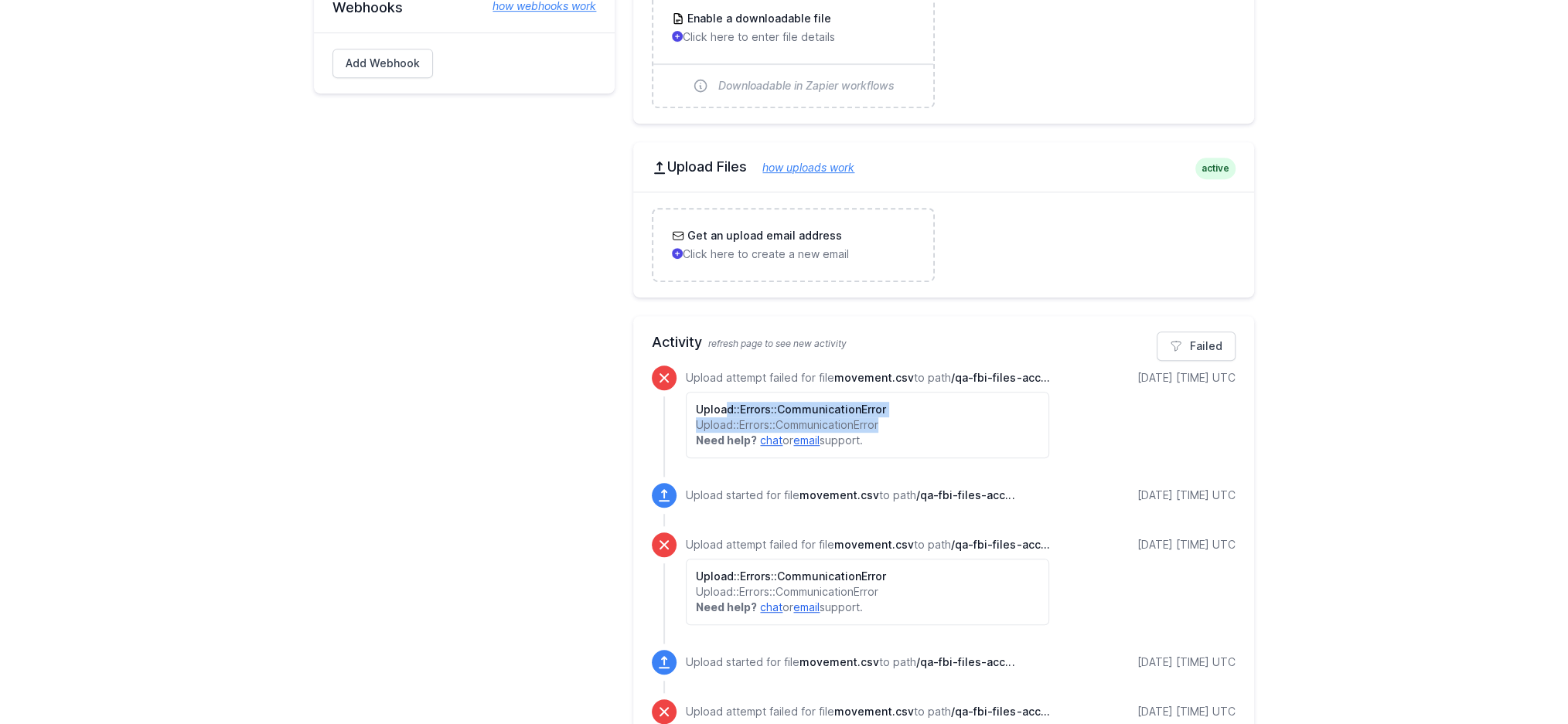 drag, startPoint x: 945, startPoint y: 413, endPoint x: 723, endPoint y: 397, distance: 222.57583 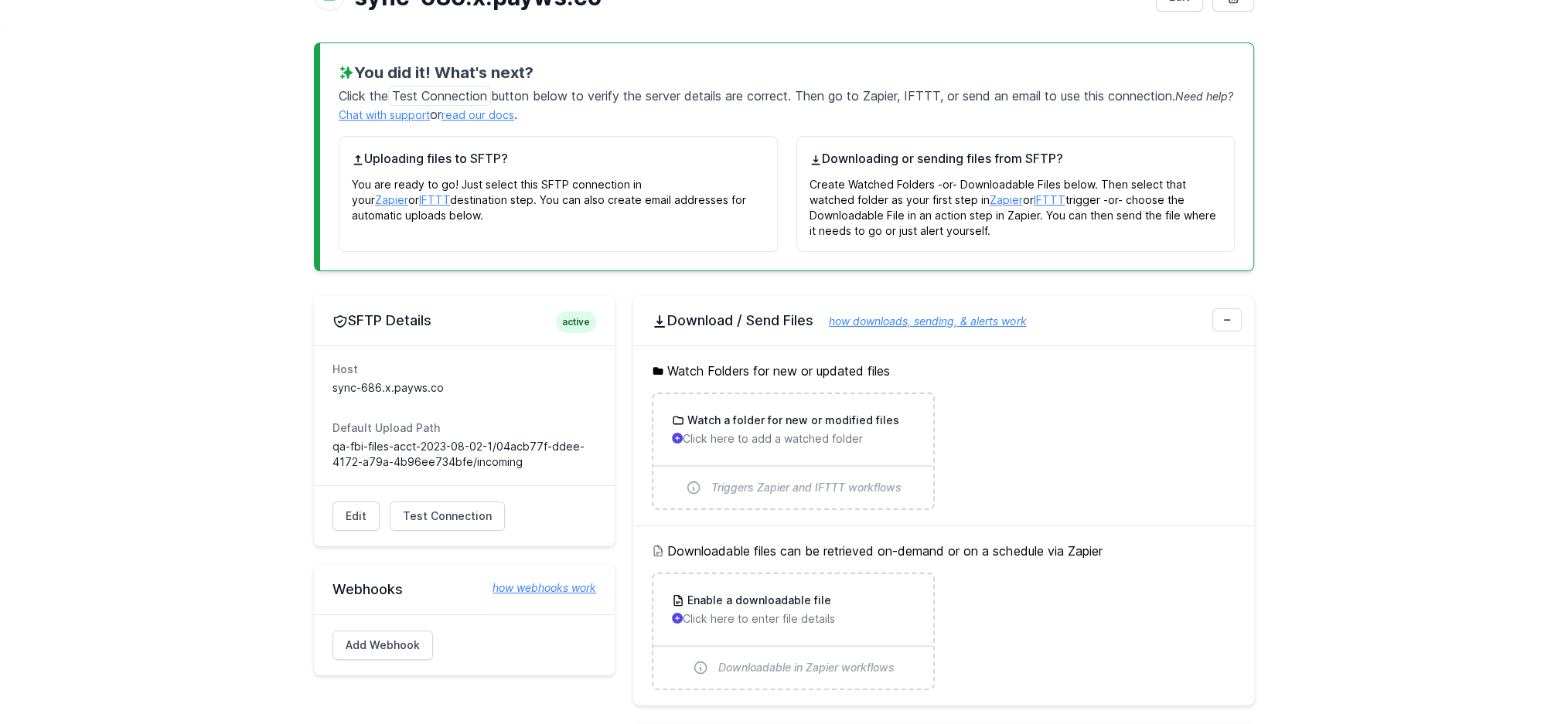 scroll, scrollTop: 134, scrollLeft: 0, axis: vertical 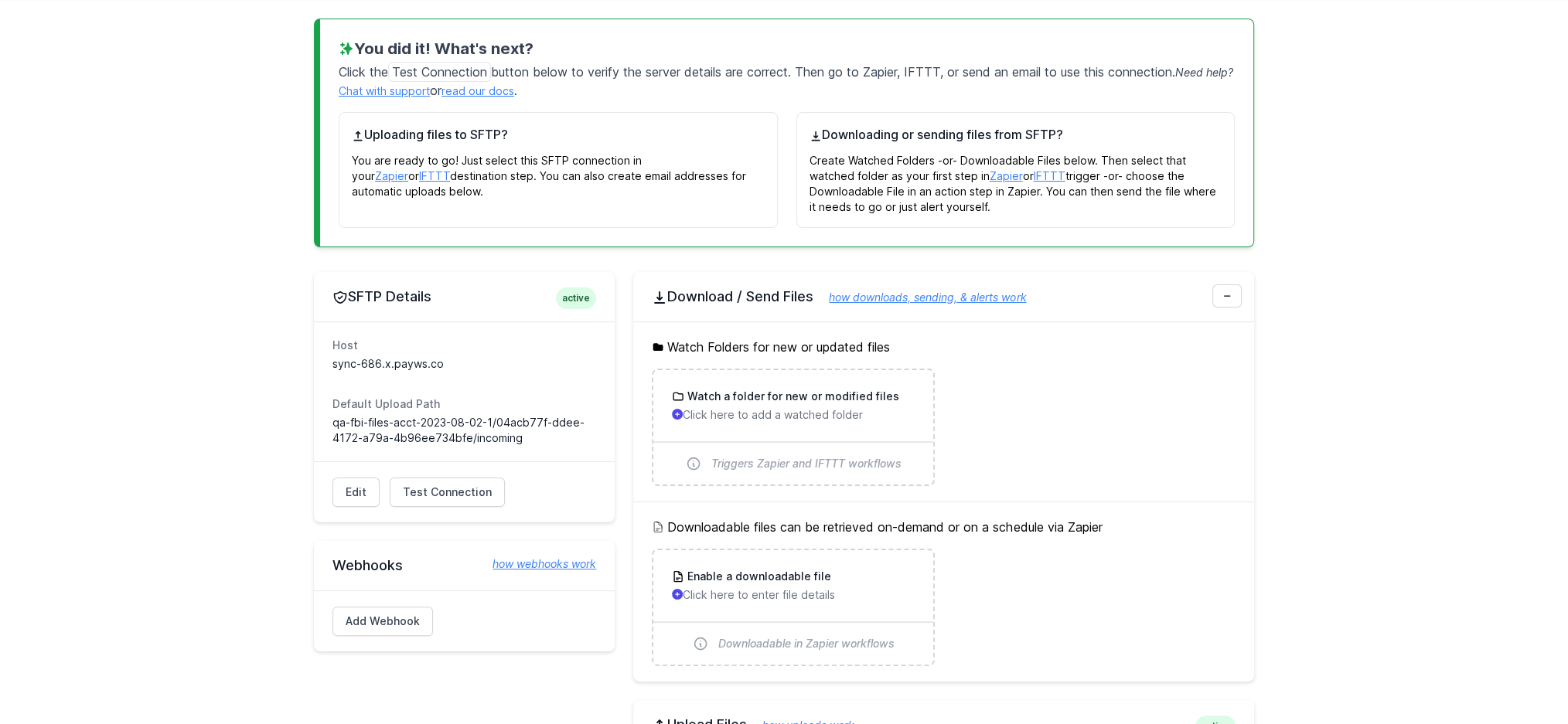 drag, startPoint x: 356, startPoint y: 365, endPoint x: 514, endPoint y: 361, distance: 158.05062 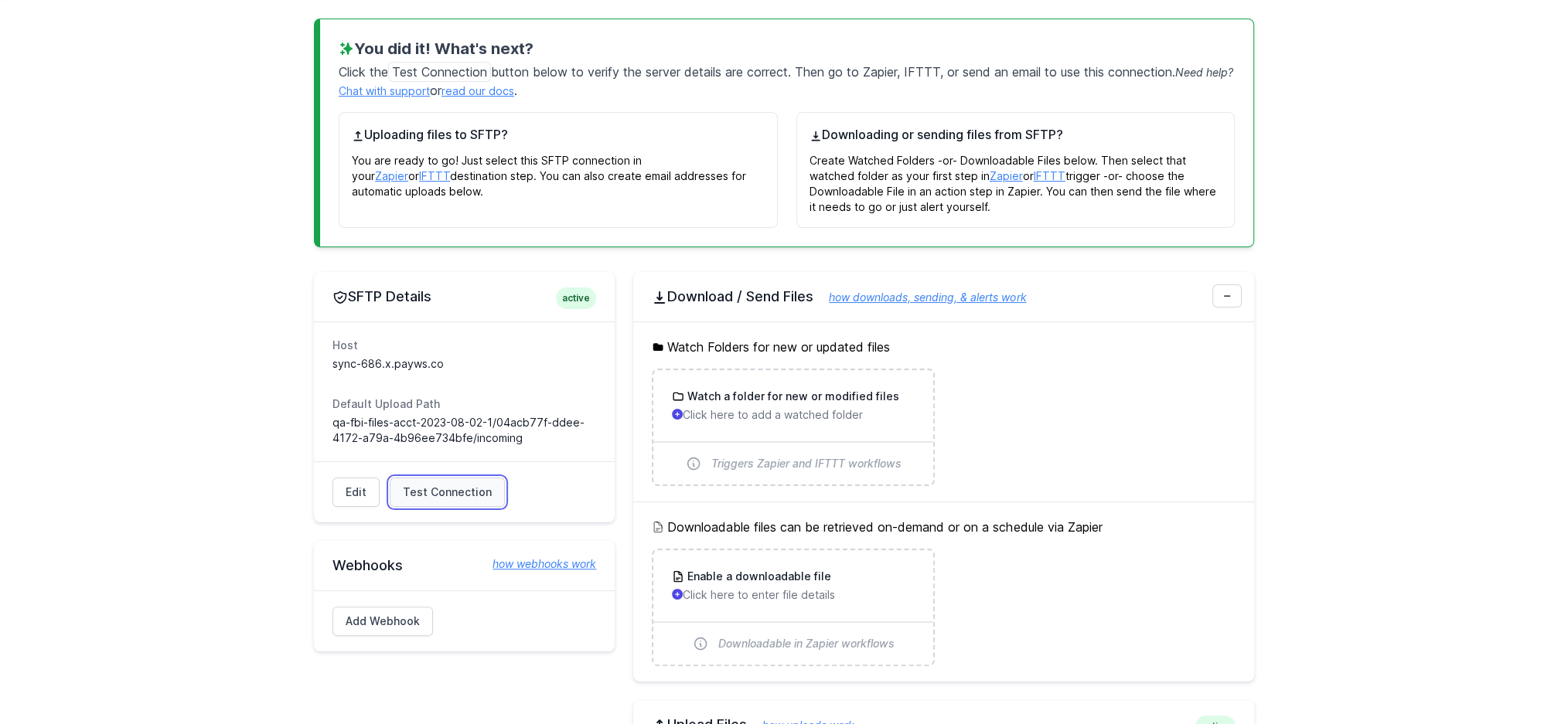 click on "Test Connection" at bounding box center [447, 492] 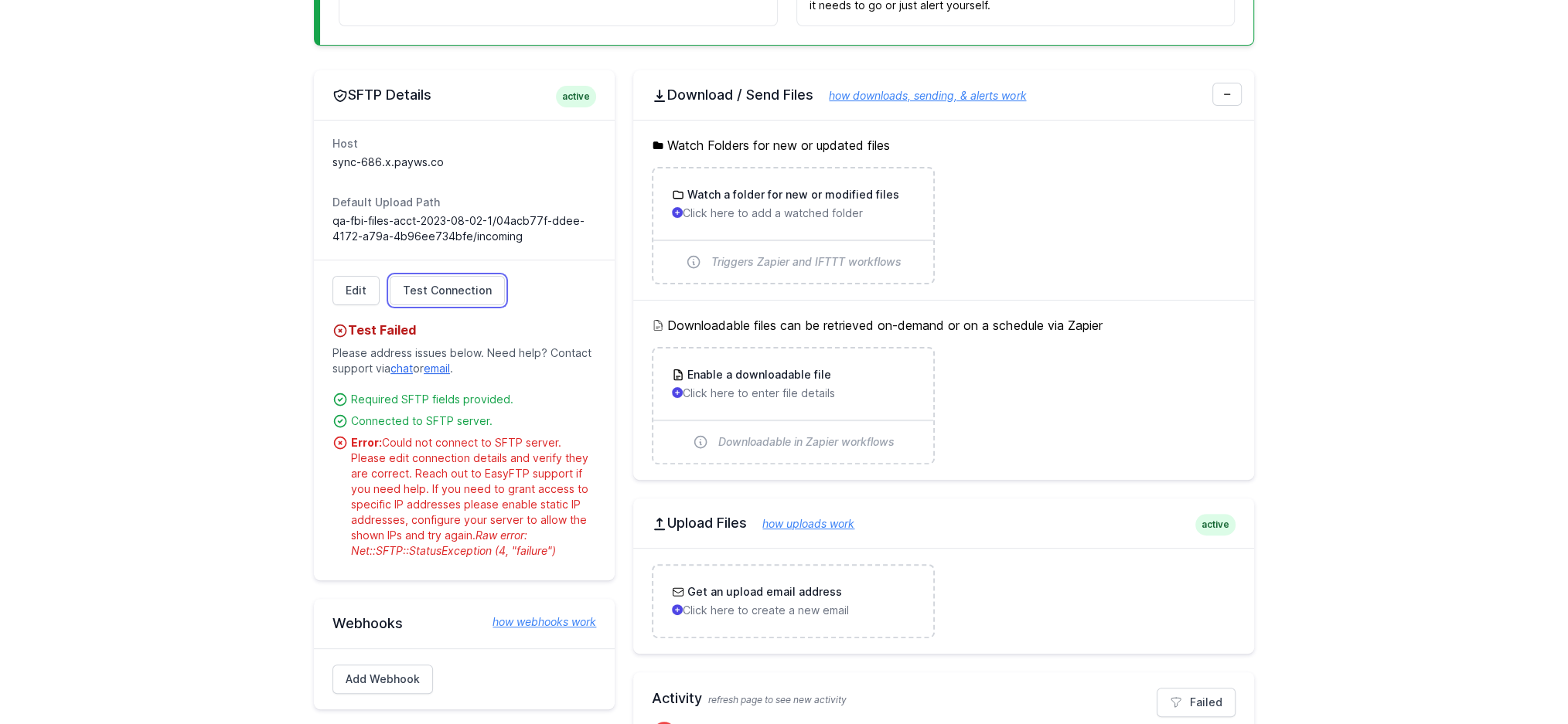 scroll, scrollTop: 337, scrollLeft: 0, axis: vertical 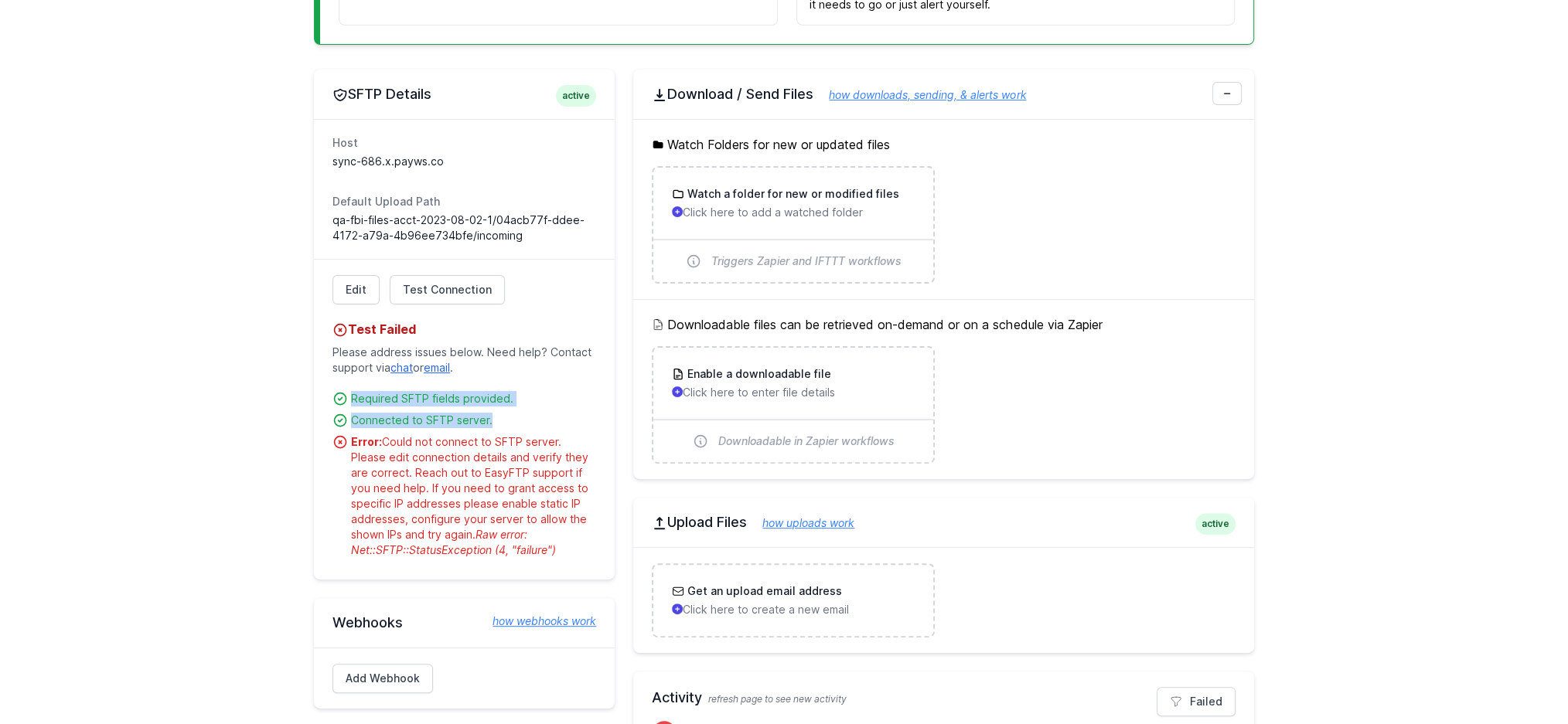 drag, startPoint x: 351, startPoint y: 395, endPoint x: 506, endPoint y: 412, distance: 155.92947 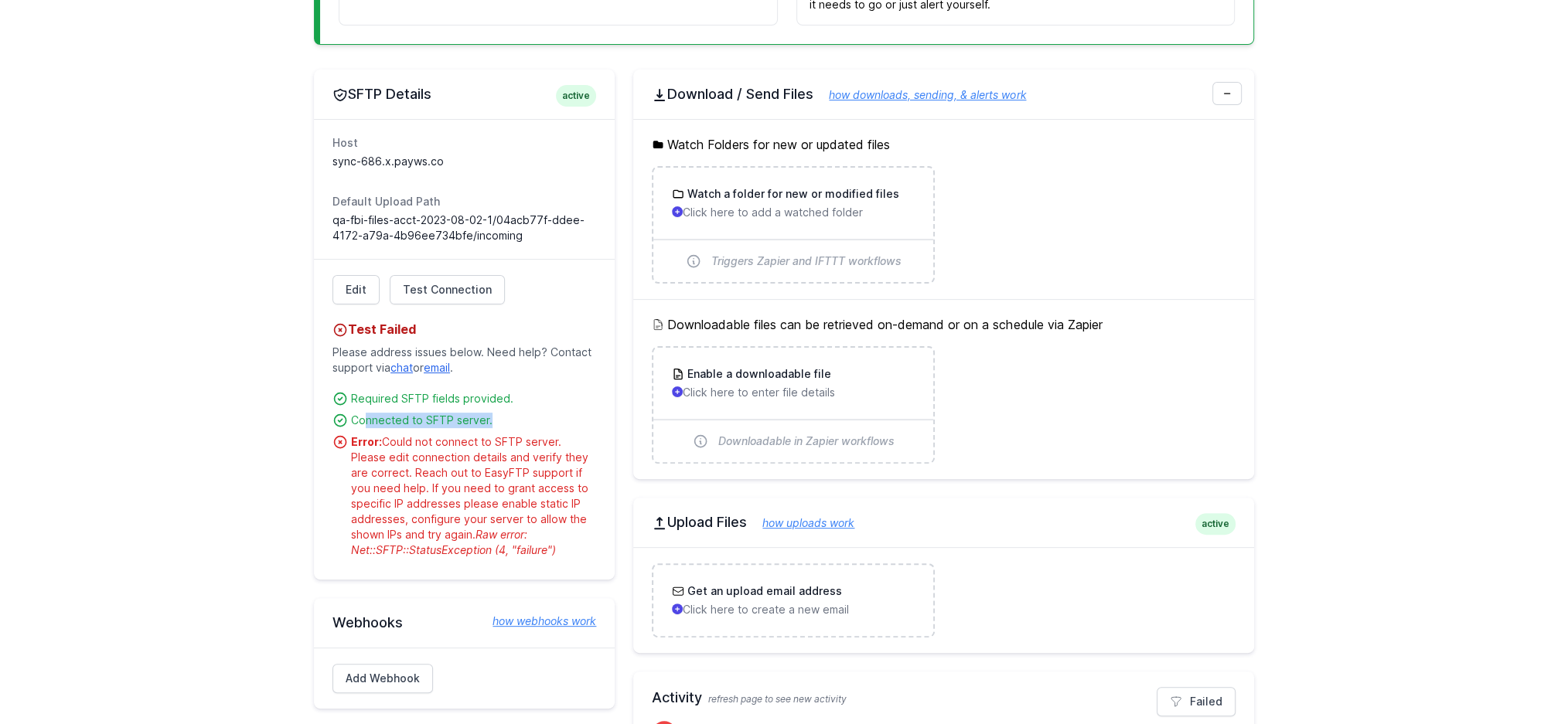 drag, startPoint x: 487, startPoint y: 423, endPoint x: 363, endPoint y: 422, distance: 124.00403 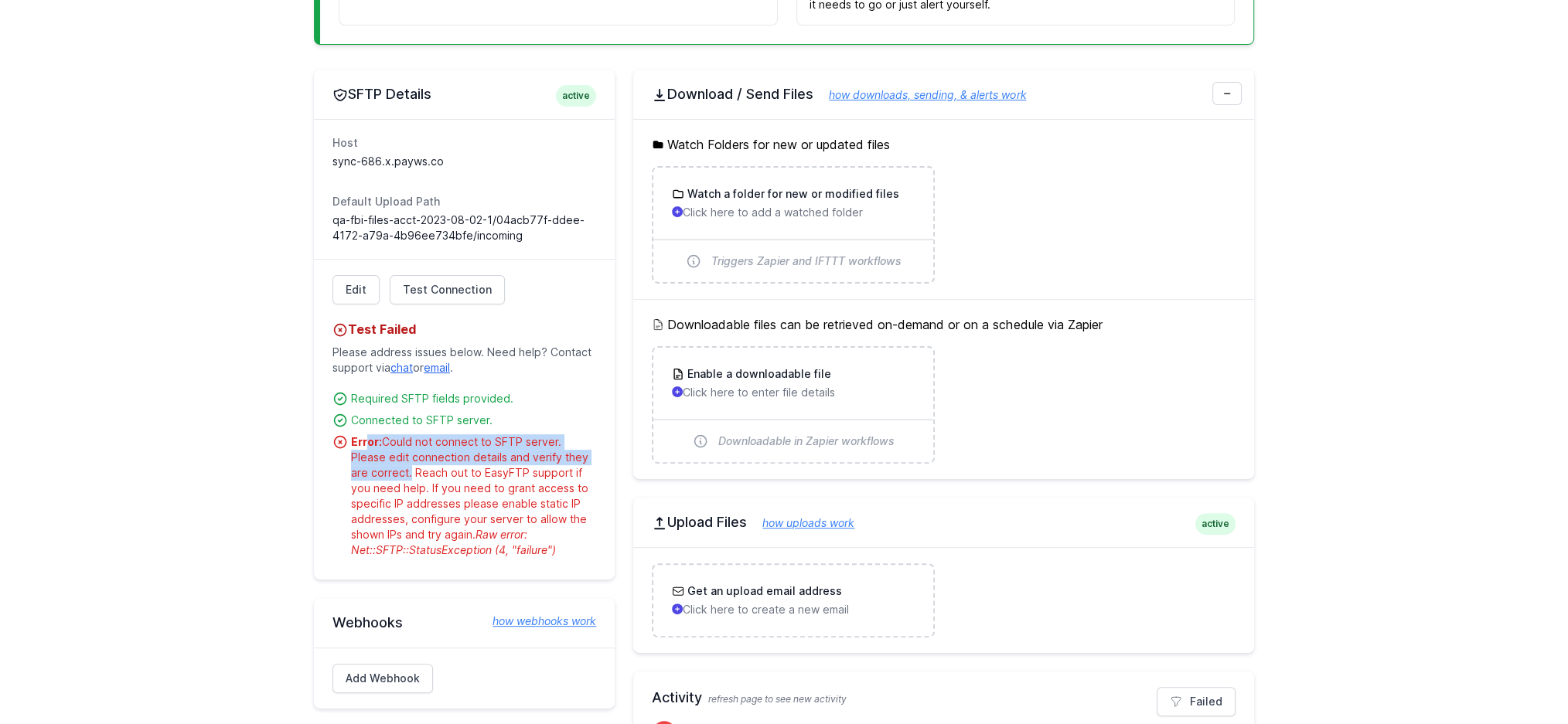 drag, startPoint x: 368, startPoint y: 443, endPoint x: 386, endPoint y: 474, distance: 35.846897 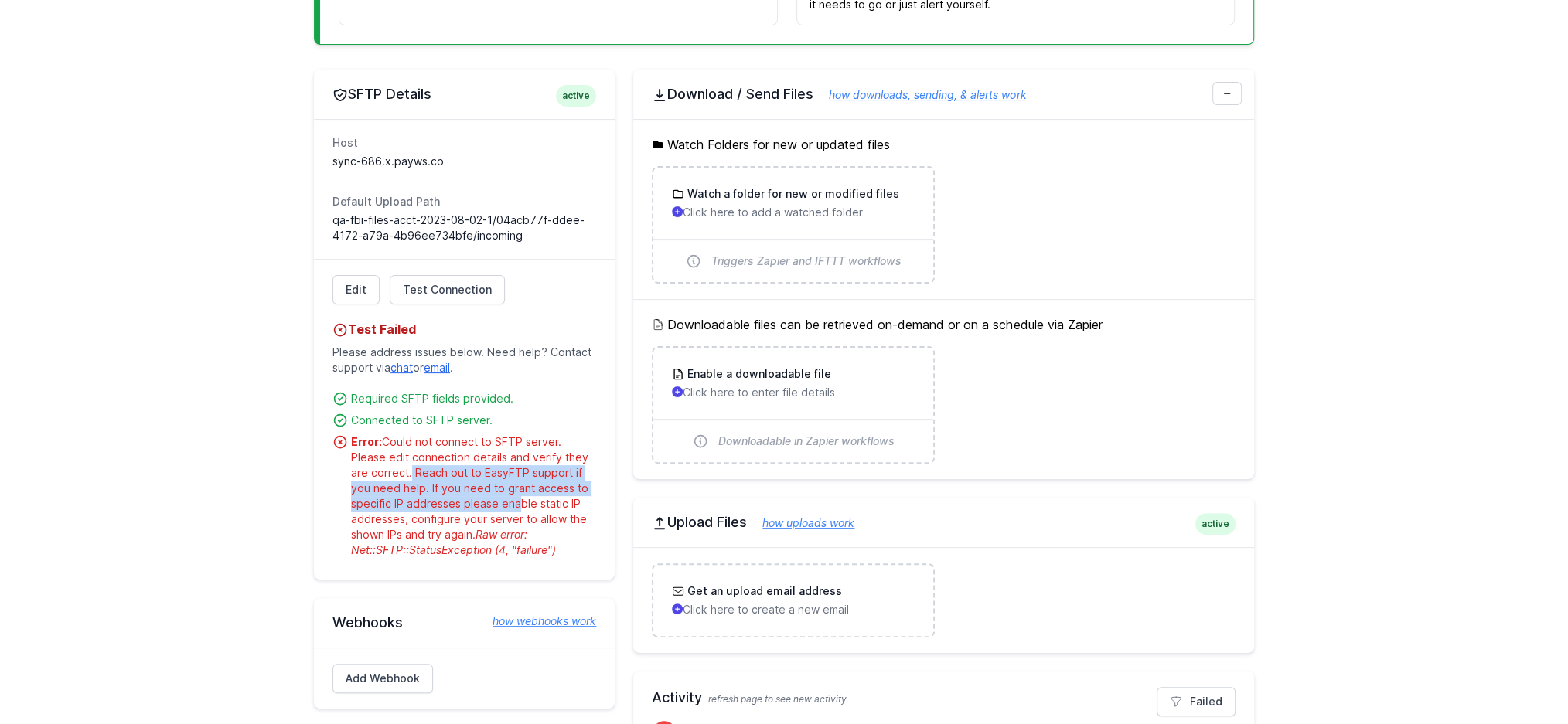 drag, startPoint x: 387, startPoint y: 469, endPoint x: 530, endPoint y: 510, distance: 148.76155 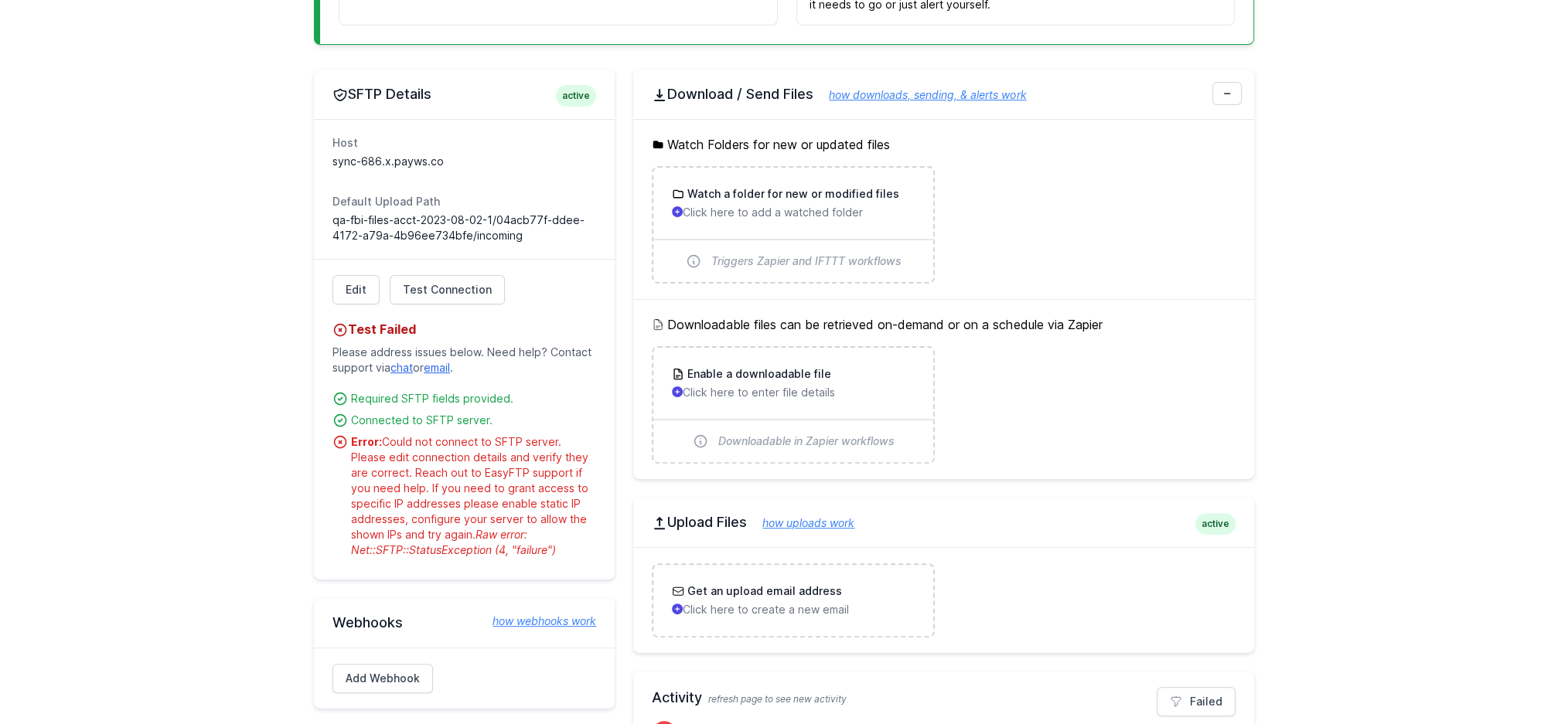 click on "Error:  Could not connect to SFTP server. Please edit connection details and verify they are correct. Reach out to EasyFTP support if you need help. If you need to grant access to specific IP addresses please enable static IP addresses, configure your server to allow the shown IPs and try again.  Raw error: Net::SFTP::StatusException (4, "failure")" at bounding box center (473, 496) 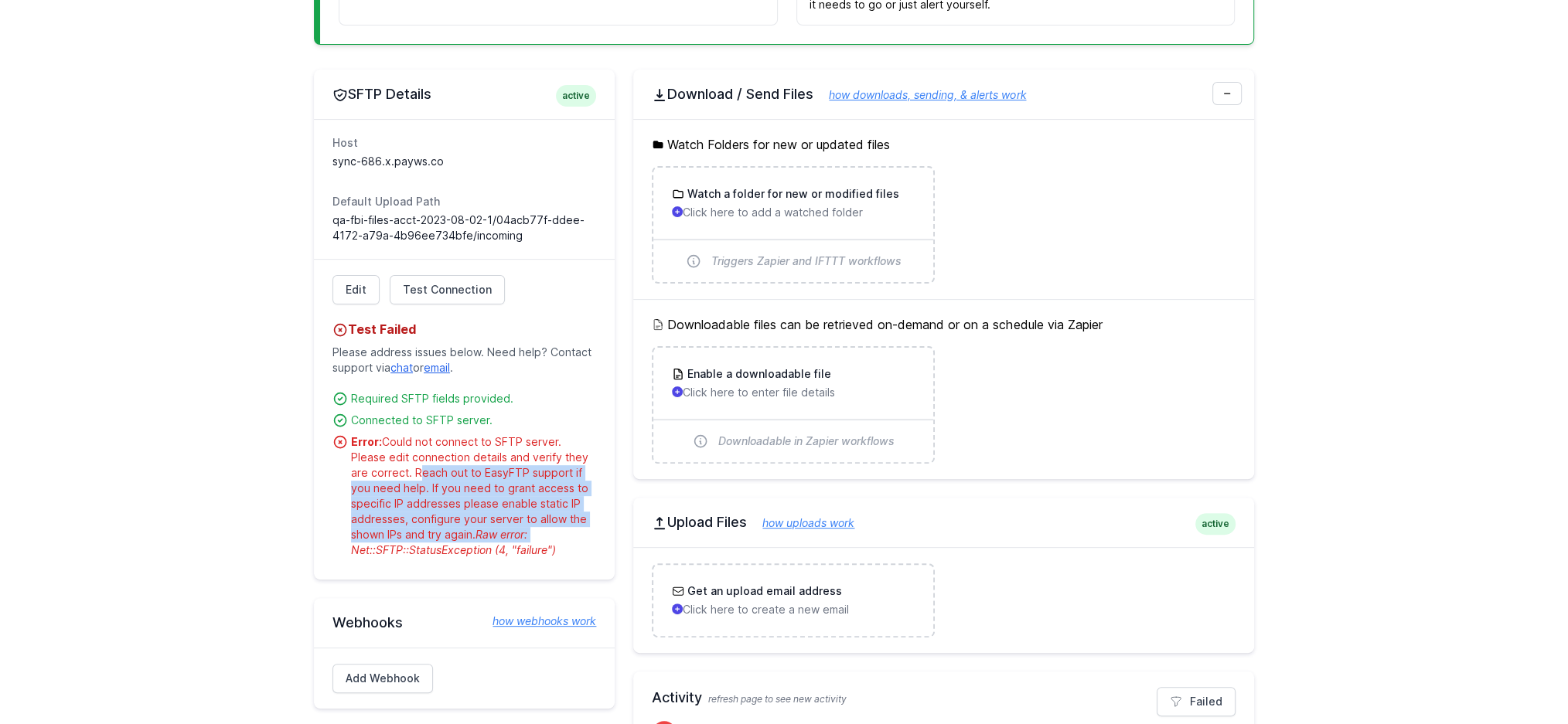 drag, startPoint x: 397, startPoint y: 466, endPoint x: 541, endPoint y: 536, distance: 160.11246 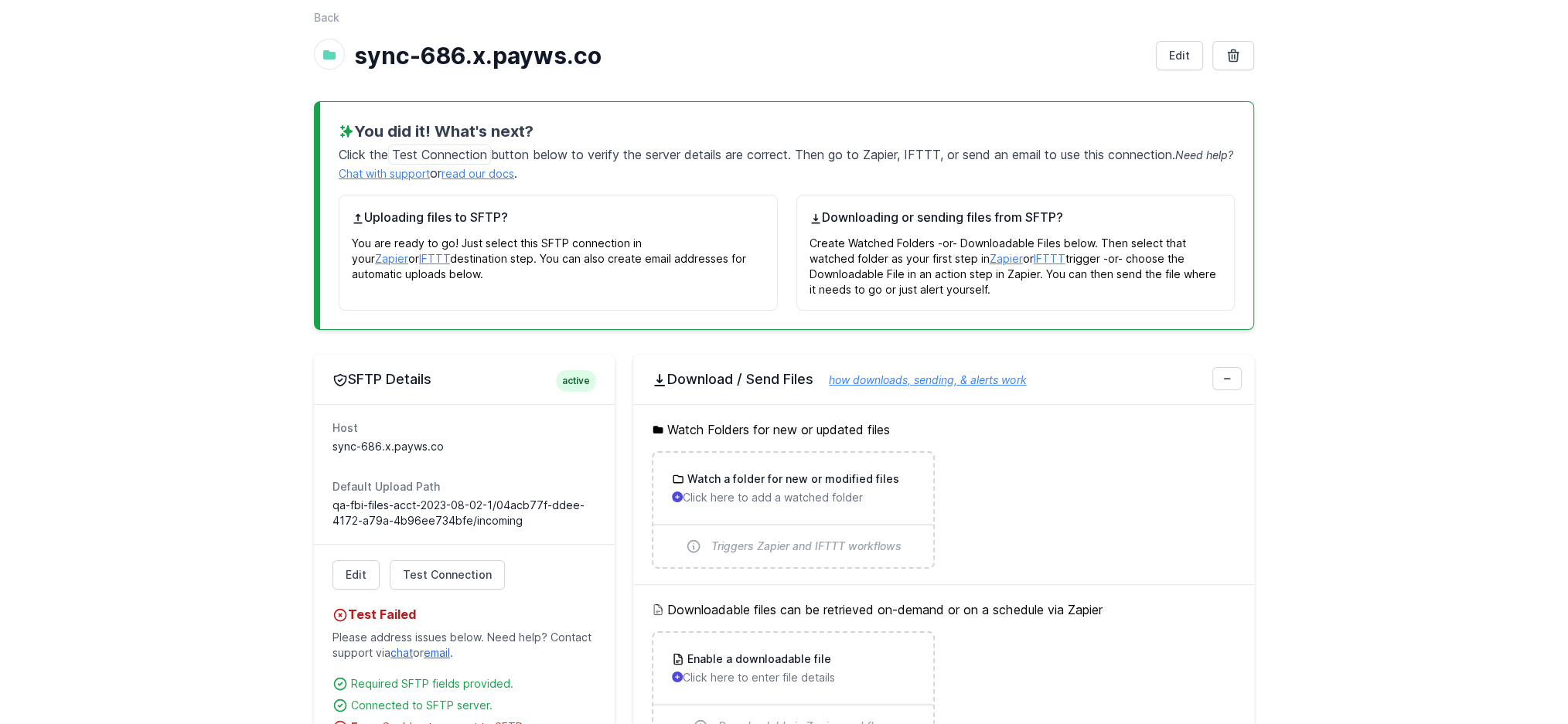 scroll, scrollTop: 0, scrollLeft: 0, axis: both 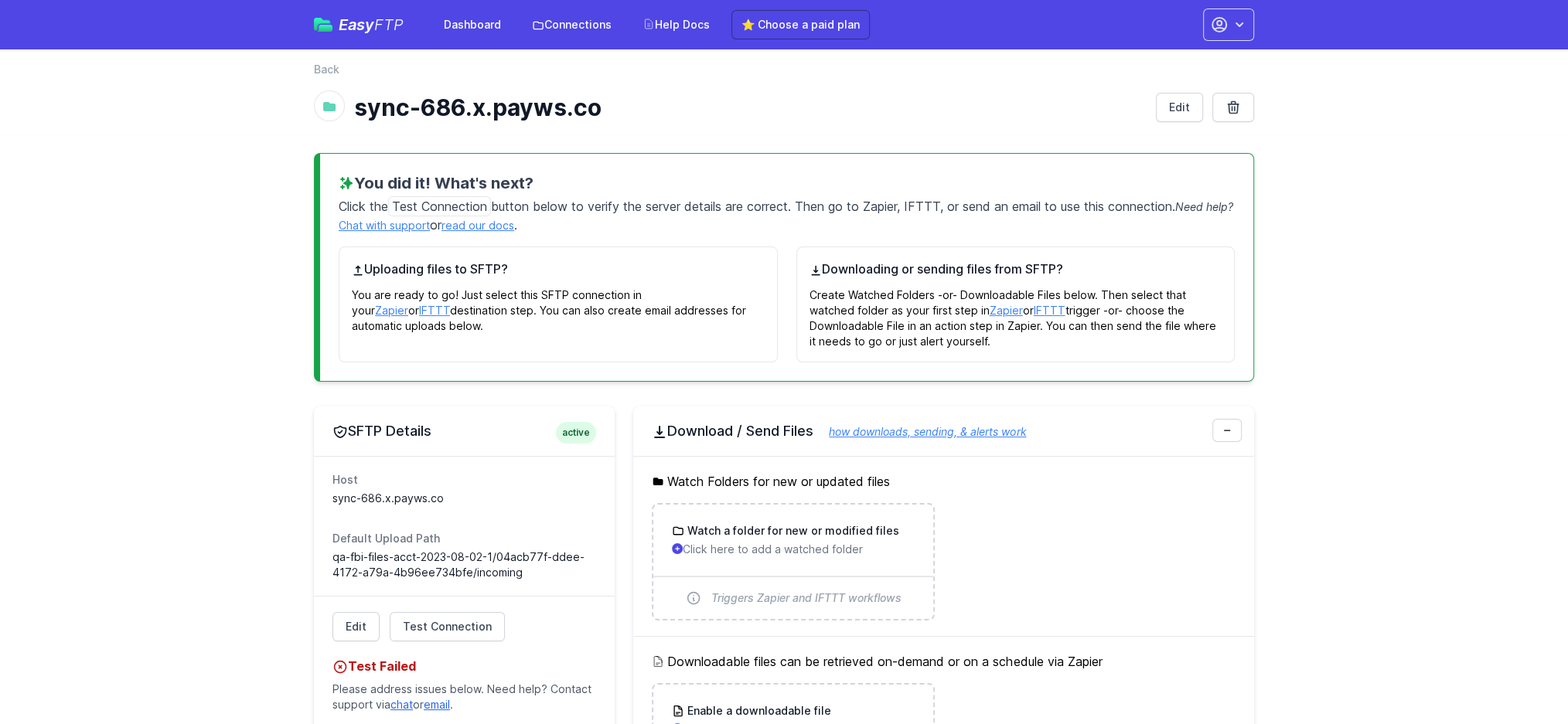 drag, startPoint x: 578, startPoint y: 136, endPoint x: 783, endPoint y: 123, distance: 205.4118 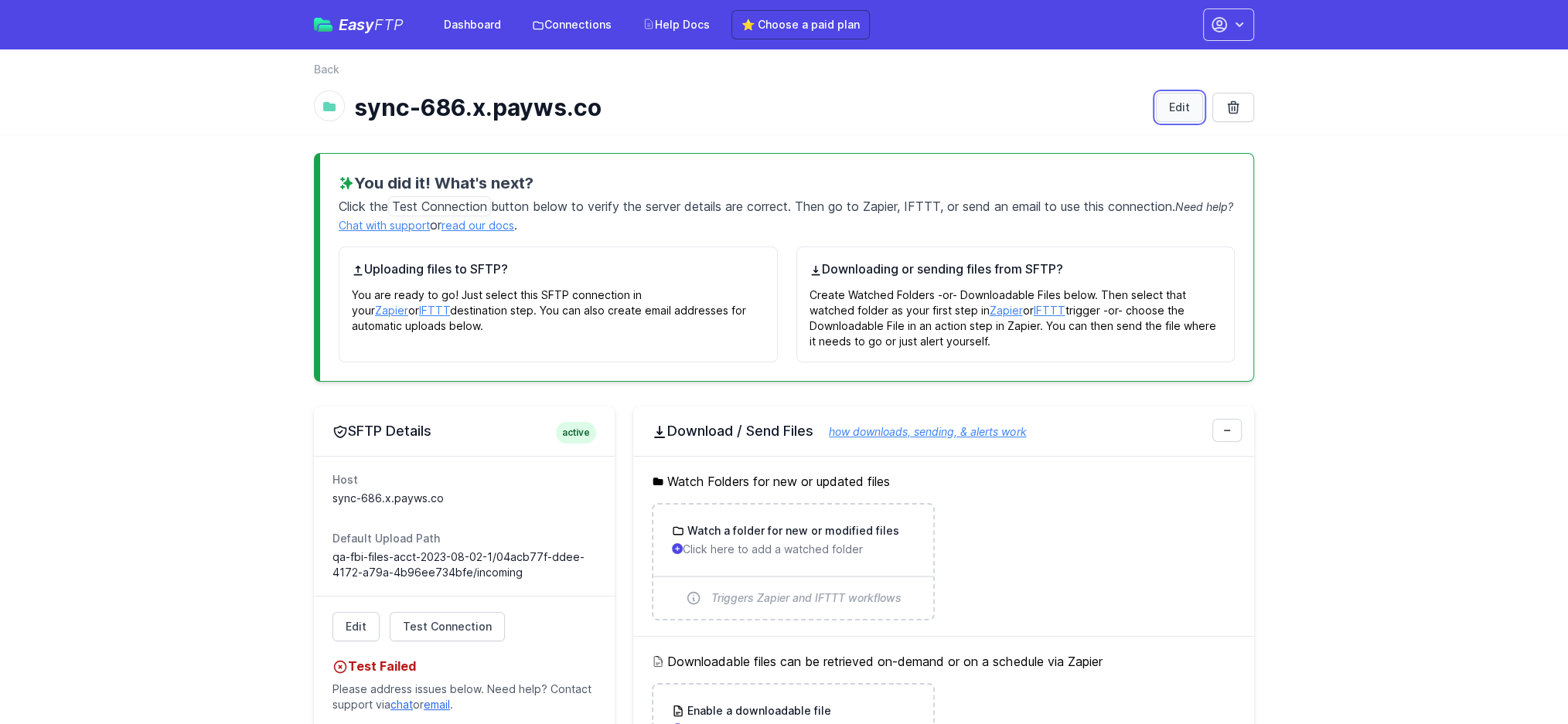click on "Edit" at bounding box center [1179, 107] 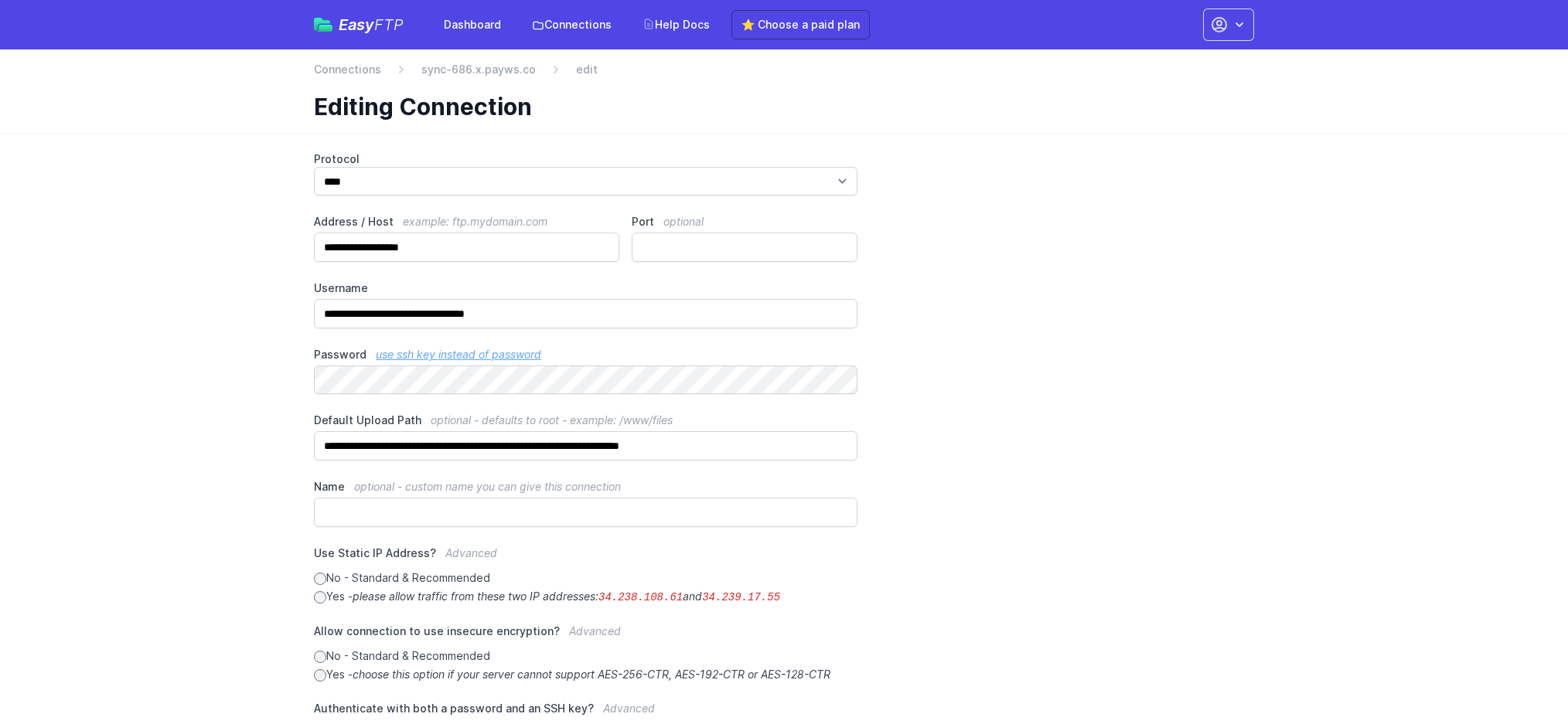 scroll, scrollTop: 0, scrollLeft: 0, axis: both 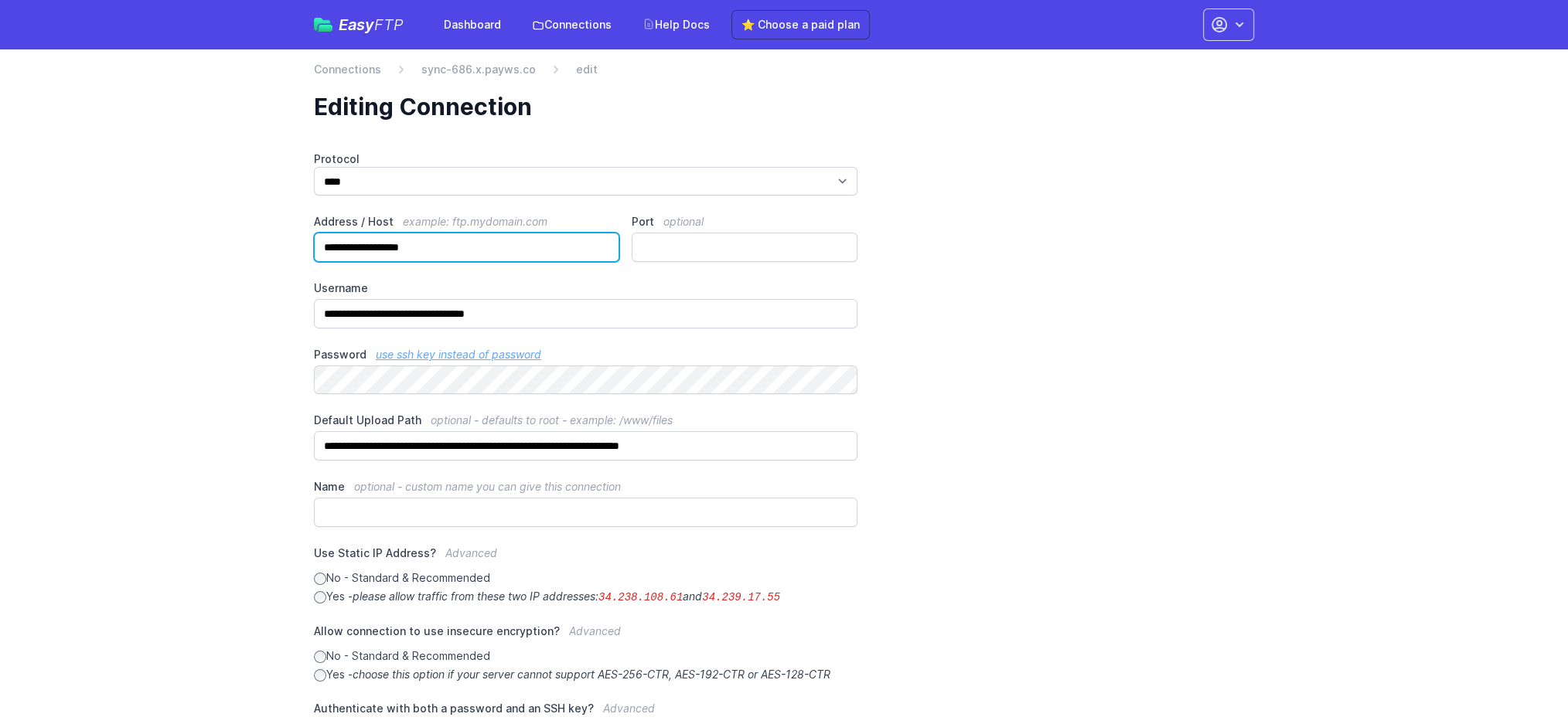 click on "**********" at bounding box center [466, 247] 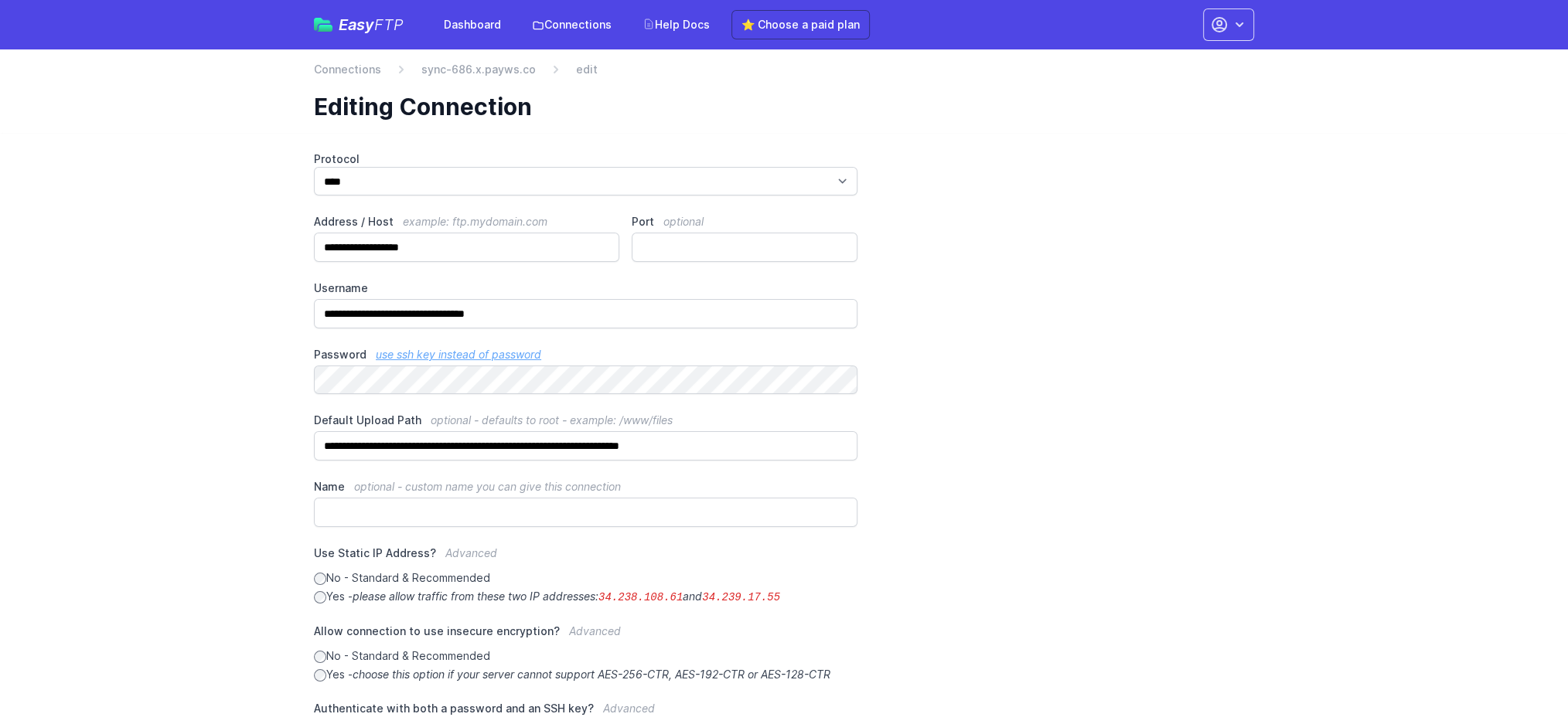 click on "**********" at bounding box center [784, 494] 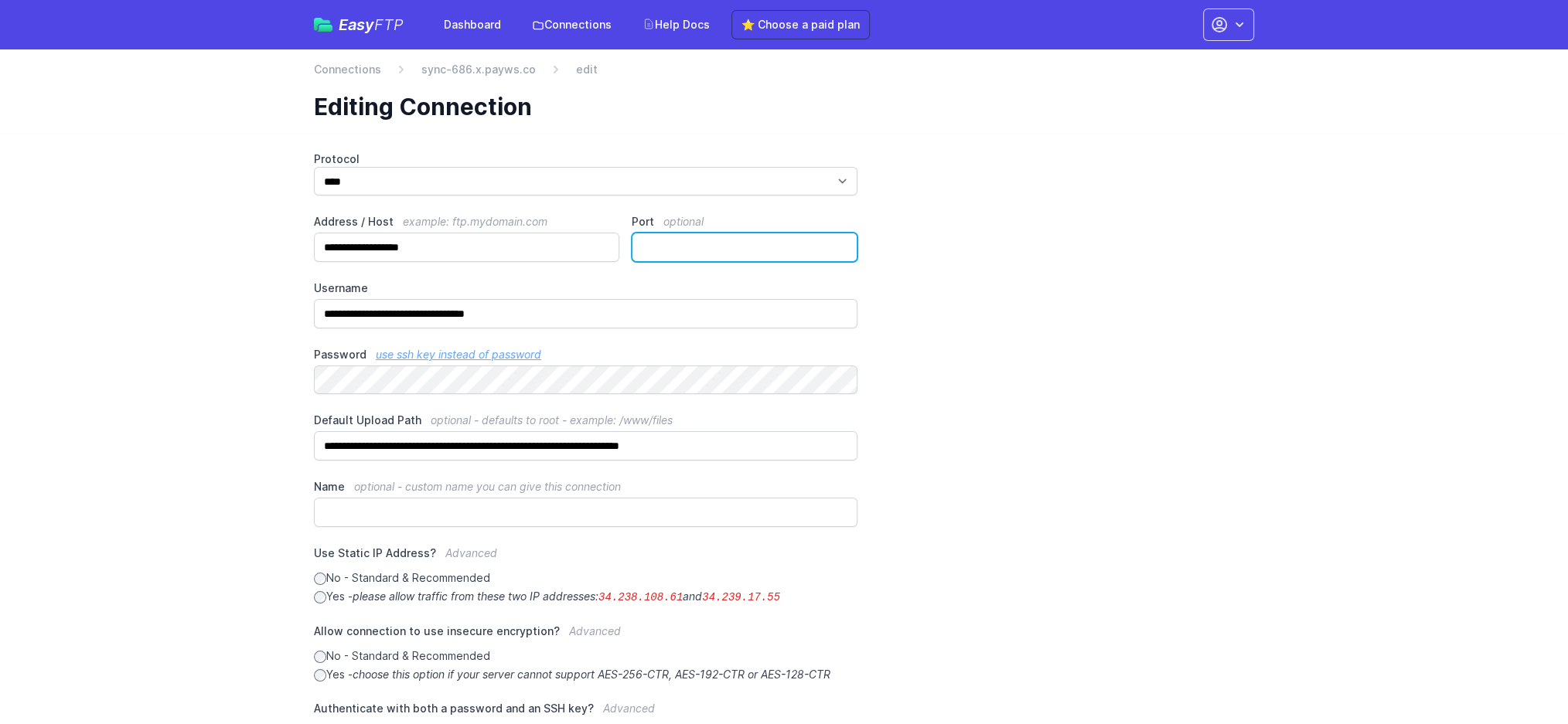 drag, startPoint x: 724, startPoint y: 246, endPoint x: 565, endPoint y: 240, distance: 159.11317 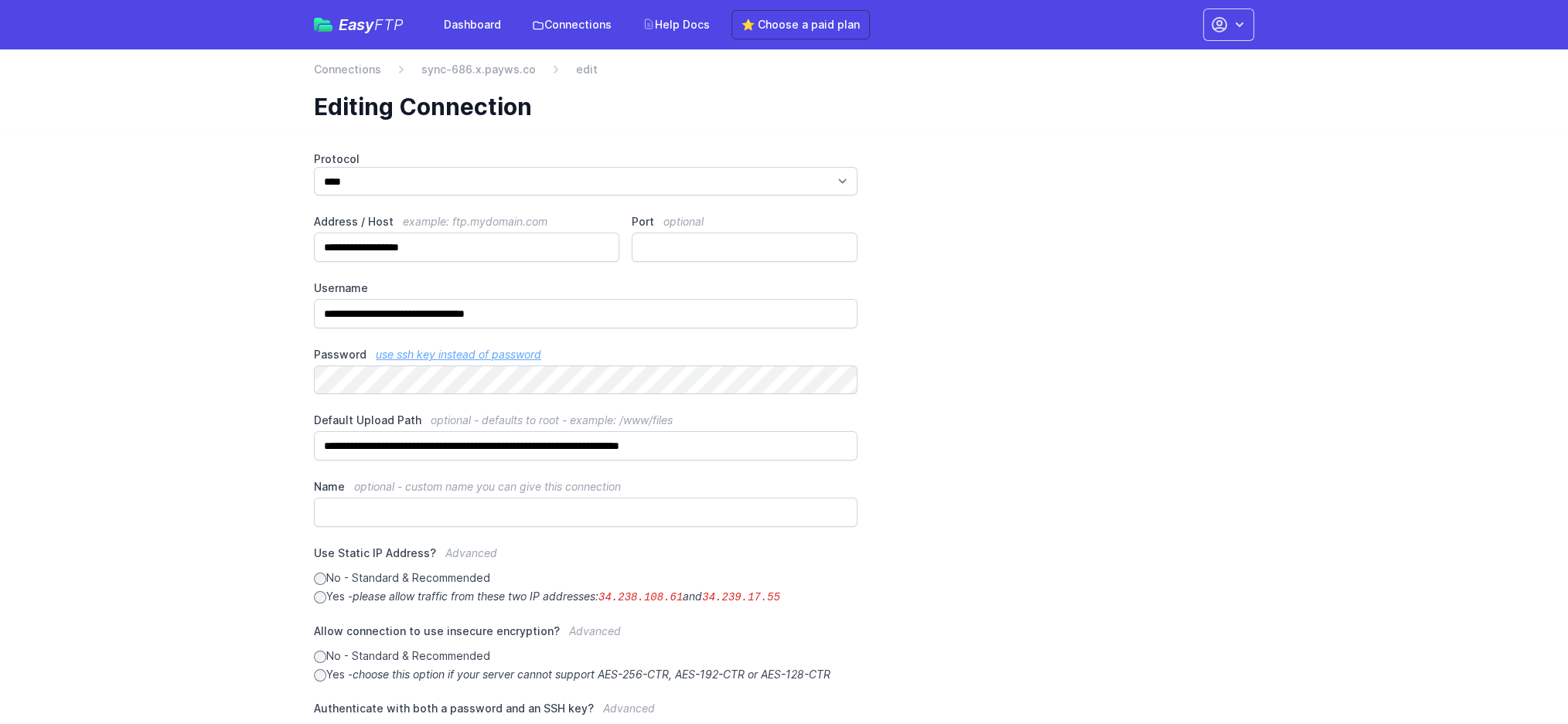 click on "**********" at bounding box center (784, 494) 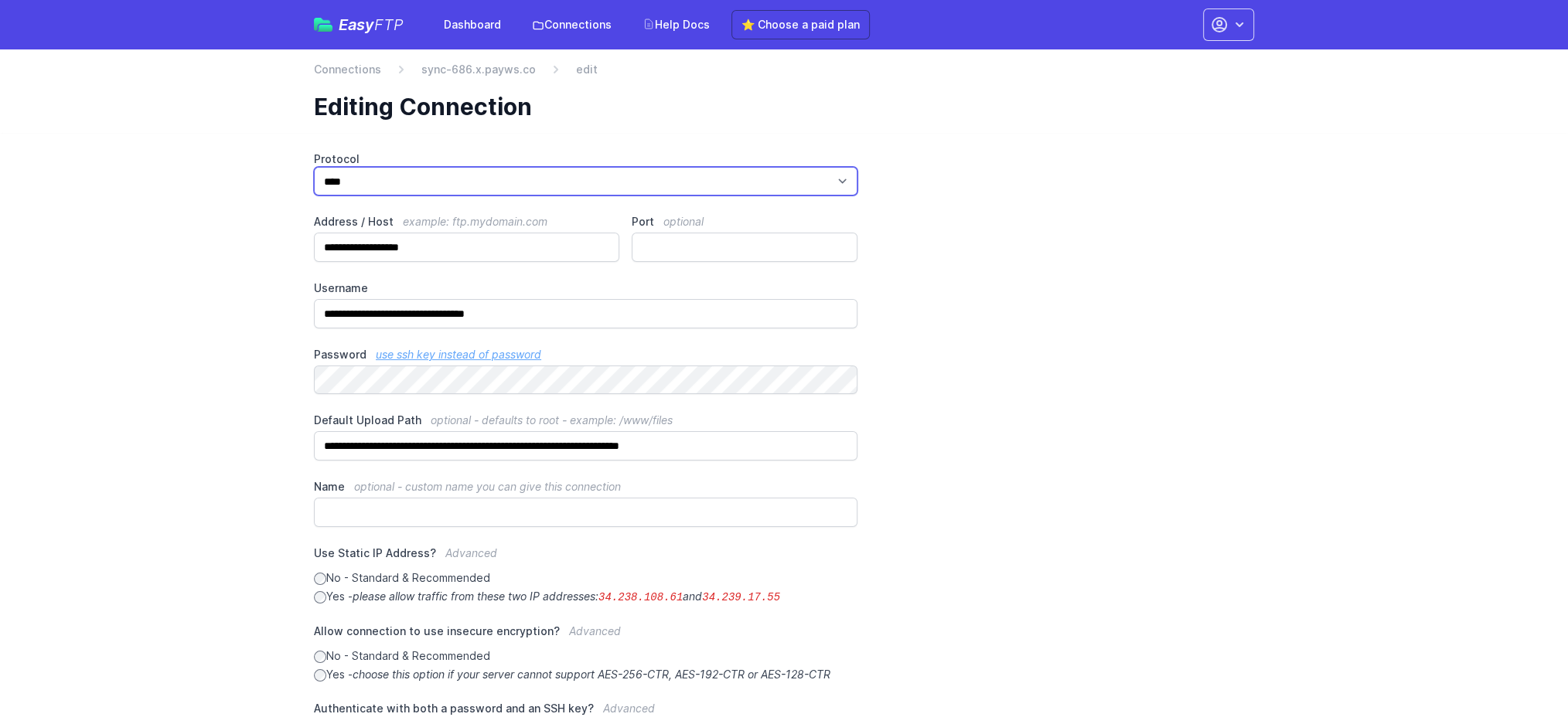 click on "***
****
****" at bounding box center (585, 181) 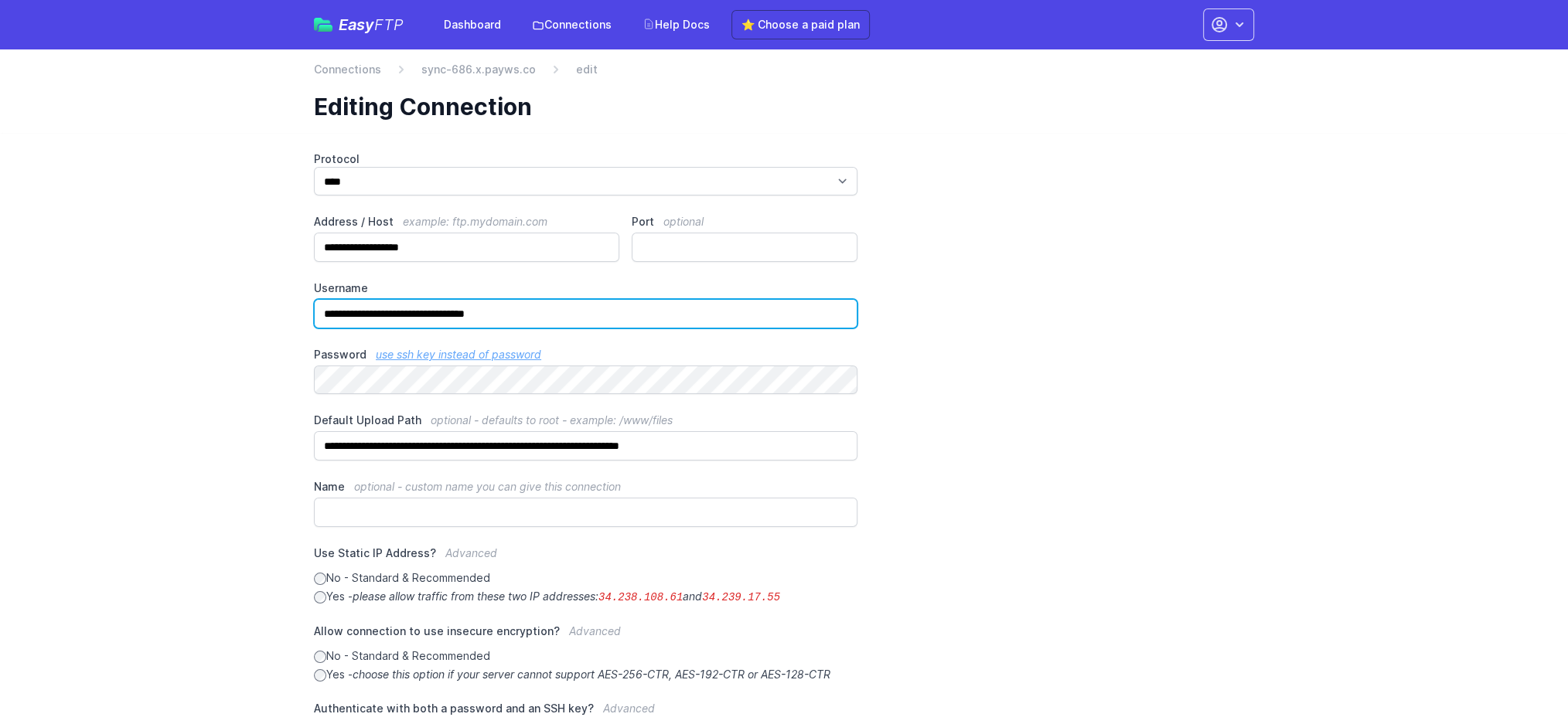 drag, startPoint x: 585, startPoint y: 316, endPoint x: 203, endPoint y: 304, distance: 382.1884 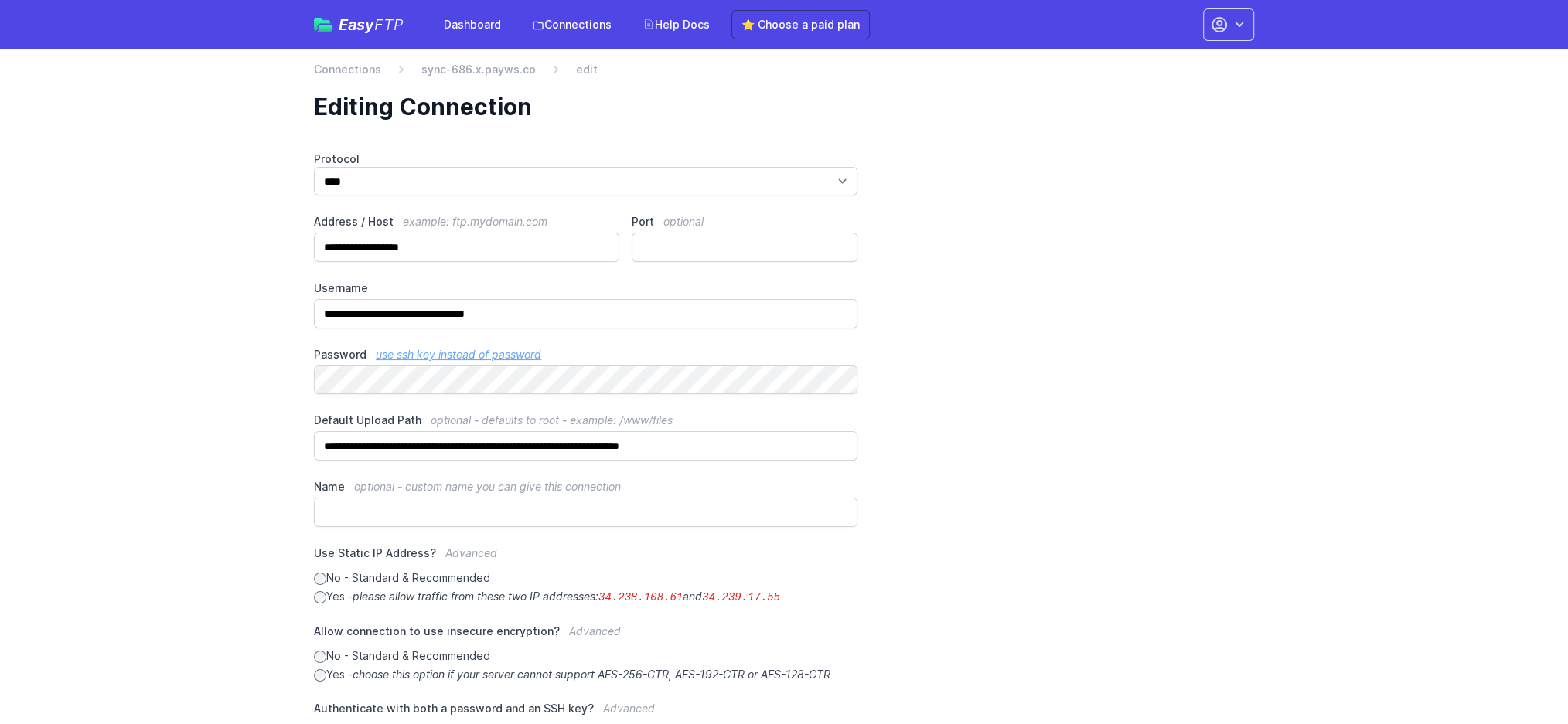 click on "use ssh key instead of password" at bounding box center [458, 354] 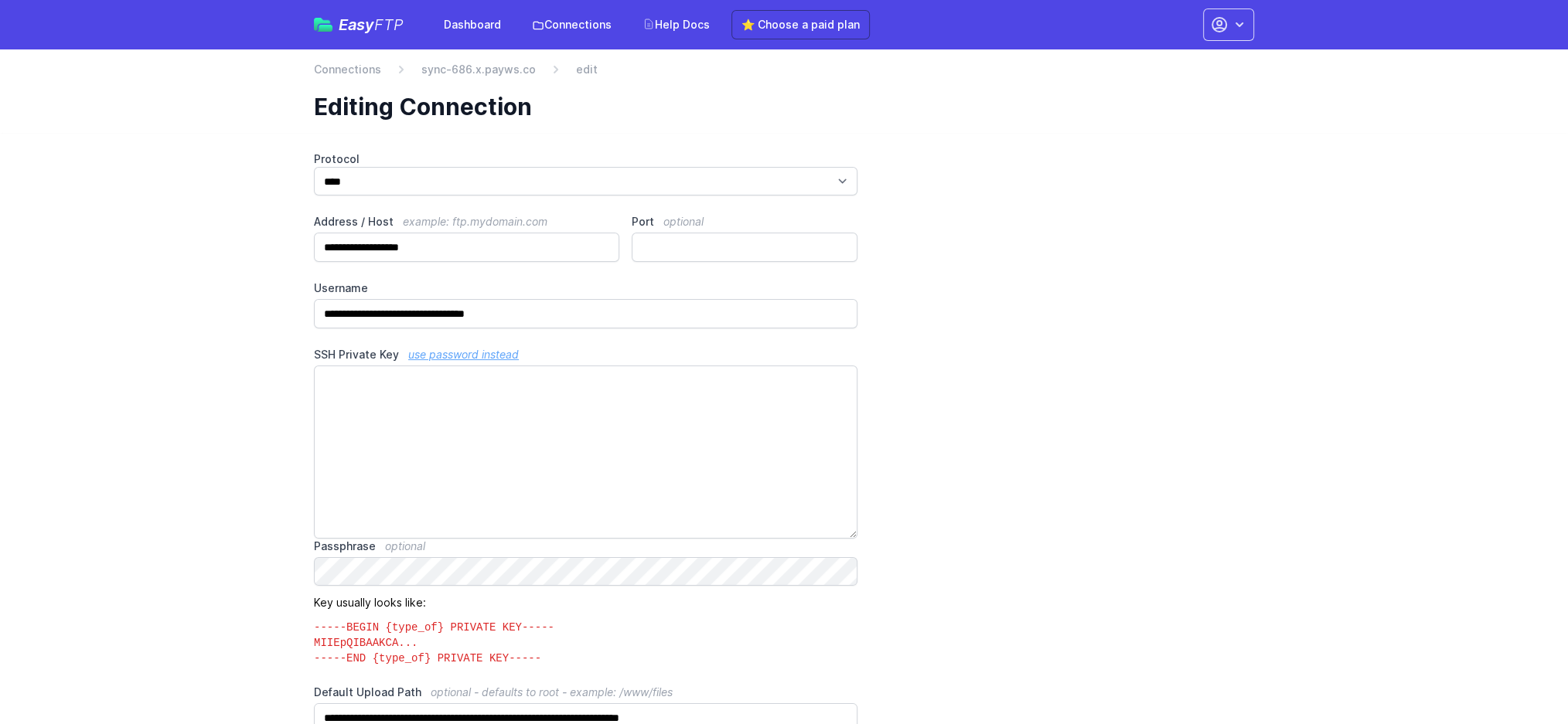 click on "use password instead" at bounding box center [463, 354] 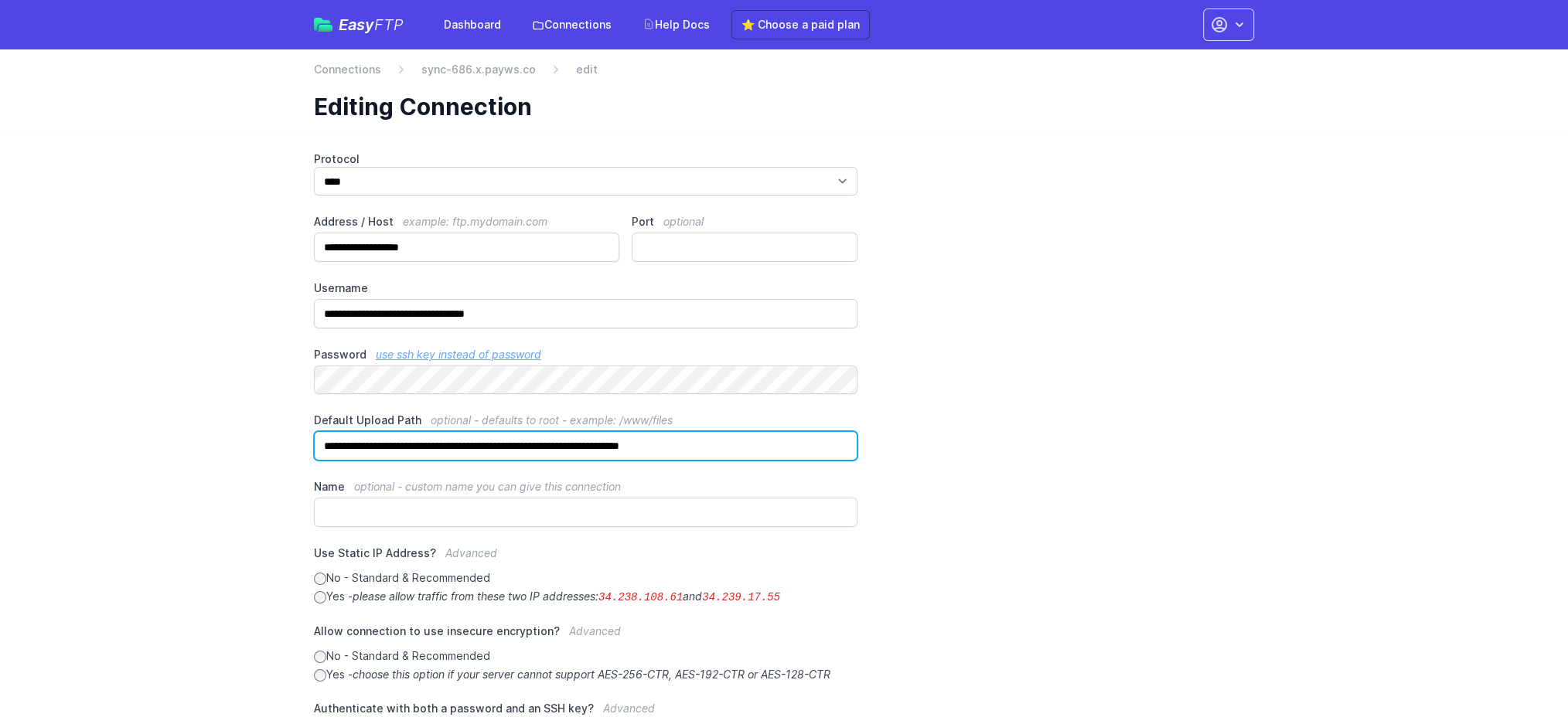 click on "**********" at bounding box center [585, 446] 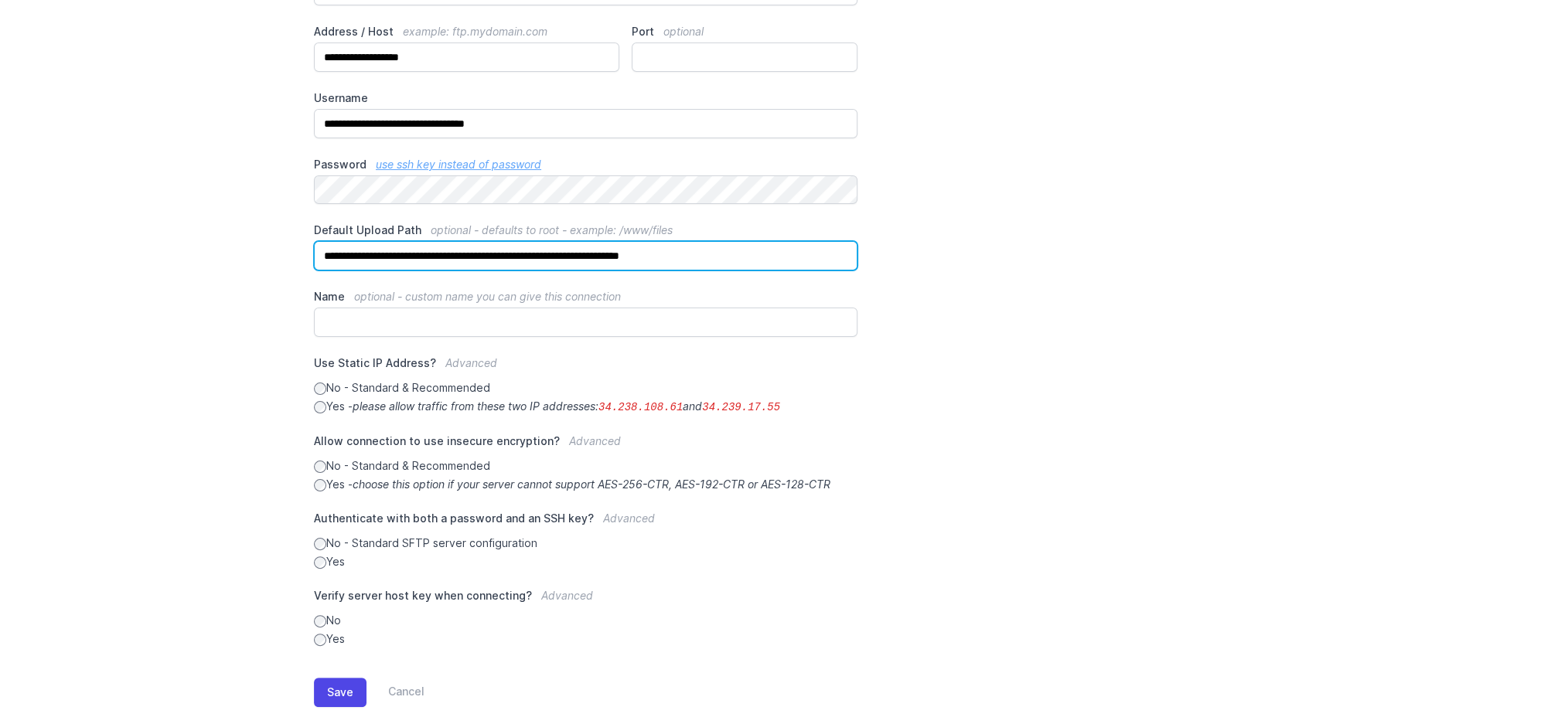 scroll, scrollTop: 190, scrollLeft: 0, axis: vertical 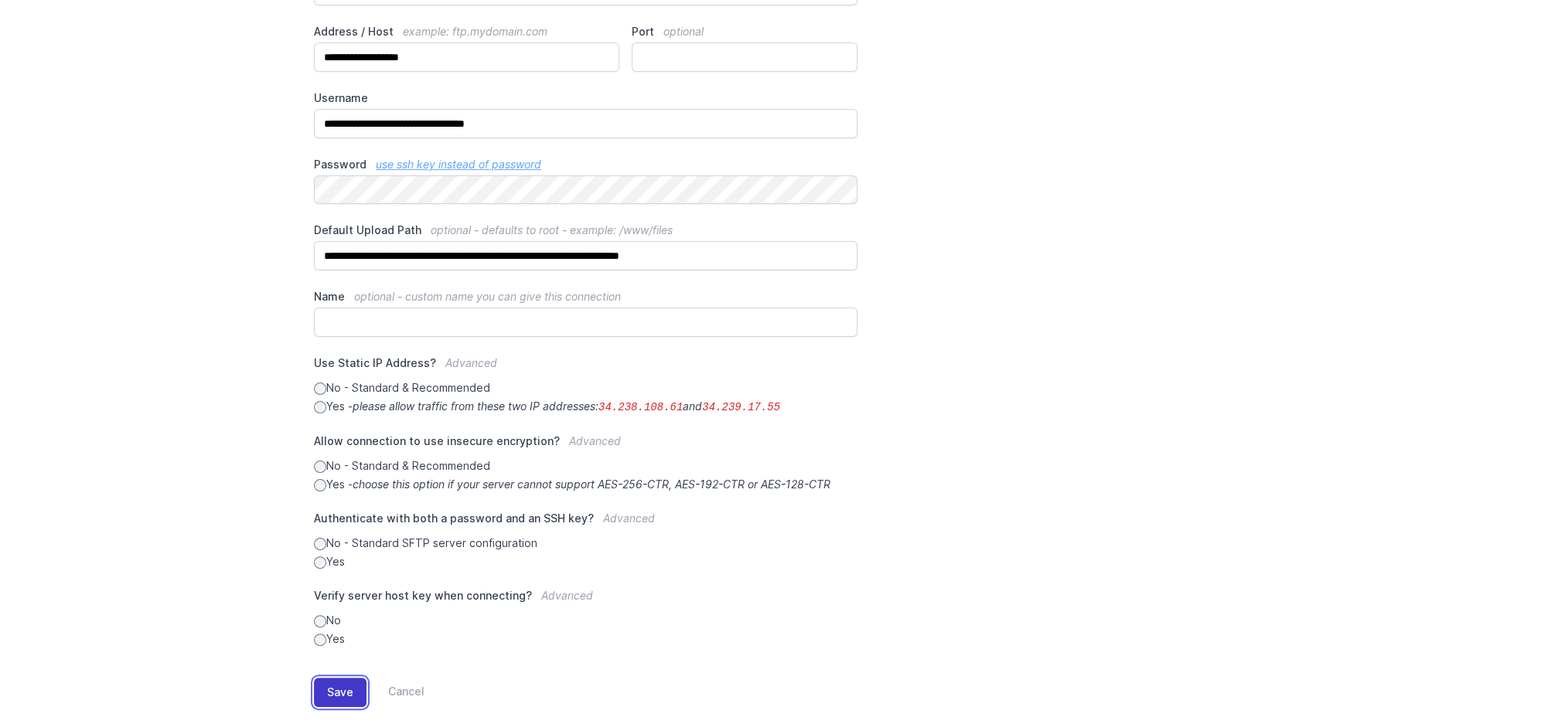 drag, startPoint x: 339, startPoint y: 690, endPoint x: 357, endPoint y: 689, distance: 18.027756 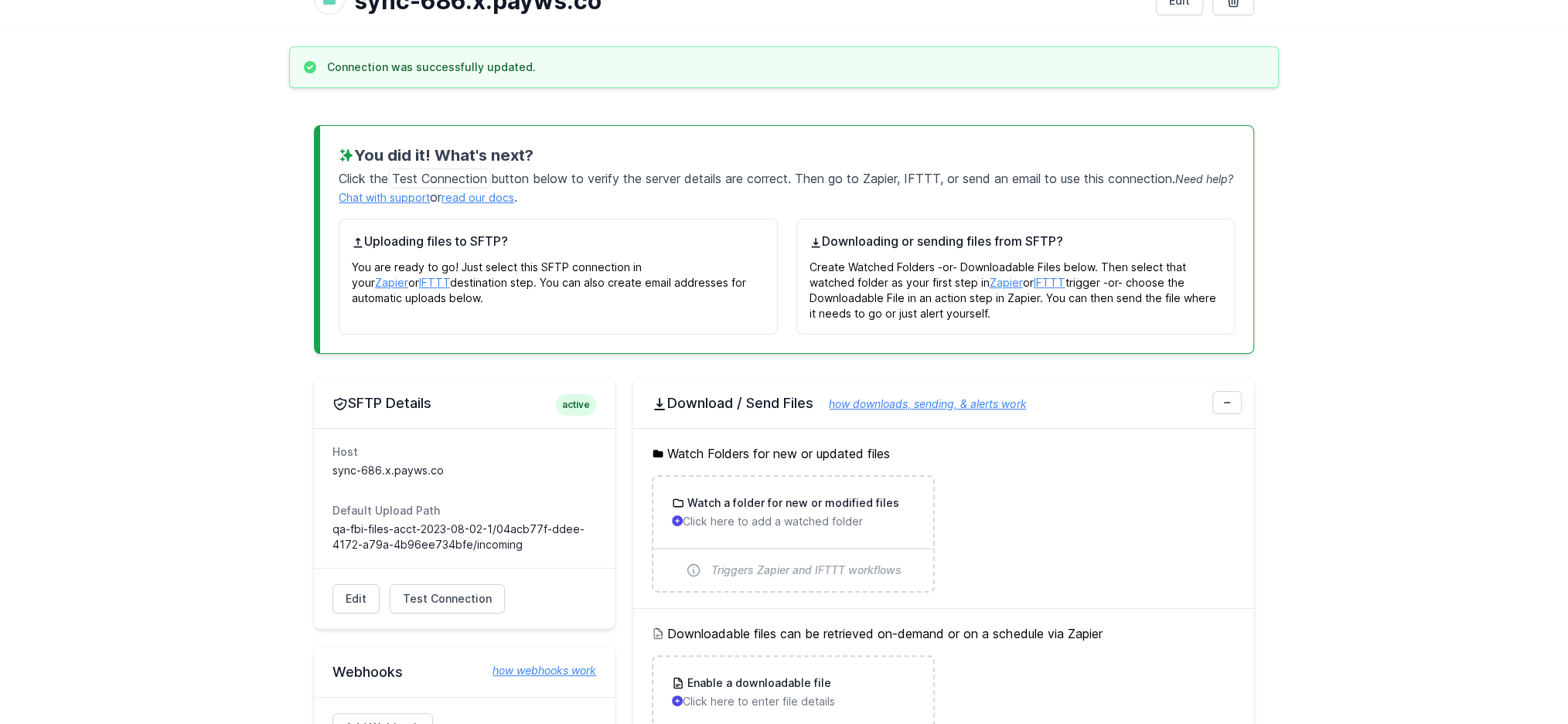 scroll, scrollTop: 125, scrollLeft: 0, axis: vertical 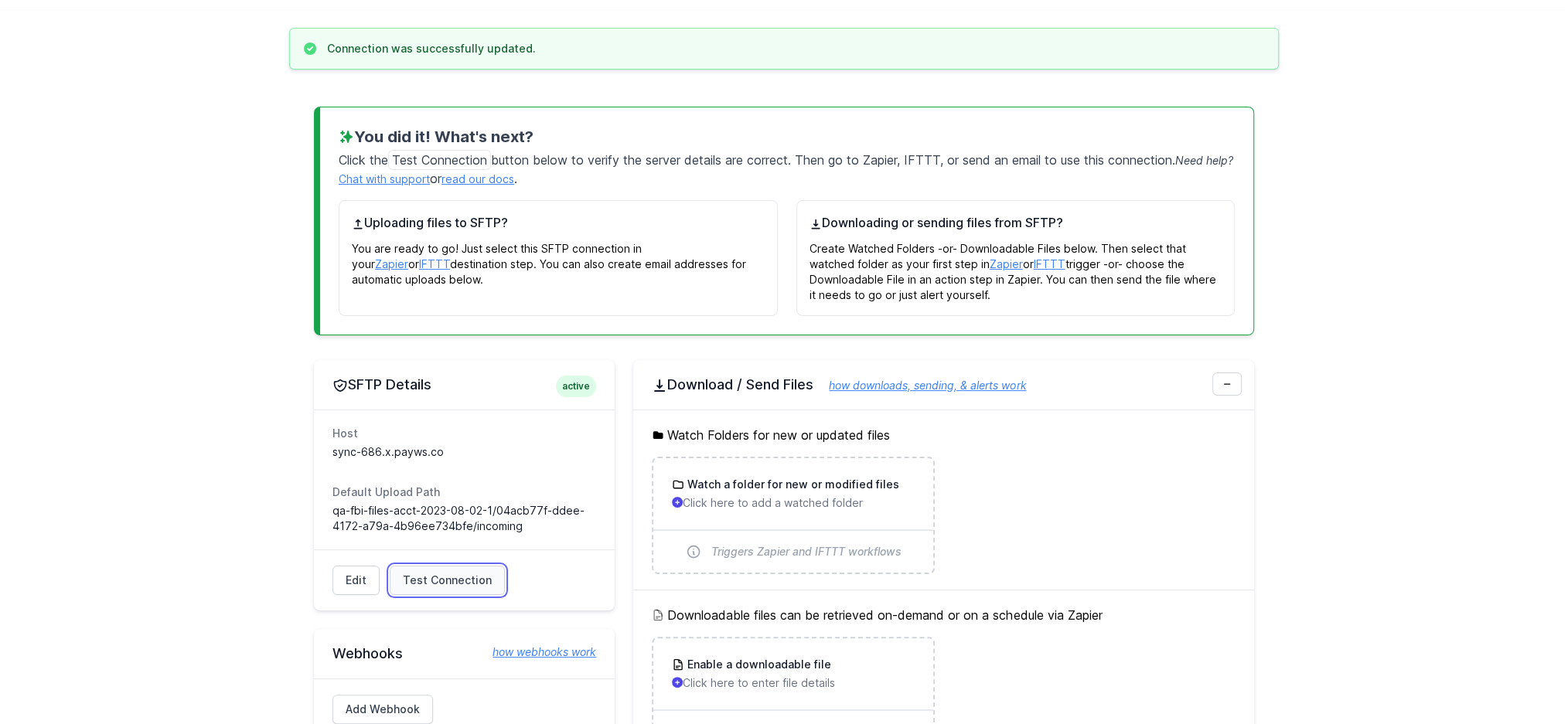 click on "Test Connection" at bounding box center (447, 580) 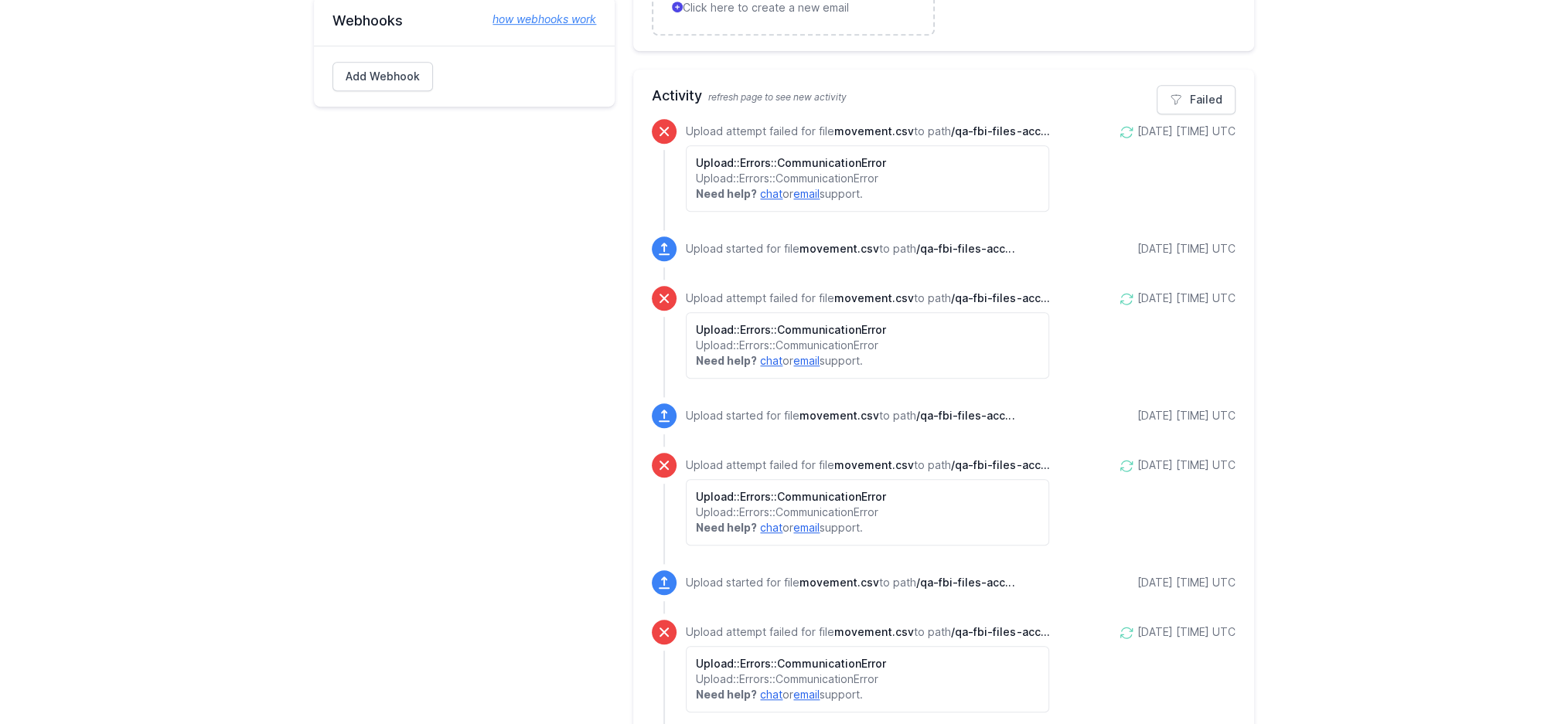 scroll, scrollTop: 1018, scrollLeft: 0, axis: vertical 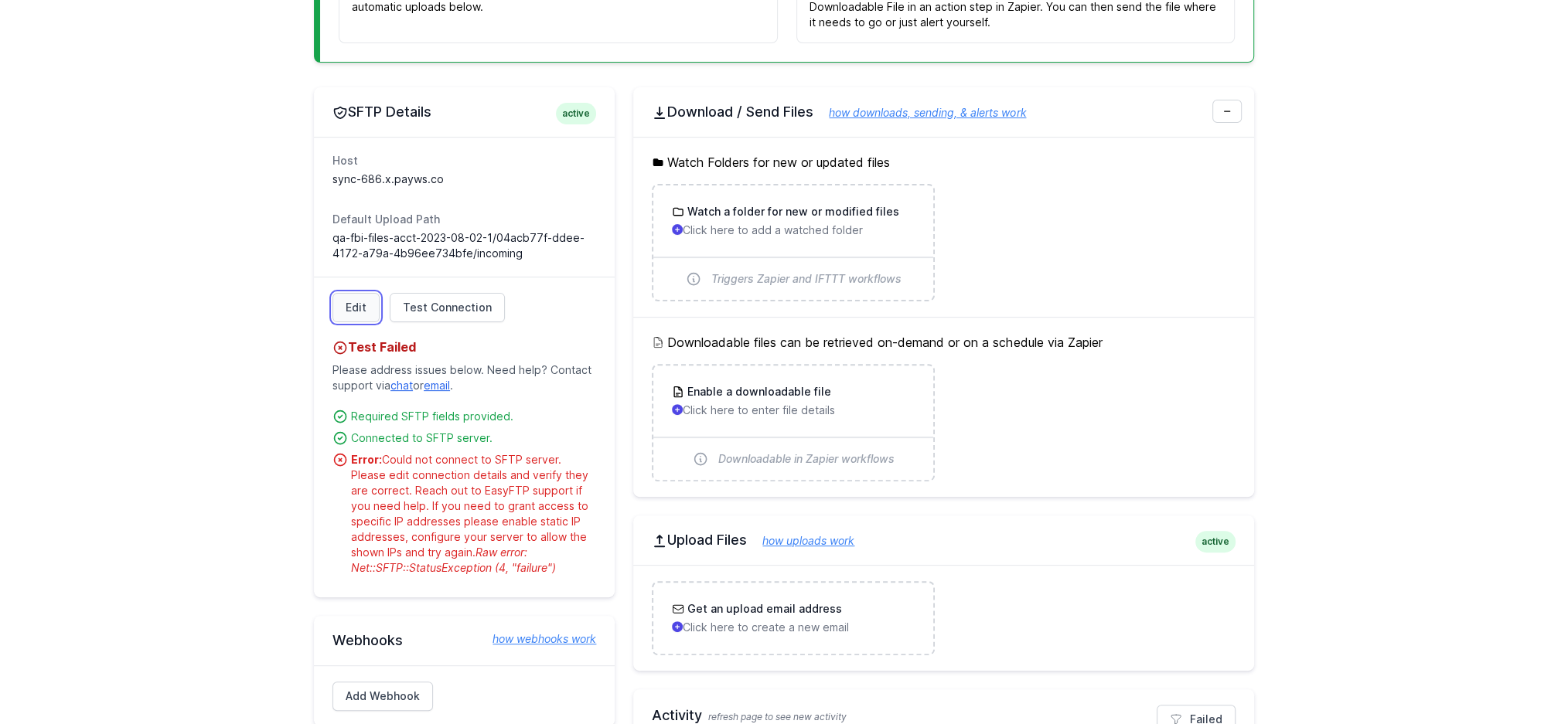 click on "Edit" at bounding box center (356, 308) 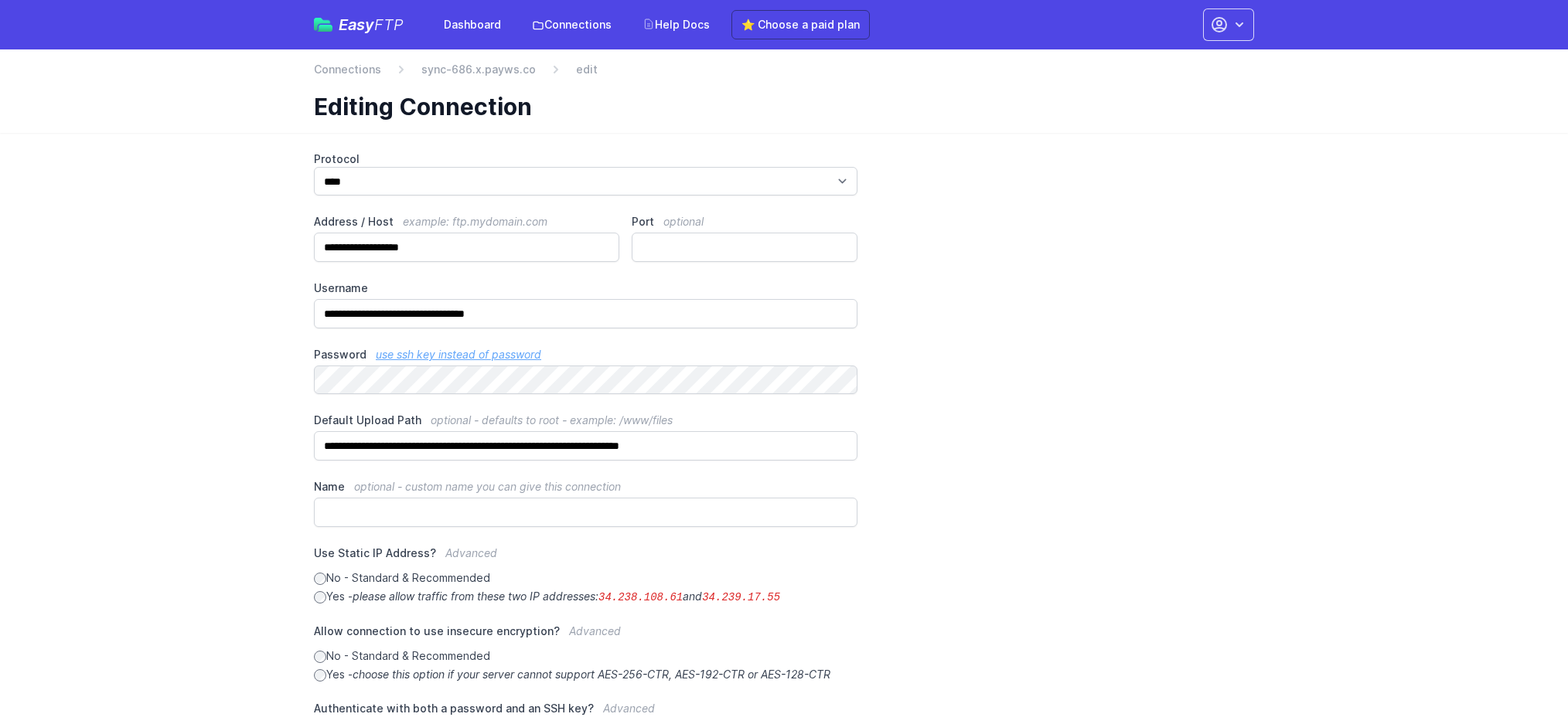 scroll, scrollTop: 0, scrollLeft: 0, axis: both 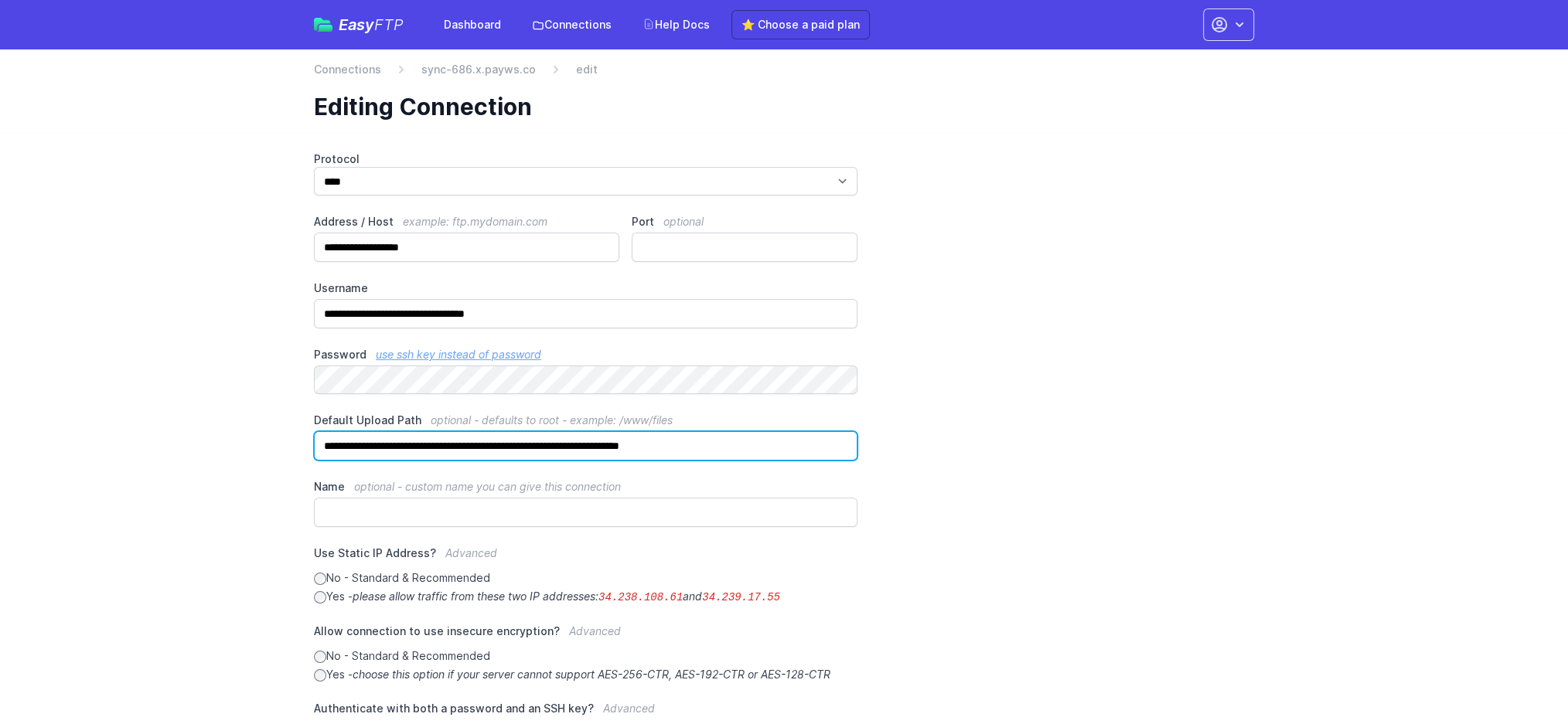 drag, startPoint x: 710, startPoint y: 442, endPoint x: 176, endPoint y: 453, distance: 534.1133 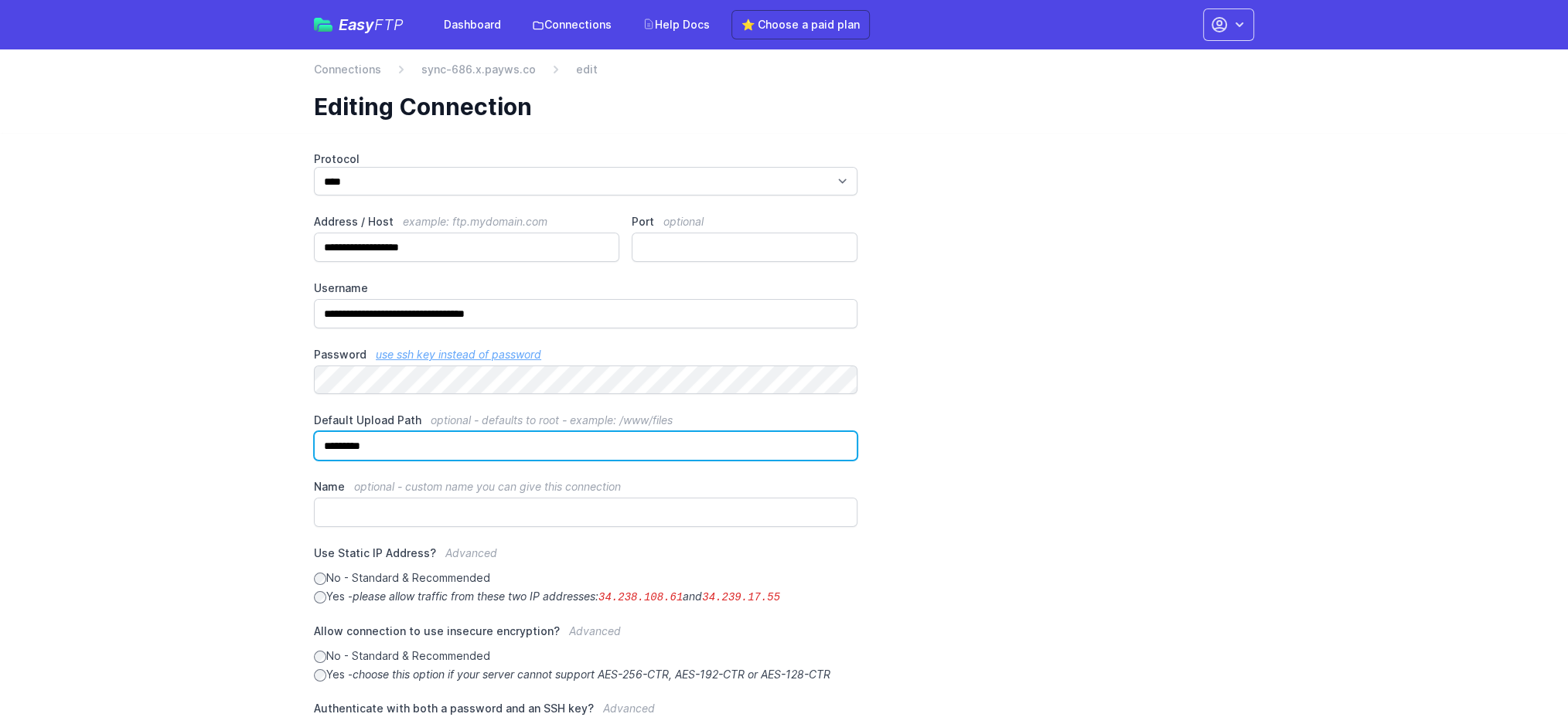 type on "*********" 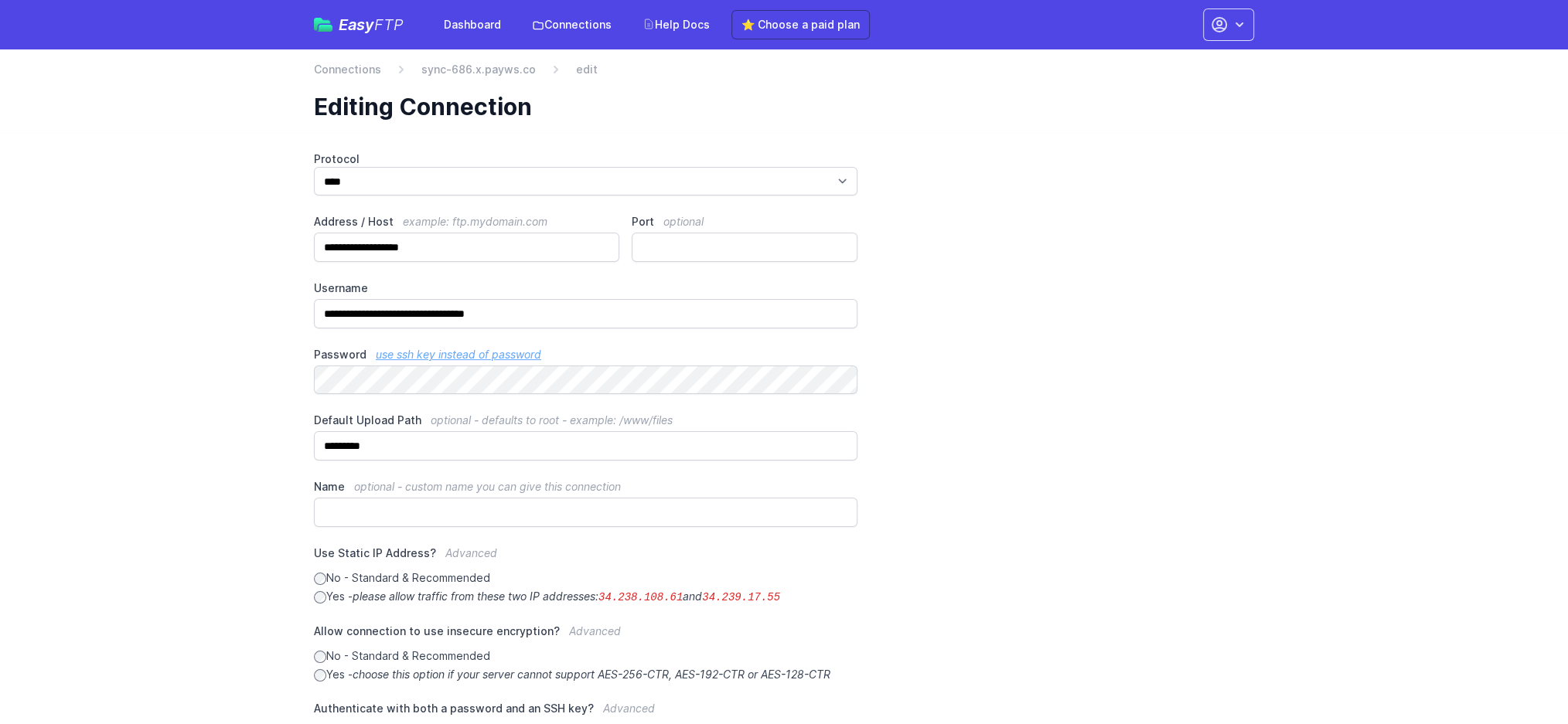 click on "**********" at bounding box center [784, 494] 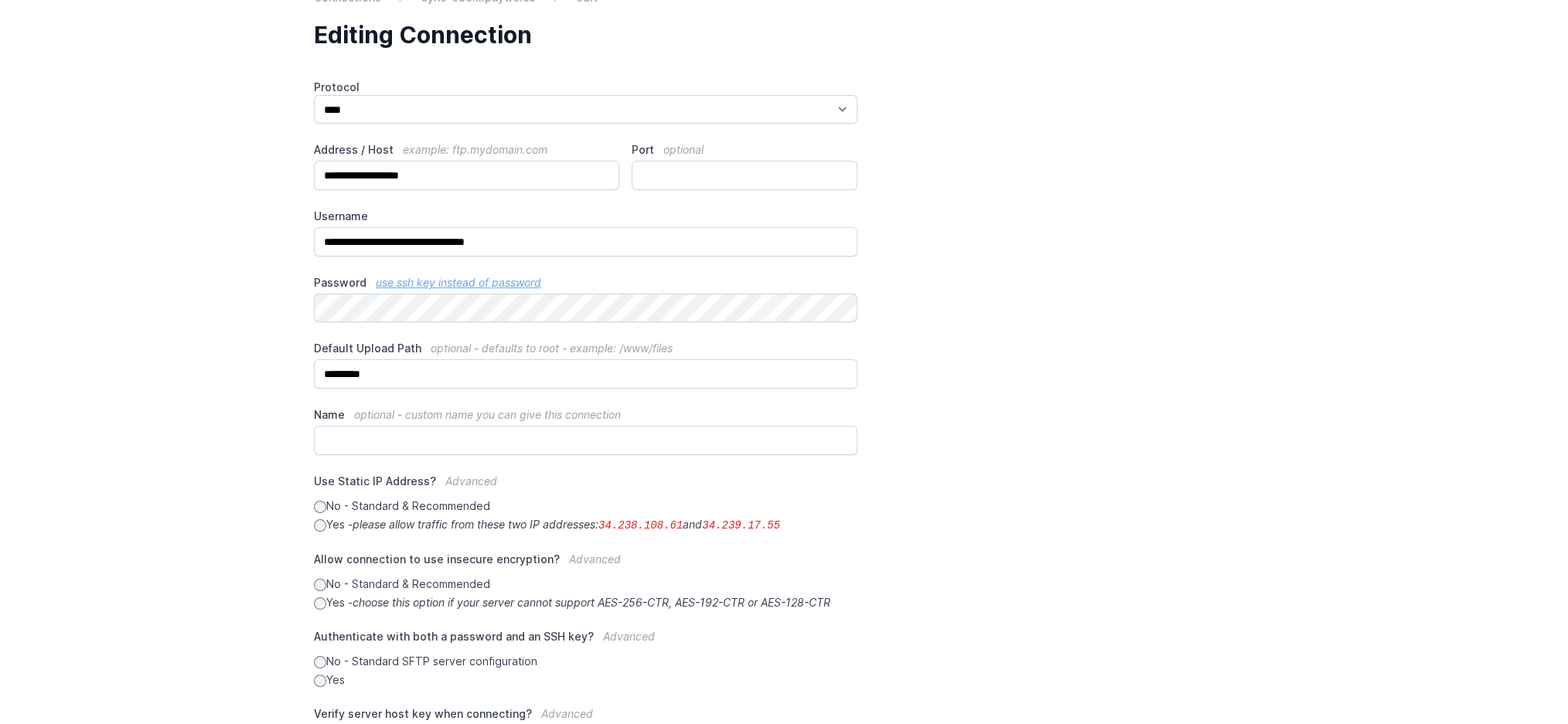 scroll, scrollTop: 212, scrollLeft: 0, axis: vertical 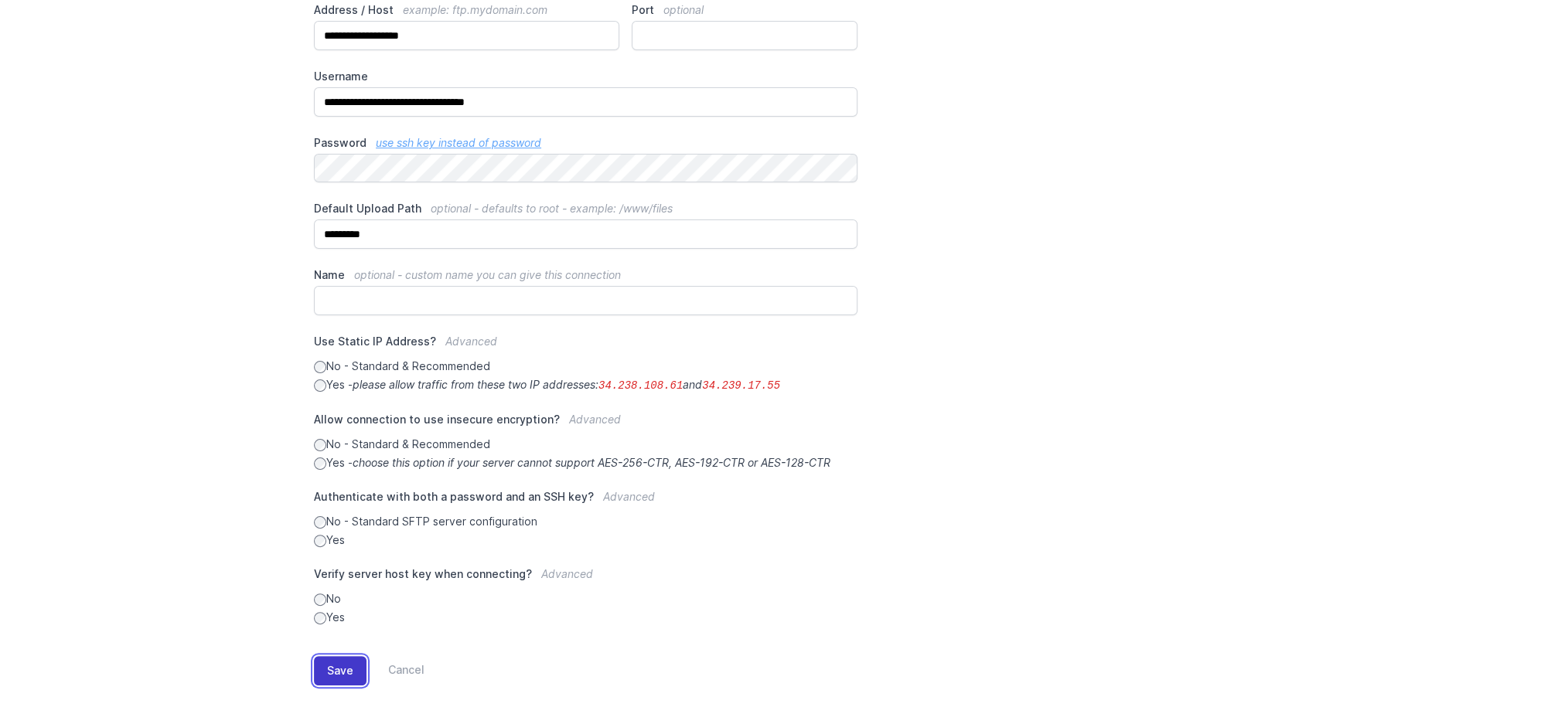 click on "Save" at bounding box center (340, 671) 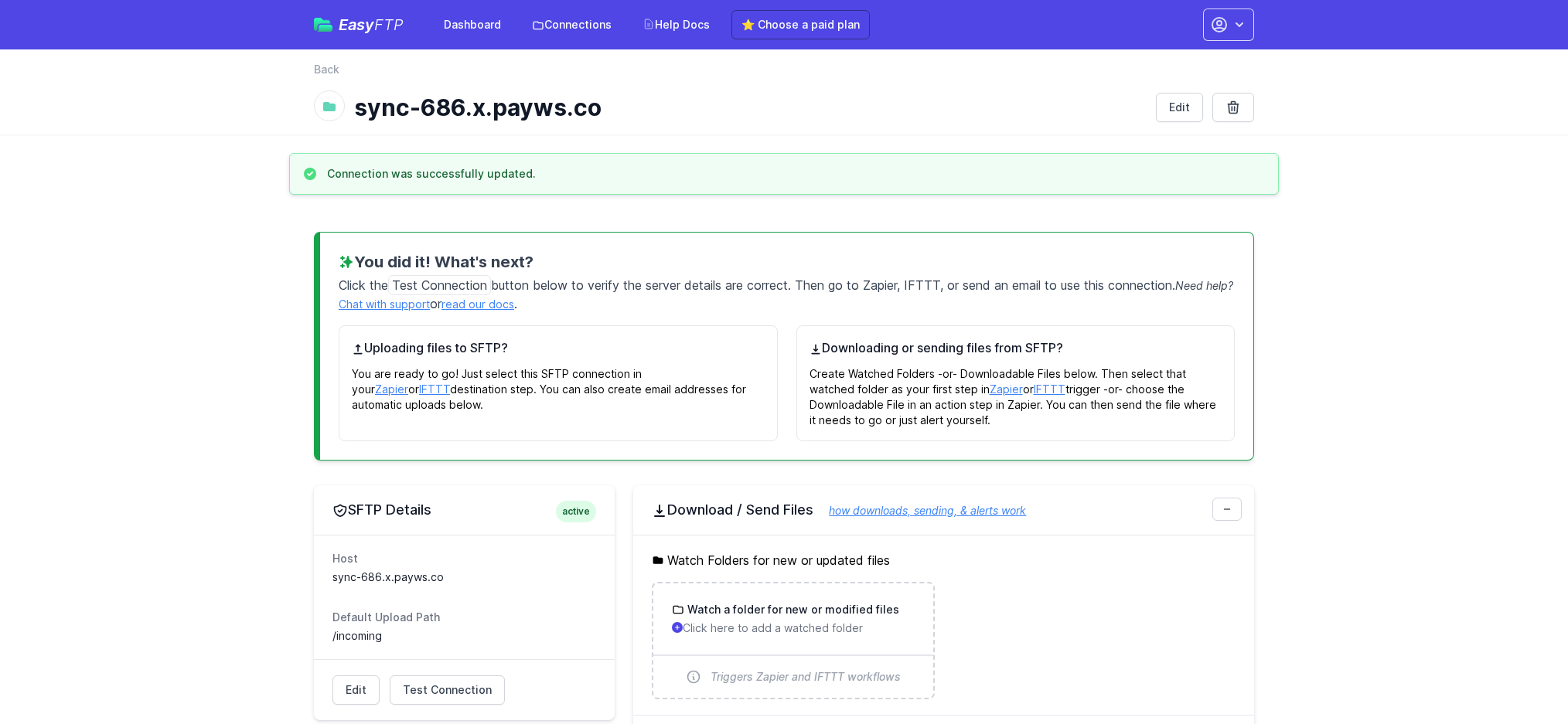 scroll, scrollTop: 0, scrollLeft: 0, axis: both 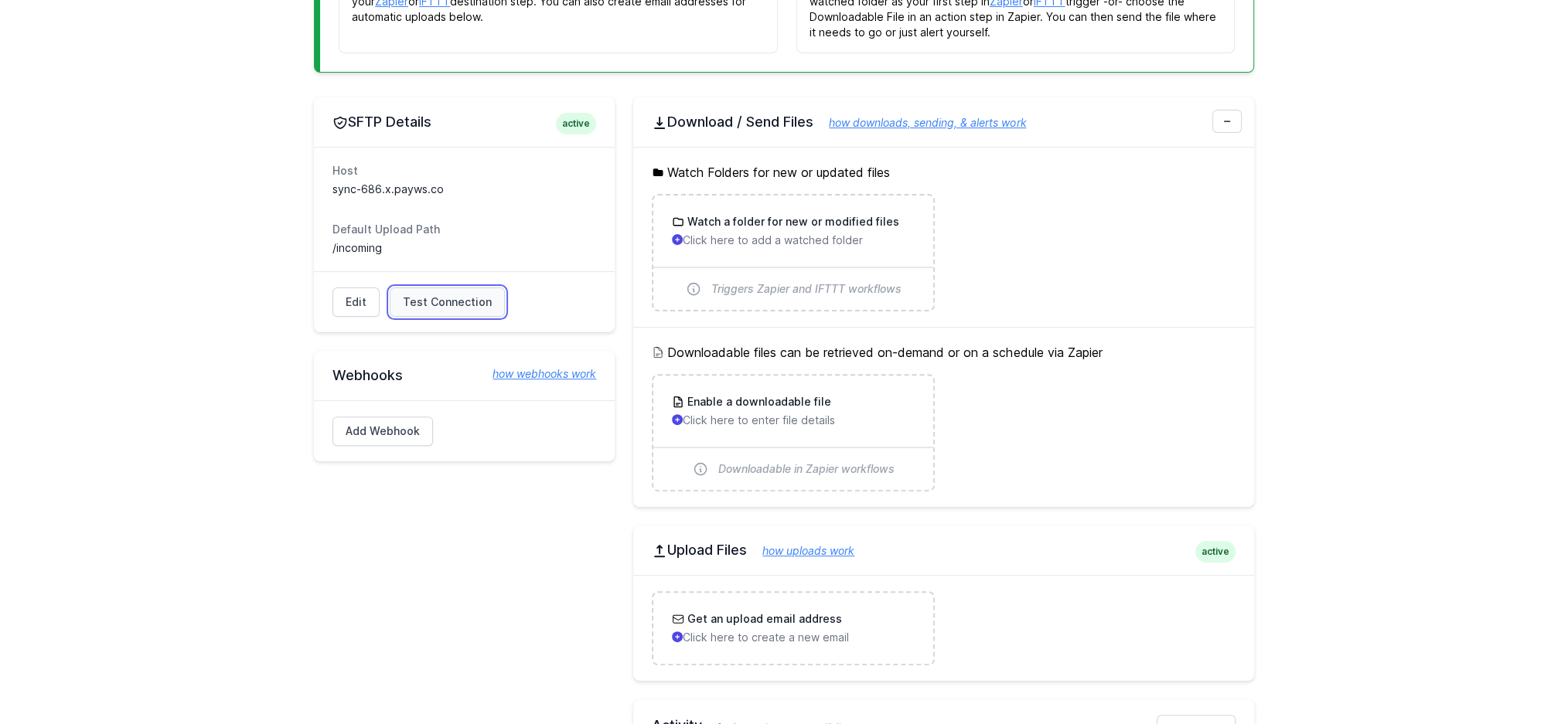click on "Test Connection" at bounding box center (447, 302) 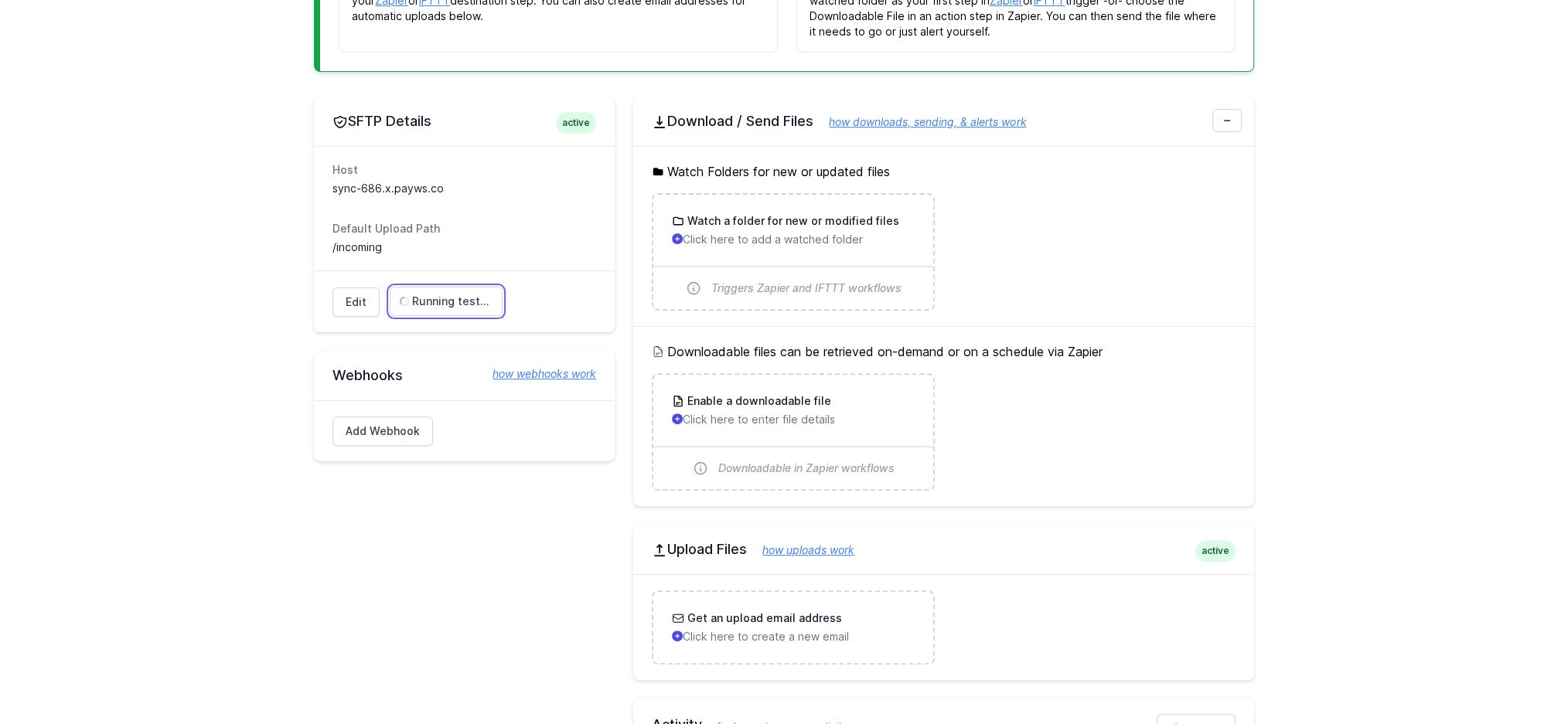 scroll, scrollTop: 389, scrollLeft: 0, axis: vertical 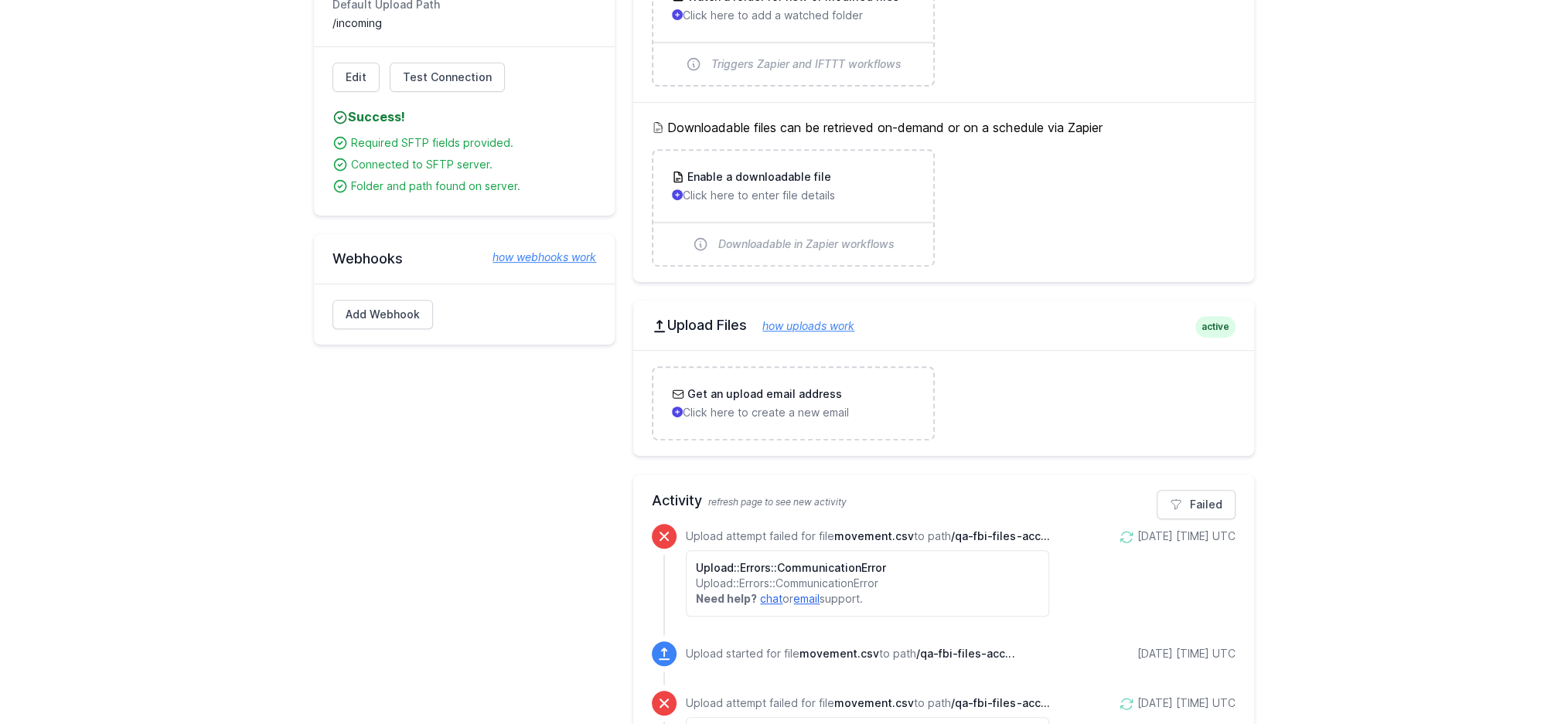 click 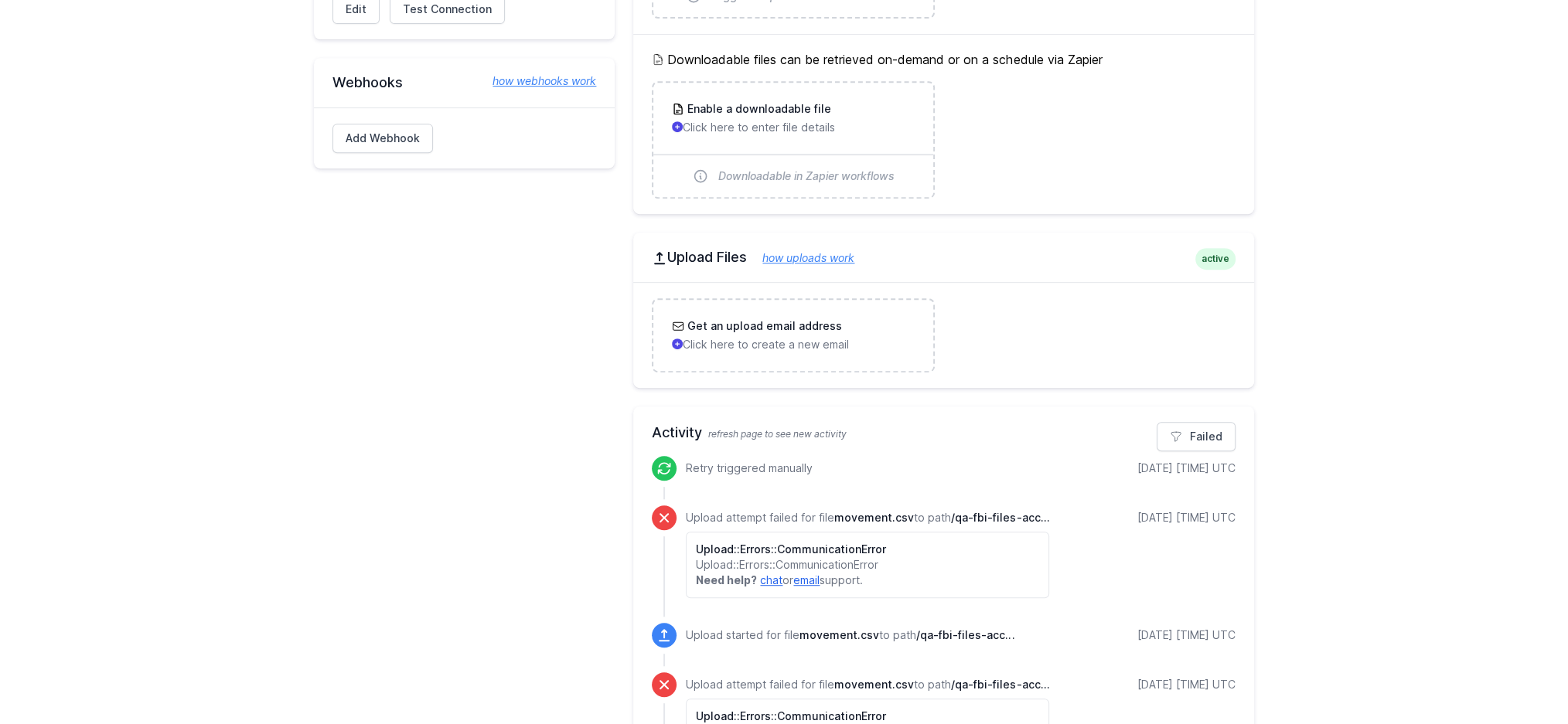 scroll, scrollTop: 682, scrollLeft: 0, axis: vertical 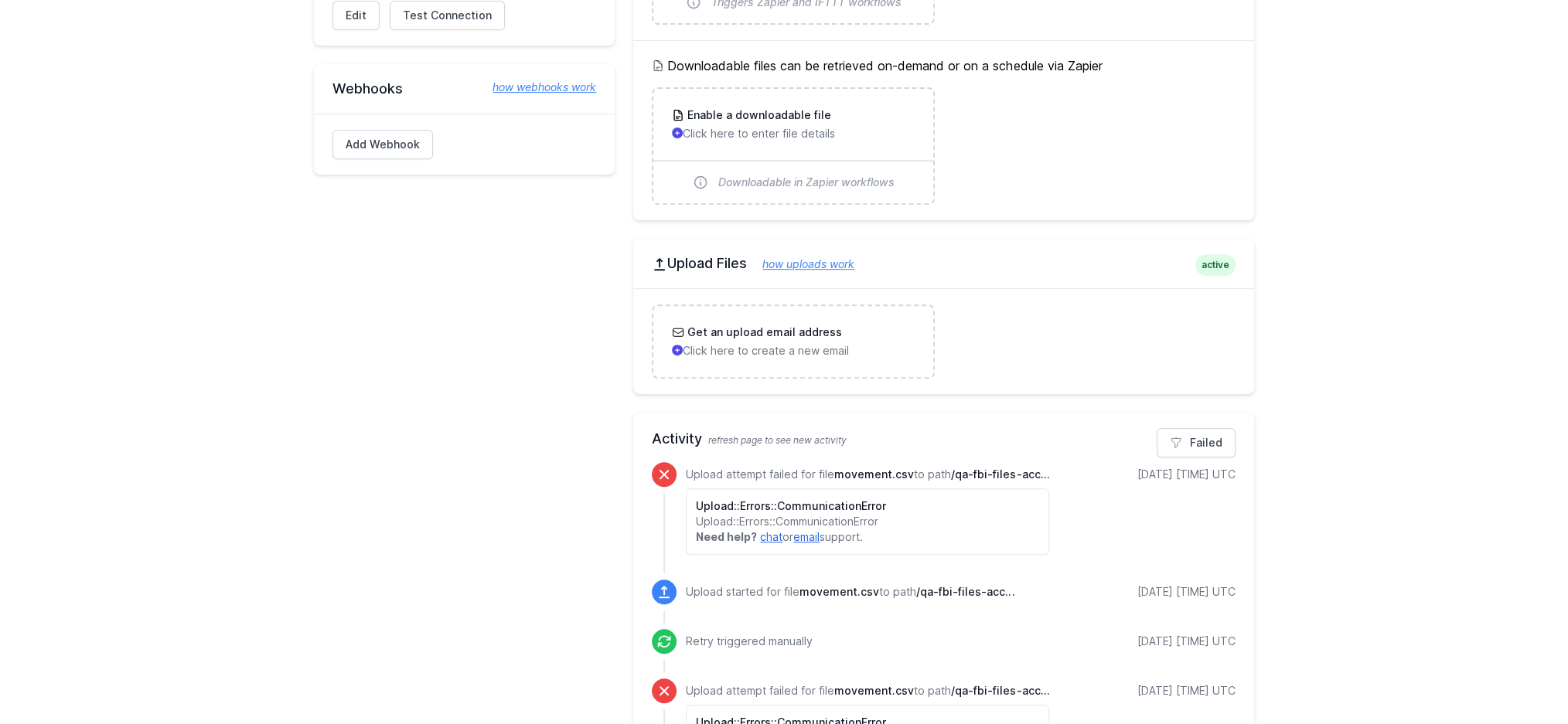 drag, startPoint x: 945, startPoint y: 529, endPoint x: 843, endPoint y: 463, distance: 121 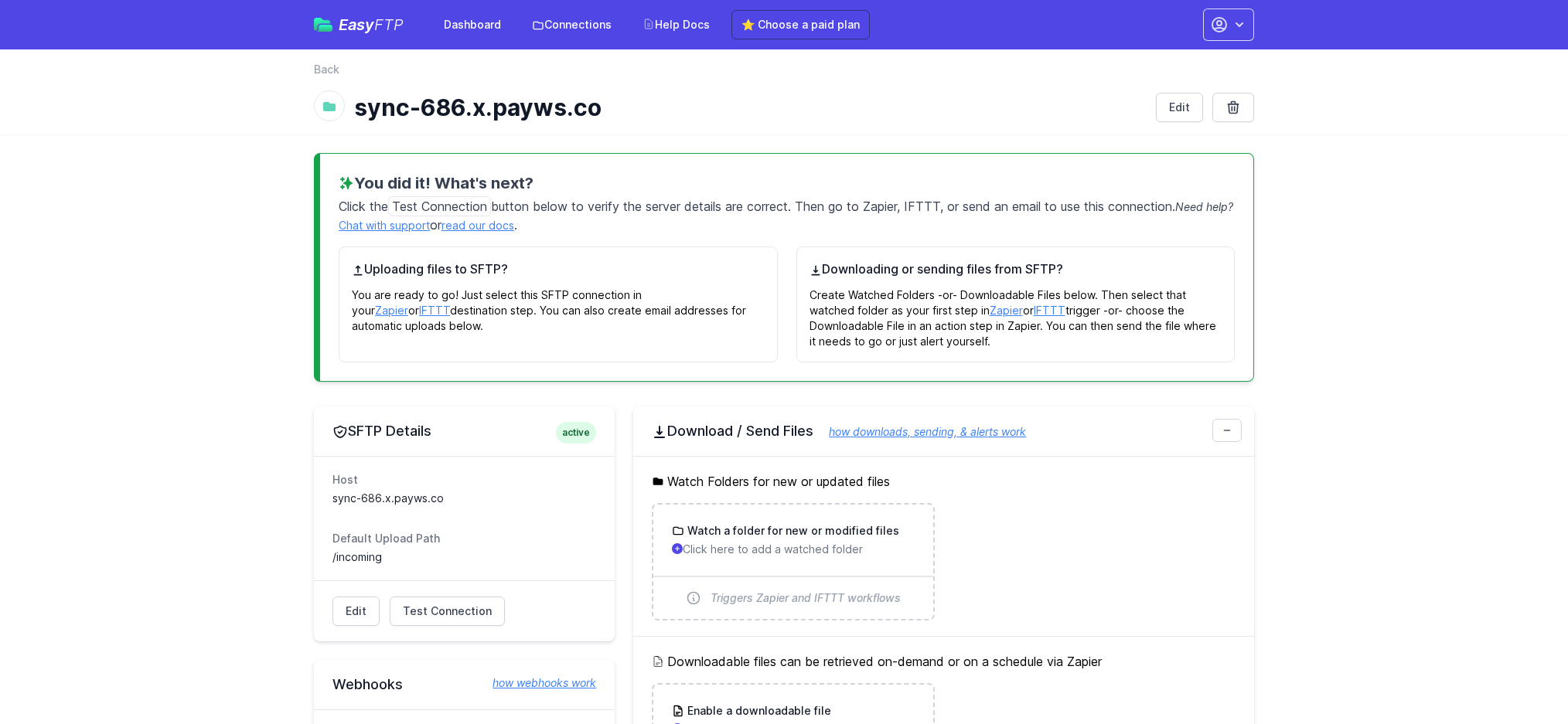 scroll, scrollTop: 588, scrollLeft: 0, axis: vertical 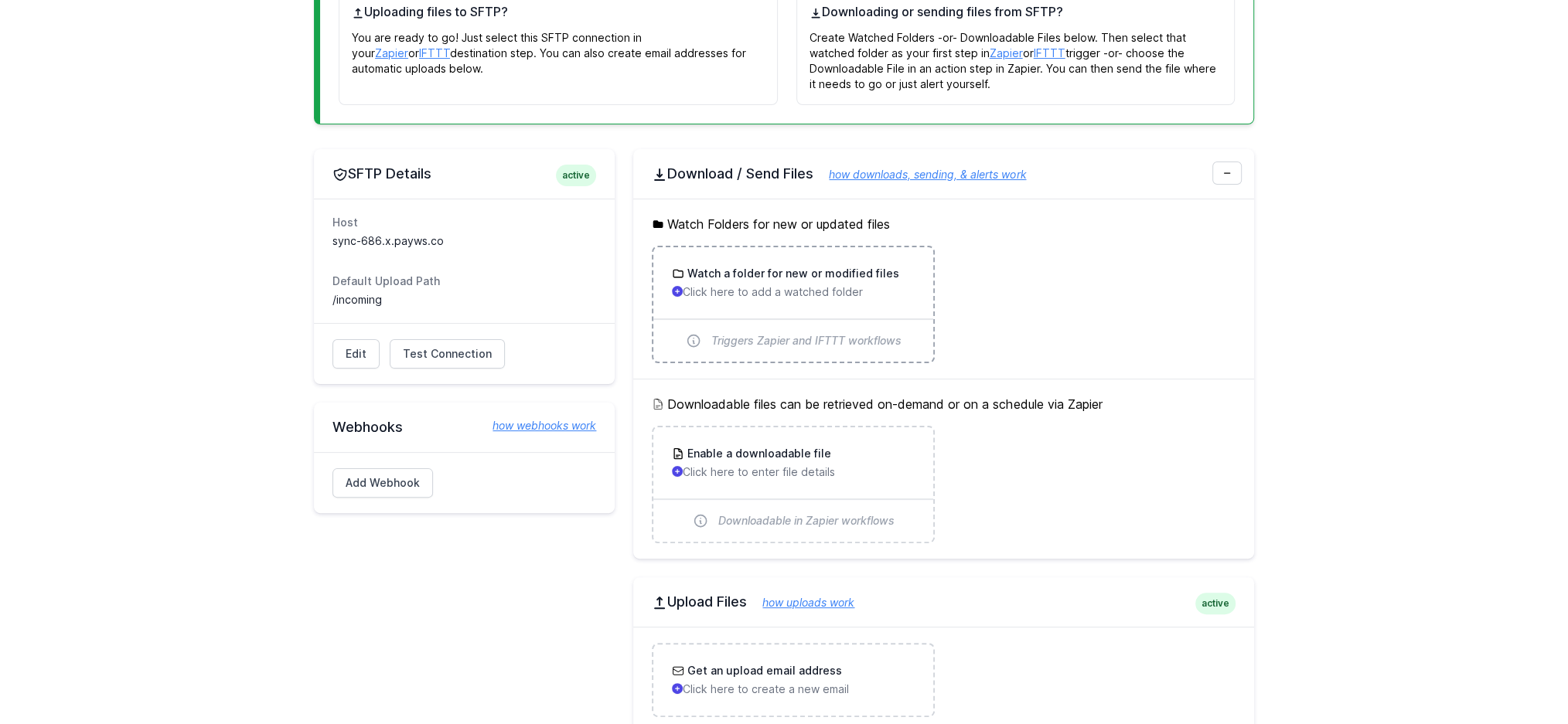 click on "Click here to add a watched folder" at bounding box center (793, 292) 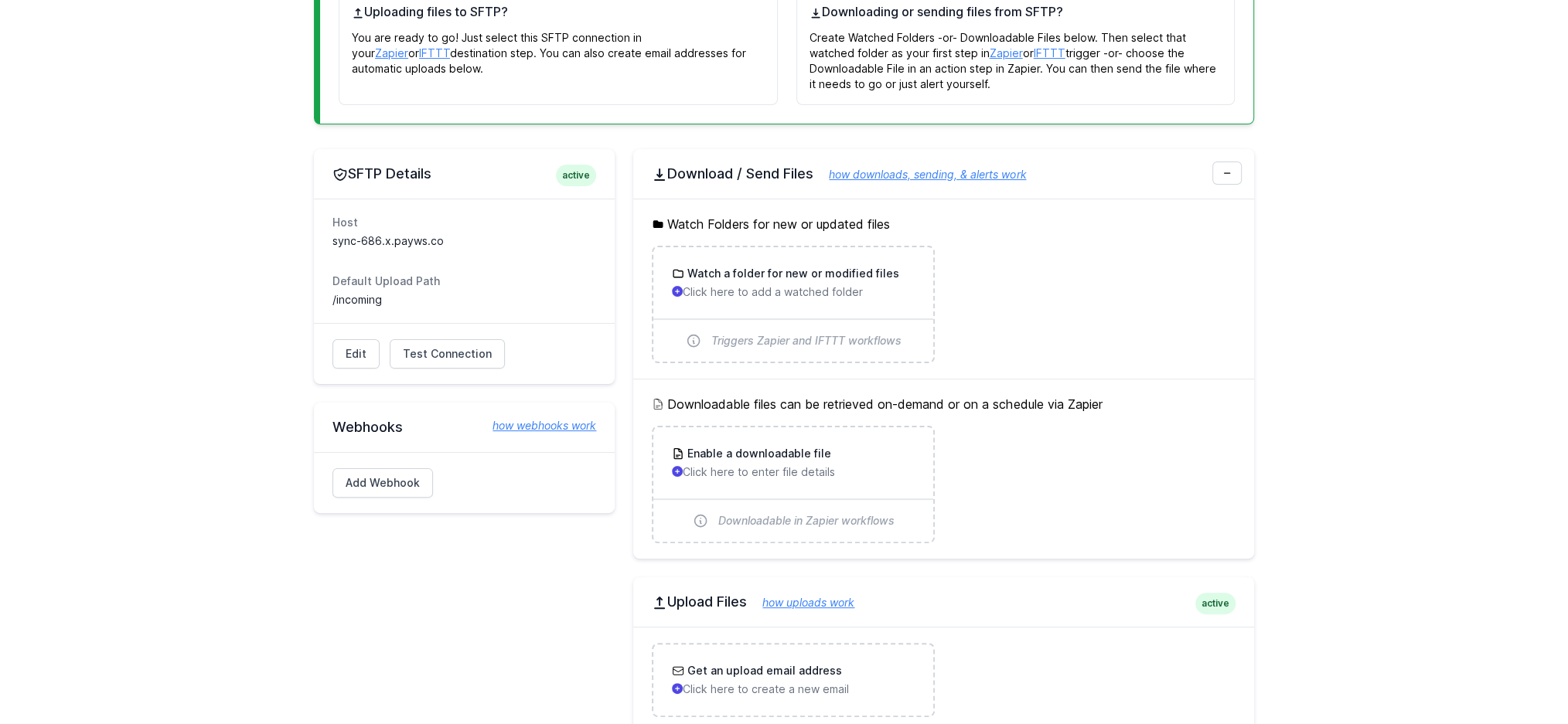 drag, startPoint x: 415, startPoint y: 301, endPoint x: 316, endPoint y: 294, distance: 99.24717 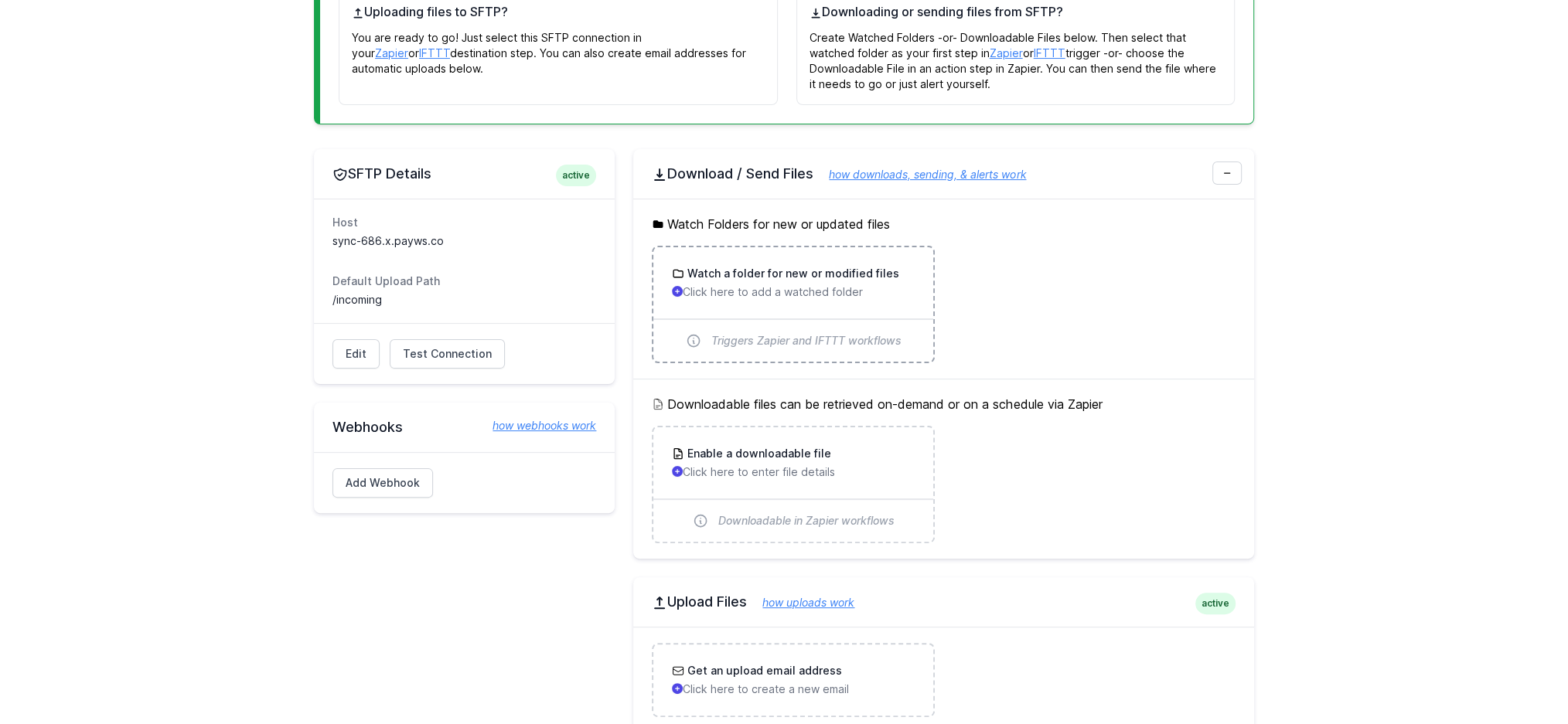 copy on "/incoming" 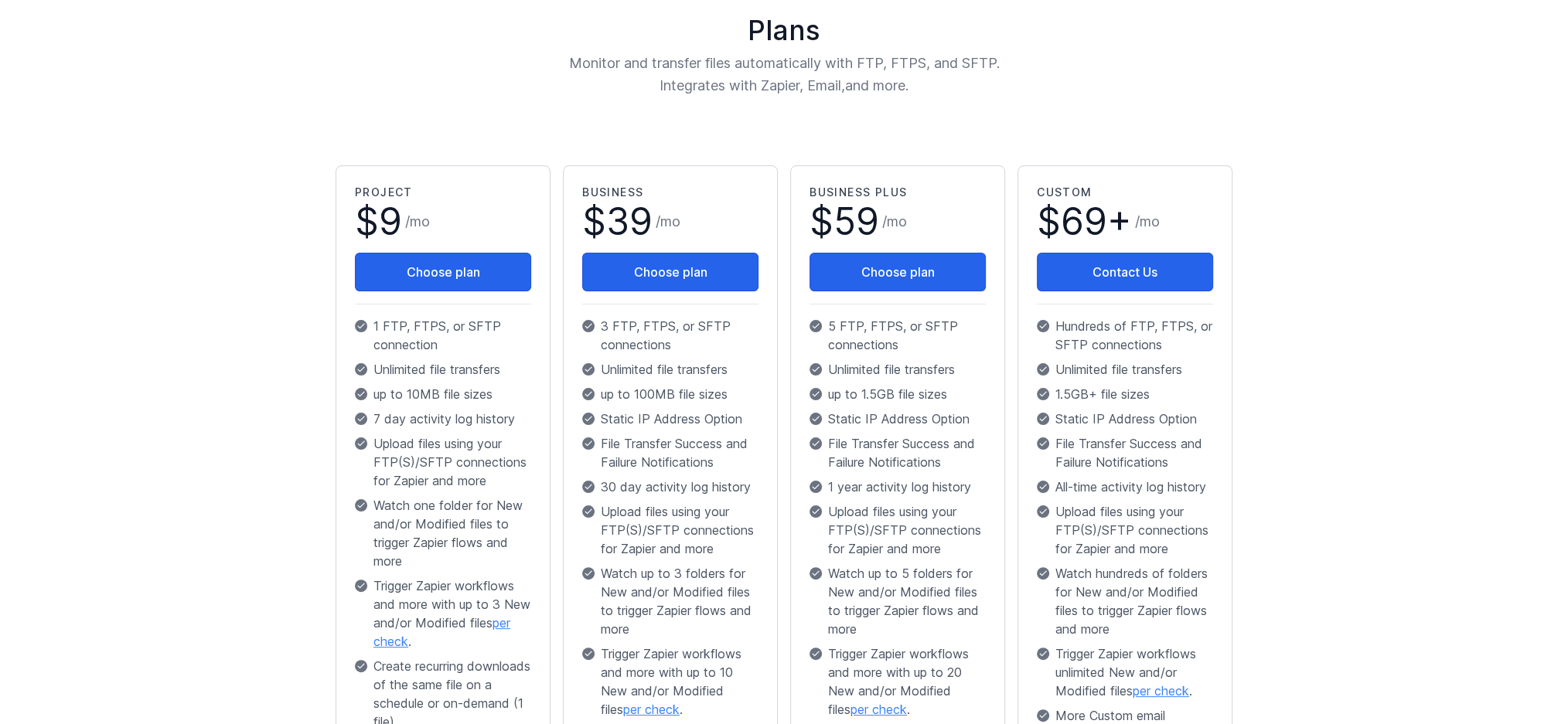 scroll, scrollTop: 175, scrollLeft: 0, axis: vertical 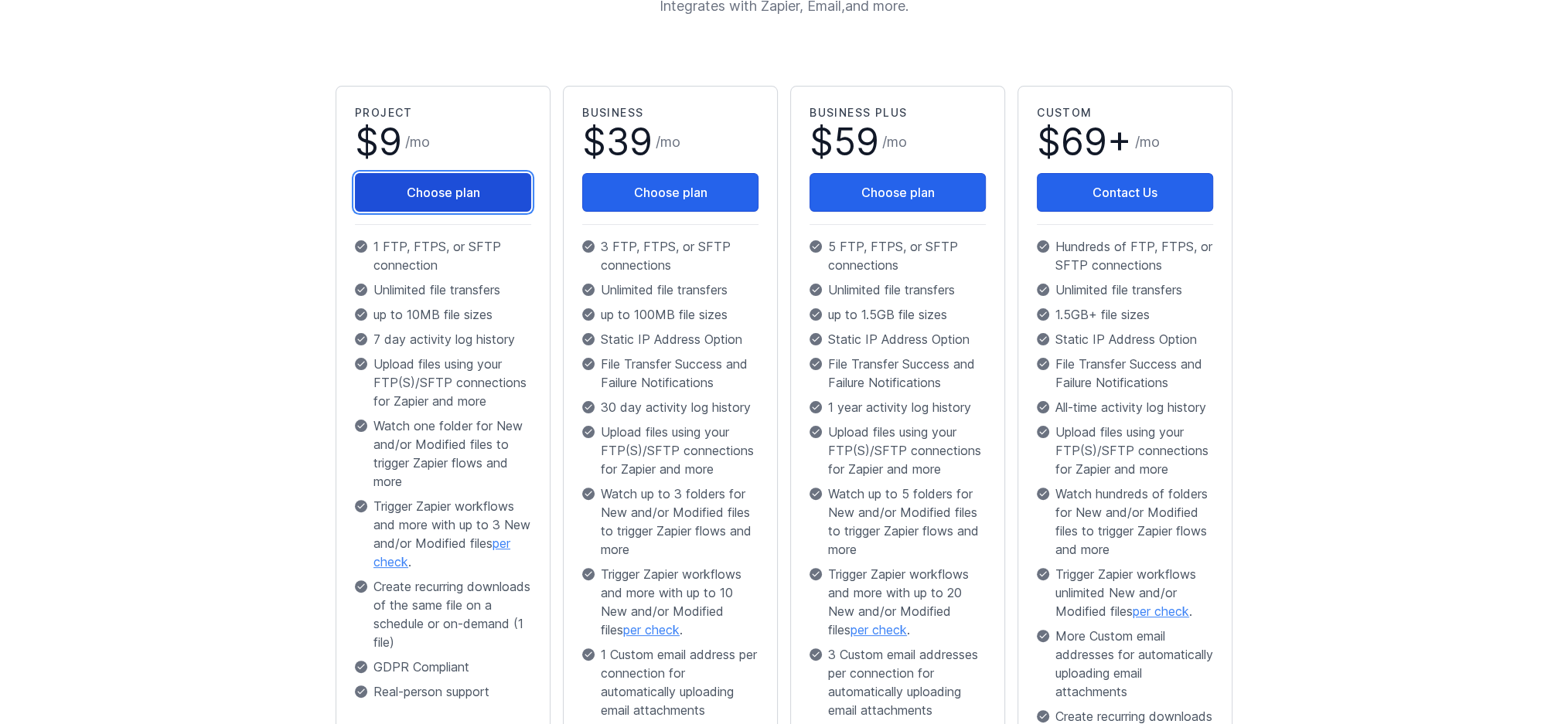 click on "Choose plan" at bounding box center (443, 192) 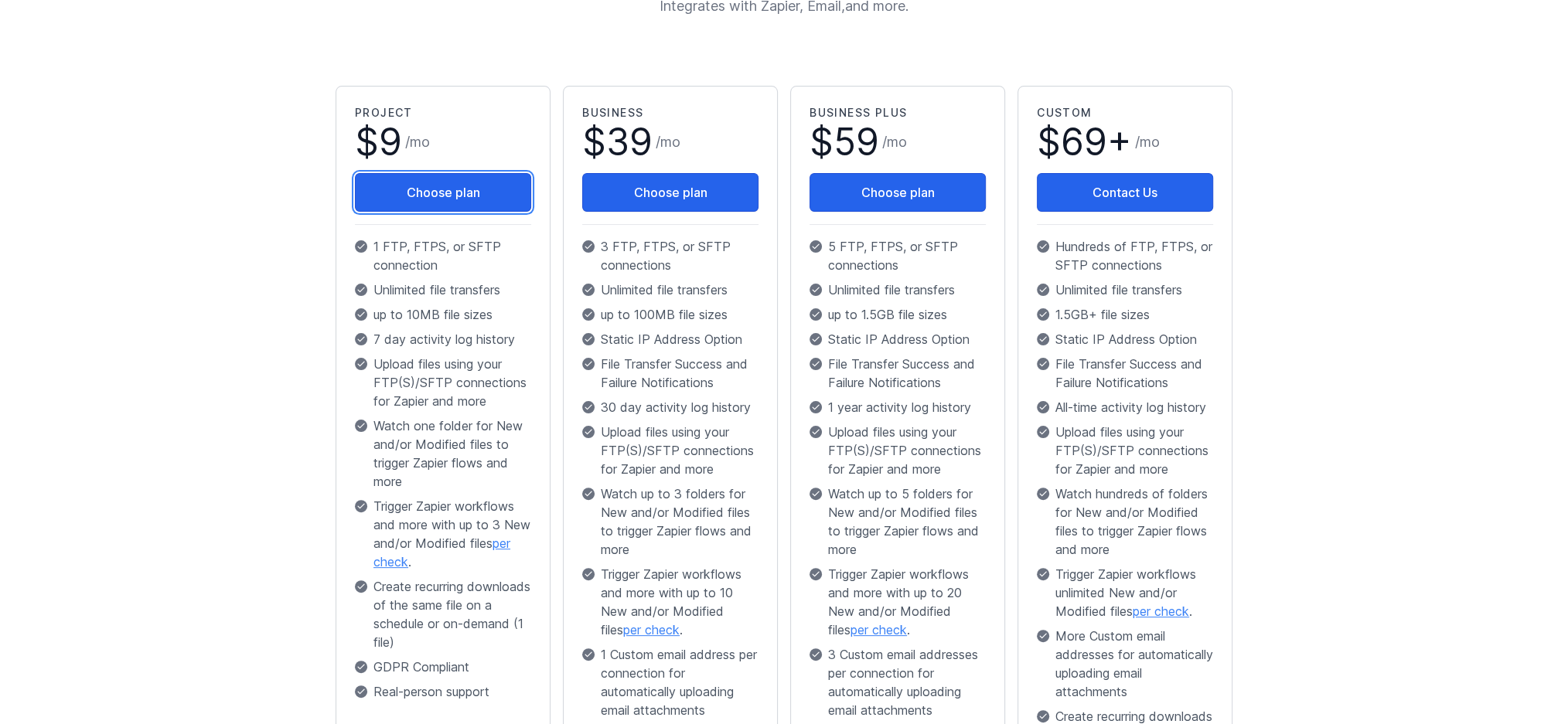 scroll, scrollTop: 254, scrollLeft: 0, axis: vertical 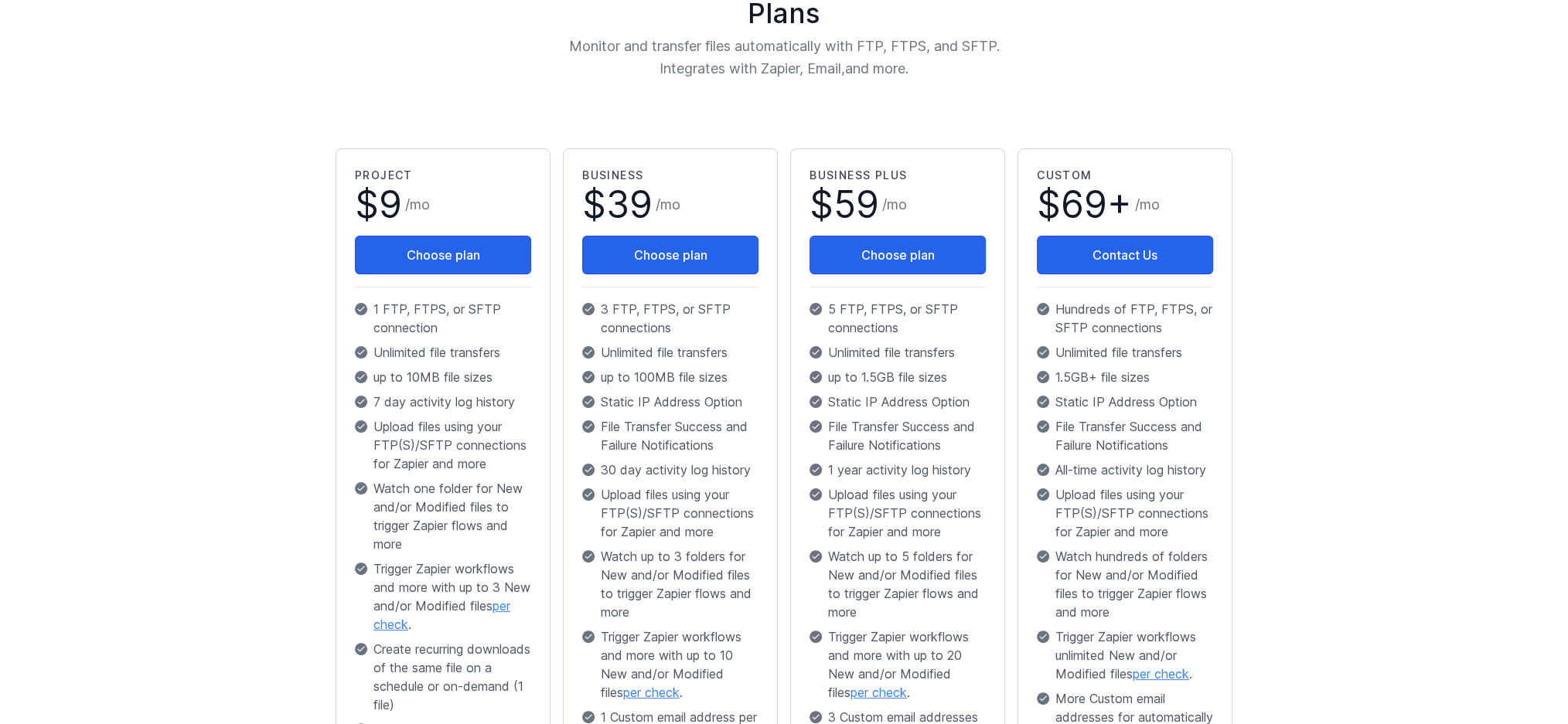 click on "Plans
Monitor and transfer files automatically with FTP, FTPS, and SFTP.  Integrates with Zapier, Email,   and more.
Project
$ 9 / mo
Choose plan
1 FTP, FTPS, or SFTP connection
Unlimited file transfers
up to 10MB file sizes
7 day activity log history
Upload files using your FTP(S)/SFTP connections for Zapier and more
Watch one folder for New and/or Modified files to trigger Zapier flows and more
per check ." at bounding box center (784, 477) 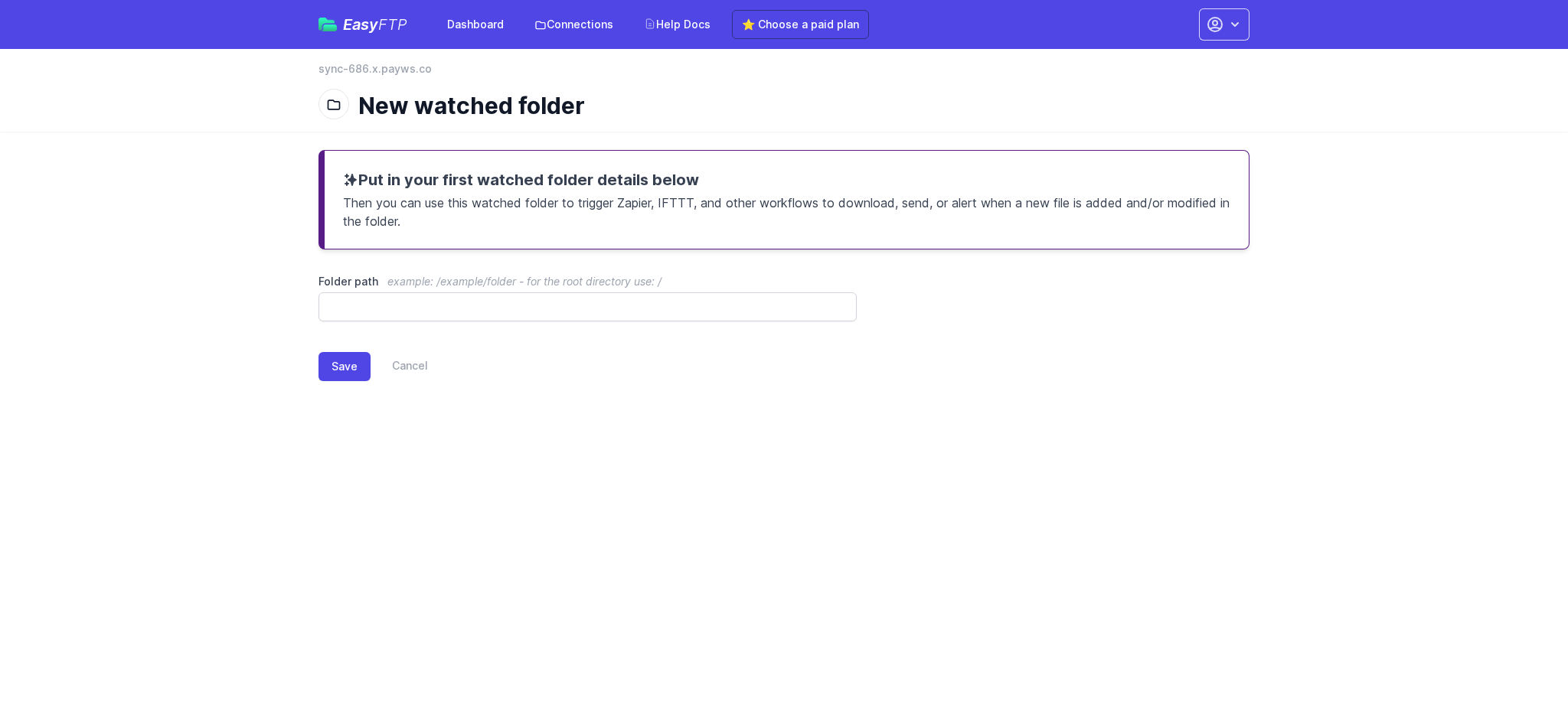 scroll, scrollTop: 0, scrollLeft: 0, axis: both 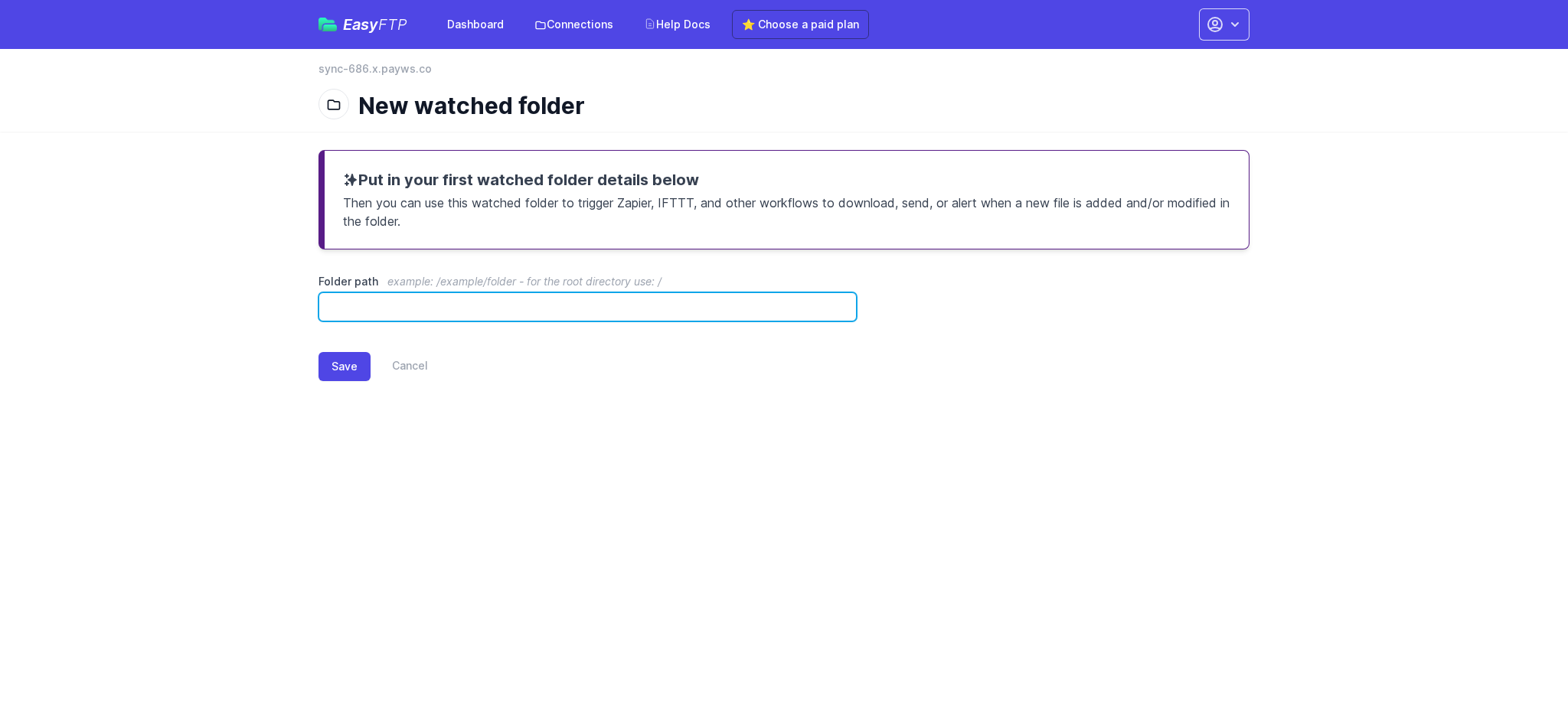 click on "Folder path  example: /example/folder - for the root directory use: /" at bounding box center [587, 307] 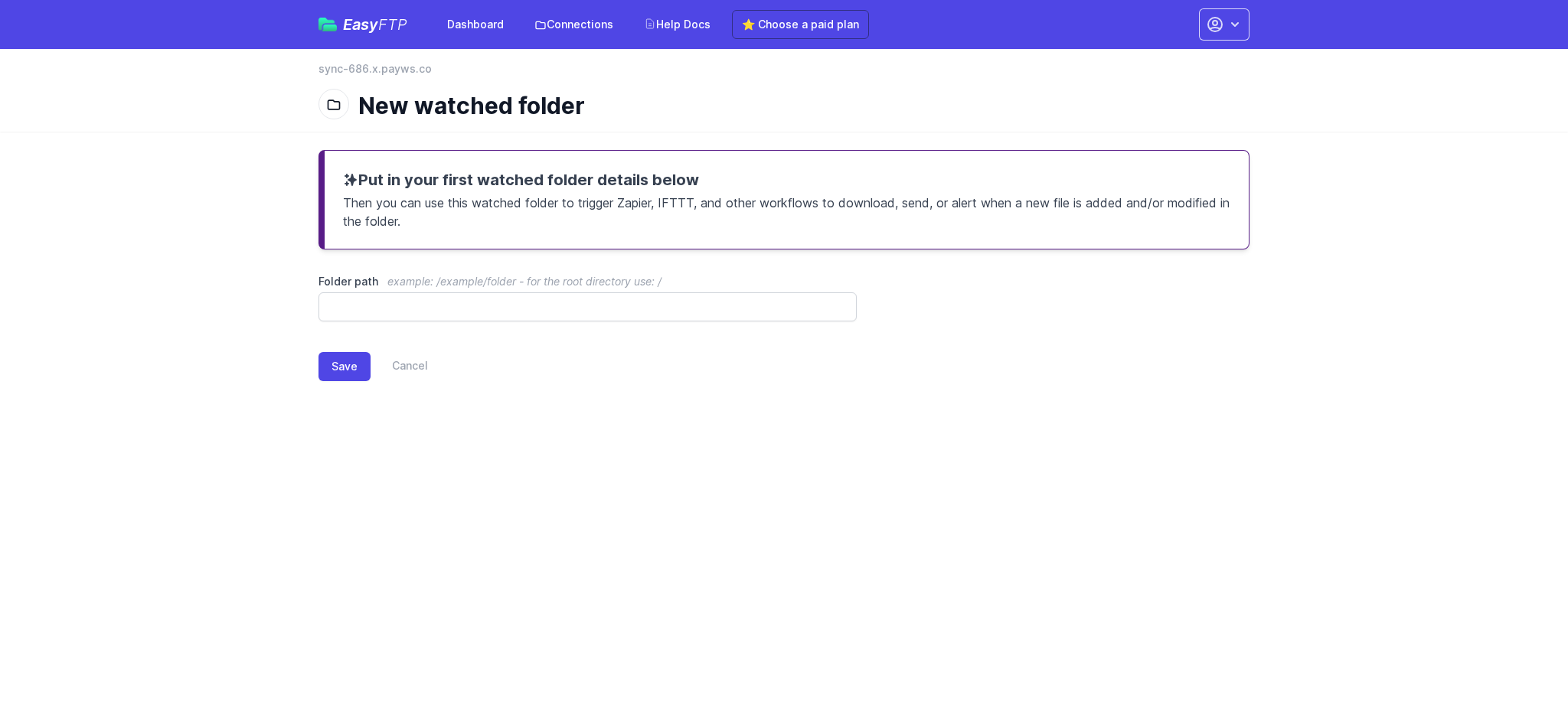 scroll, scrollTop: 0, scrollLeft: 0, axis: both 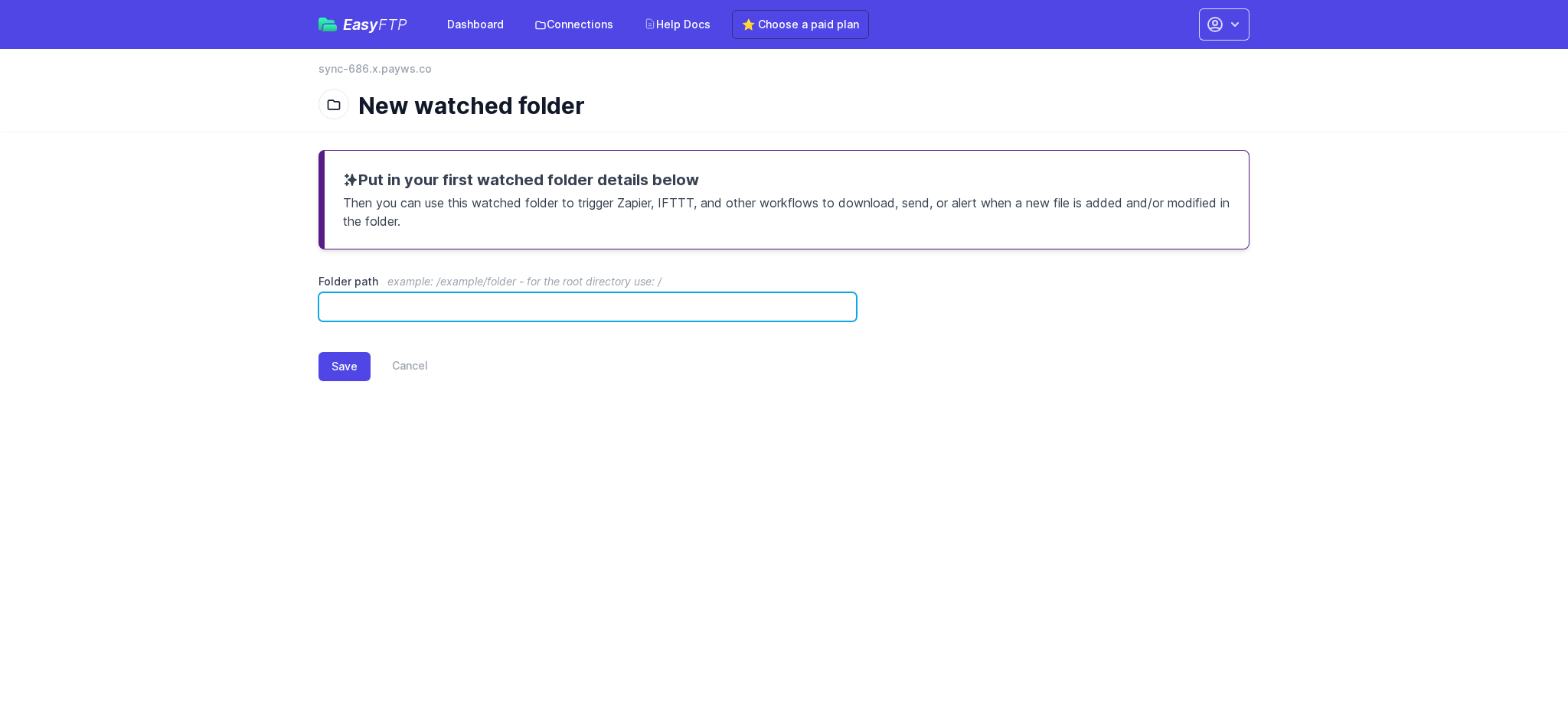 click on "Folder path  example: /example/folder - for the root directory use: /" at bounding box center [587, 307] 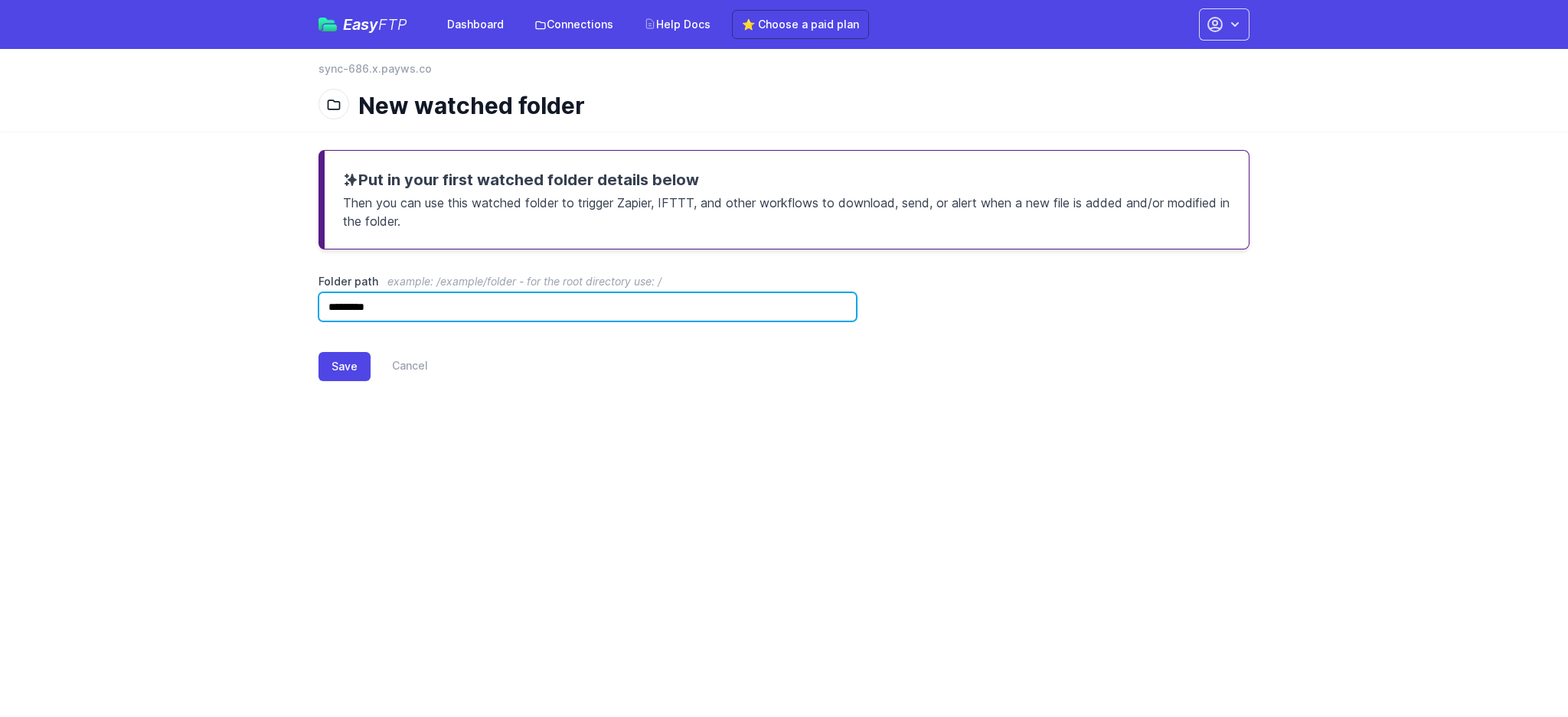 drag, startPoint x: 334, startPoint y: 305, endPoint x: 669, endPoint y: 311, distance: 335.05373 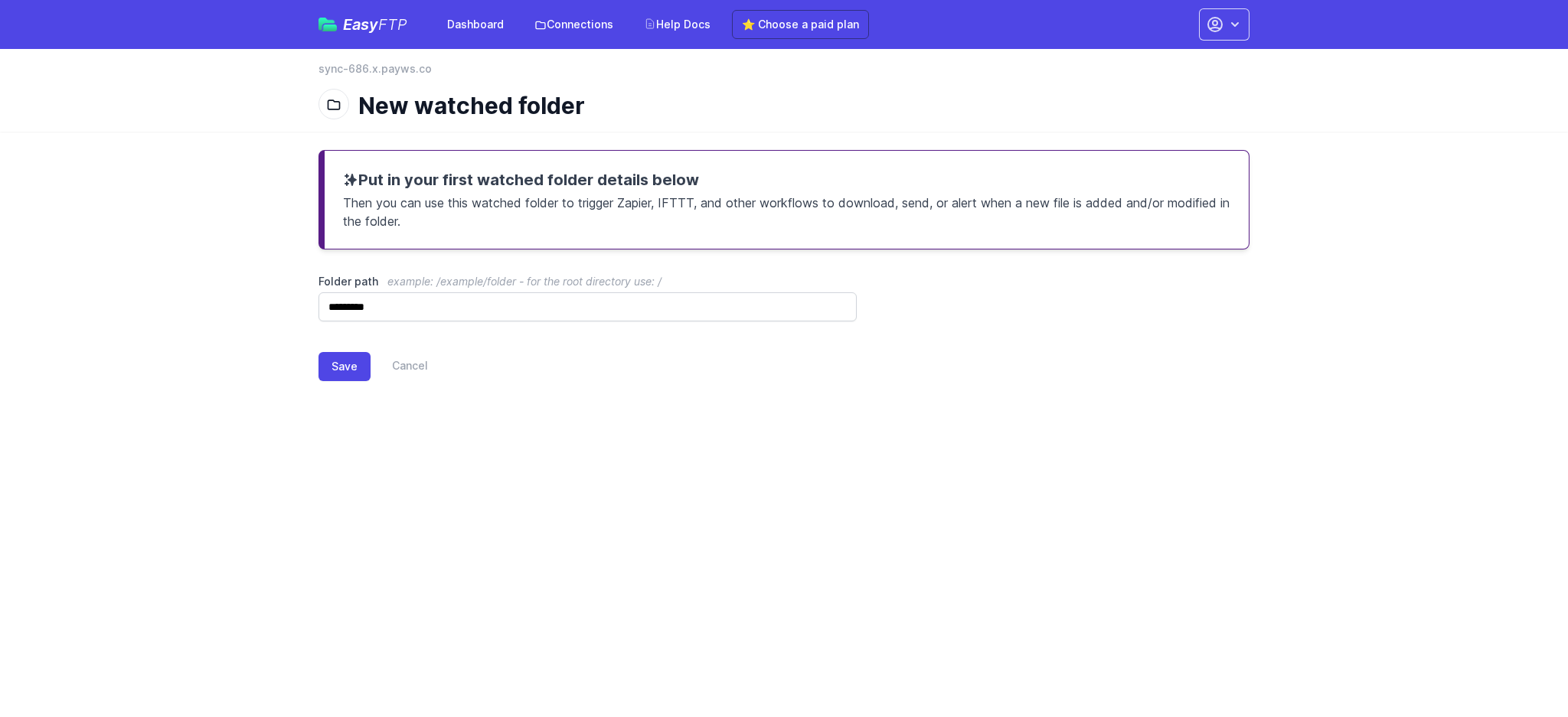click on "Put in your first watched folder details below
Then you can use this watched folder to trigger Zapier, IFTTT, and other workflows to download, send, or alert when a new file is added and/or modified in the folder.
Folder path  example: /example/folder - for the root directory use: /
*********
Save
Cancel" at bounding box center [784, 278] 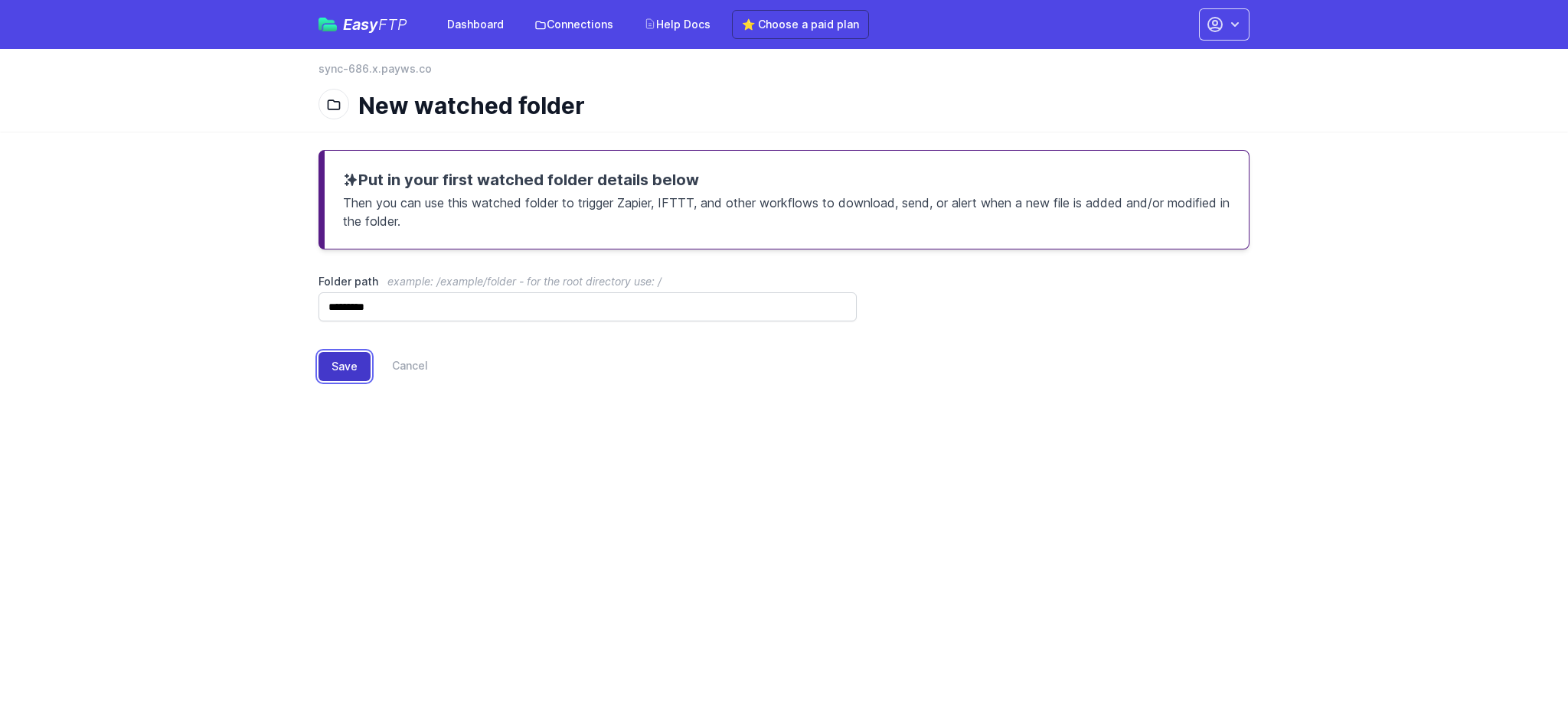 click on "Save" at bounding box center [345, 367] 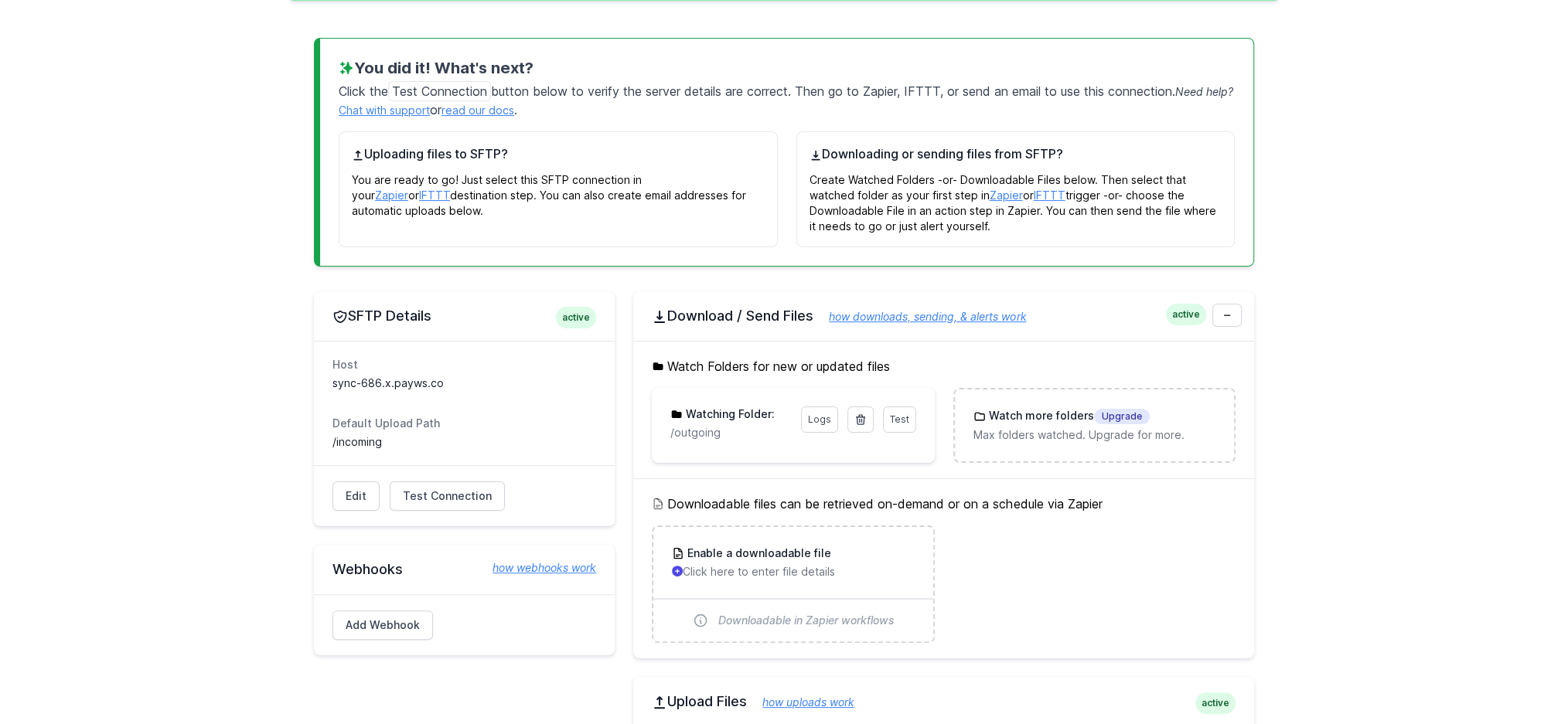scroll, scrollTop: 184, scrollLeft: 0, axis: vertical 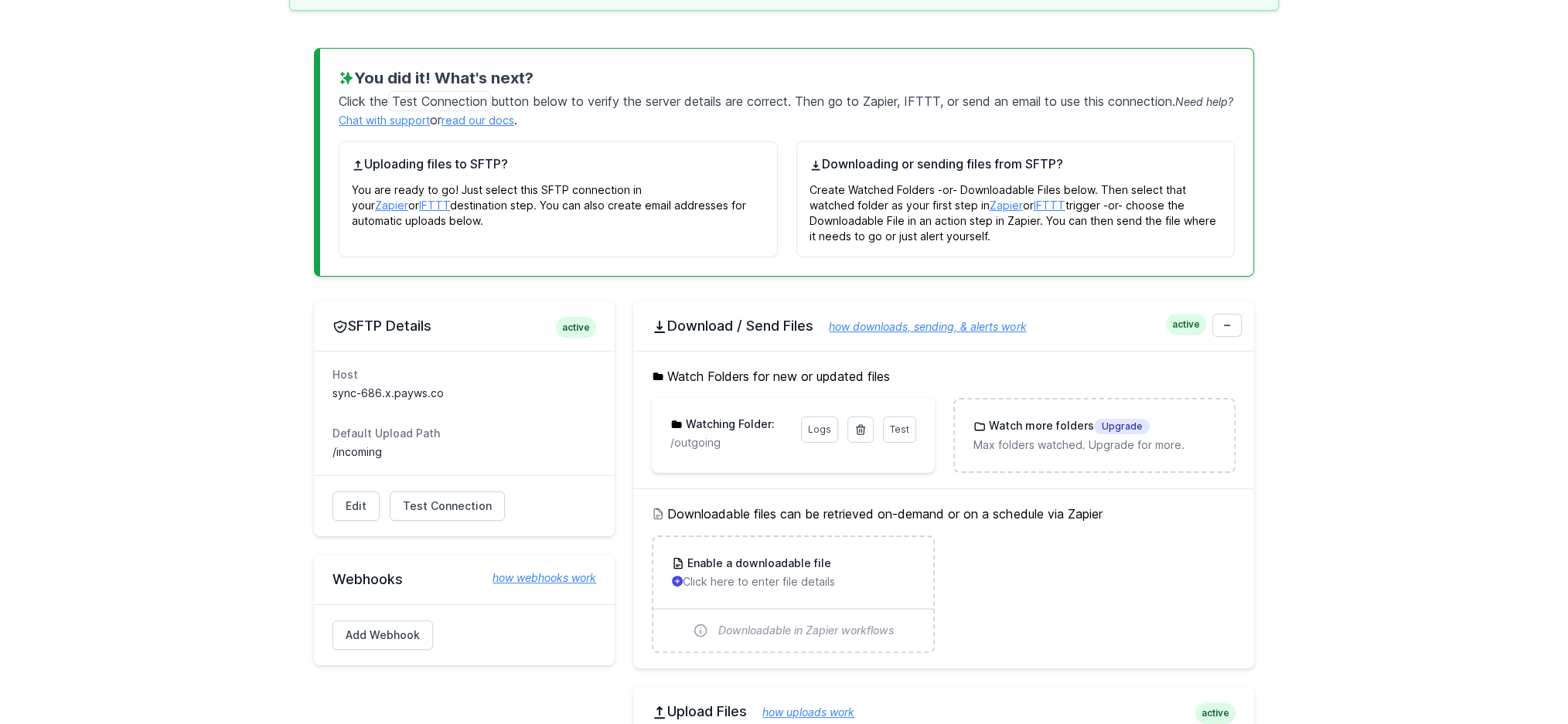 click on "Watched folder was successfully created. Go back to Zapier or IFTTT and refresh the watched folder list to select.
You did it! What's next?
Click the  Test Connection  button below to verify the server details are correct. Then go to Zapier, IFTTT, or send an email to use this connection.  Need help?   Chat with support  or  read our docs .
Uploading files to SFTP?
You are ready to go! Just select this SFTP connection in your  Zapier  or  IFTTT  destination step. You can also create email addresses for automatic uploads below.
Downloading or sending files from SFTP?
Zapier  or  IFTTT" at bounding box center [784, 1798] 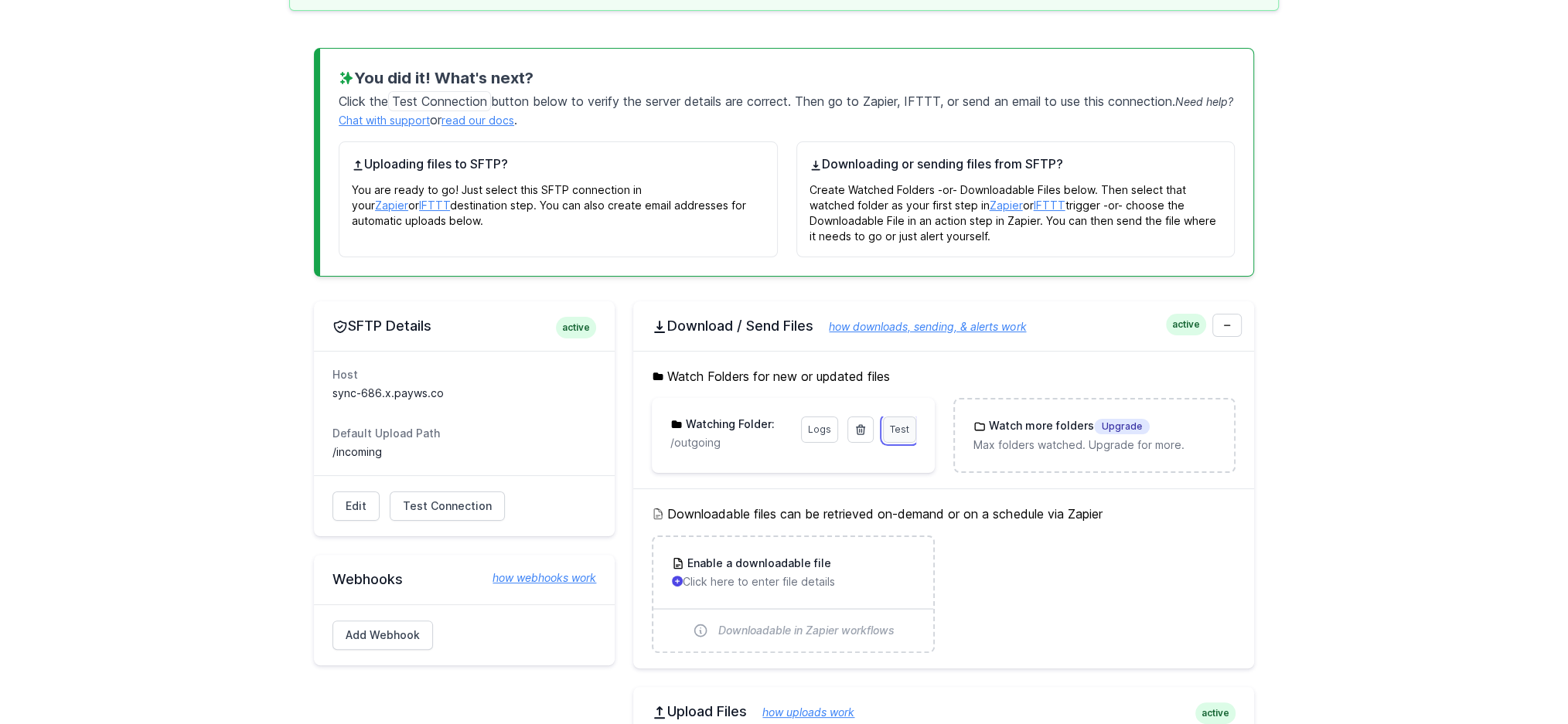 click on "Test" at bounding box center [899, 429] 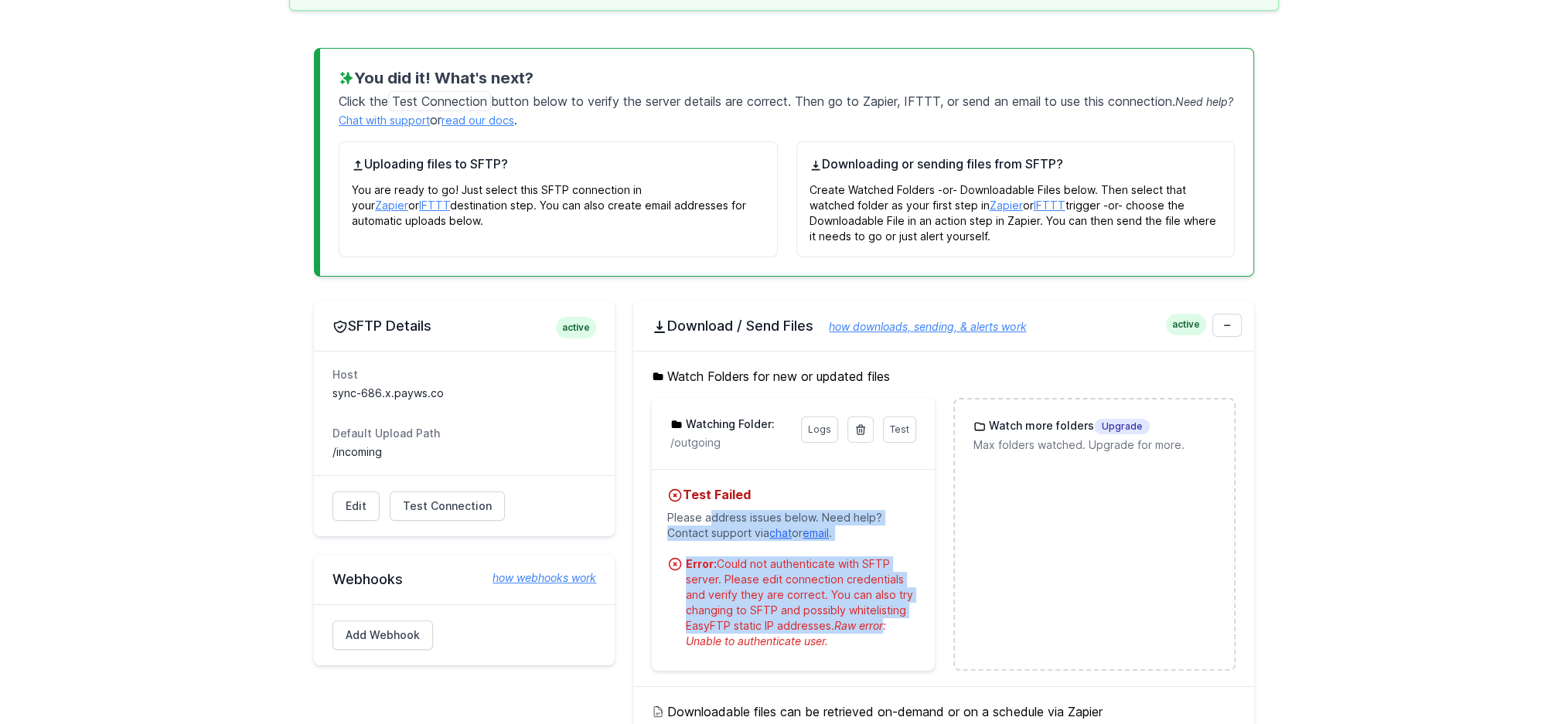 drag, startPoint x: 711, startPoint y: 512, endPoint x: 888, endPoint y: 632, distance: 213.8434 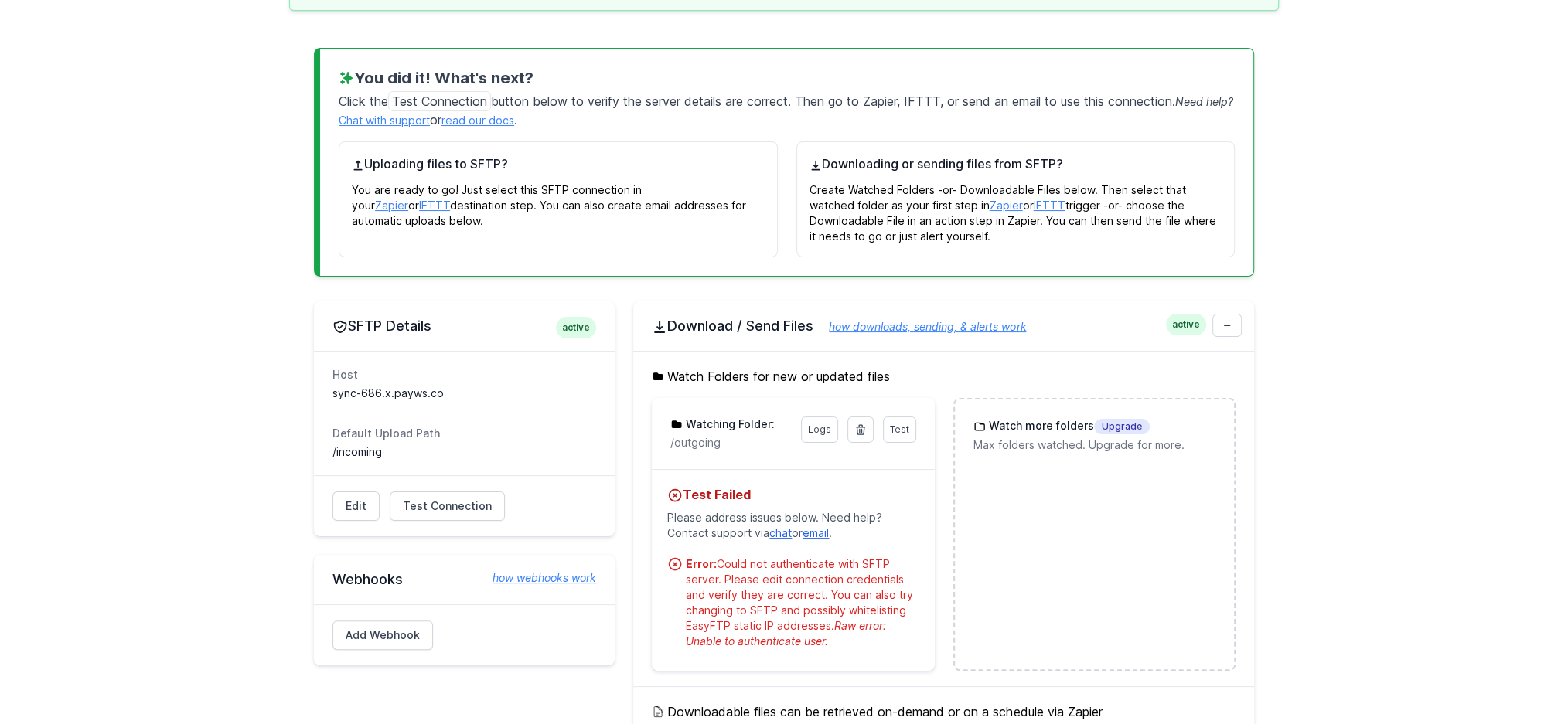 drag, startPoint x: 750, startPoint y: 435, endPoint x: 653, endPoint y: 430, distance: 97.1288 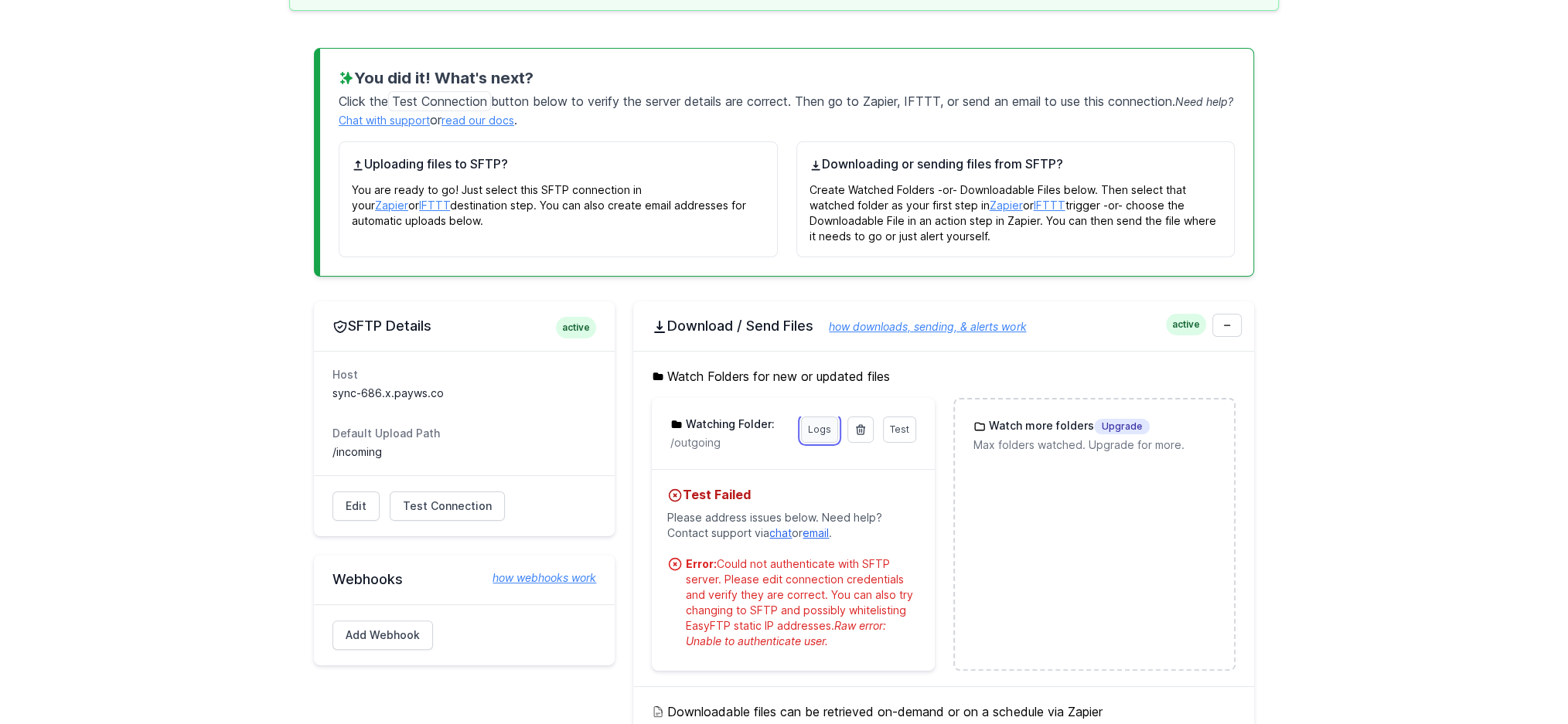 click on "Logs" at bounding box center [820, 430] 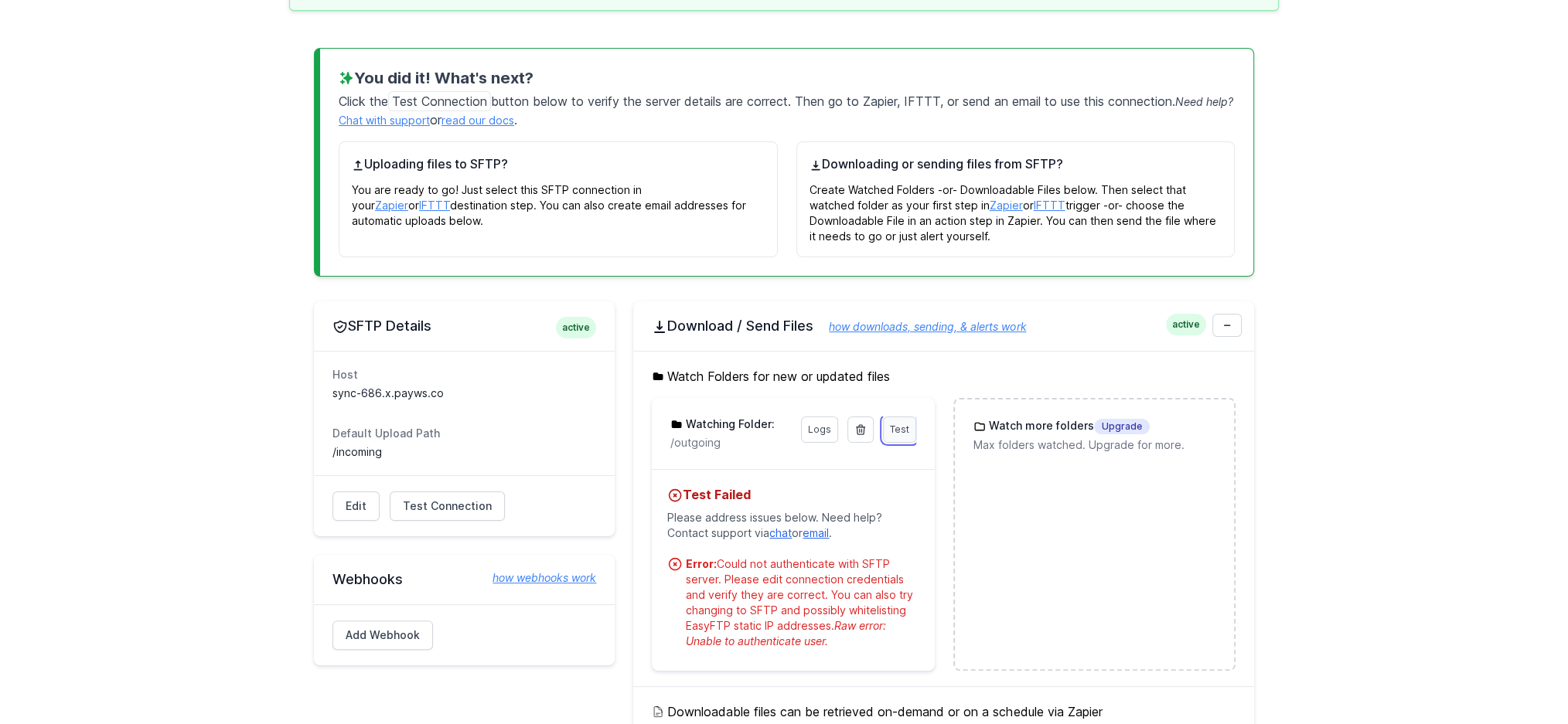 click on "Test" at bounding box center (899, 429) 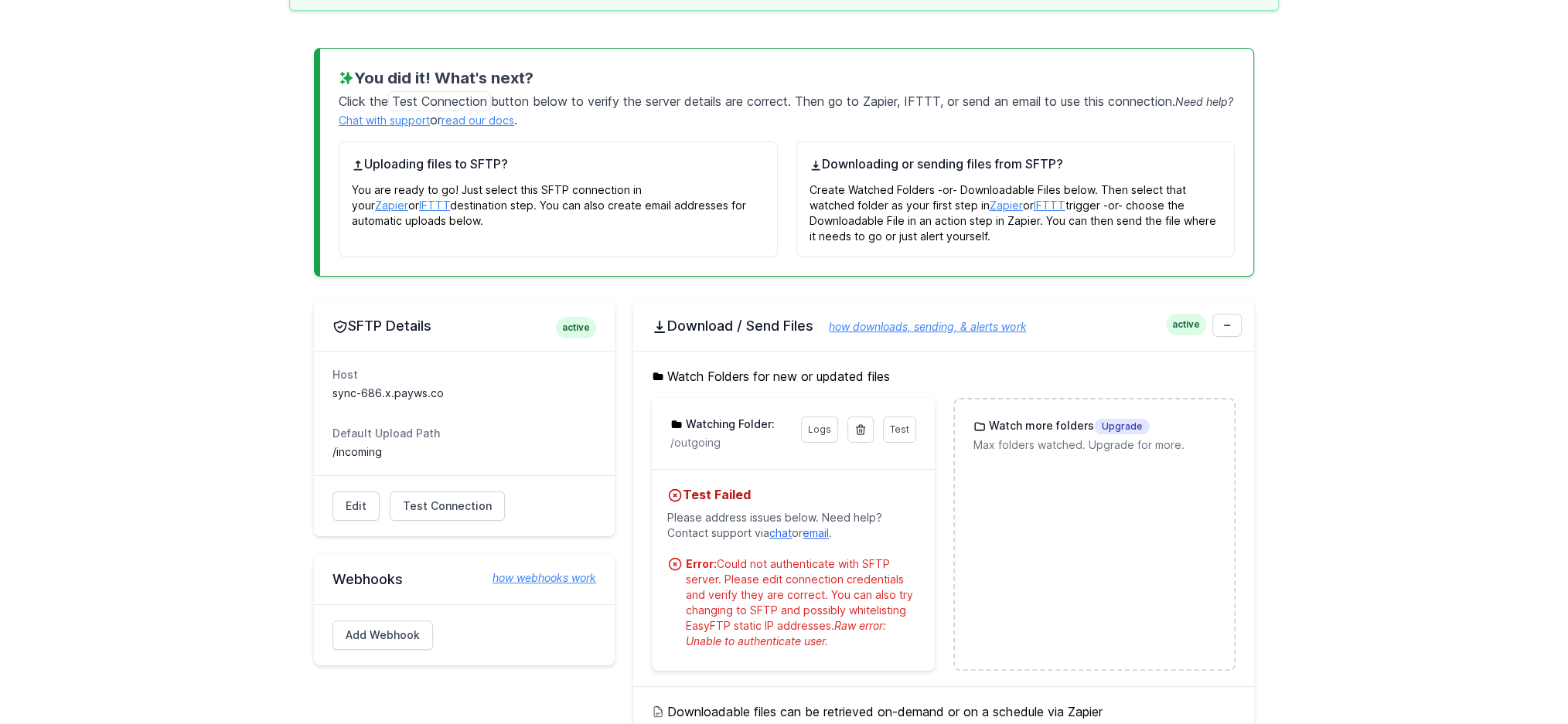 click on "/incoming" at bounding box center [464, 452] 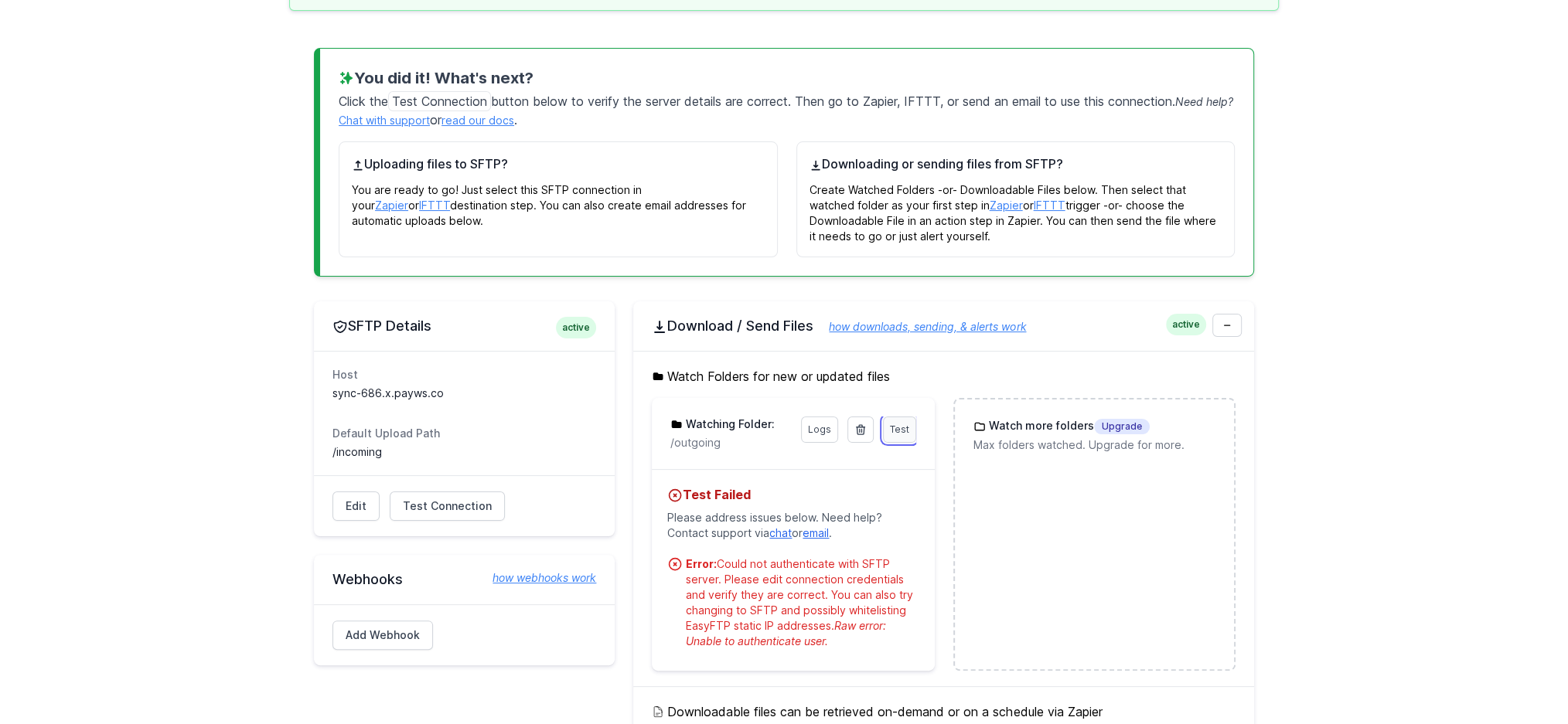 click on "Test" at bounding box center [899, 429] 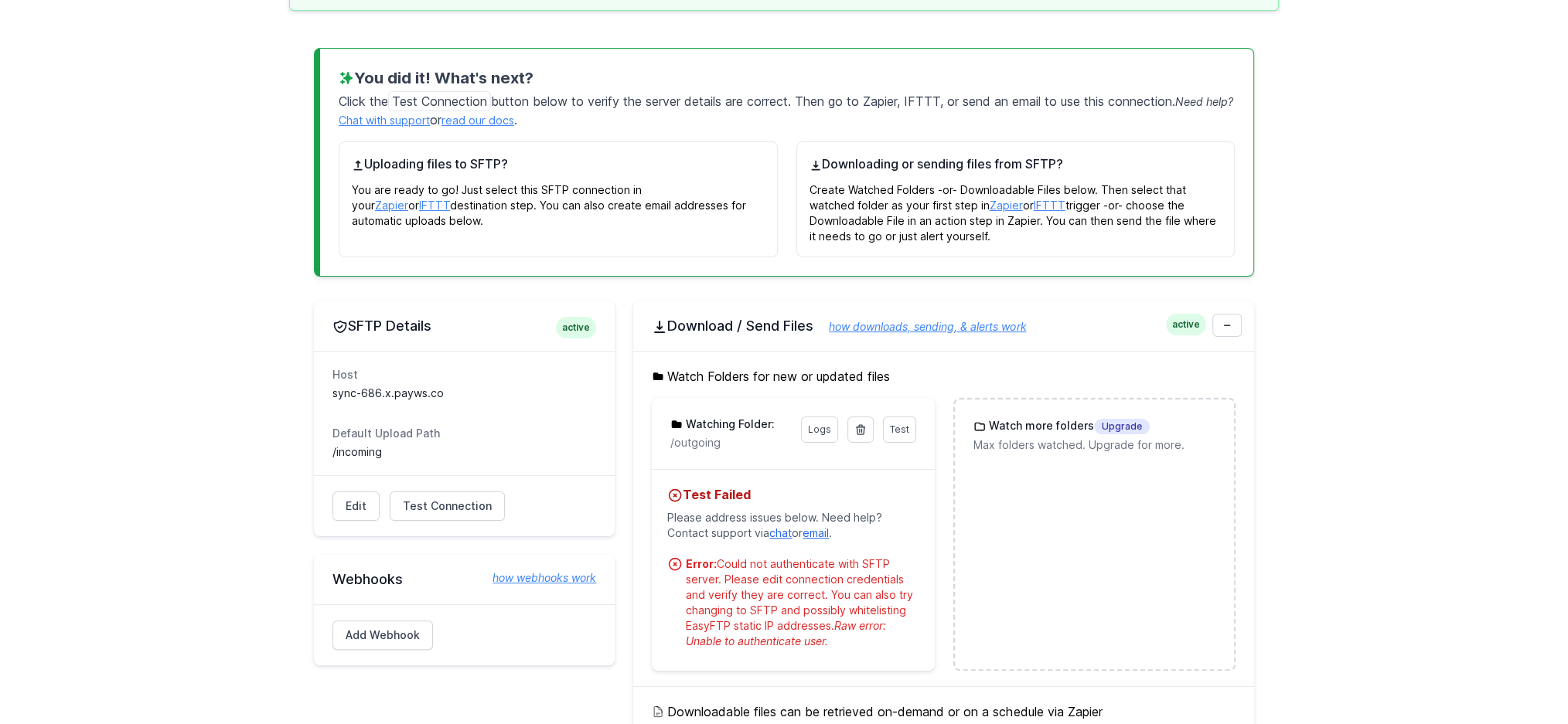 click on "Test Failed
Please address issues below. Need help? Contact support via  chat  or  email .
Error:  Could not authenticate with SFTP server. Please edit connection credentials and verify they are correct. You can also try changing to SFTP and possibly whitelisting EasyFTP static IP addresses.  Raw error: Unable to authenticate user.
You did it!  Now go to Zapier or IFTTT, make EasyFTP your 1st trigger step, and select this watched folder to wait for new/modified files.  Important:  Turn your Zap or IFTTT scenario  ON . And wait up to 15 minutes for new/modified files to trigger. If you don't see your workflow trigger then please contact EasyFTP support via  chat  or  email .
How to videos:  Zapier  and  IFTTT" at bounding box center [793, 569] 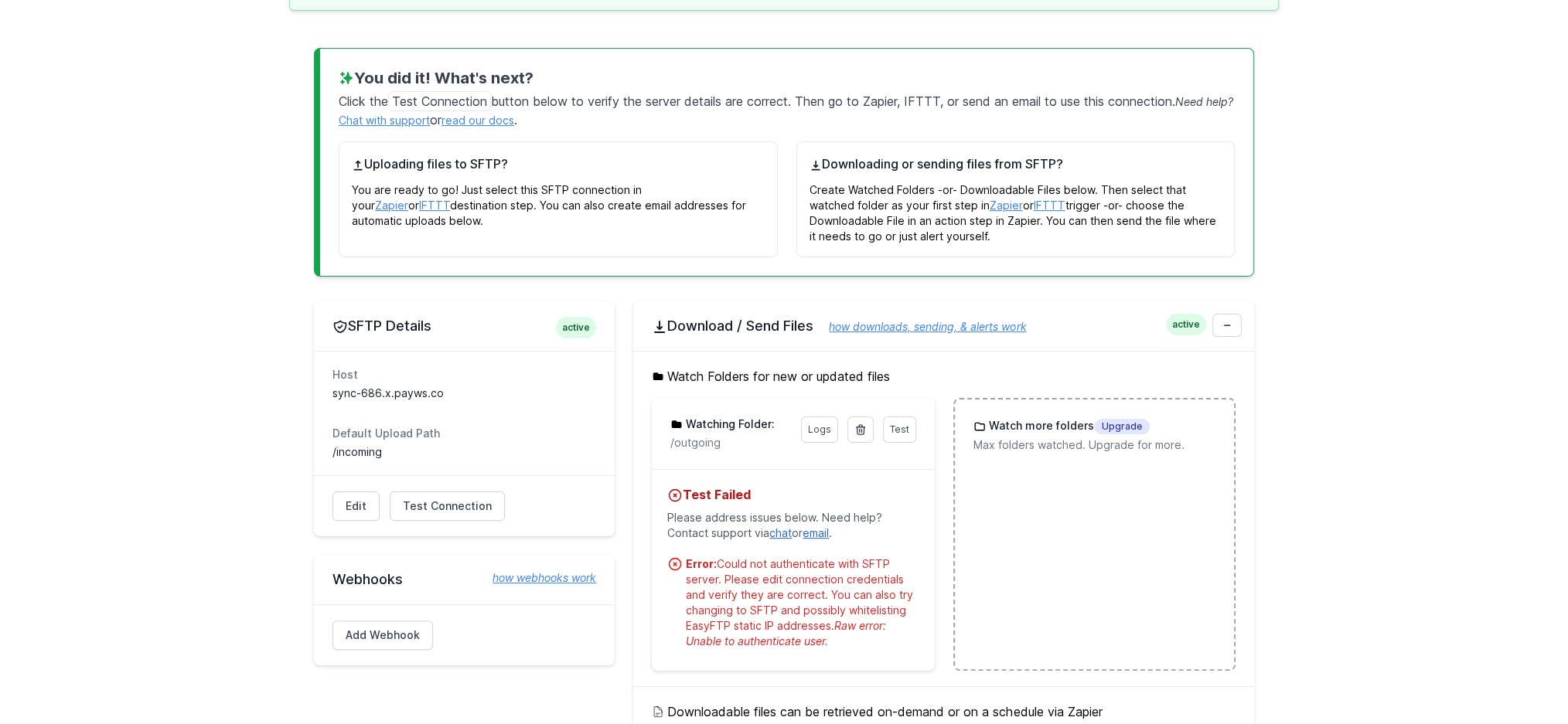 click on "Max folders watched. Upgrade for more." at bounding box center [1094, 445] 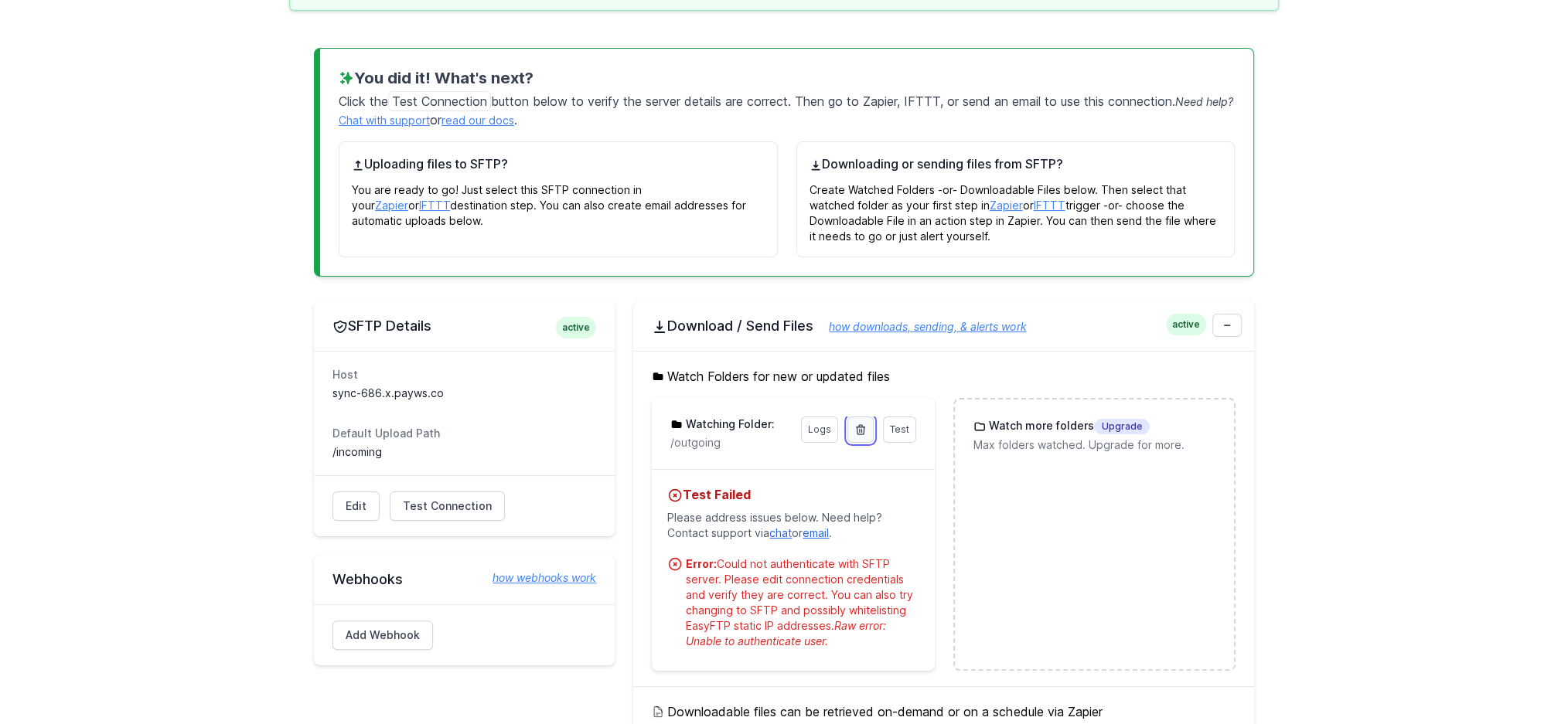 click 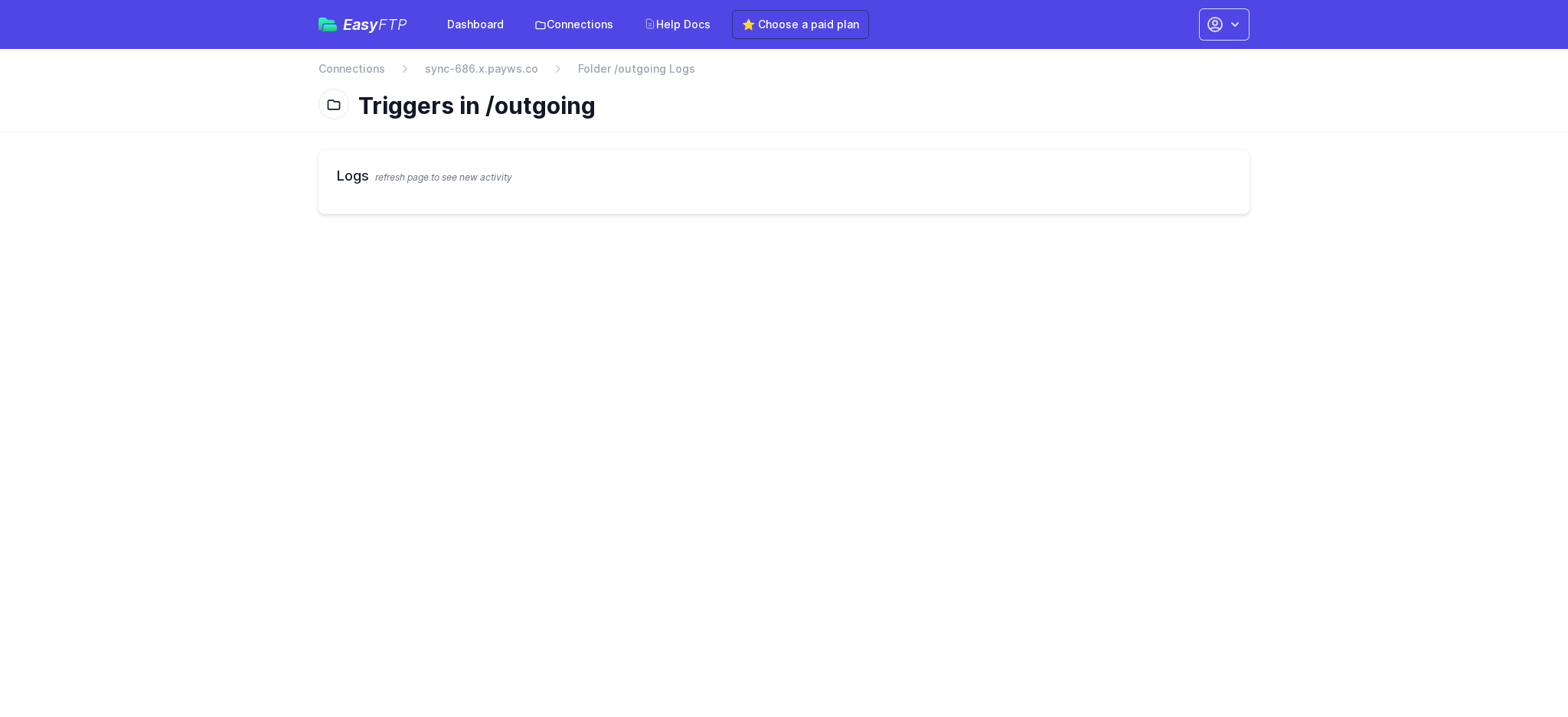 scroll, scrollTop: 0, scrollLeft: 0, axis: both 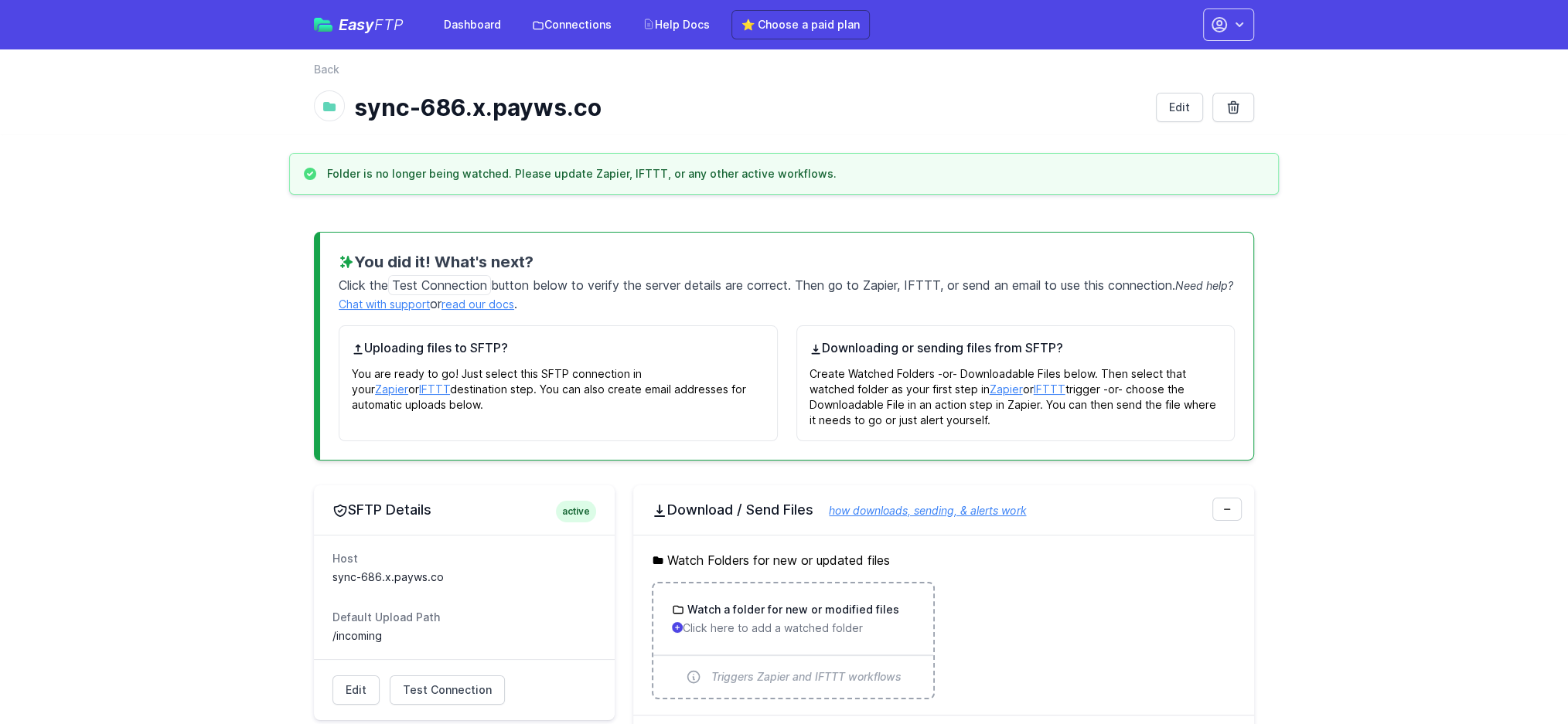 click on "Watch a folder for new or modified files" at bounding box center (792, 610) 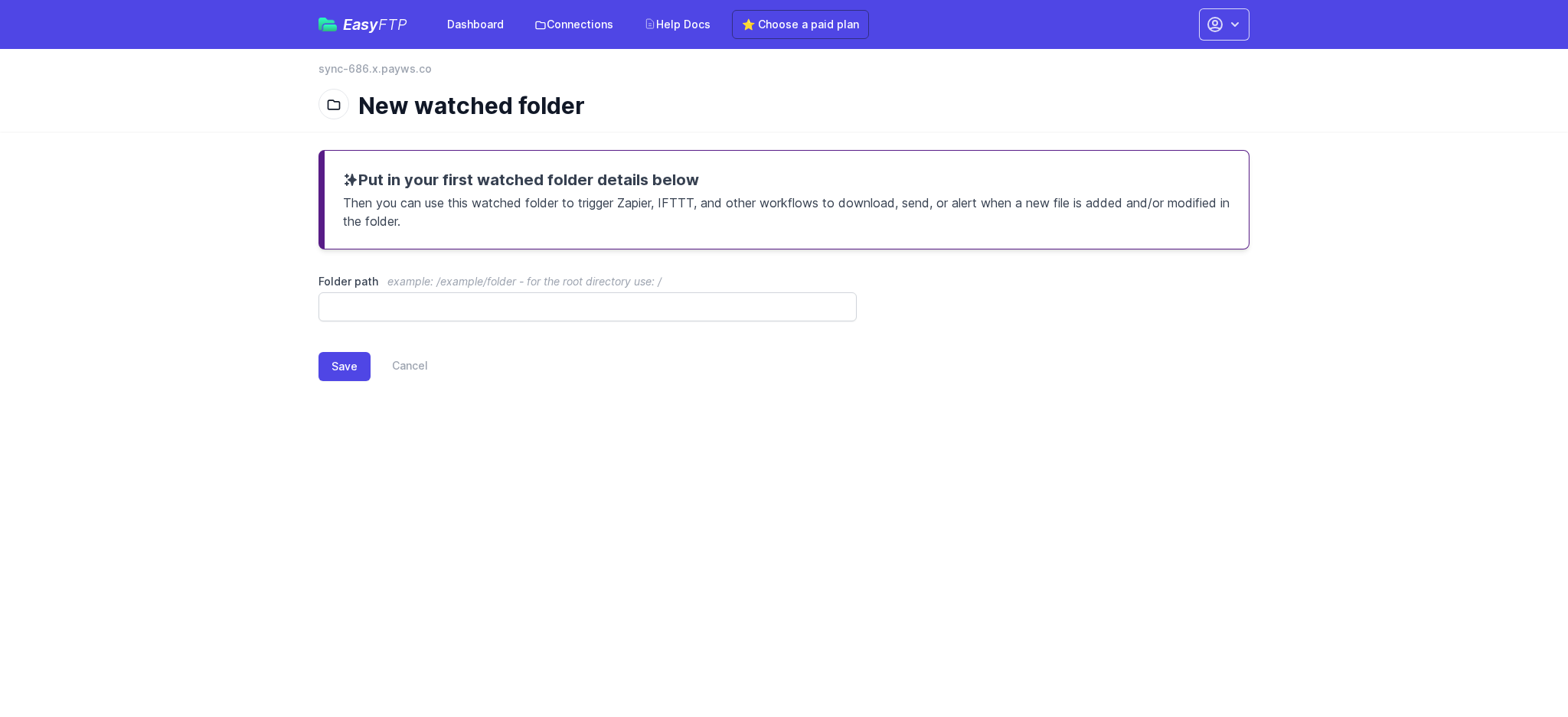 scroll, scrollTop: 0, scrollLeft: 0, axis: both 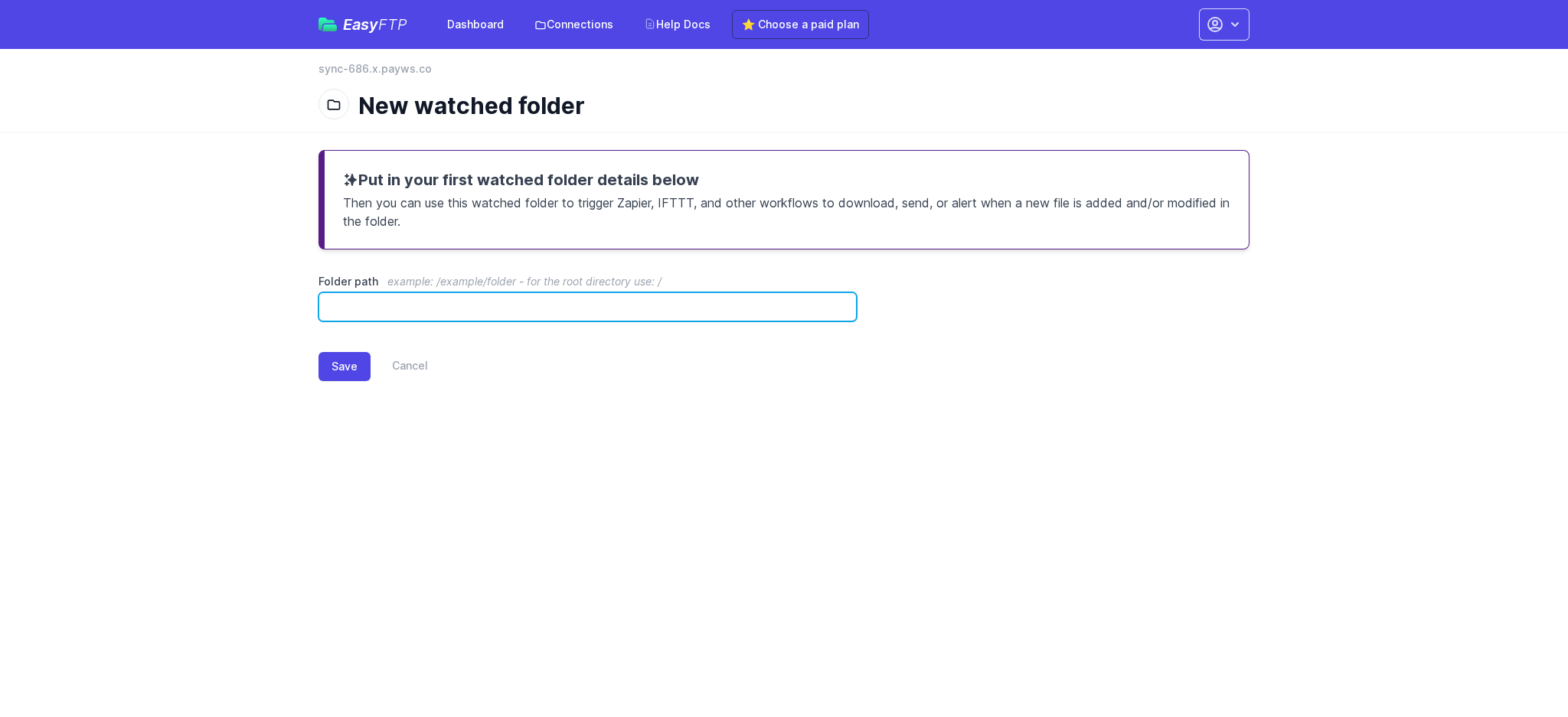 click on "Folder path  example: /example/folder - for the root directory use: /" at bounding box center (587, 307) 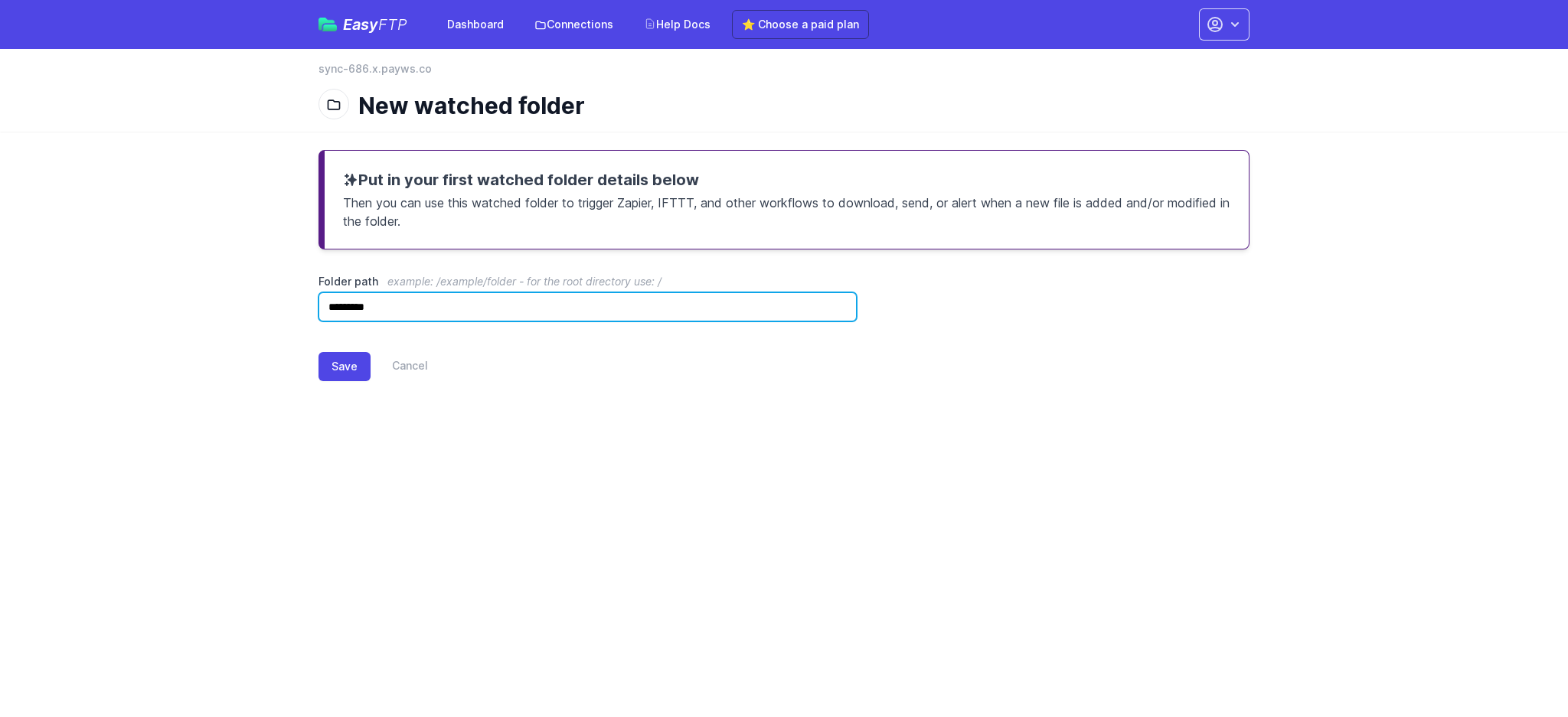 type on "*********" 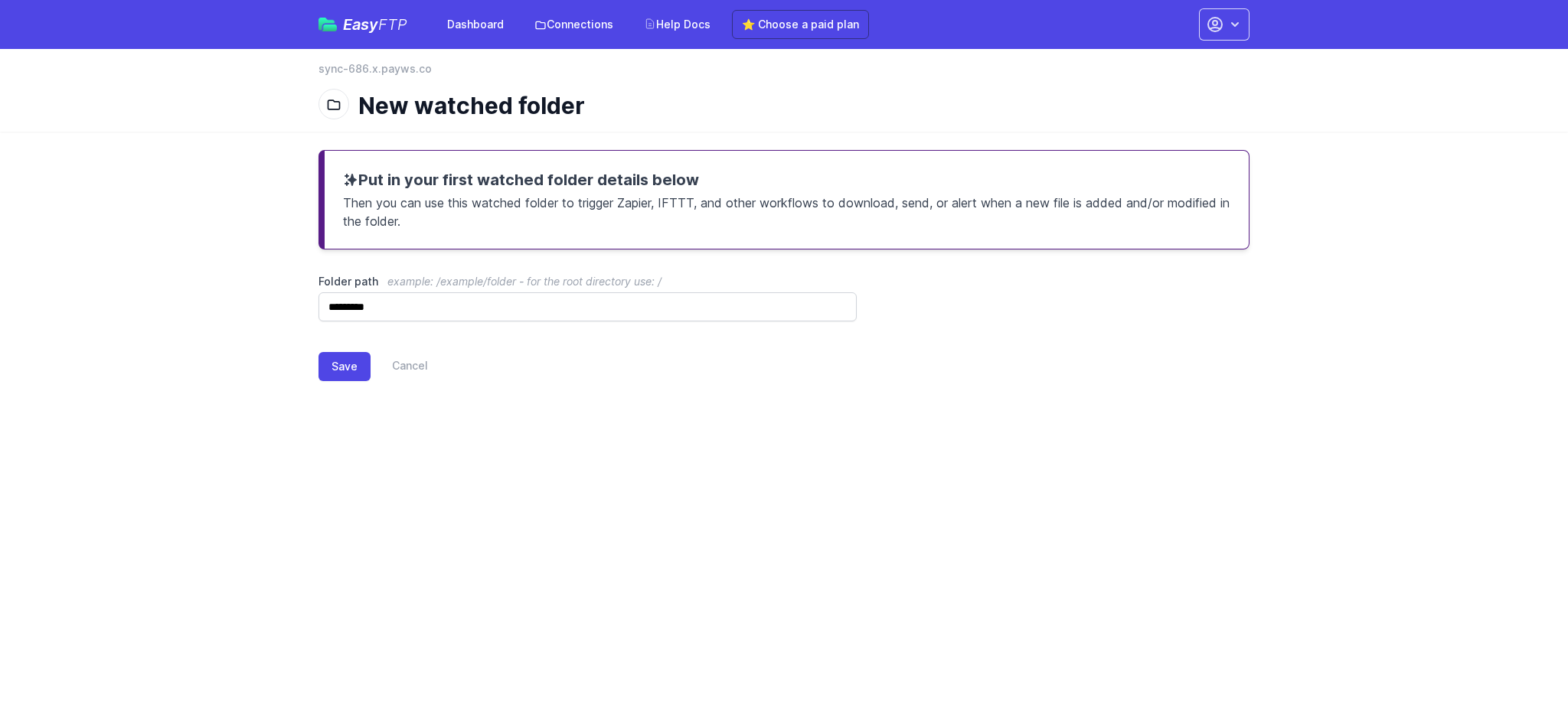 click on "Save
Cancel" at bounding box center (784, 363) 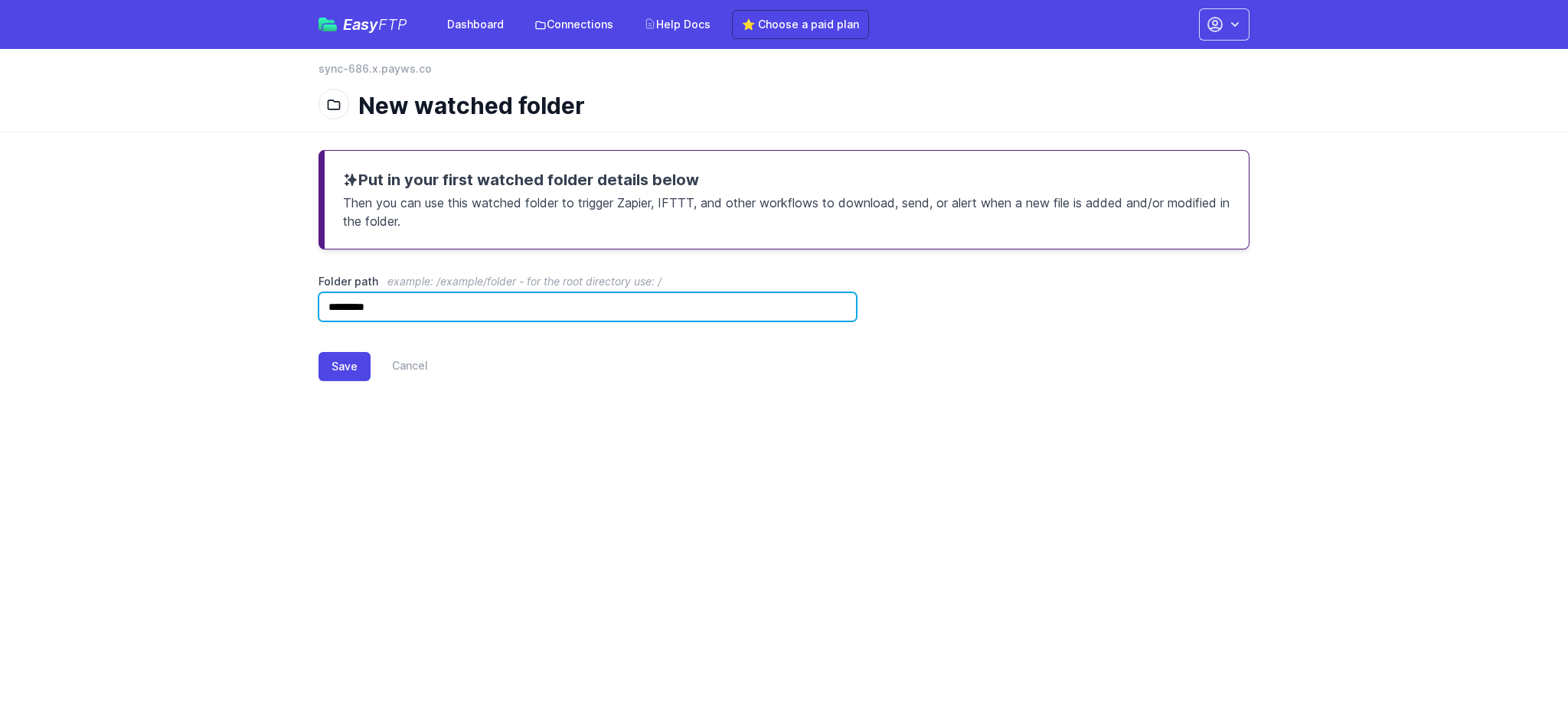 drag, startPoint x: 404, startPoint y: 302, endPoint x: 278, endPoint y: 301, distance: 126.00397 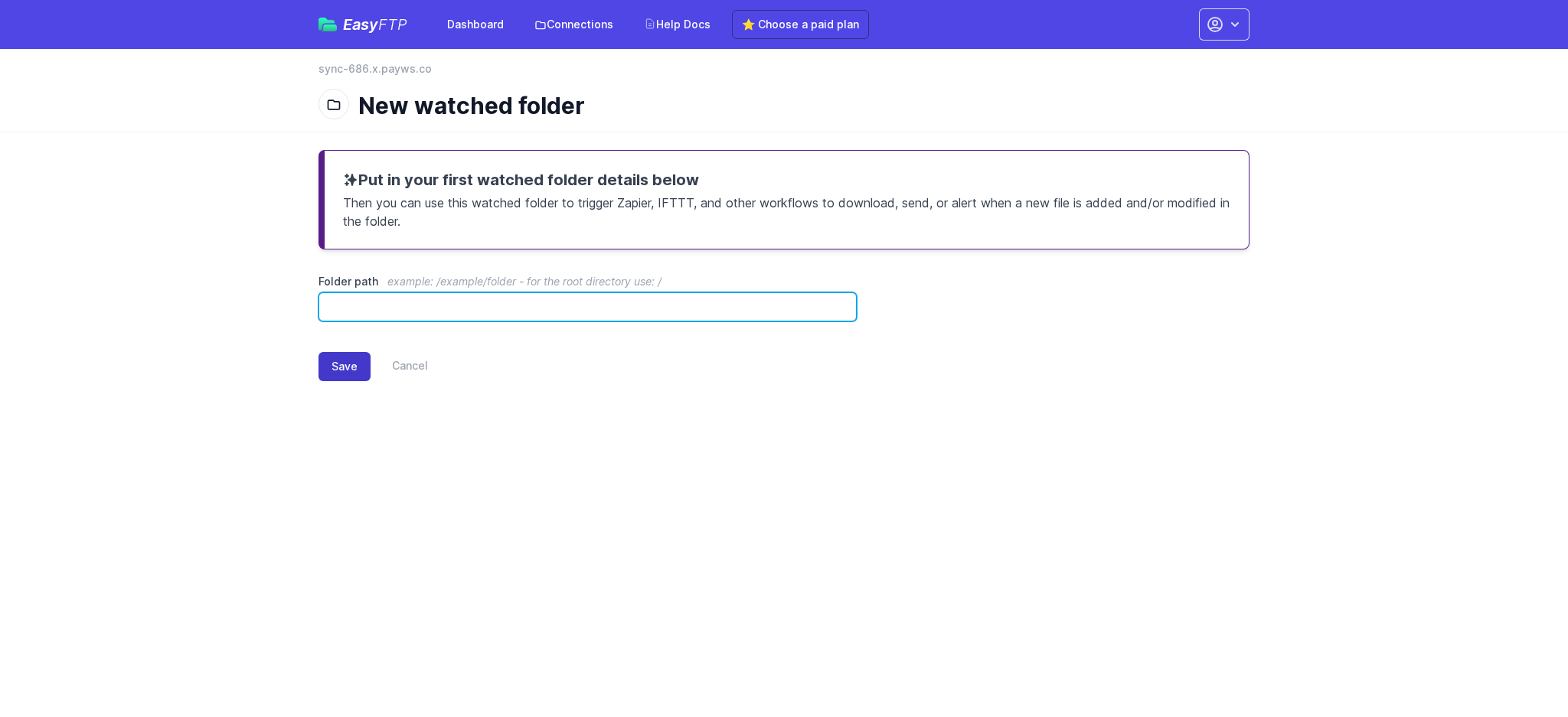 type 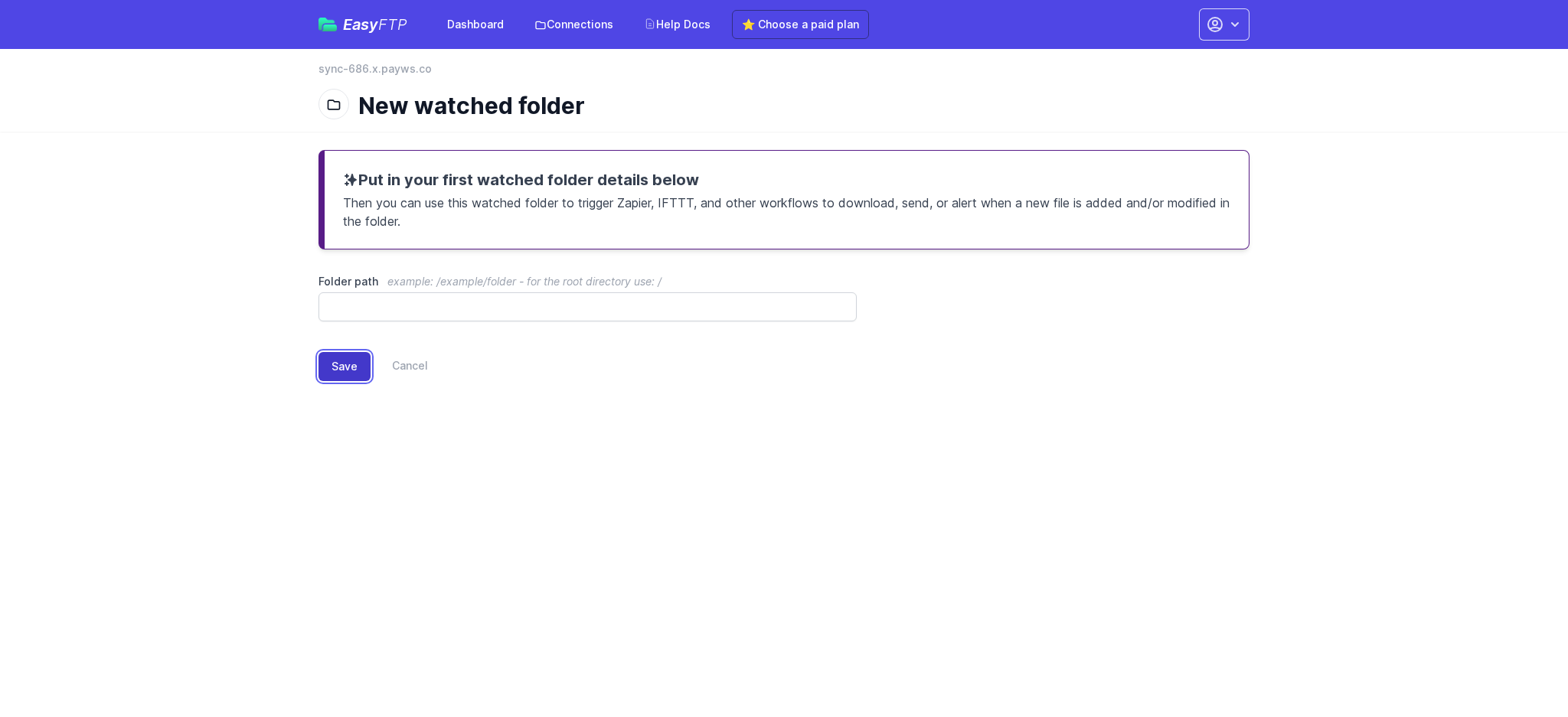 click on "Save" at bounding box center (345, 367) 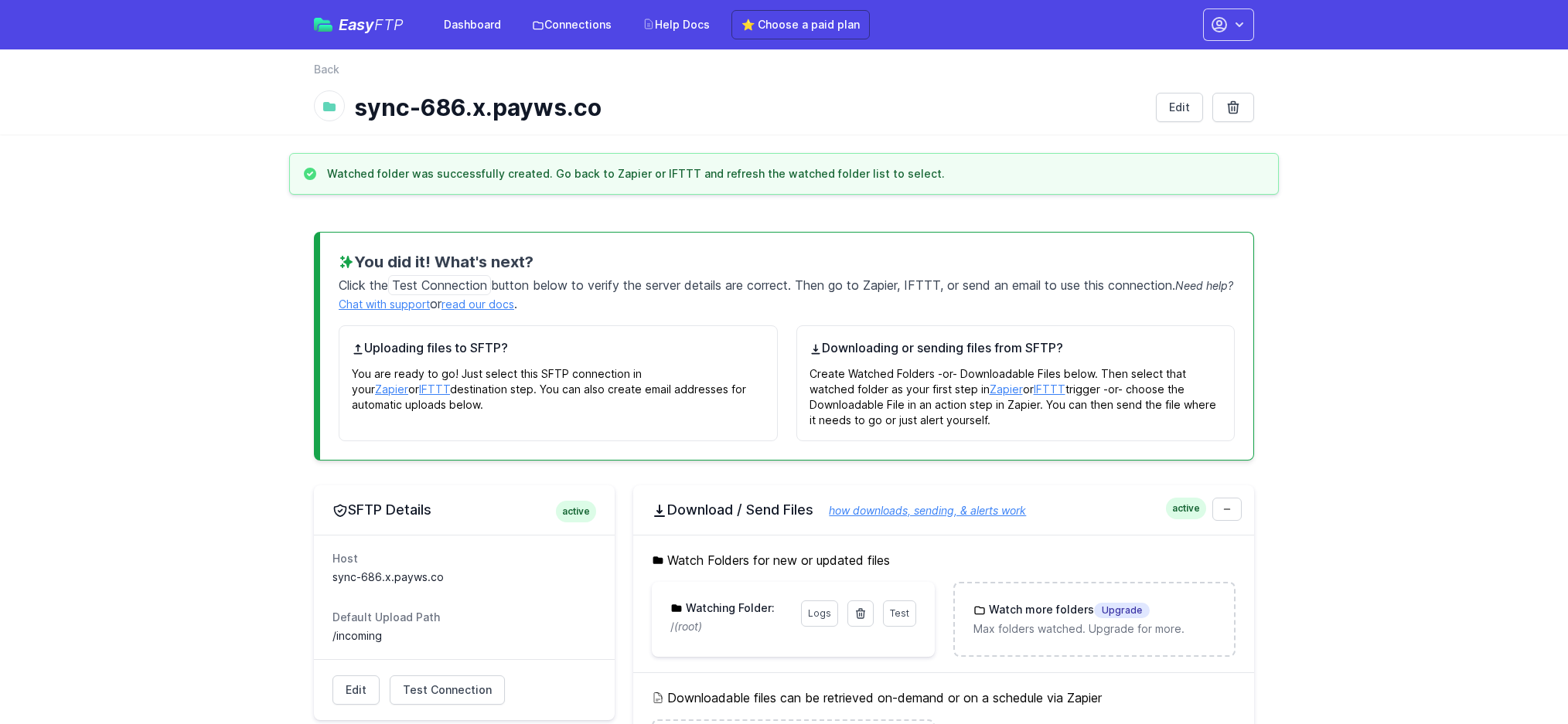 scroll, scrollTop: 0, scrollLeft: 0, axis: both 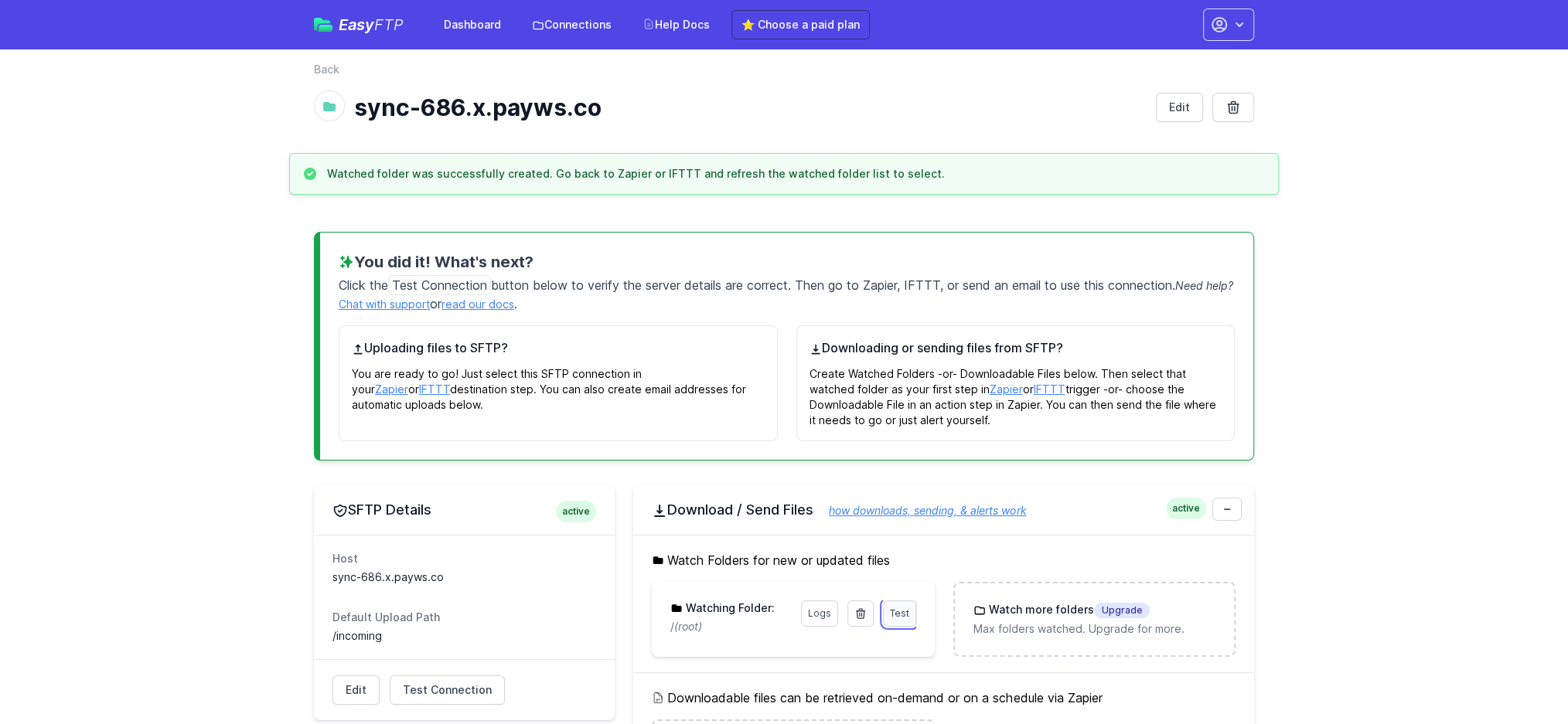 click on "Test" at bounding box center (899, 613) 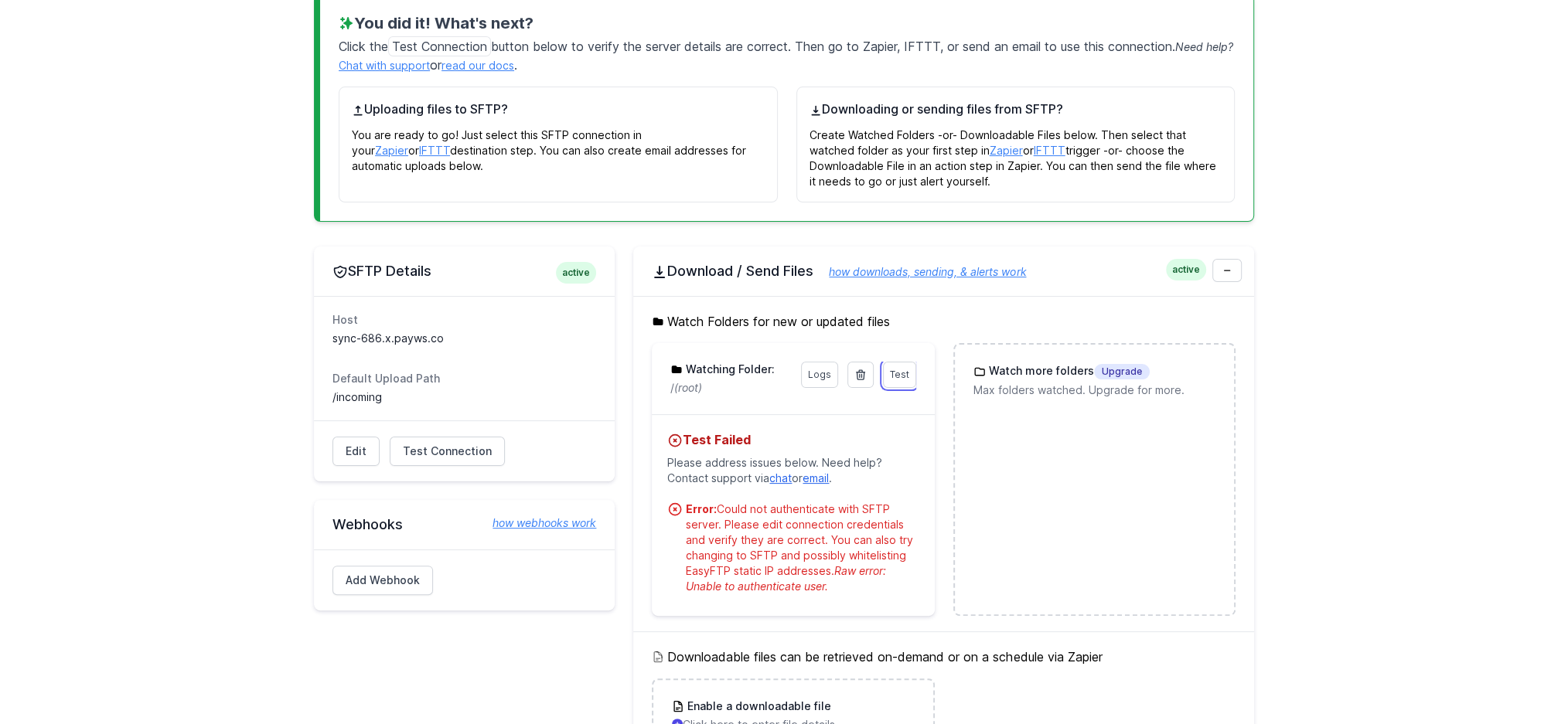 scroll, scrollTop: 240, scrollLeft: 0, axis: vertical 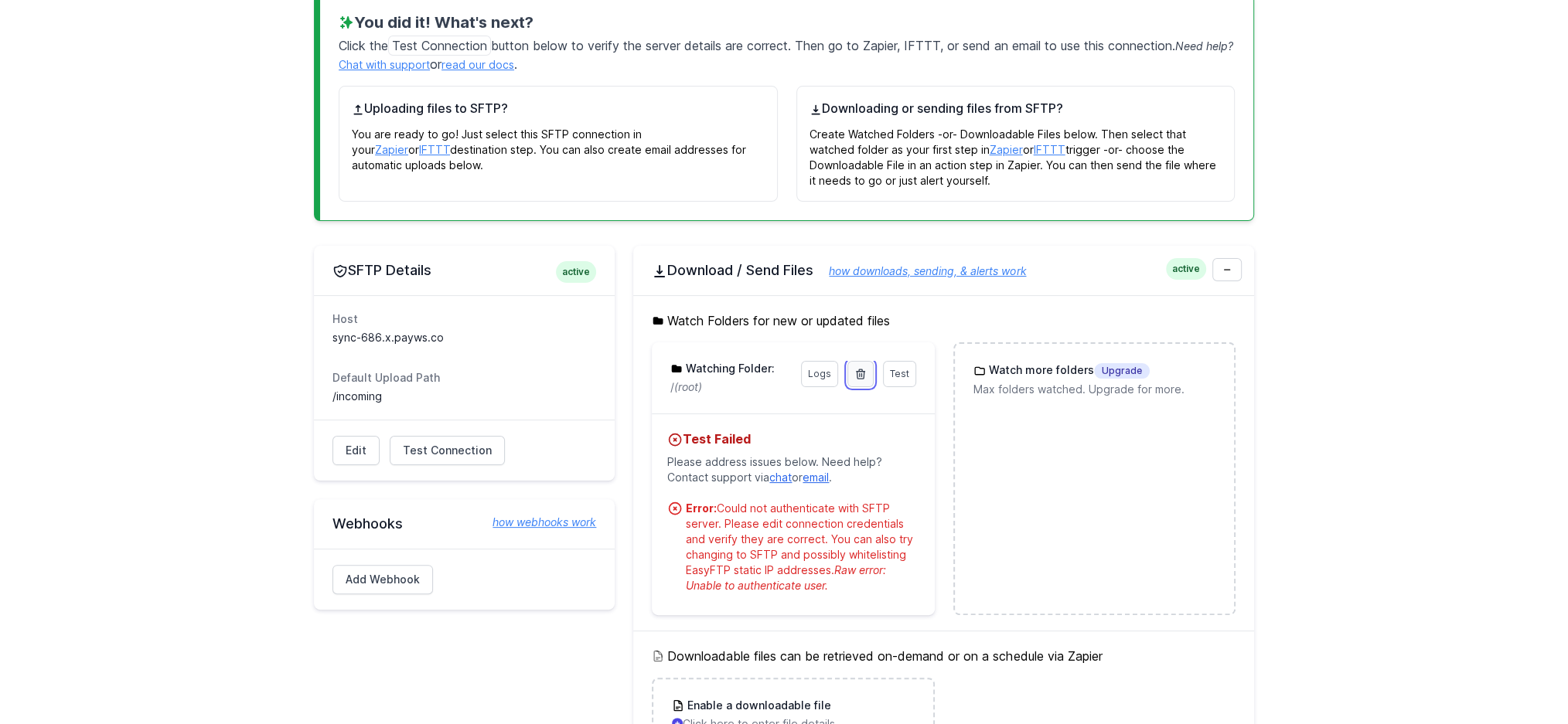 click 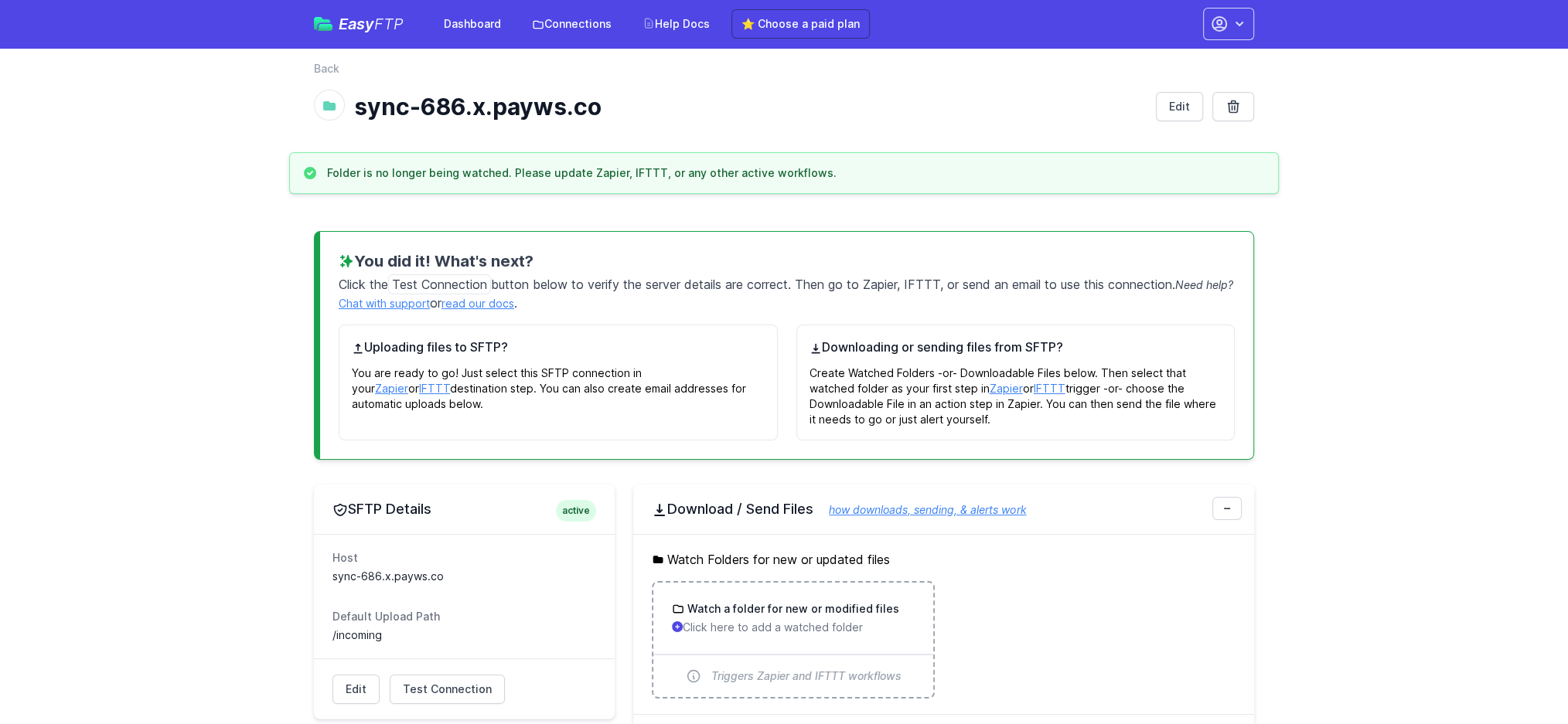 scroll, scrollTop: 0, scrollLeft: 0, axis: both 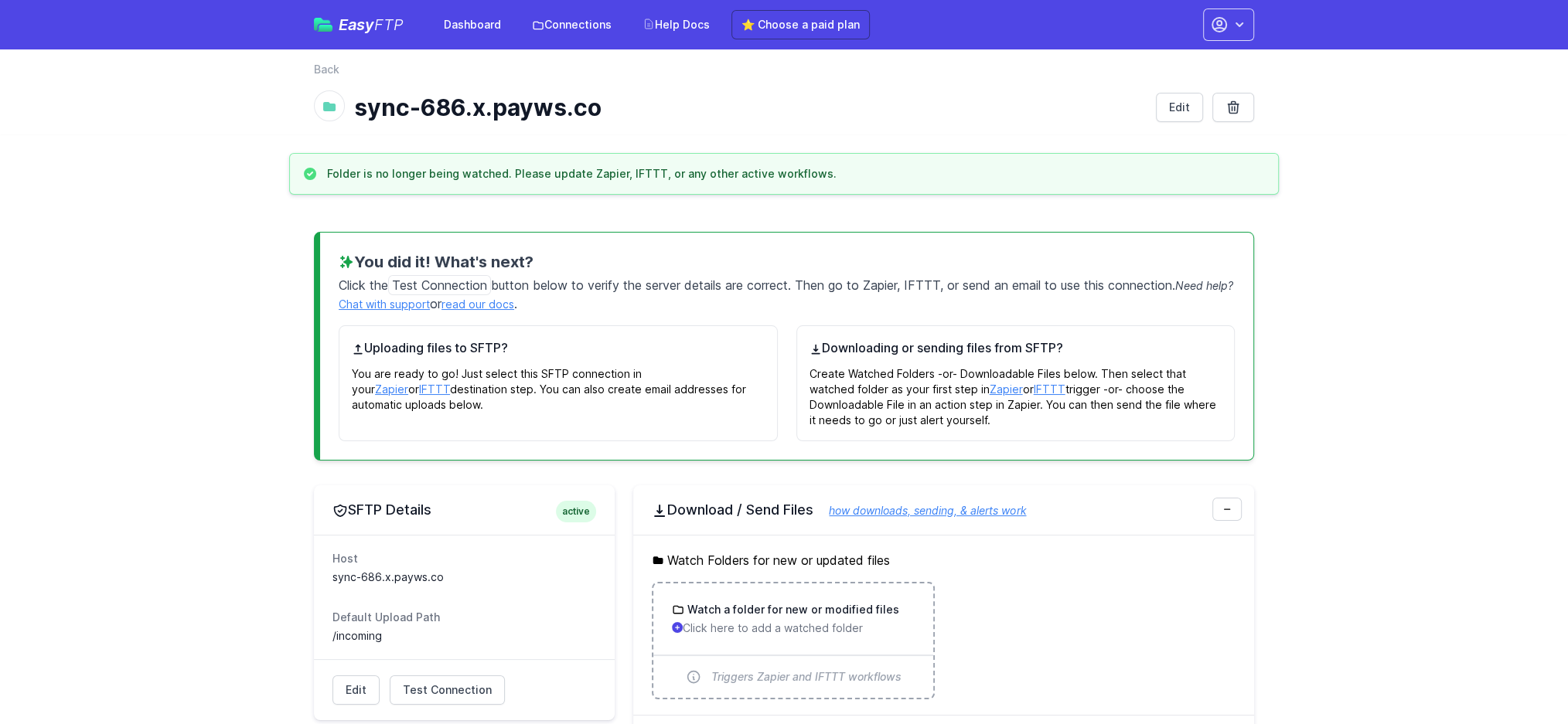 click on "Watch a folder for new or modified files
Click here to add a watched folder" at bounding box center (793, 619) 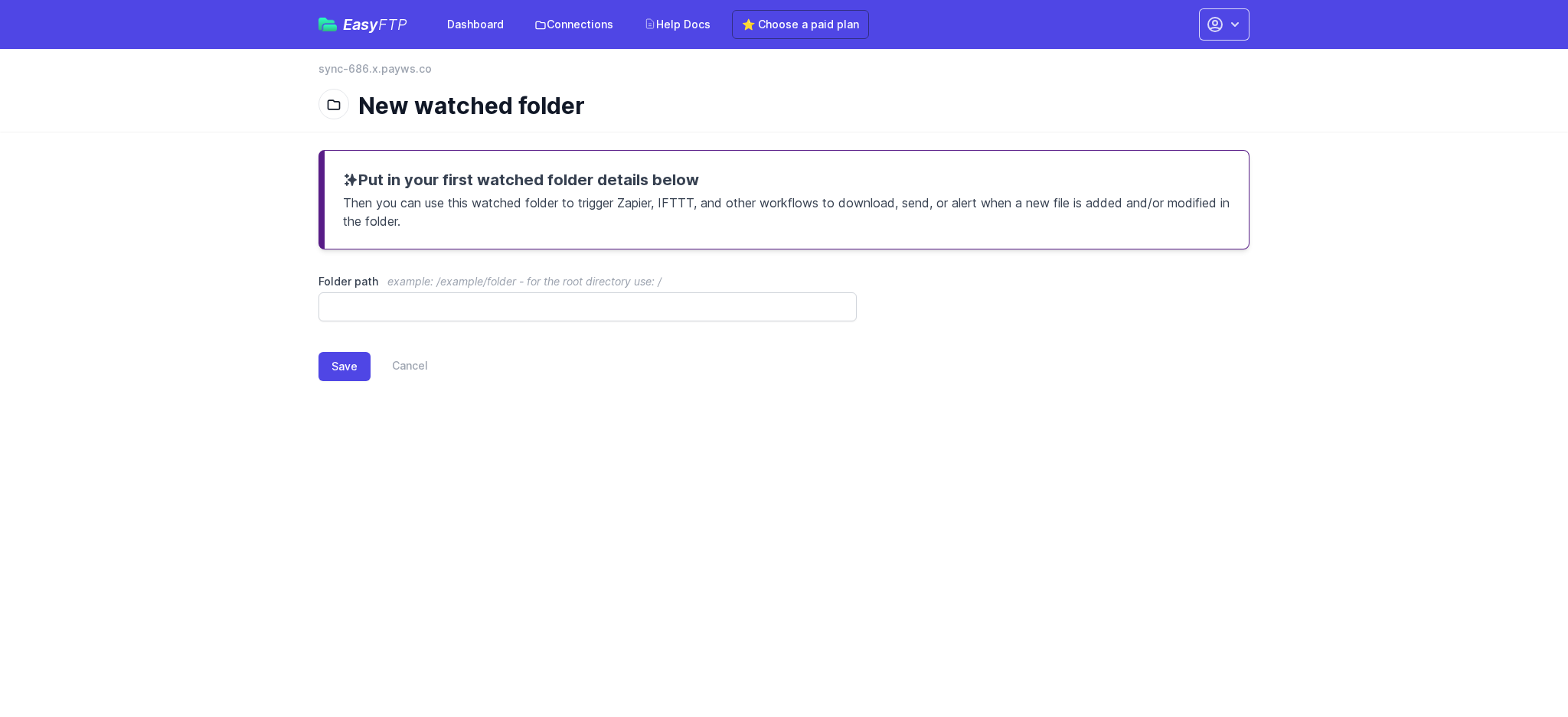 scroll, scrollTop: 0, scrollLeft: 0, axis: both 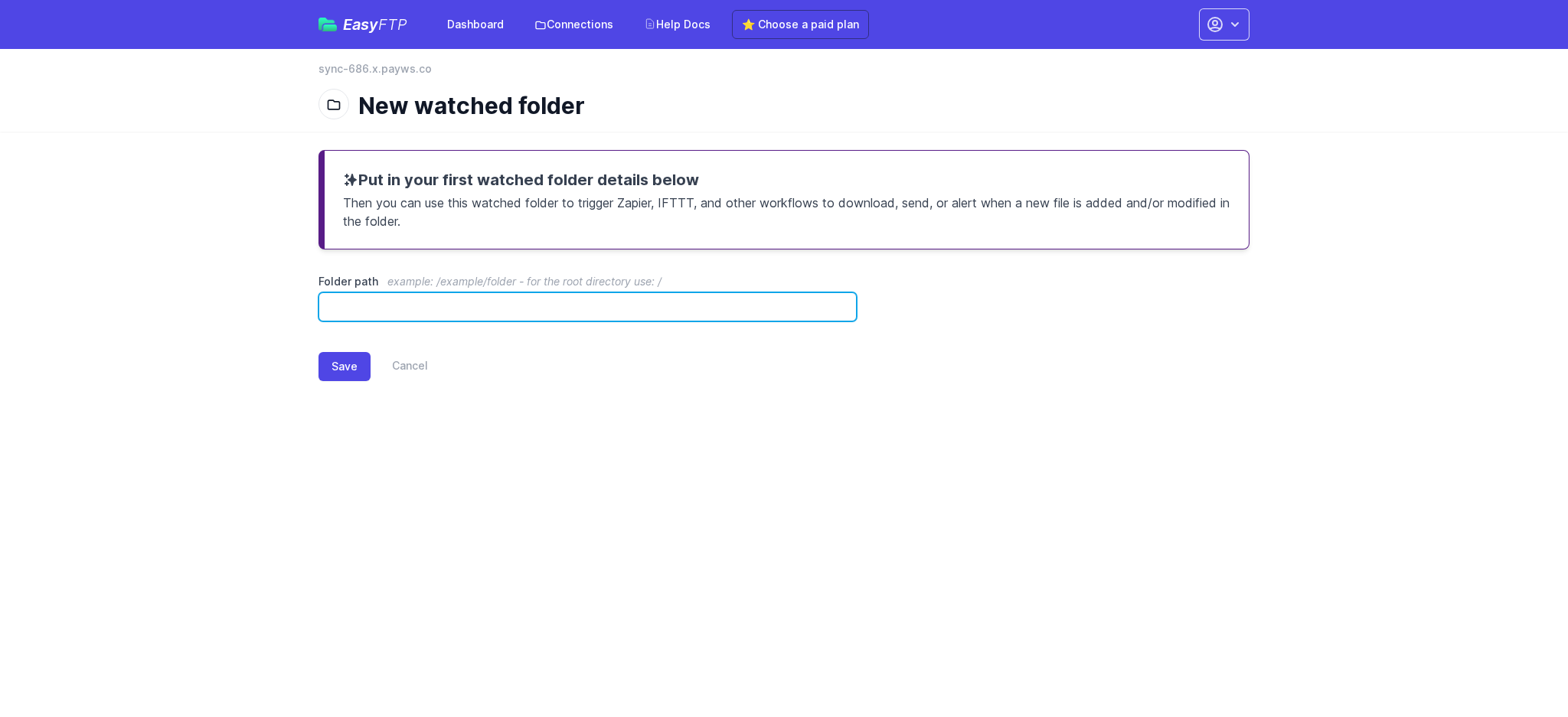 click on "Folder path  example: /example/folder - for the root directory use: /" at bounding box center [587, 307] 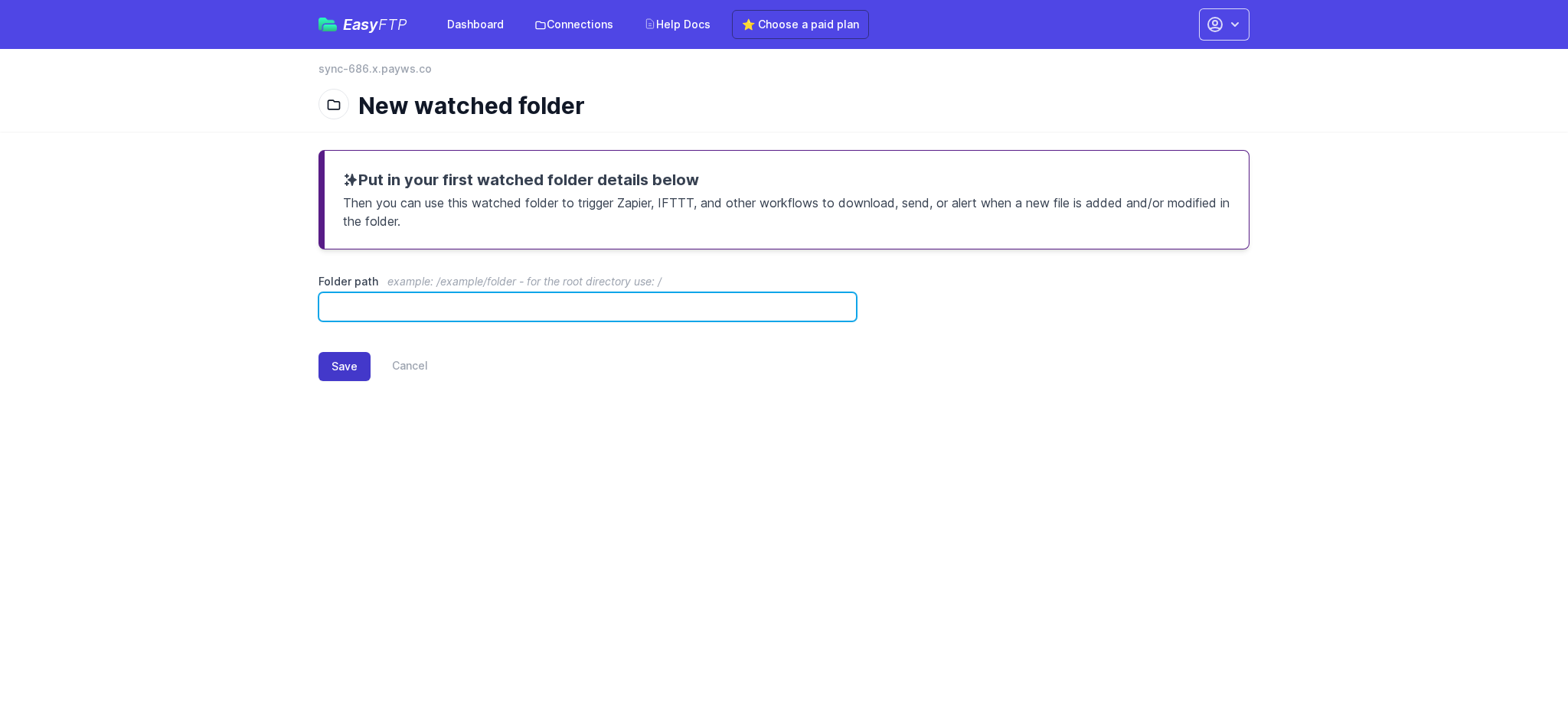 paste on "*********" 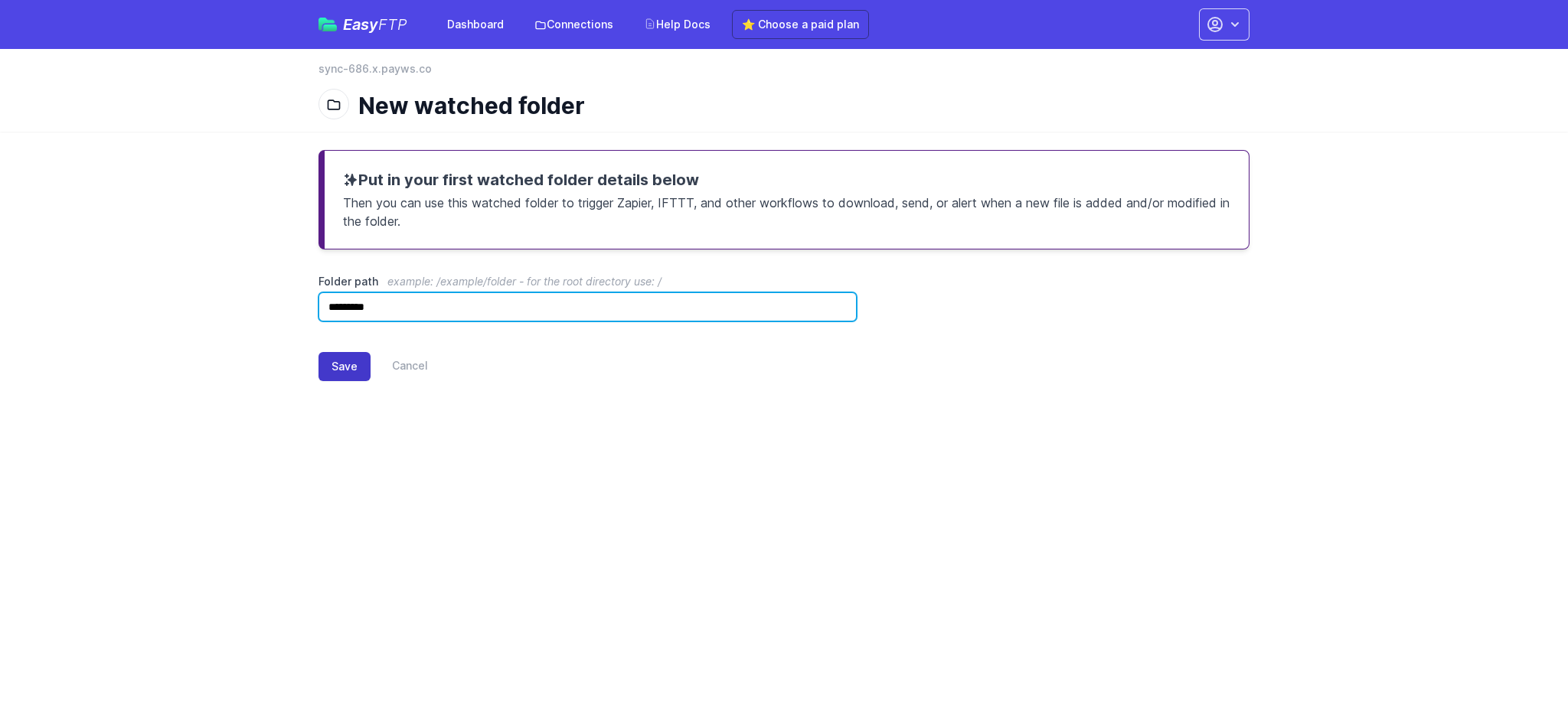 type on "*********" 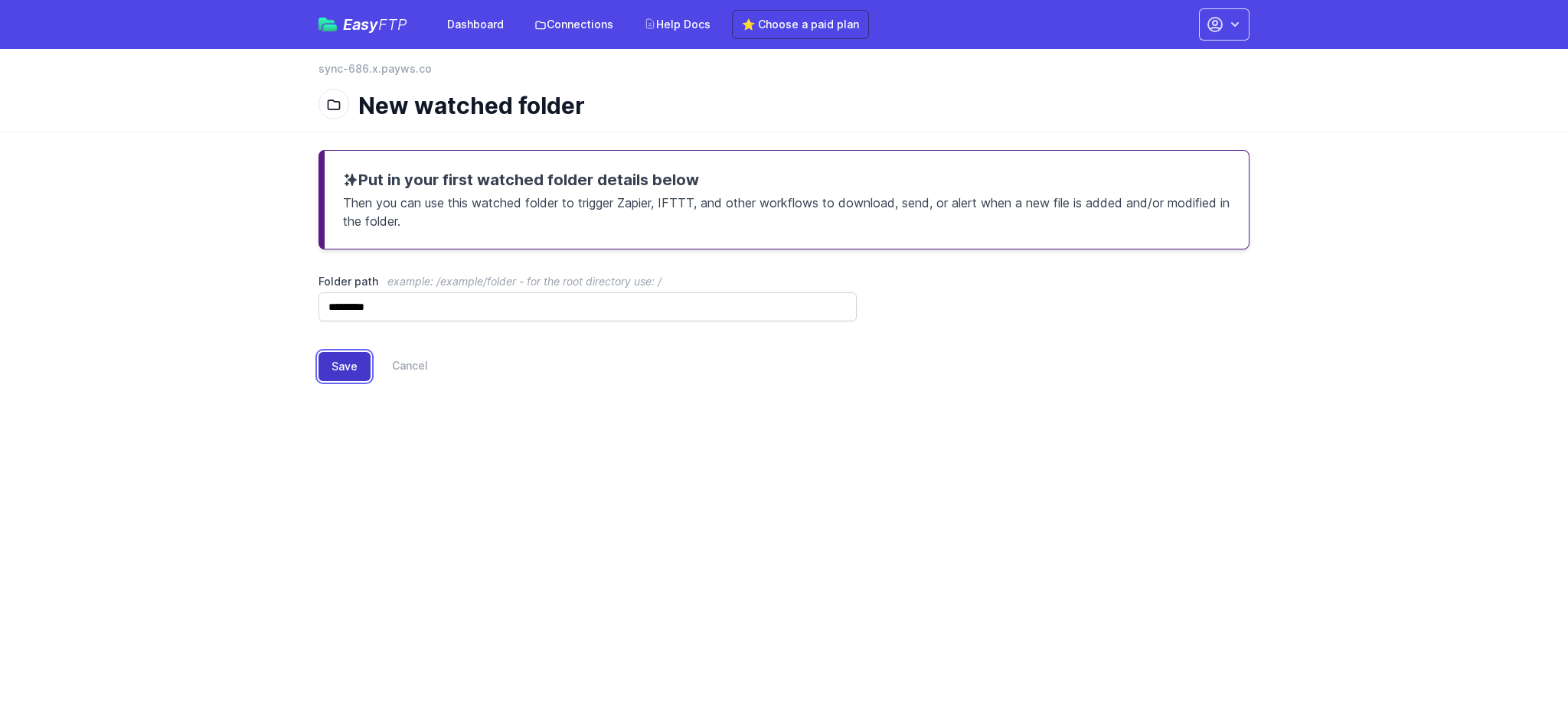 click on "Save" at bounding box center [345, 367] 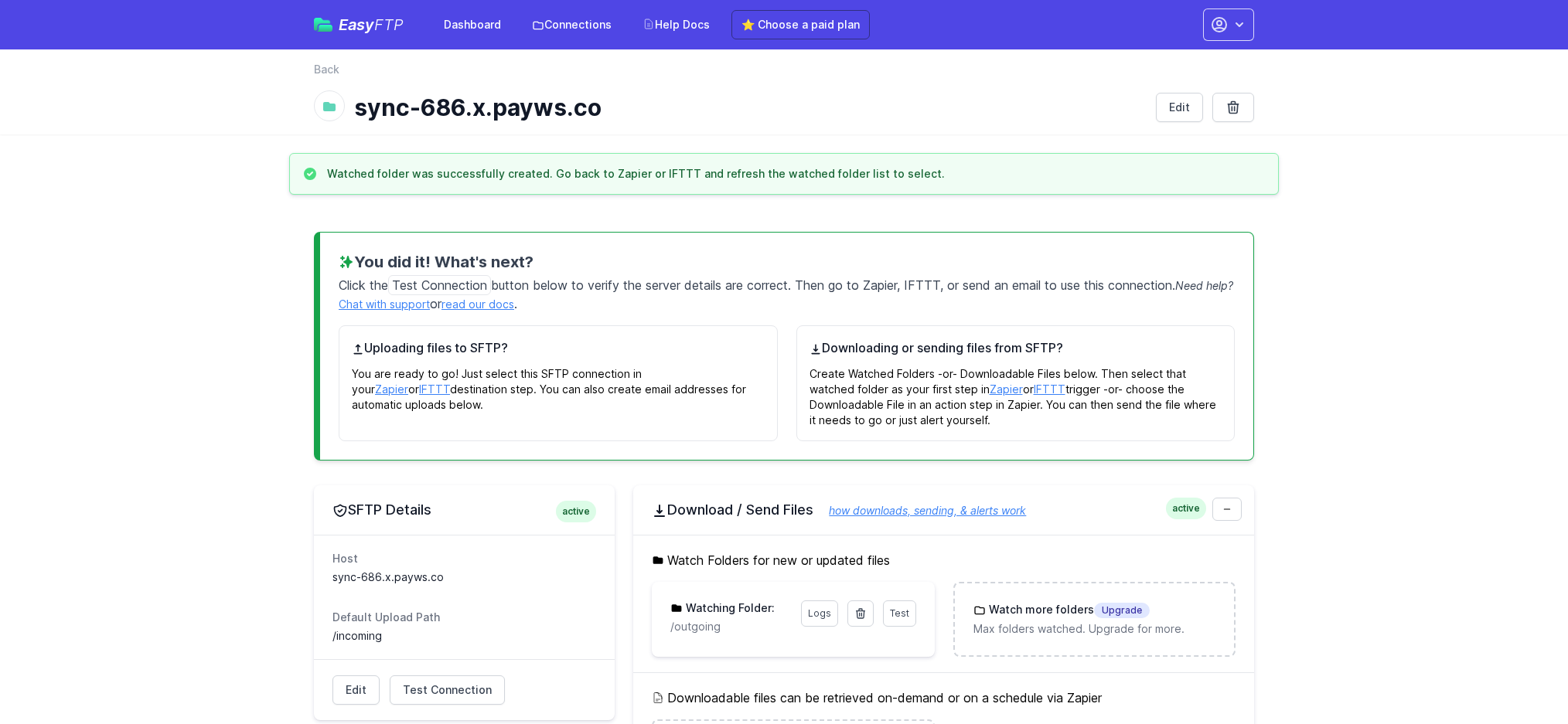 scroll, scrollTop: 0, scrollLeft: 0, axis: both 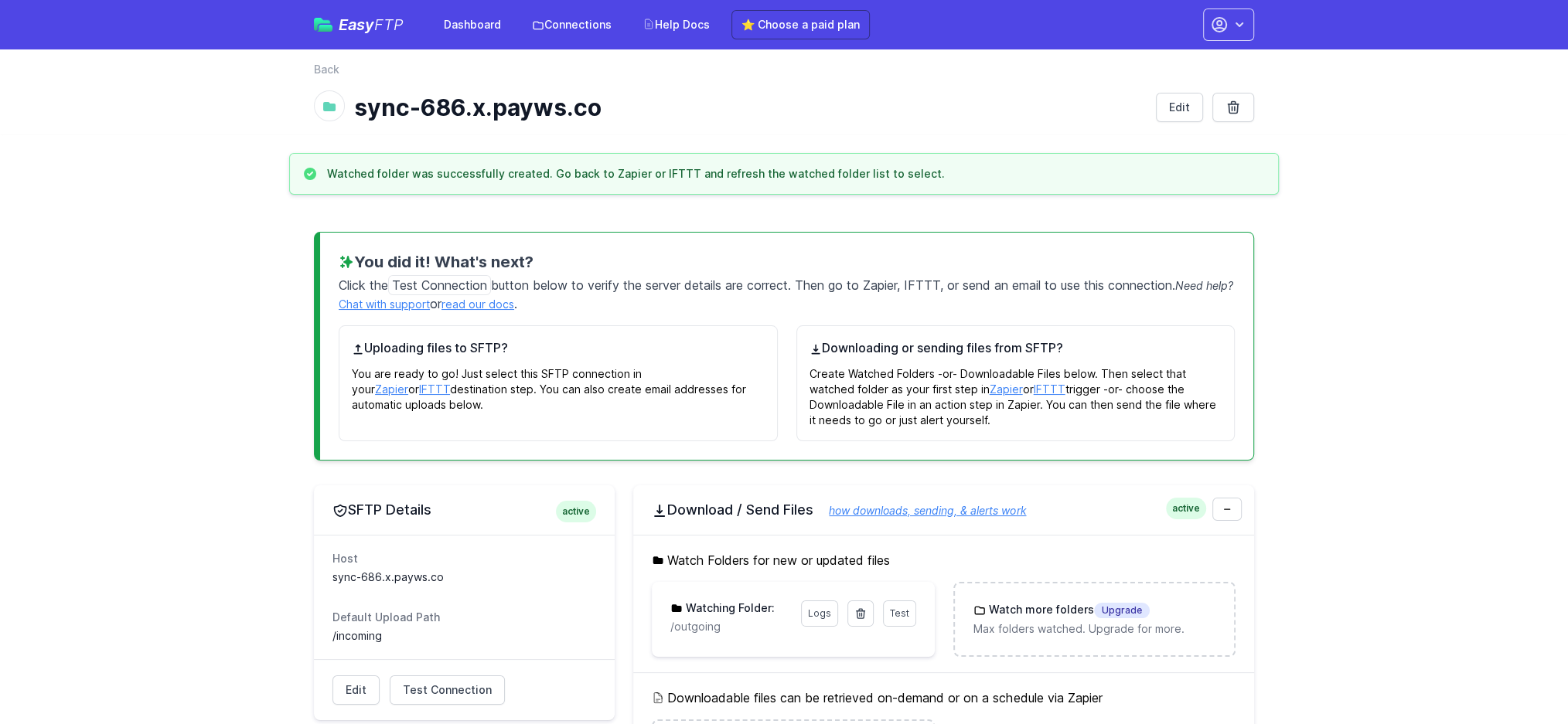 click on "You did it! What's next?
Click the  Test Connection  button below to verify the server details are correct. Then go to Zapier, IFTTT, or send an email to use this connection.  Need help?   Chat with support  or  read our docs .
Uploading files to SFTP?
You are ready to go! Just select this SFTP connection in your  Zapier  or  IFTTT  destination step. You can also create email addresses for automatic uploads below.
Downloading or sending files from SFTP?
Create Watched Folders -or- Downloadable Files below. Then select that watched folder as your first step in  Zapier  or  IFTTT  trigger -or- choose the Downloadable File in an action step in Zapier. You can then send the file where it needs to go or just alert yourself." at bounding box center (784, 346) 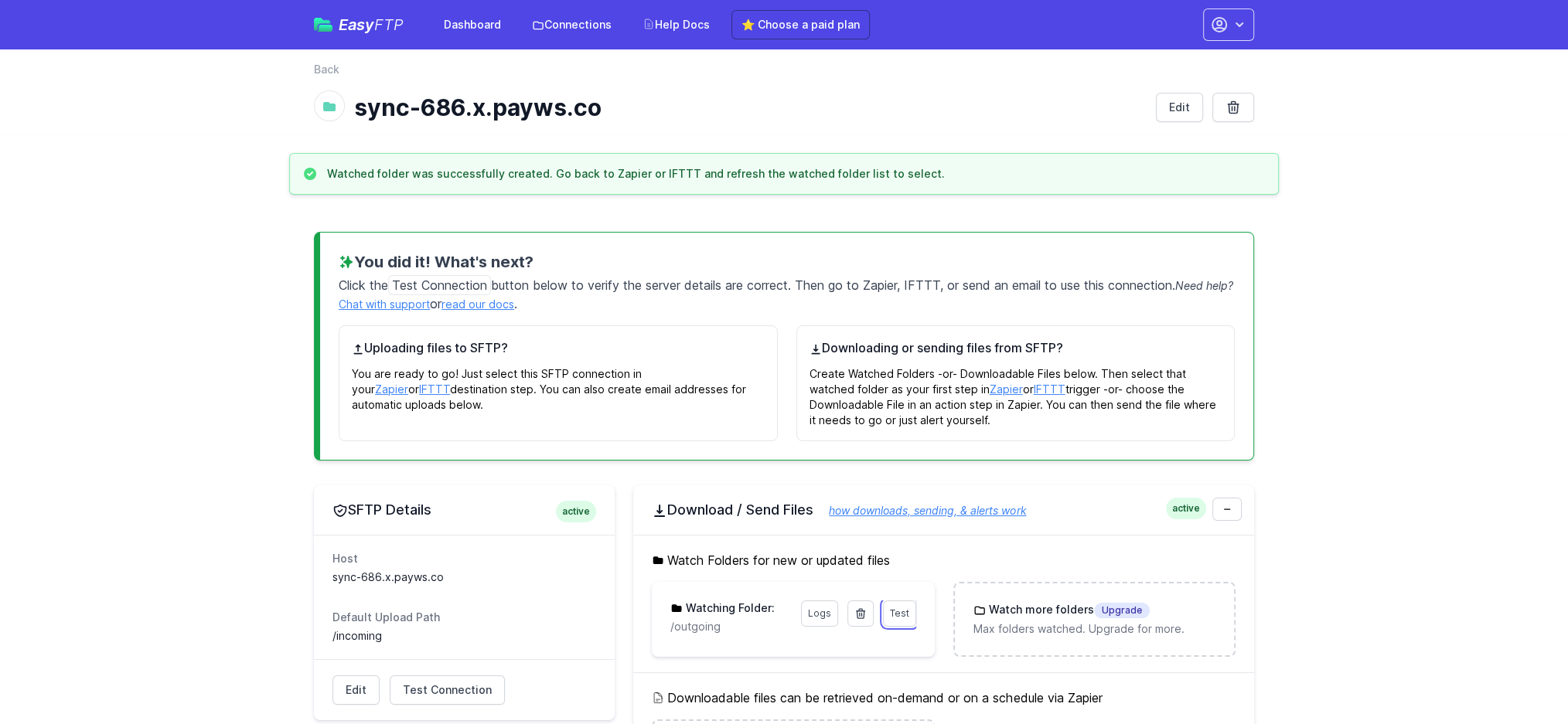 click on "Test" at bounding box center (899, 613) 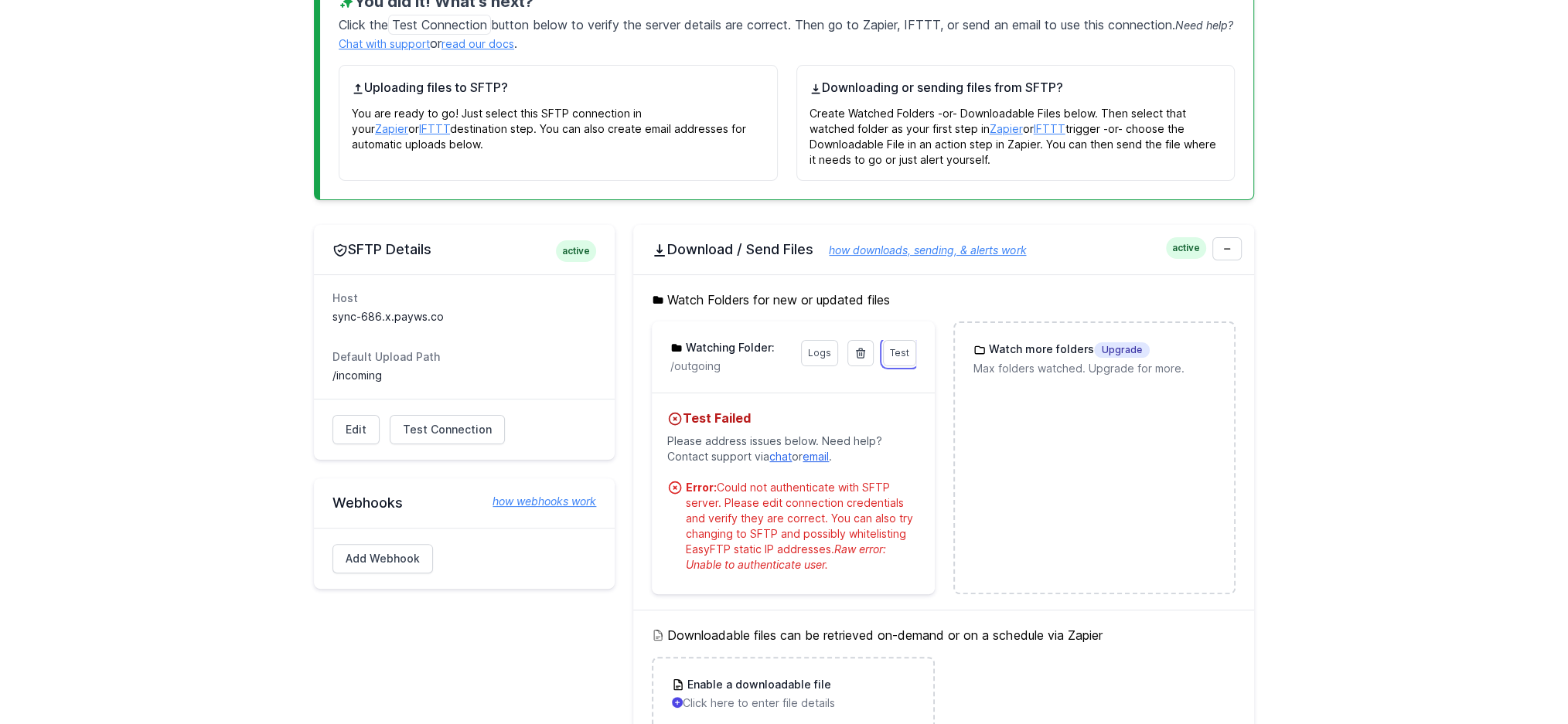 scroll, scrollTop: 260, scrollLeft: 0, axis: vertical 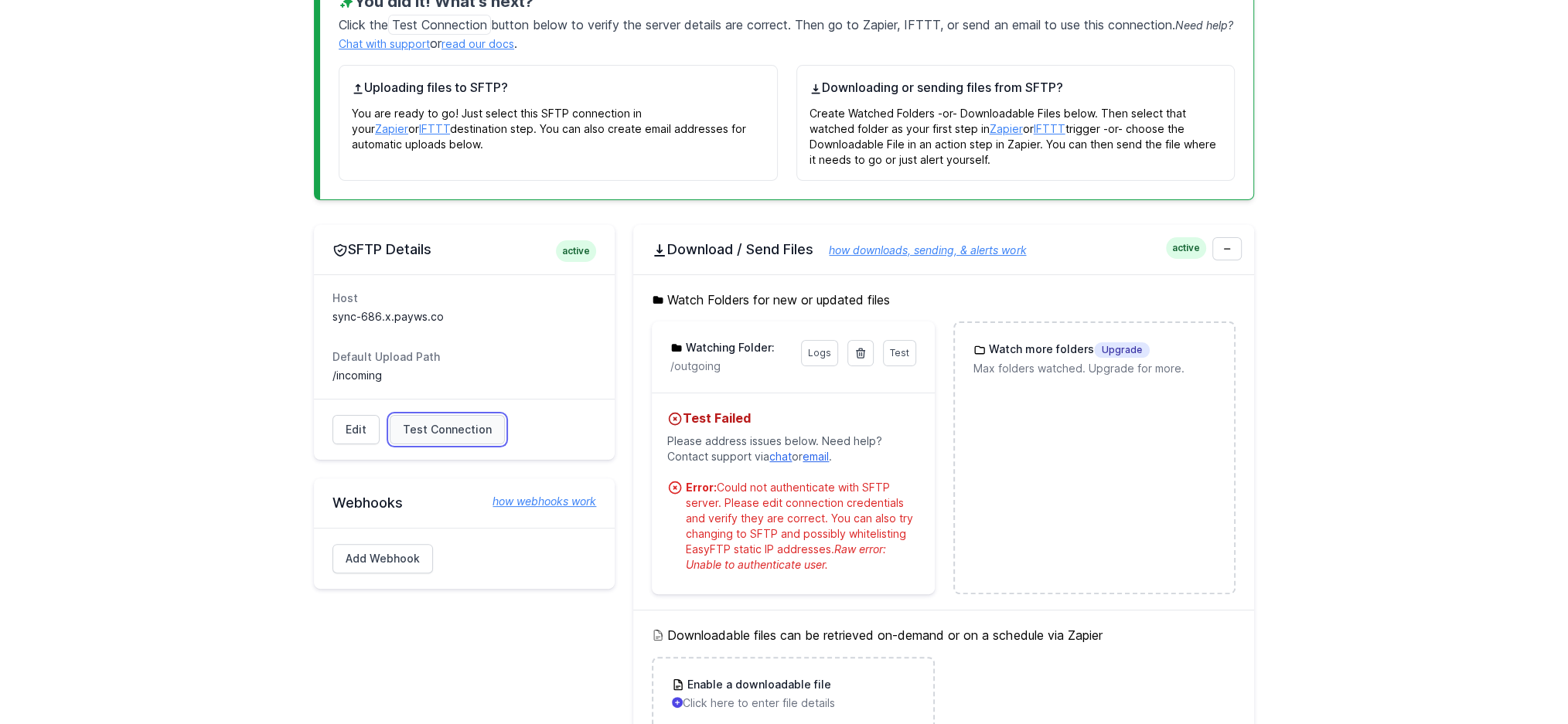 click on "Test Connection" at bounding box center [447, 430] 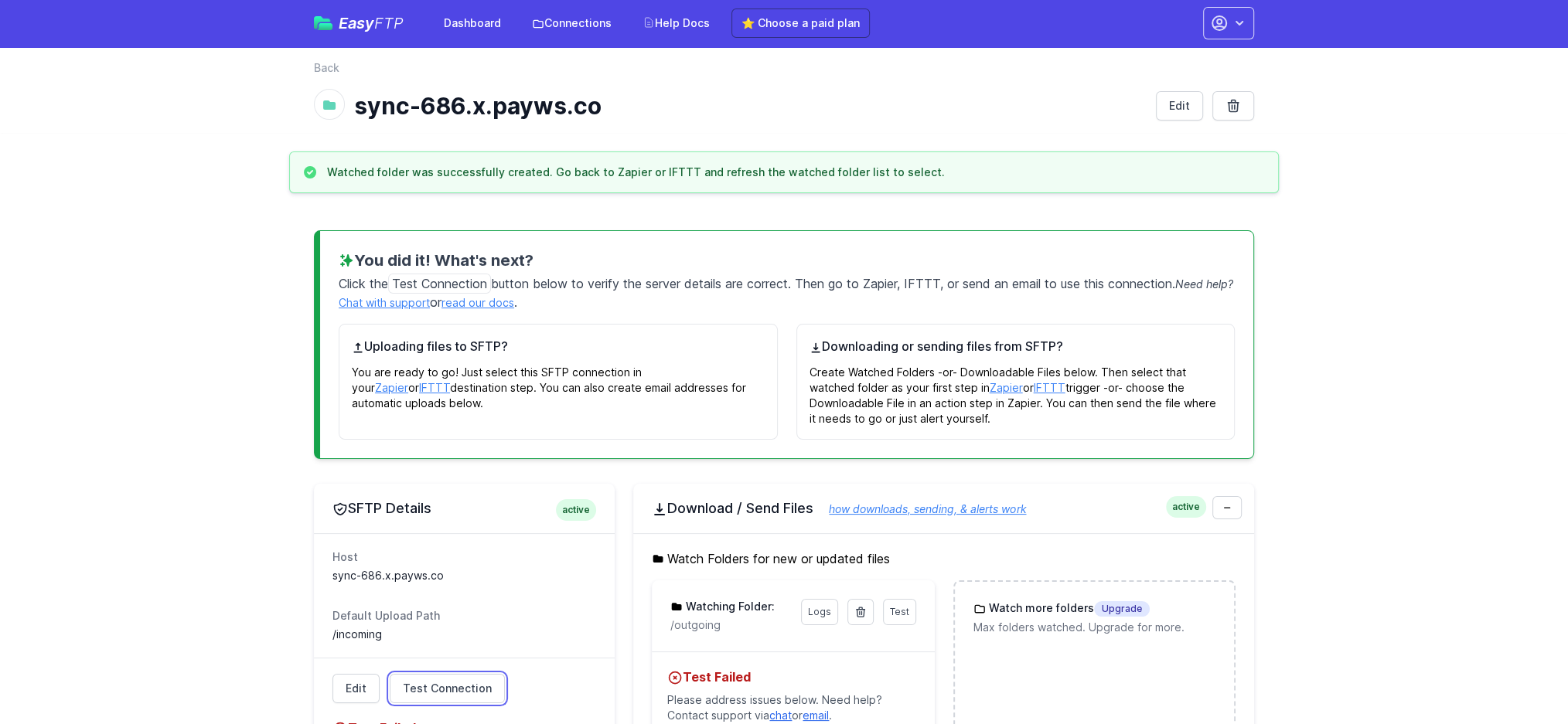 scroll, scrollTop: 1, scrollLeft: 0, axis: vertical 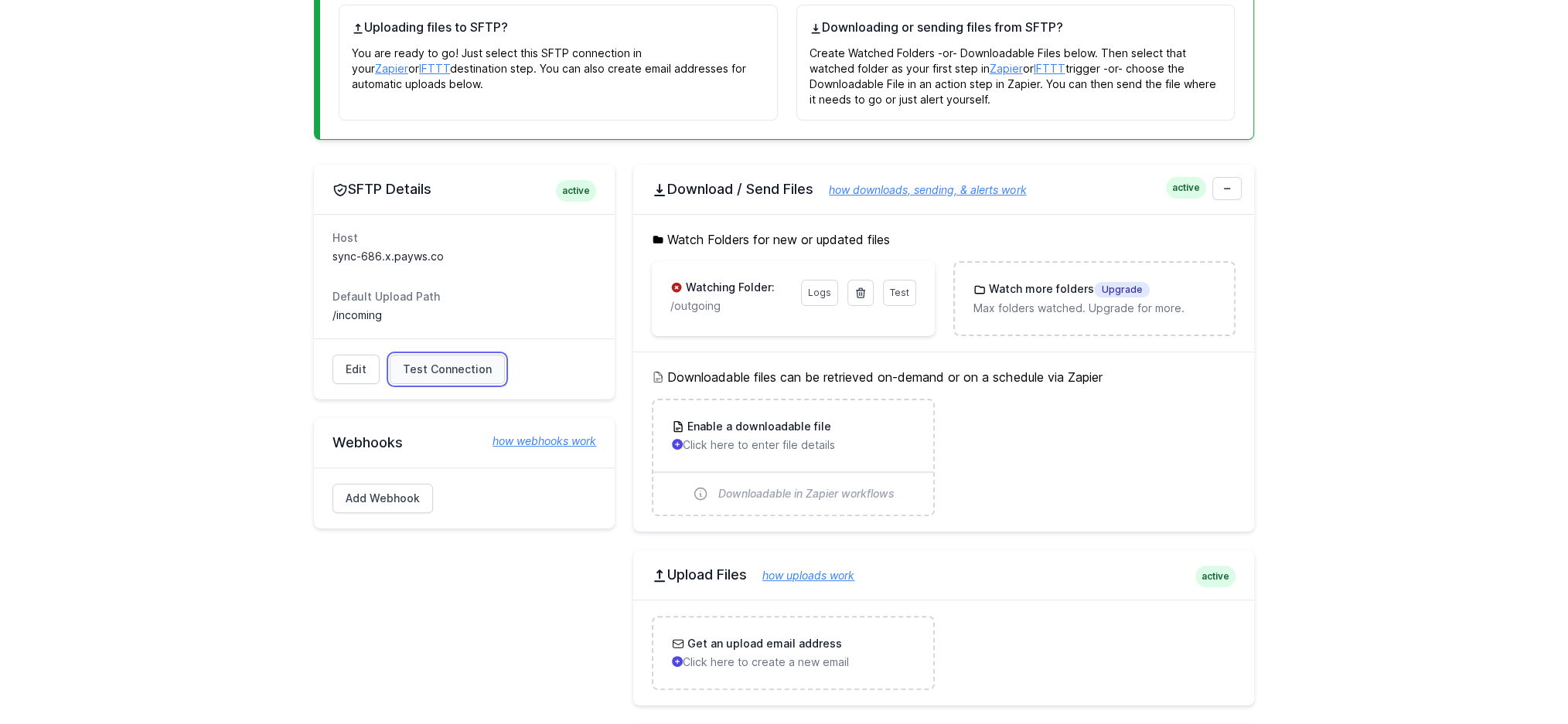 click on "Test Connection" at bounding box center [447, 369] 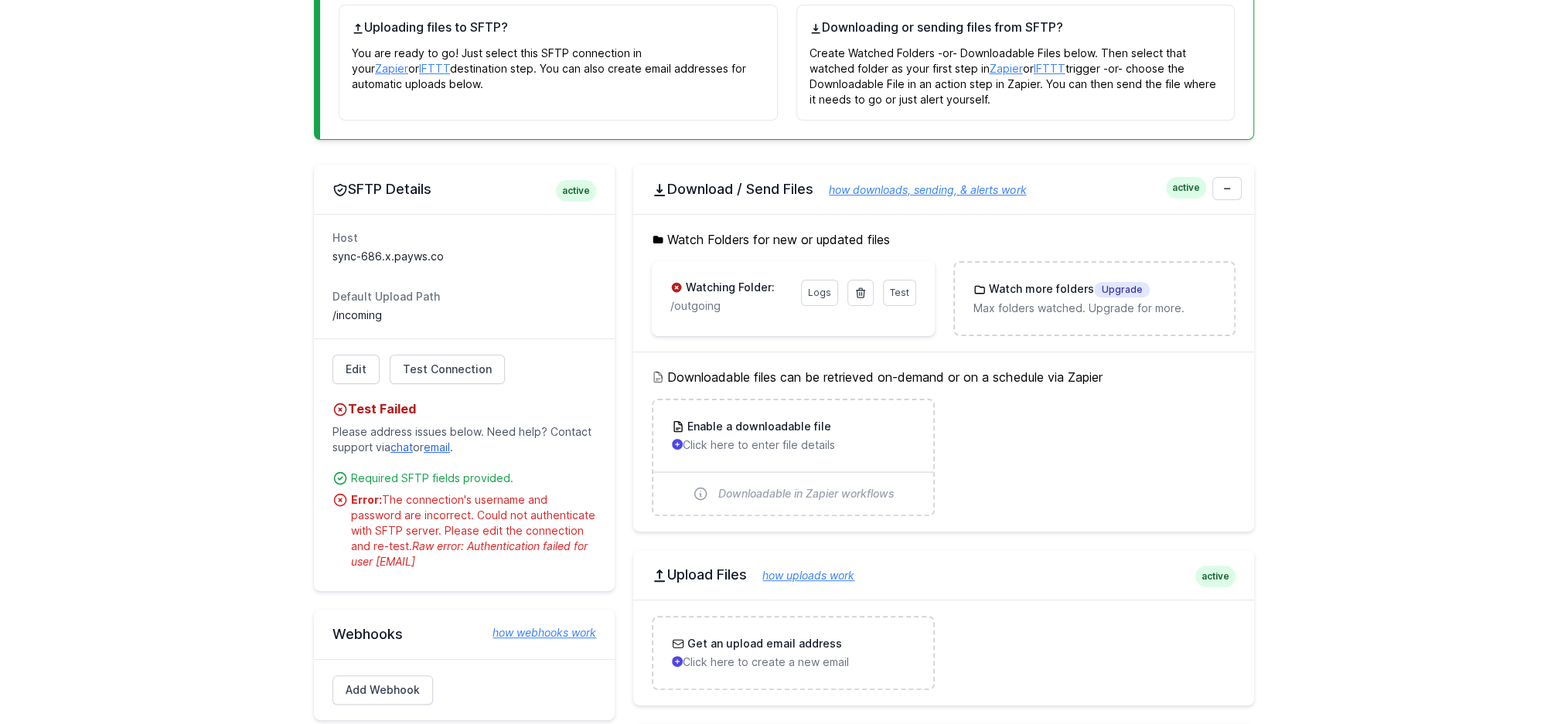 drag, startPoint x: 561, startPoint y: 576, endPoint x: 340, endPoint y: 500, distance: 233.7028 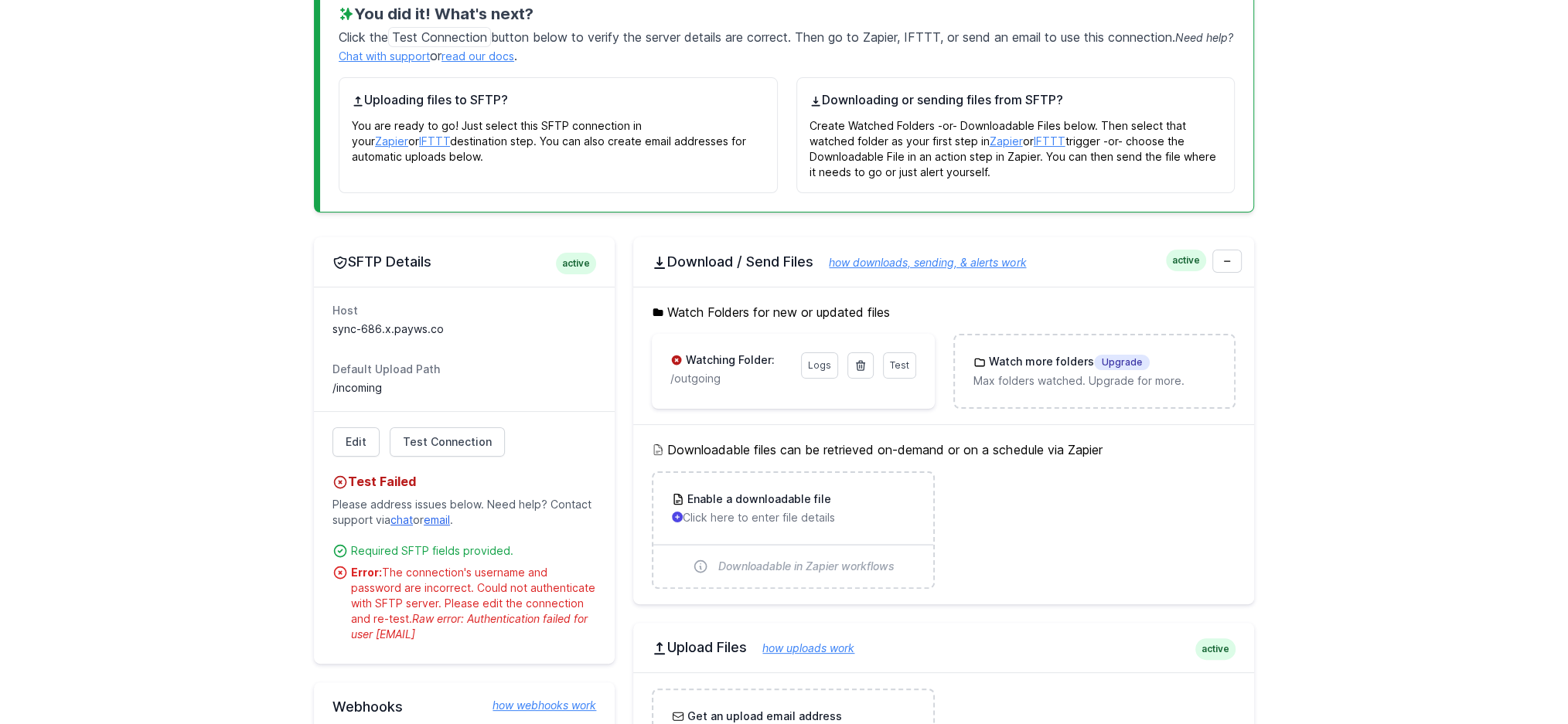 scroll, scrollTop: 171, scrollLeft: 0, axis: vertical 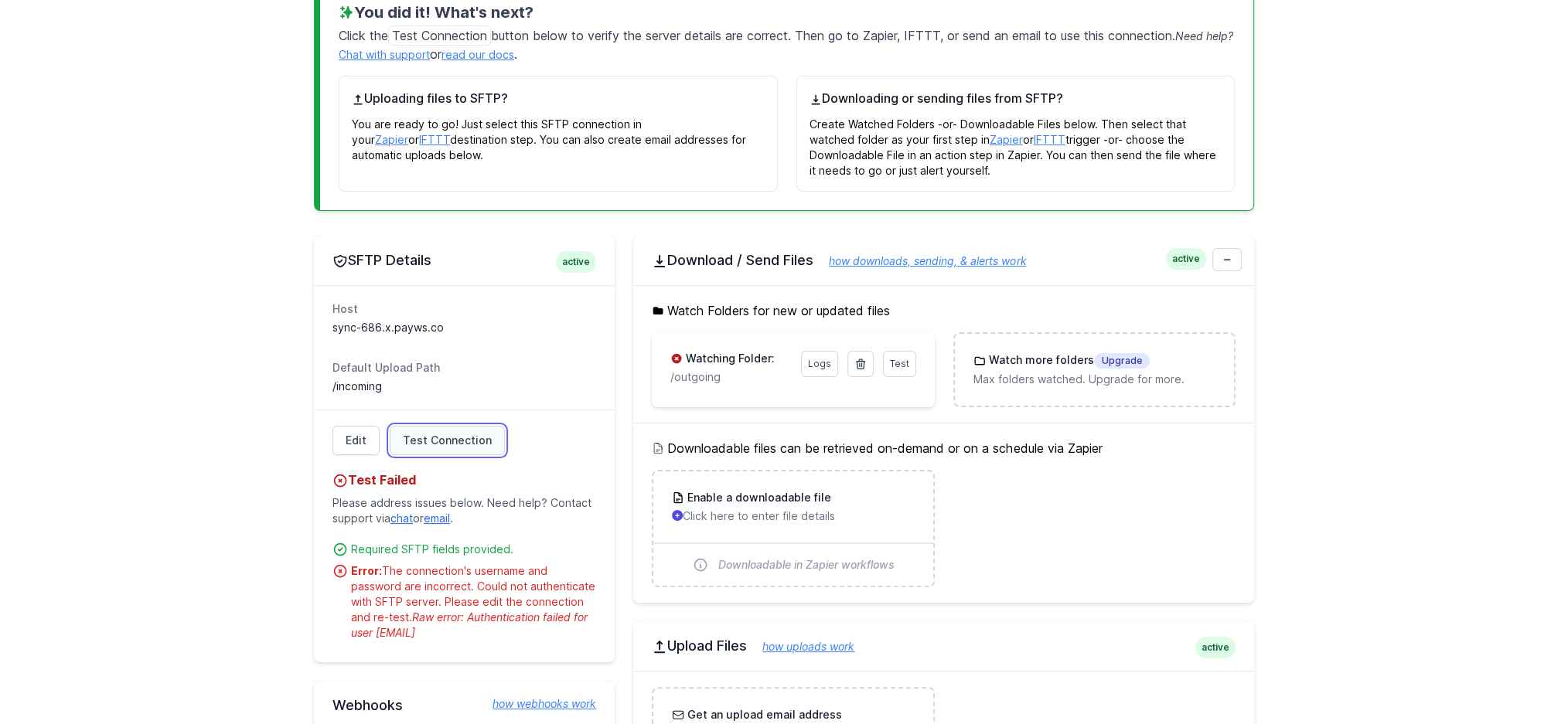 click on "Test Connection" at bounding box center [447, 440] 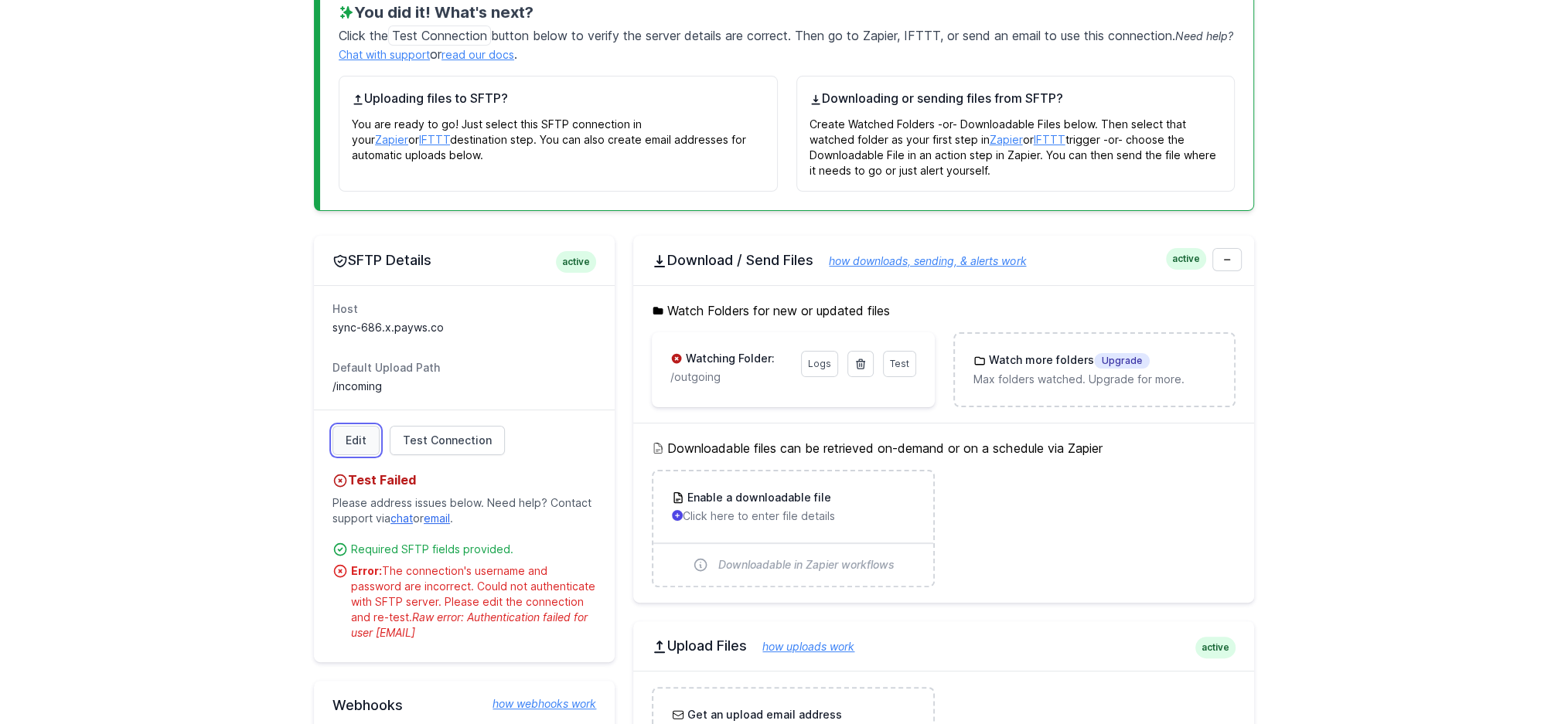 click on "Edit" at bounding box center [356, 440] 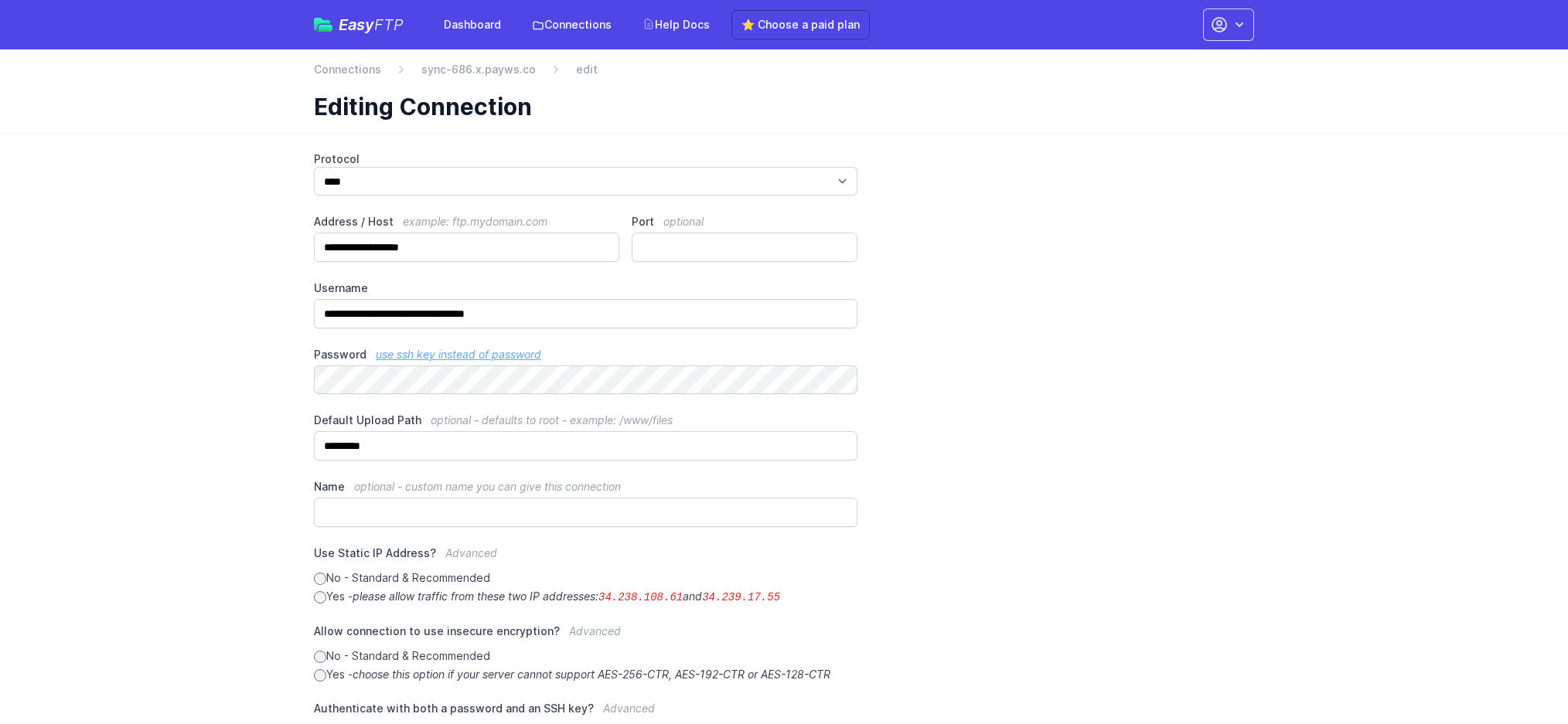 scroll, scrollTop: 0, scrollLeft: 0, axis: both 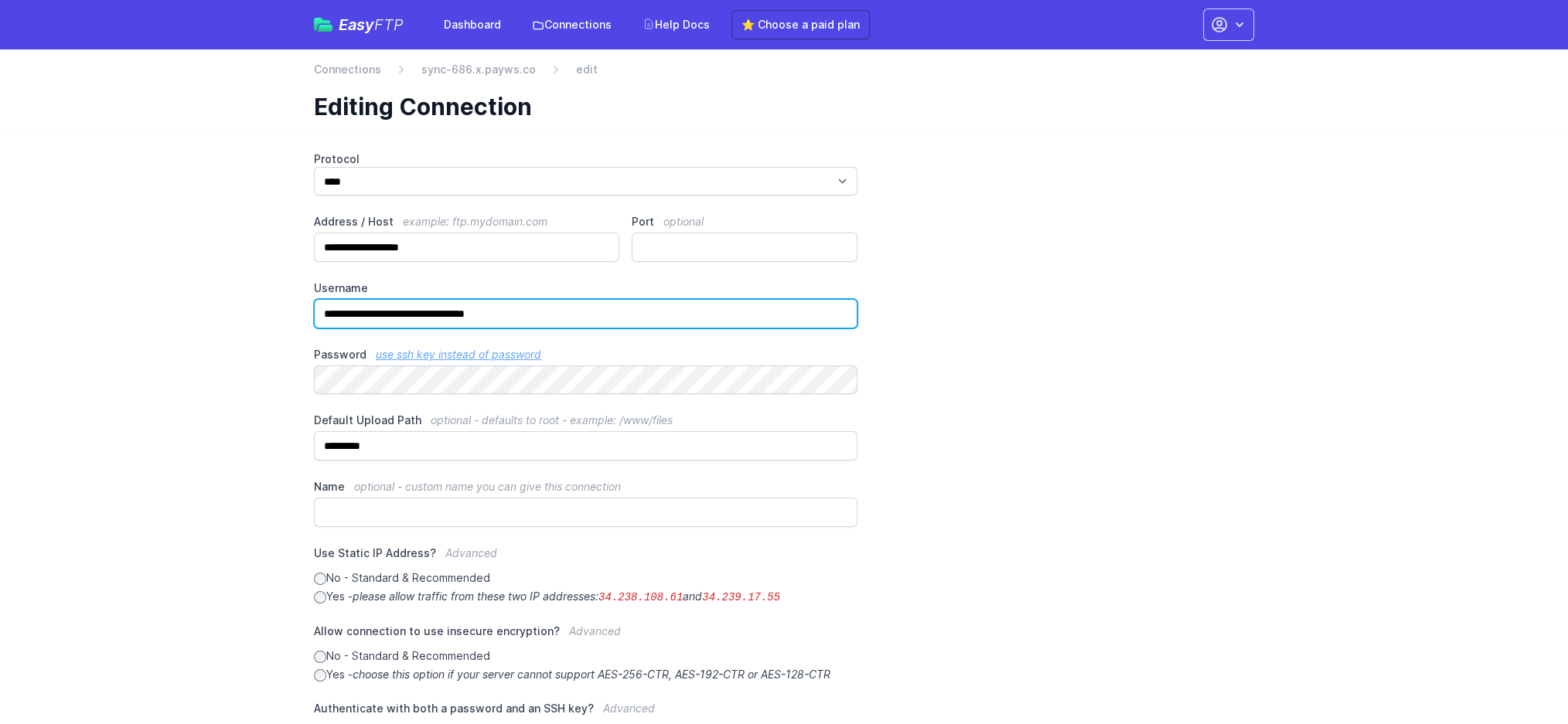 click on "**********" at bounding box center [585, 314] 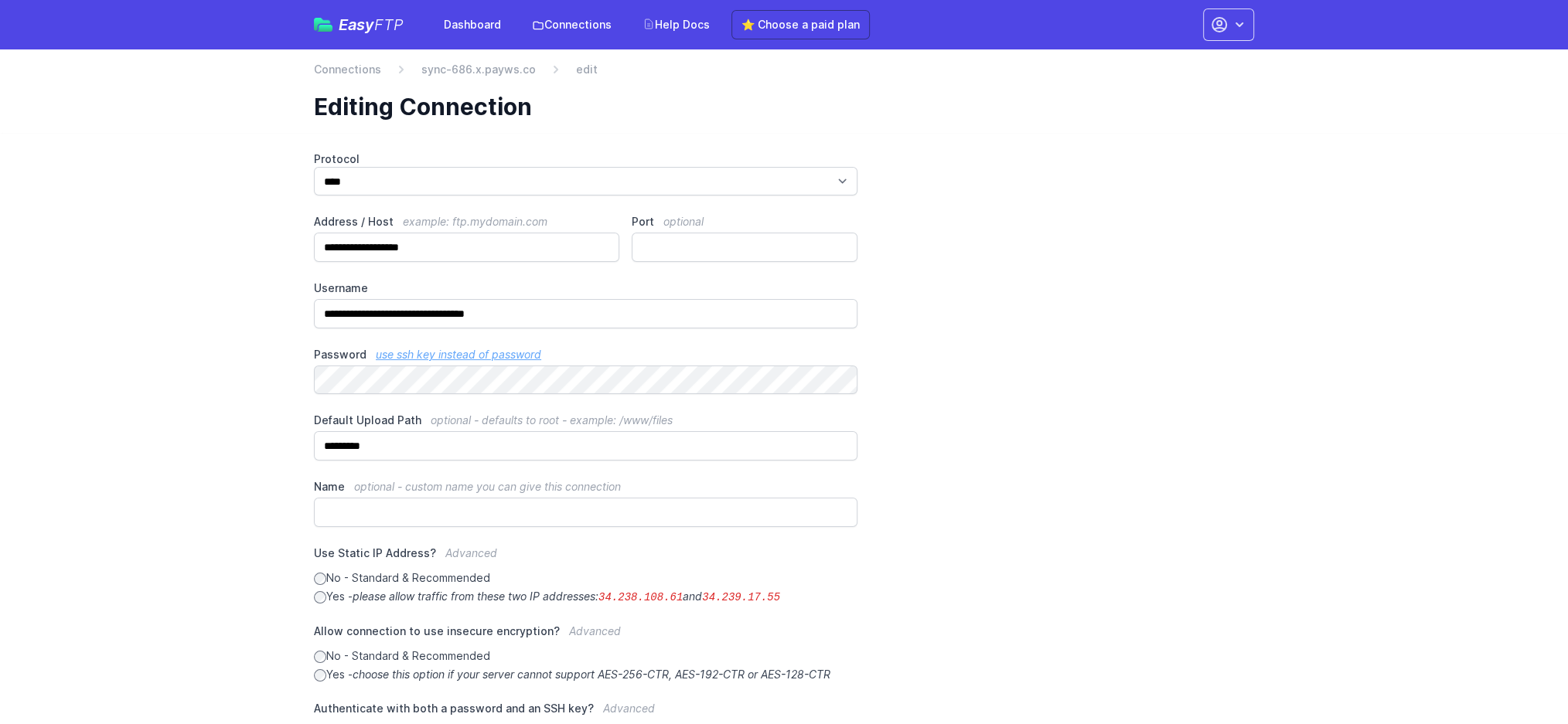 click on "**********" at bounding box center (784, 536) 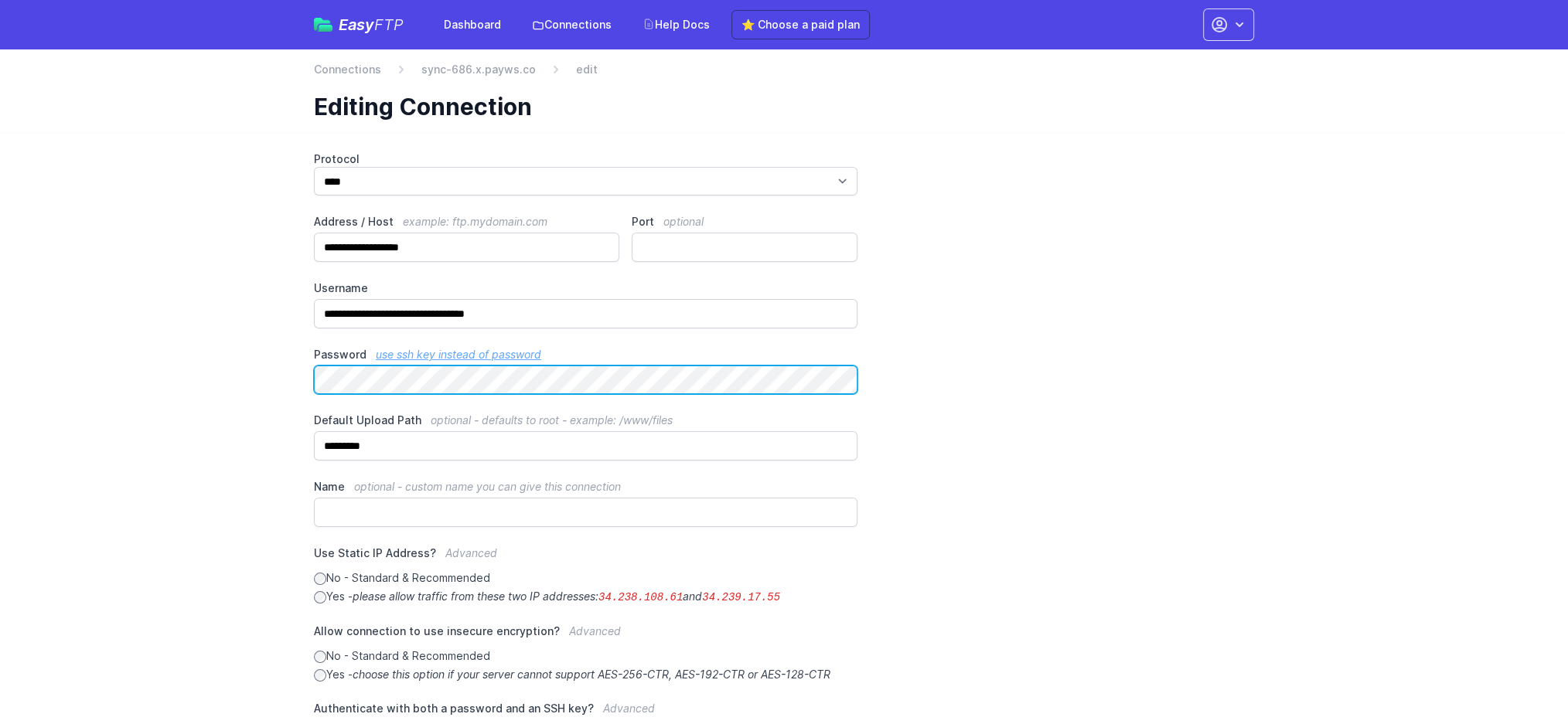 click on "**********" at bounding box center [784, 536] 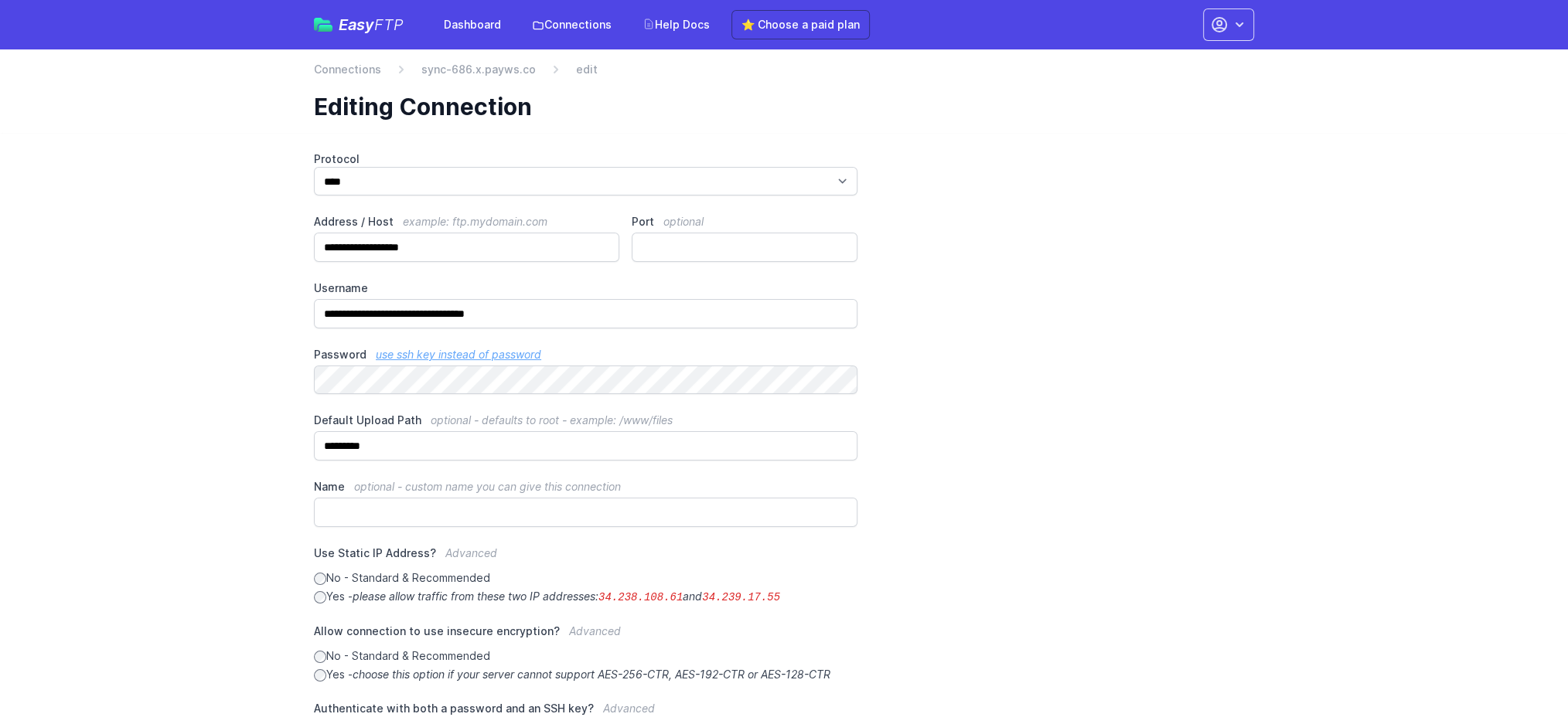 click on "Password  use ssh key instead of password" at bounding box center (585, 355) 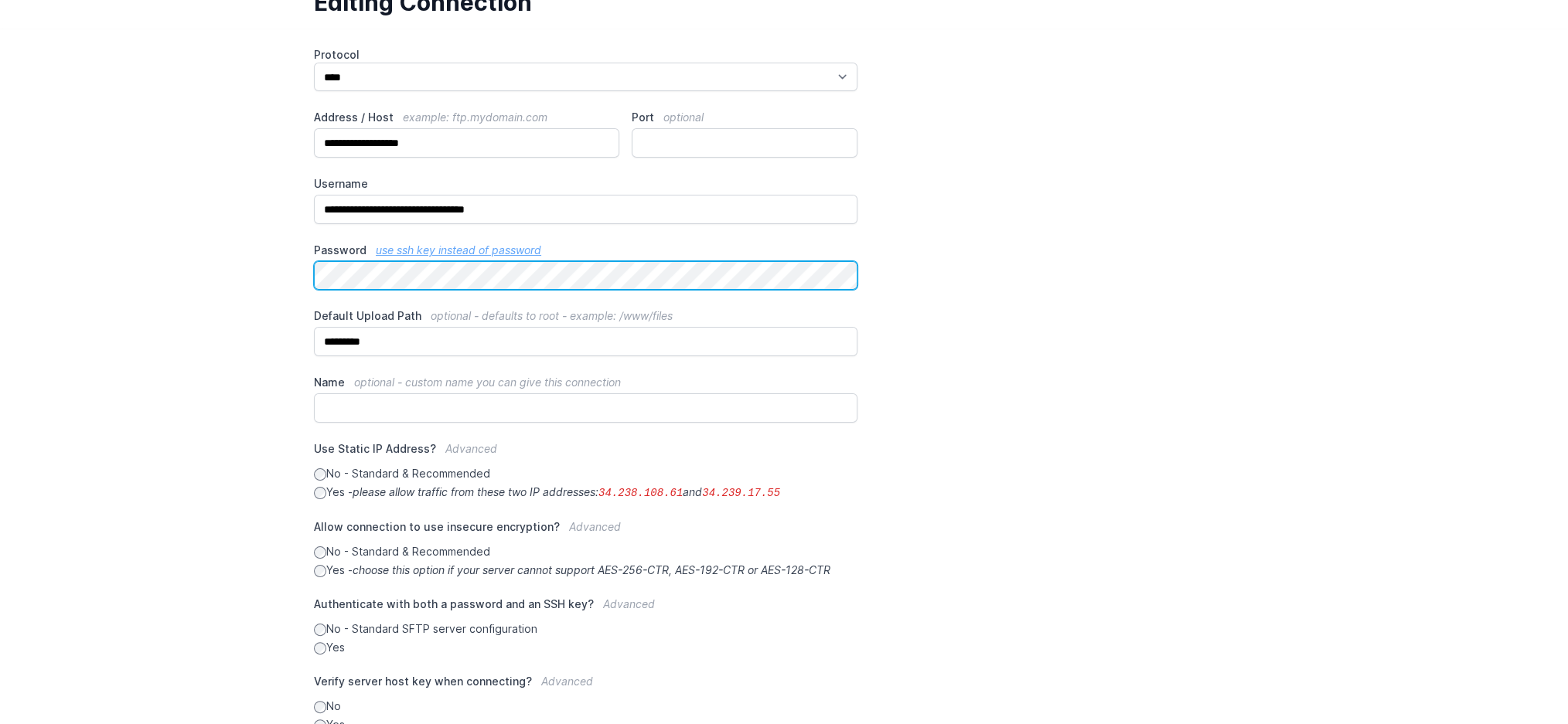 scroll, scrollTop: 212, scrollLeft: 0, axis: vertical 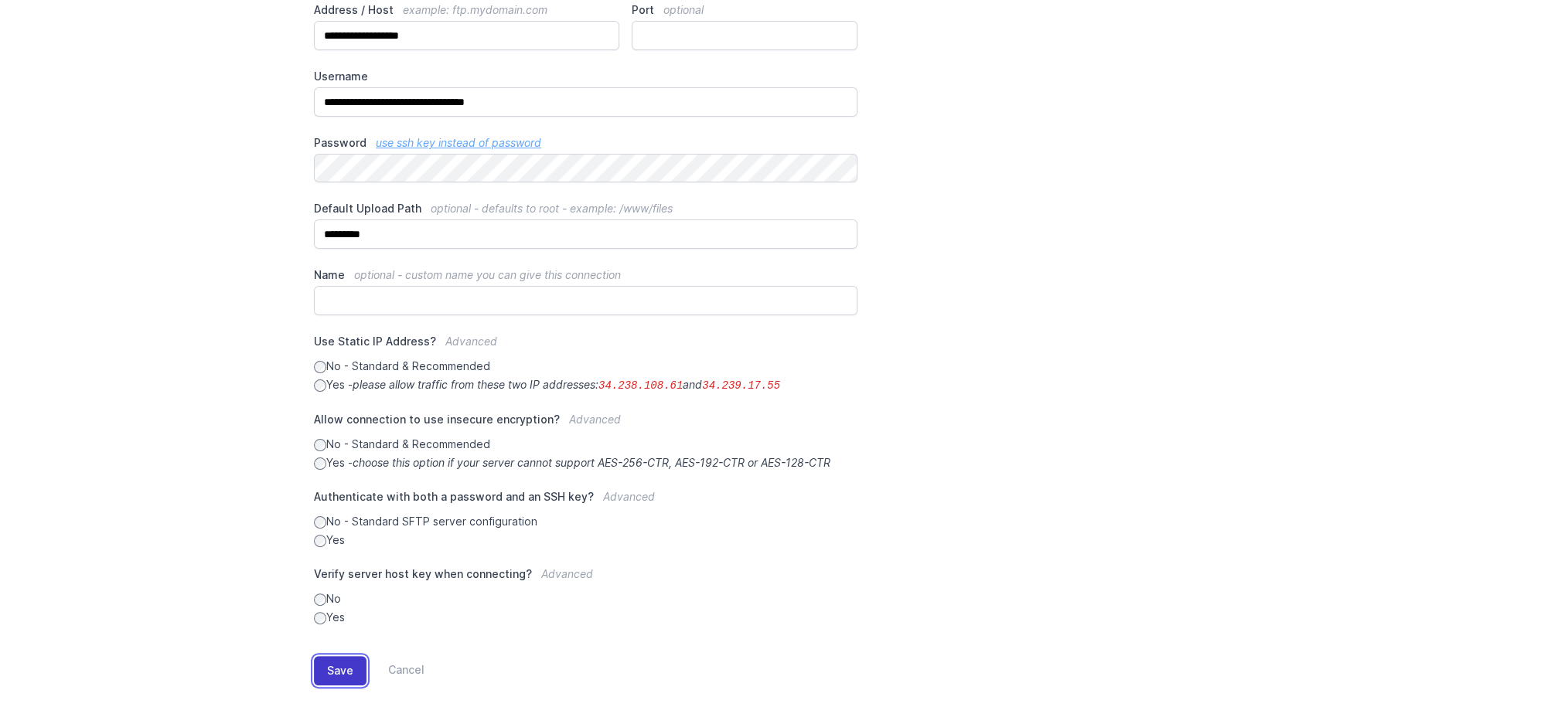 click on "Save" at bounding box center [340, 671] 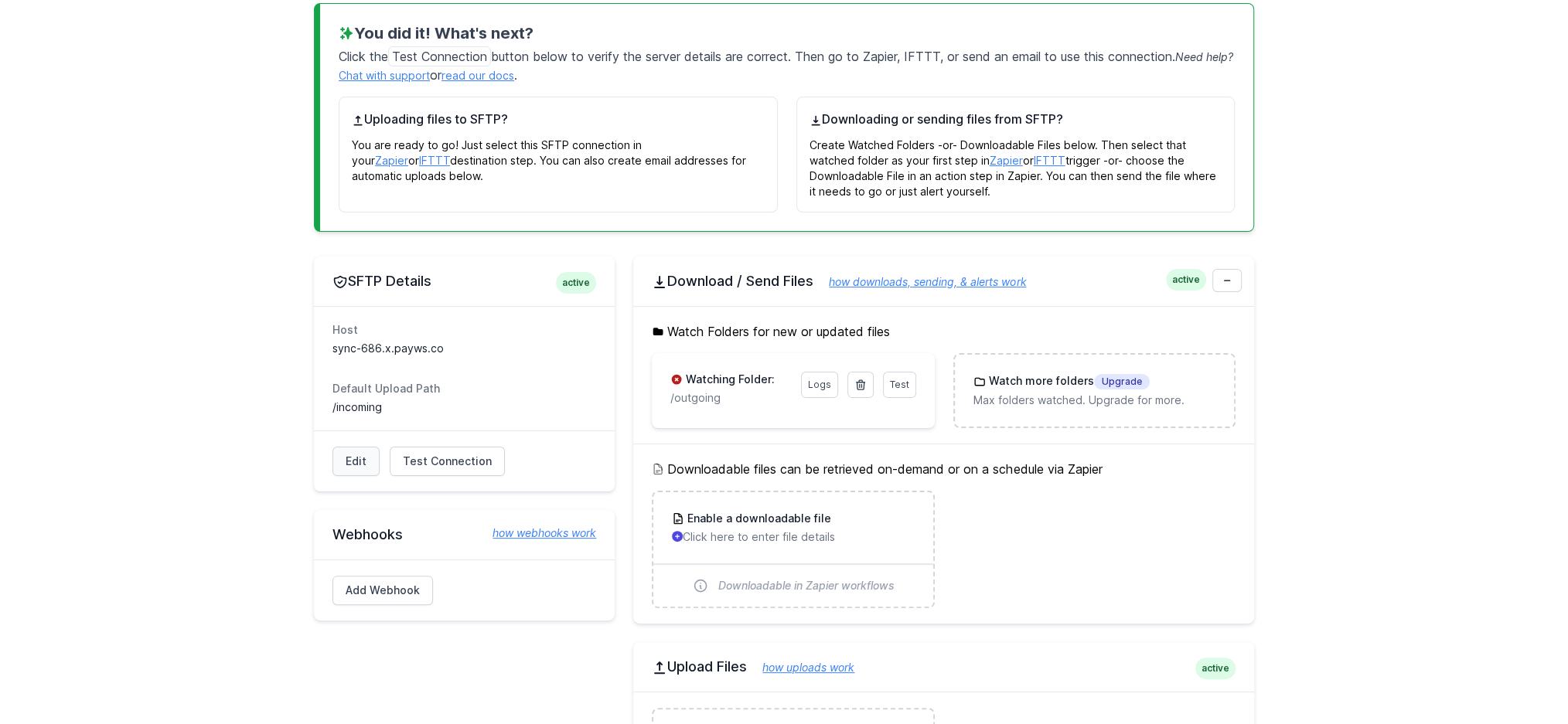 scroll, scrollTop: 229, scrollLeft: 0, axis: vertical 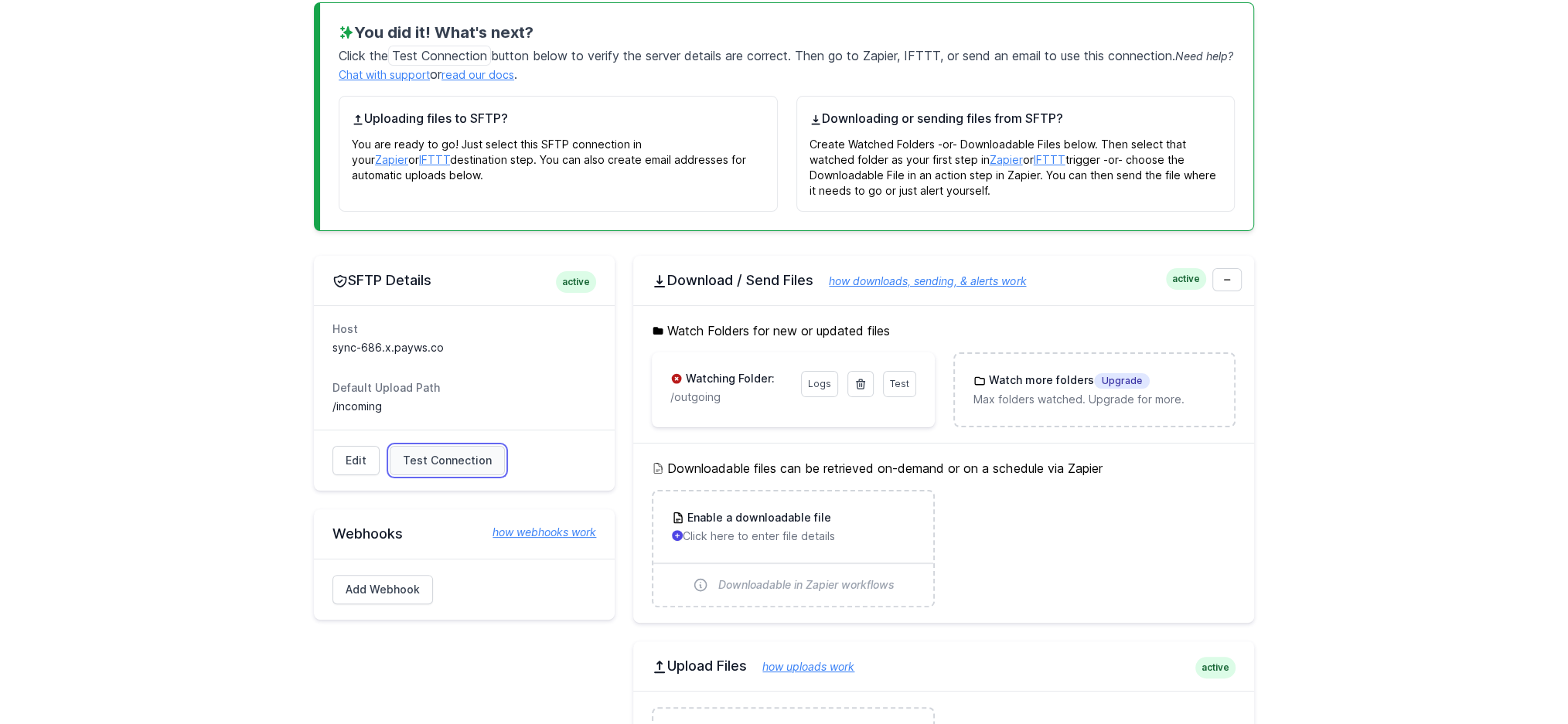 click on "Test Connection" at bounding box center (447, 461) 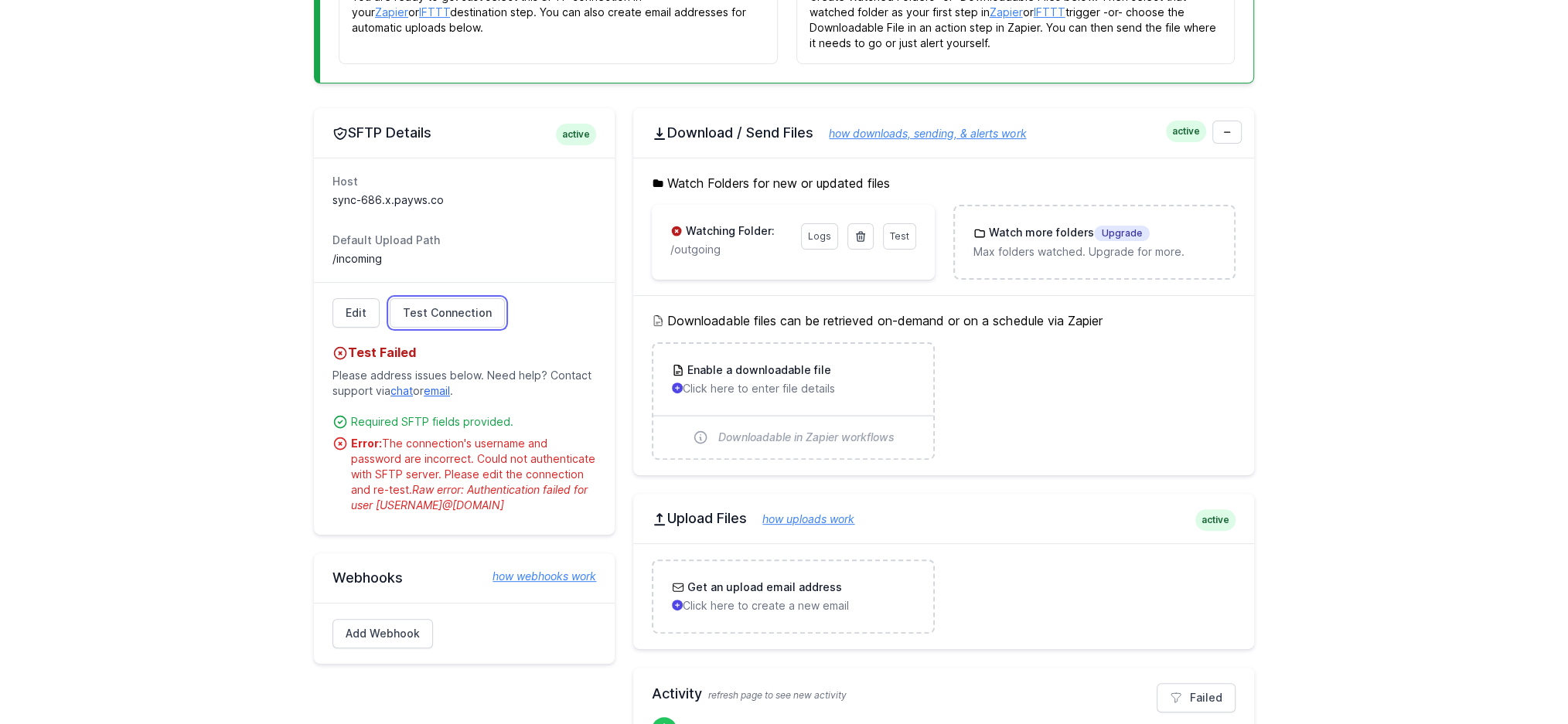 scroll, scrollTop: 384, scrollLeft: 0, axis: vertical 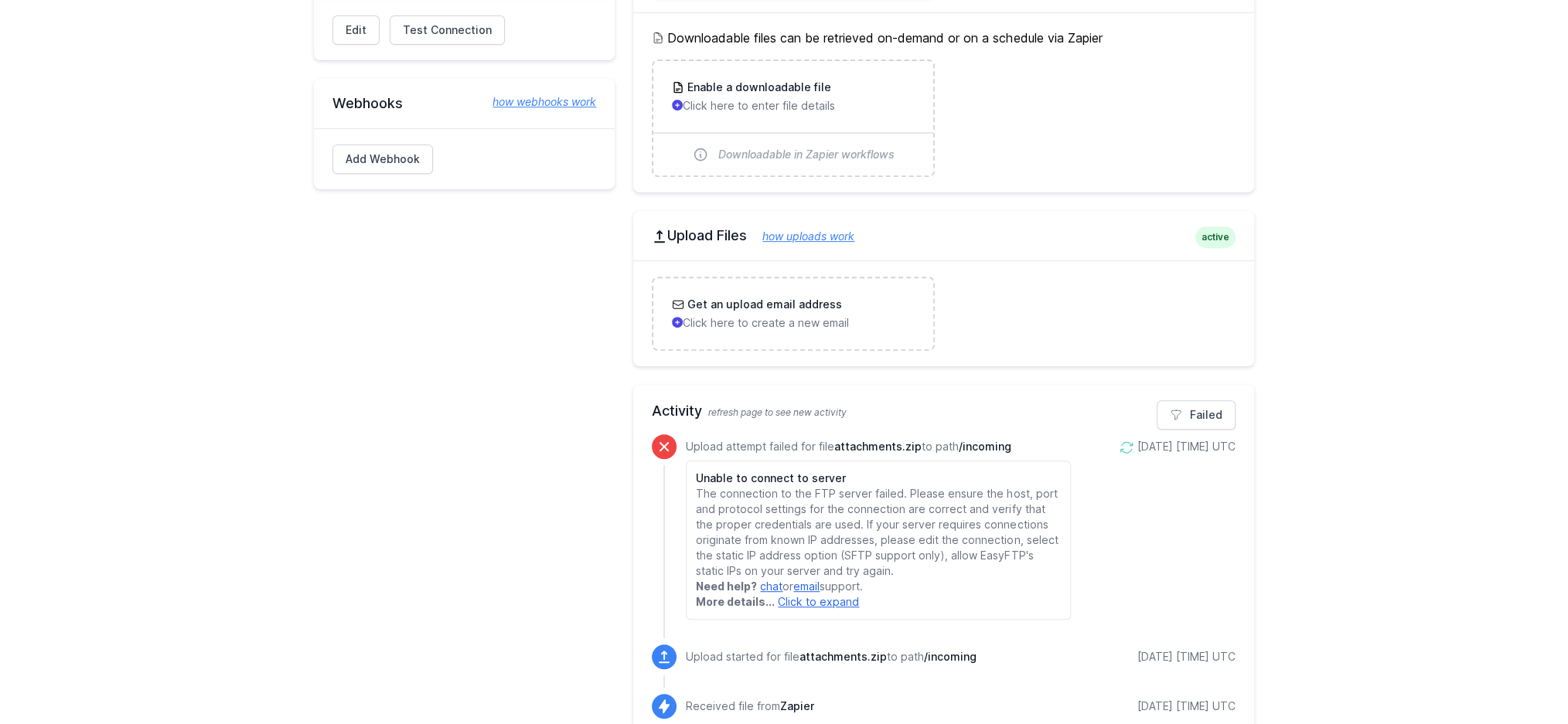 click on "Click to expand" at bounding box center (818, 601) 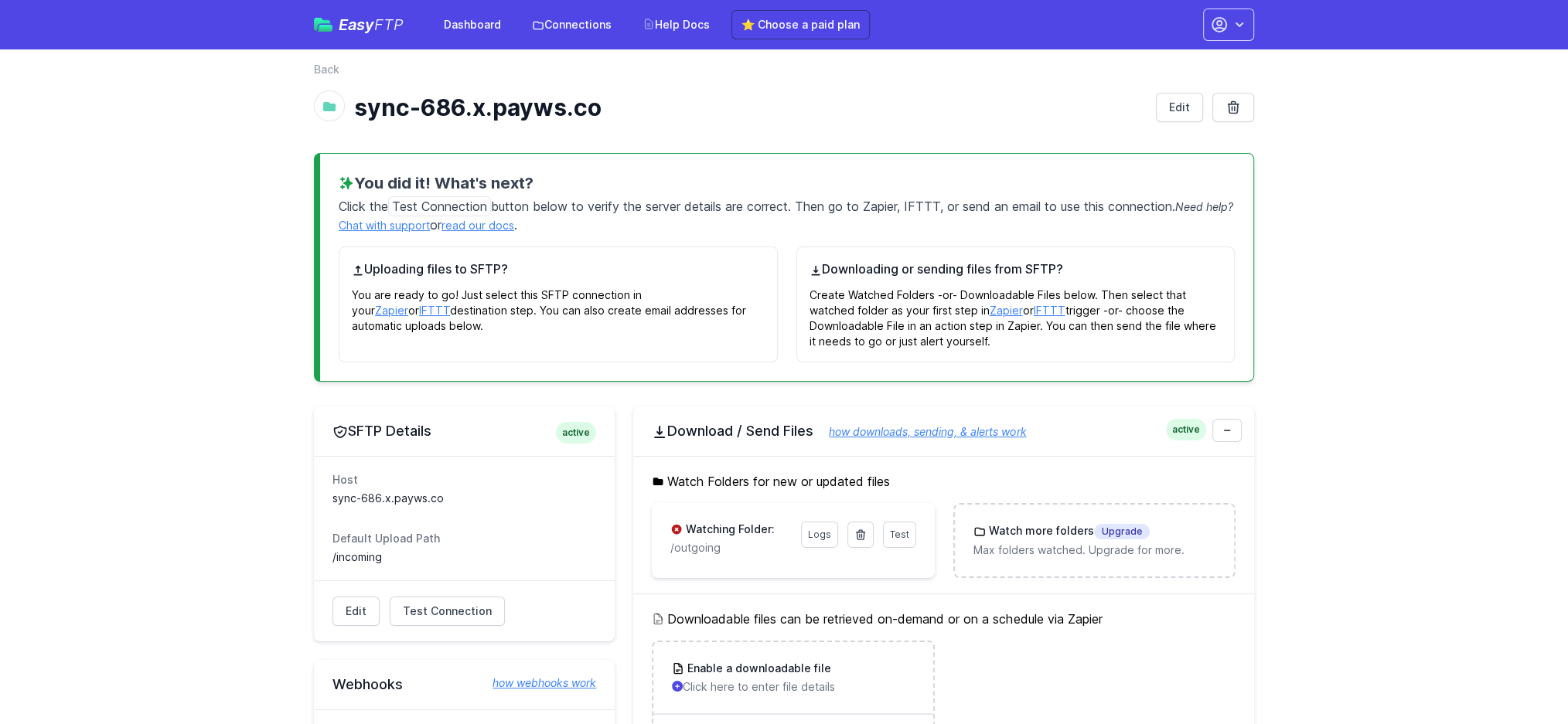 scroll, scrollTop: 0, scrollLeft: 0, axis: both 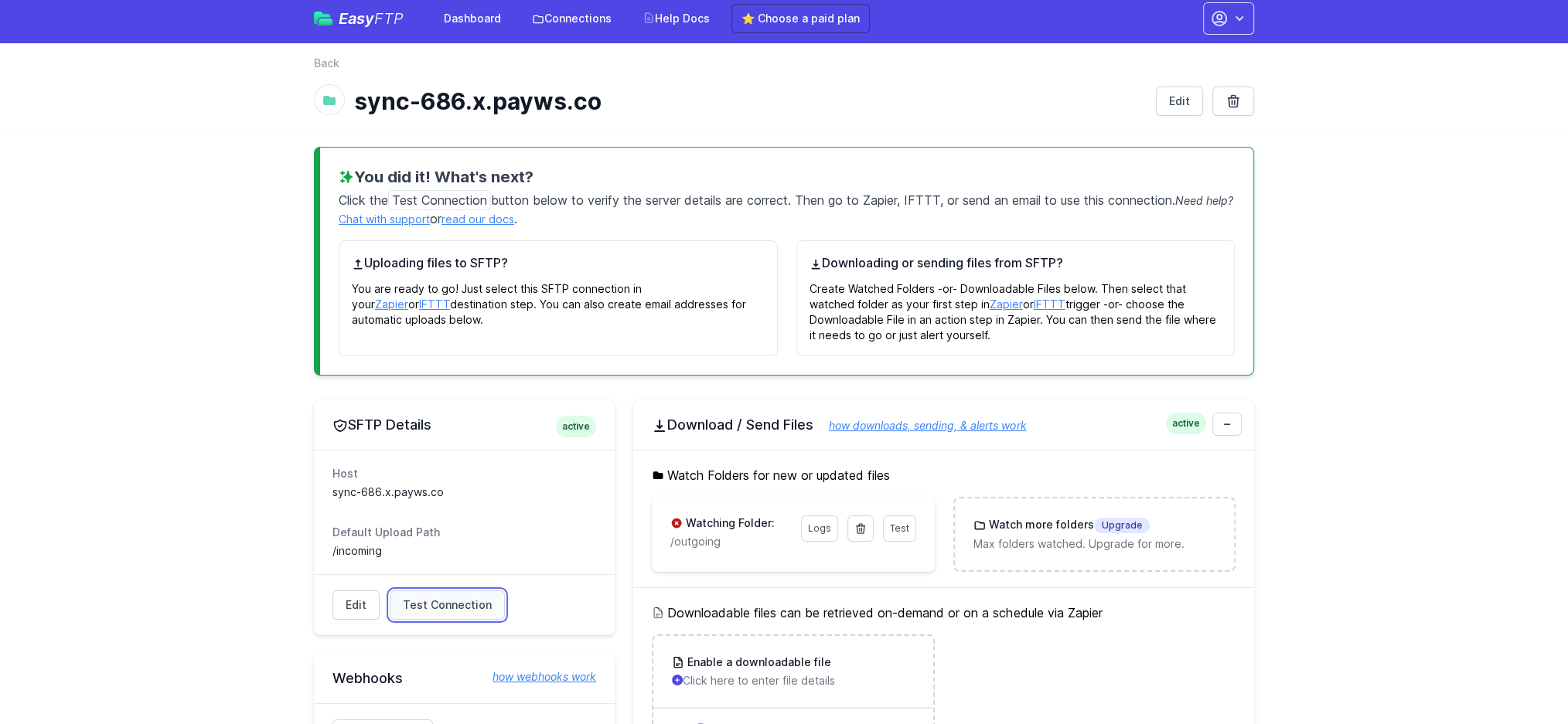 click on "Test Connection" at bounding box center (447, 605) 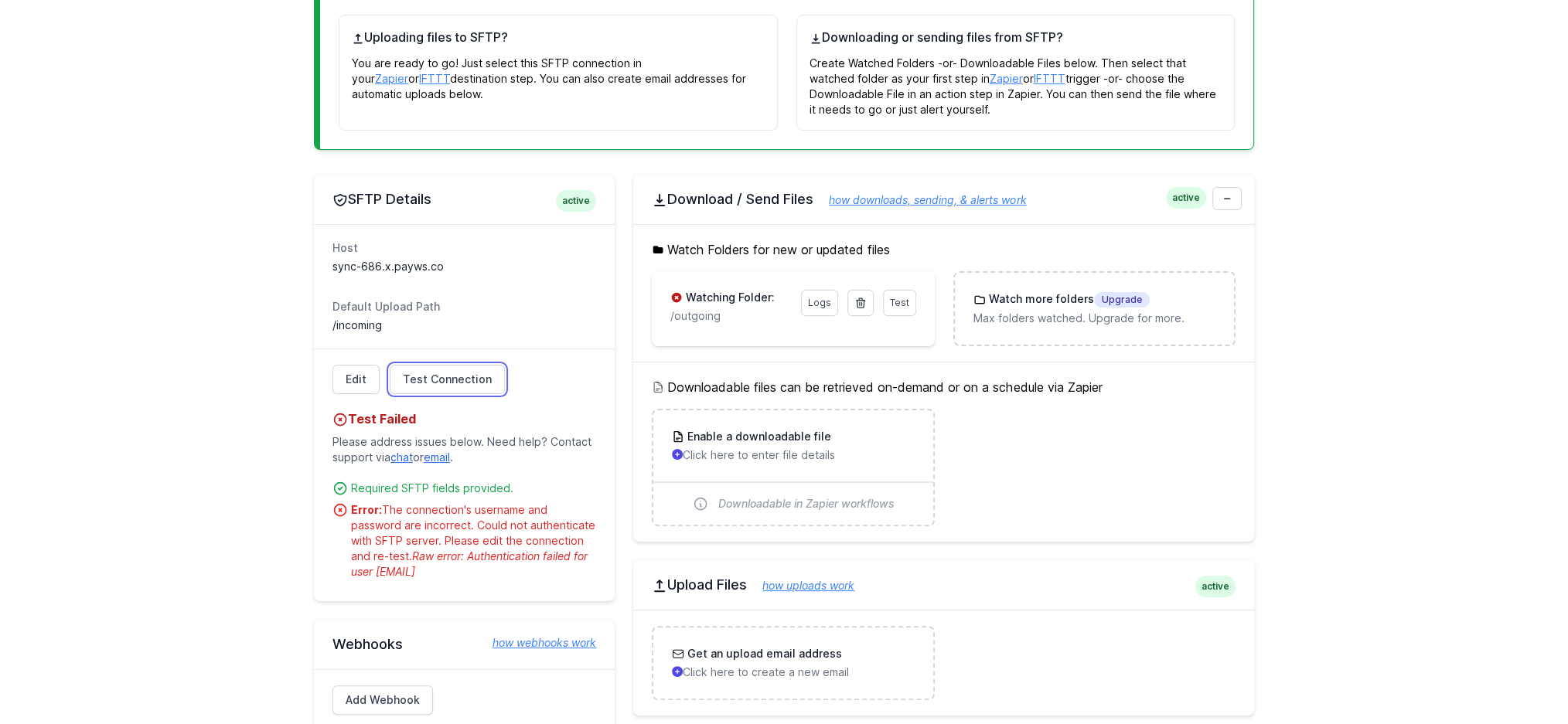 scroll, scrollTop: 233, scrollLeft: 0, axis: vertical 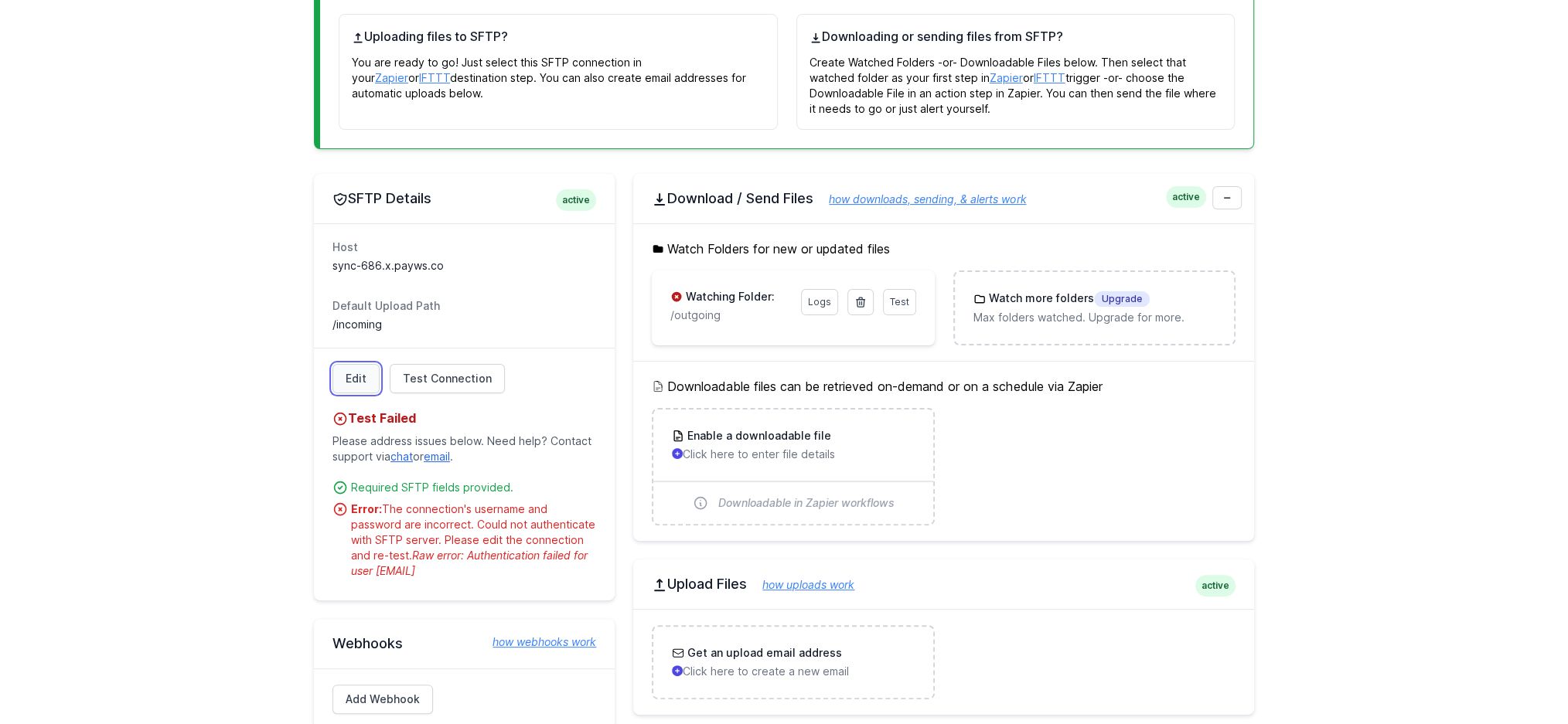 click on "Edit" at bounding box center [356, 379] 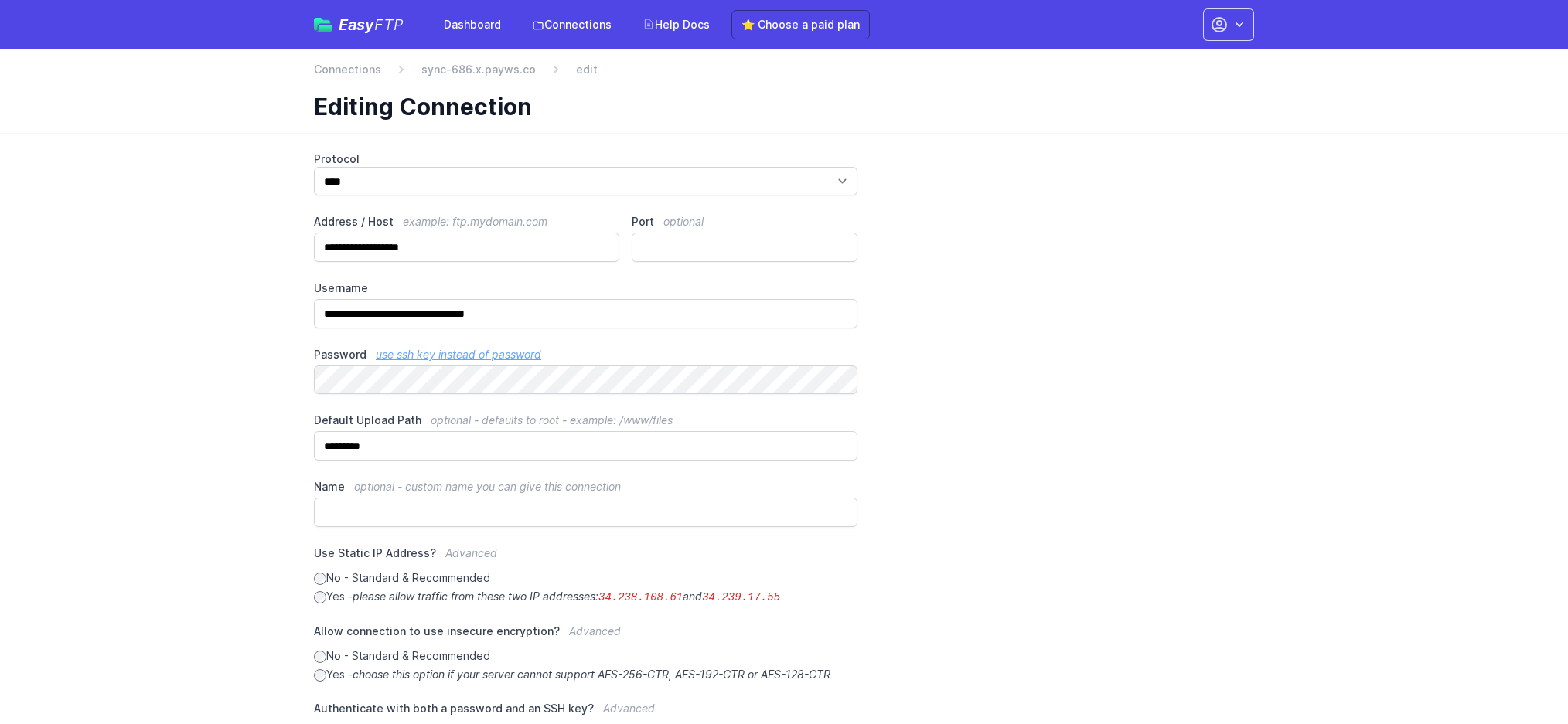 scroll, scrollTop: 0, scrollLeft: 0, axis: both 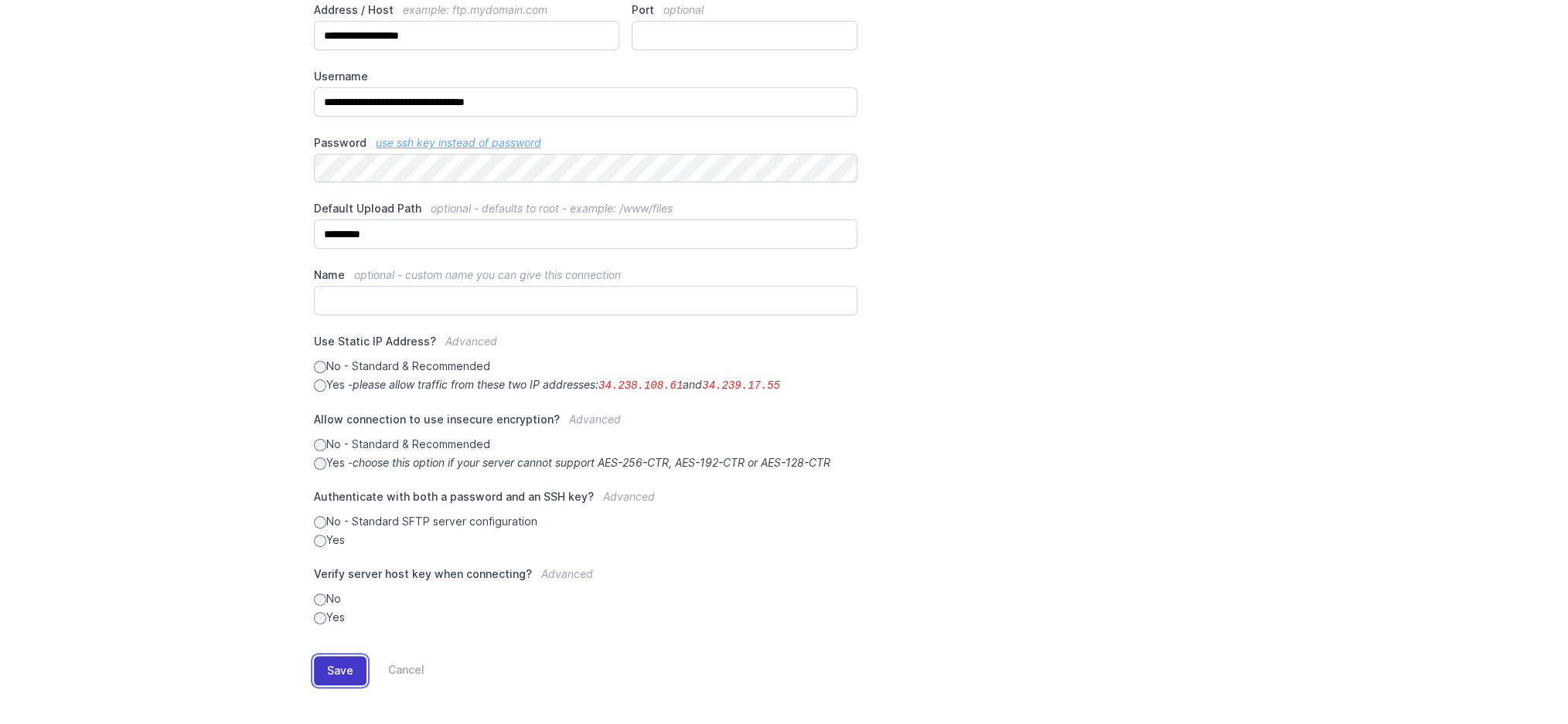 click on "Save" at bounding box center (340, 671) 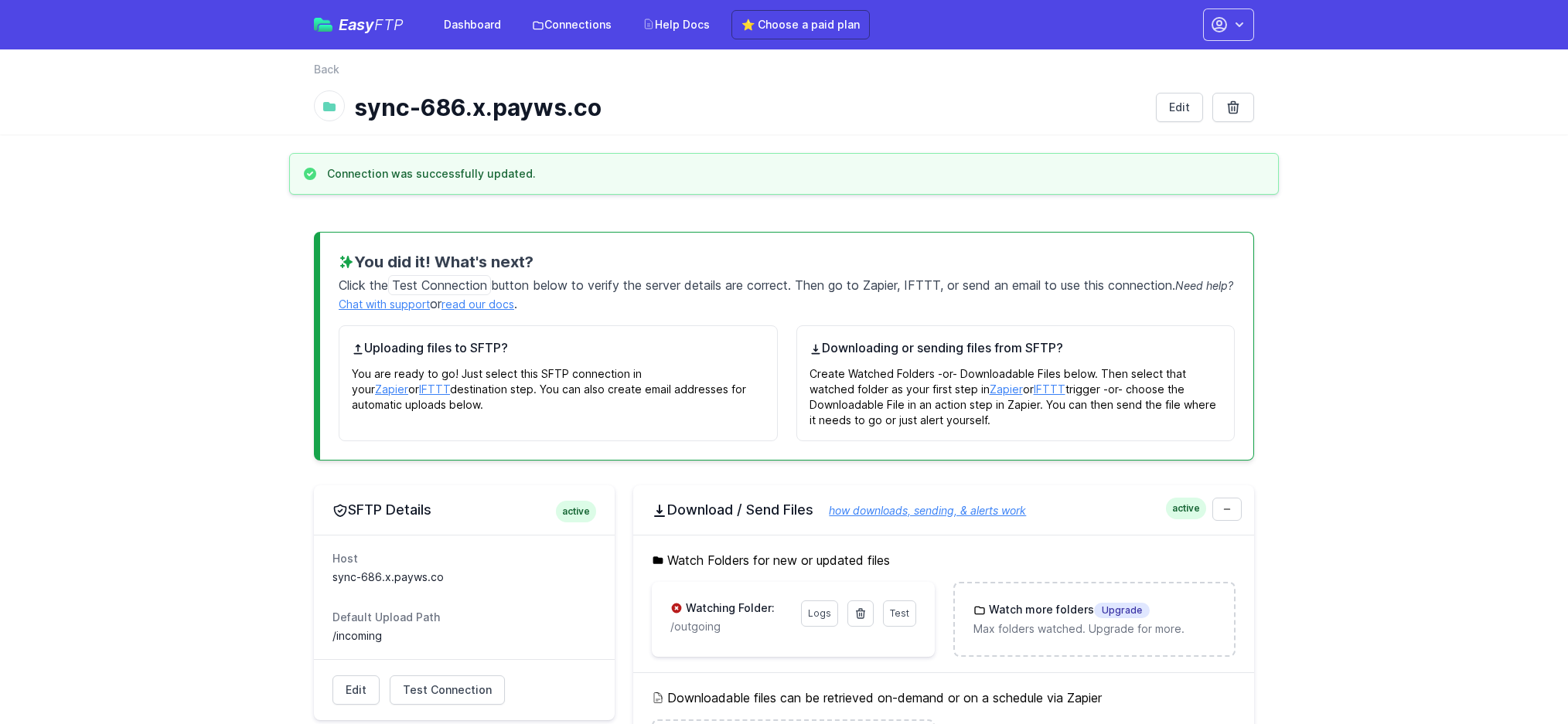 scroll, scrollTop: 0, scrollLeft: 0, axis: both 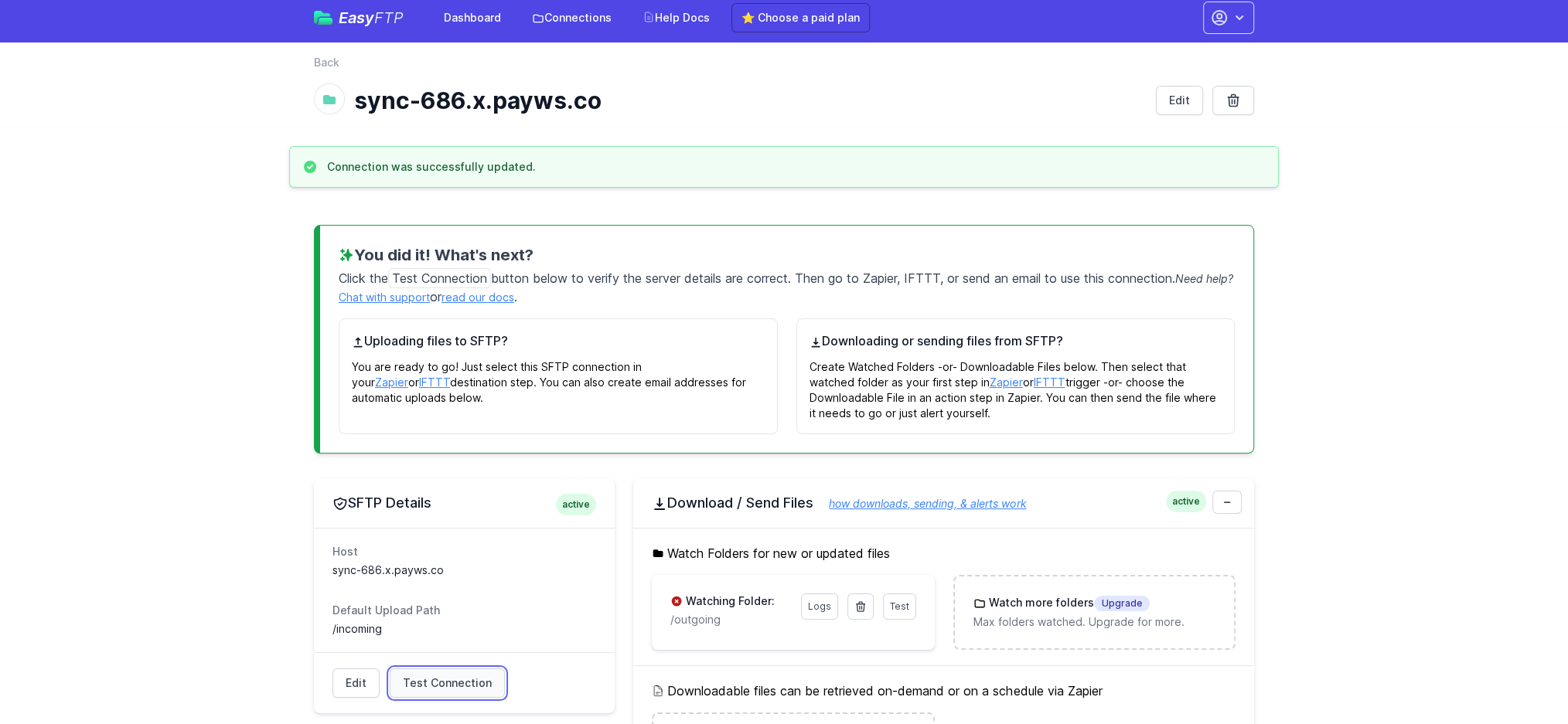 click on "Test Connection" at bounding box center [447, 683] 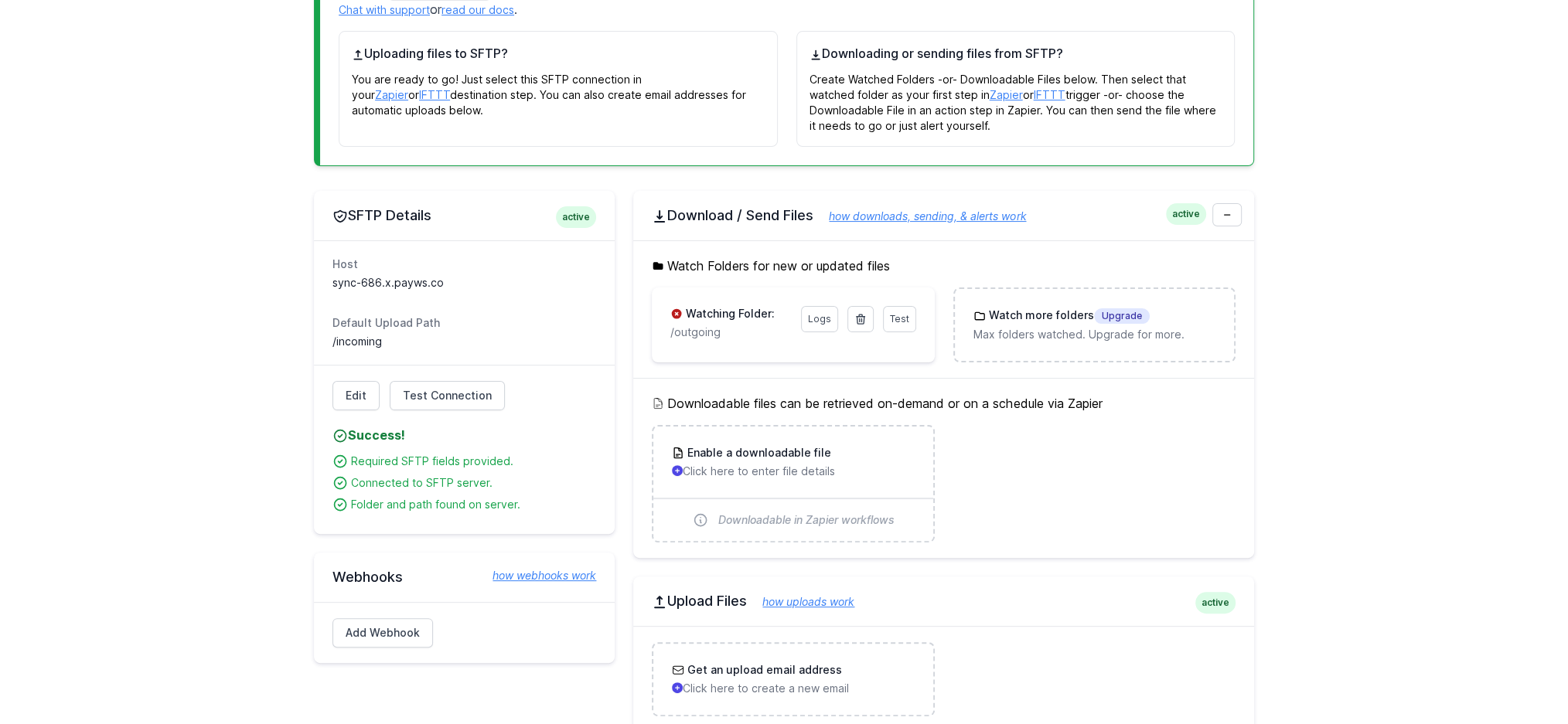 scroll, scrollTop: 299, scrollLeft: 0, axis: vertical 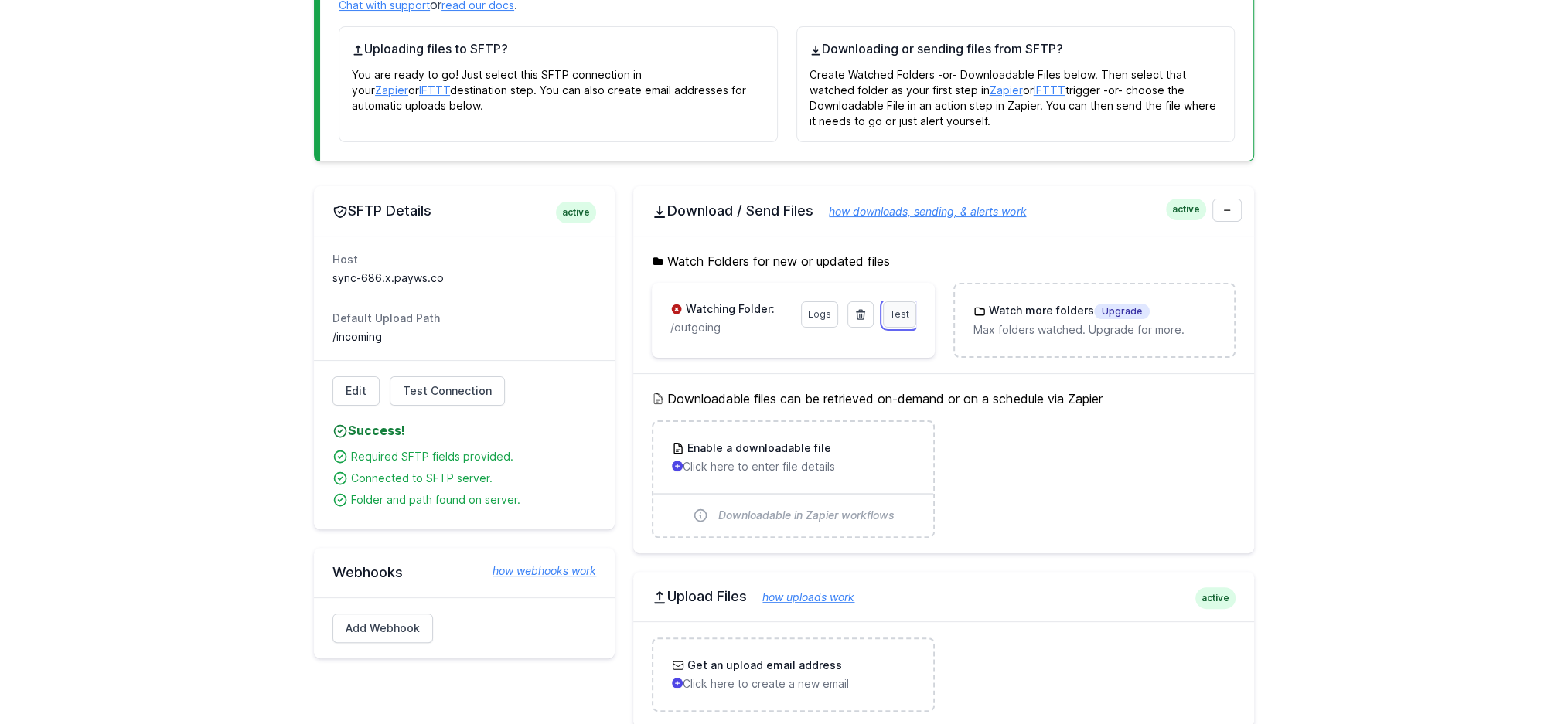 click on "Test" at bounding box center (899, 314) 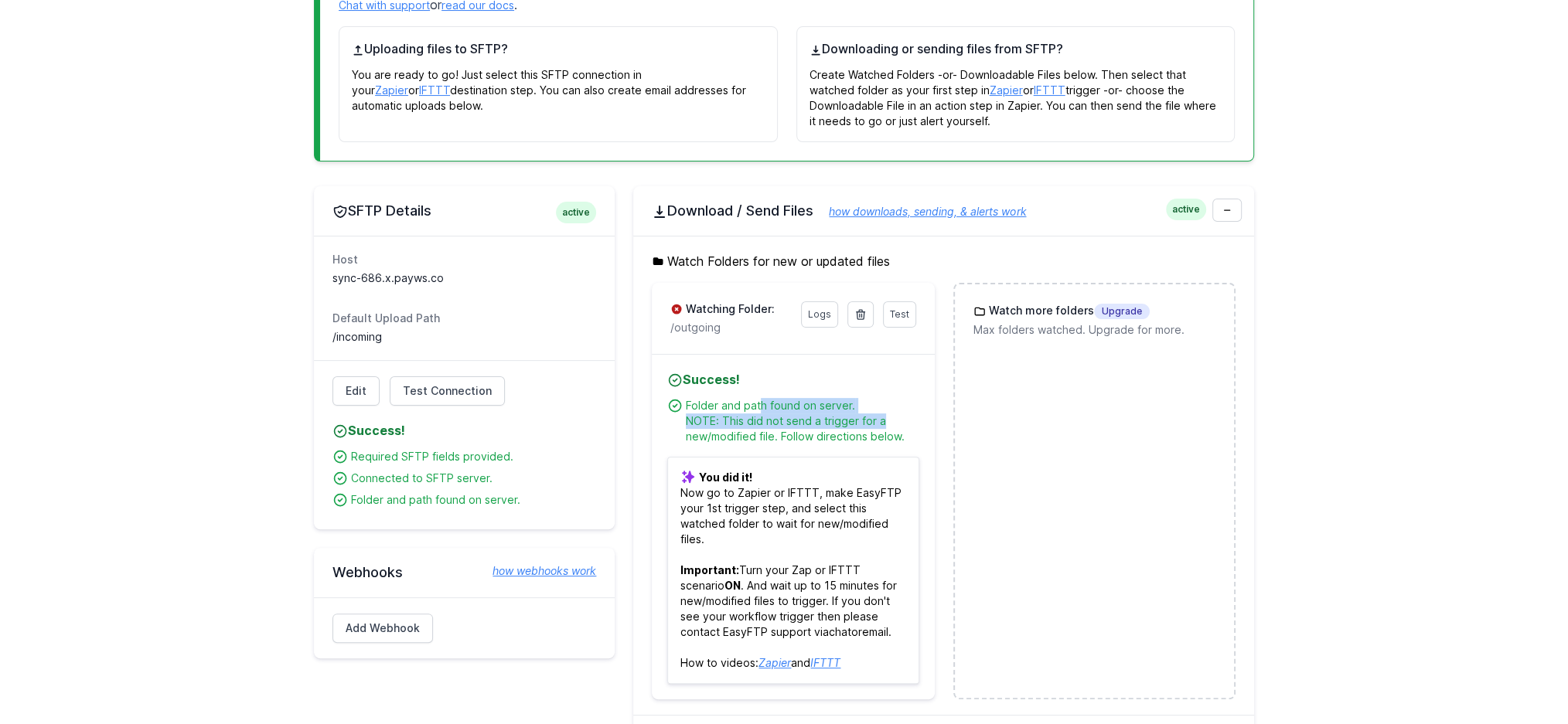 drag, startPoint x: 902, startPoint y: 423, endPoint x: 759, endPoint y: 396, distance: 145.52663 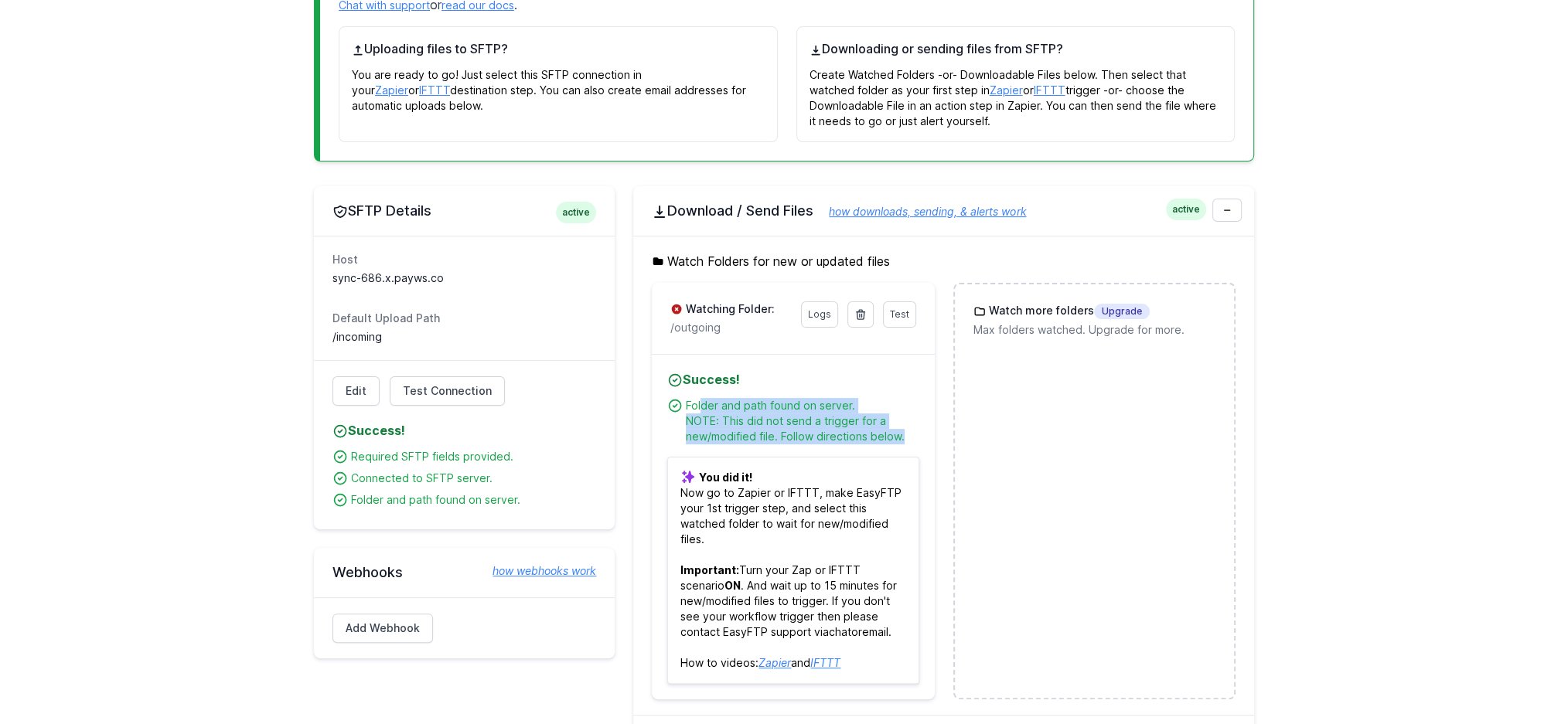 drag, startPoint x: 703, startPoint y: 396, endPoint x: 902, endPoint y: 427, distance: 201.4001 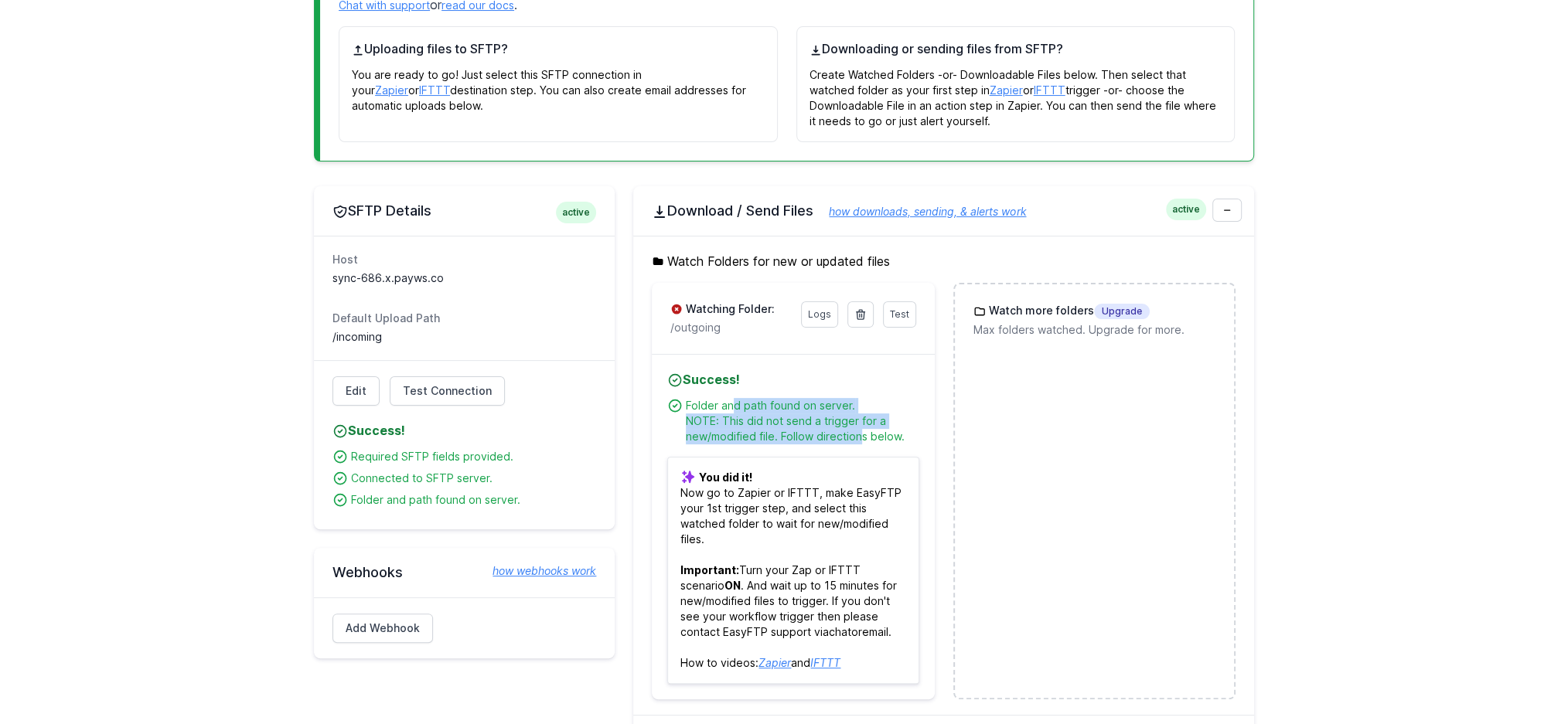drag, startPoint x: 858, startPoint y: 431, endPoint x: 734, endPoint y: 406, distance: 126.49506 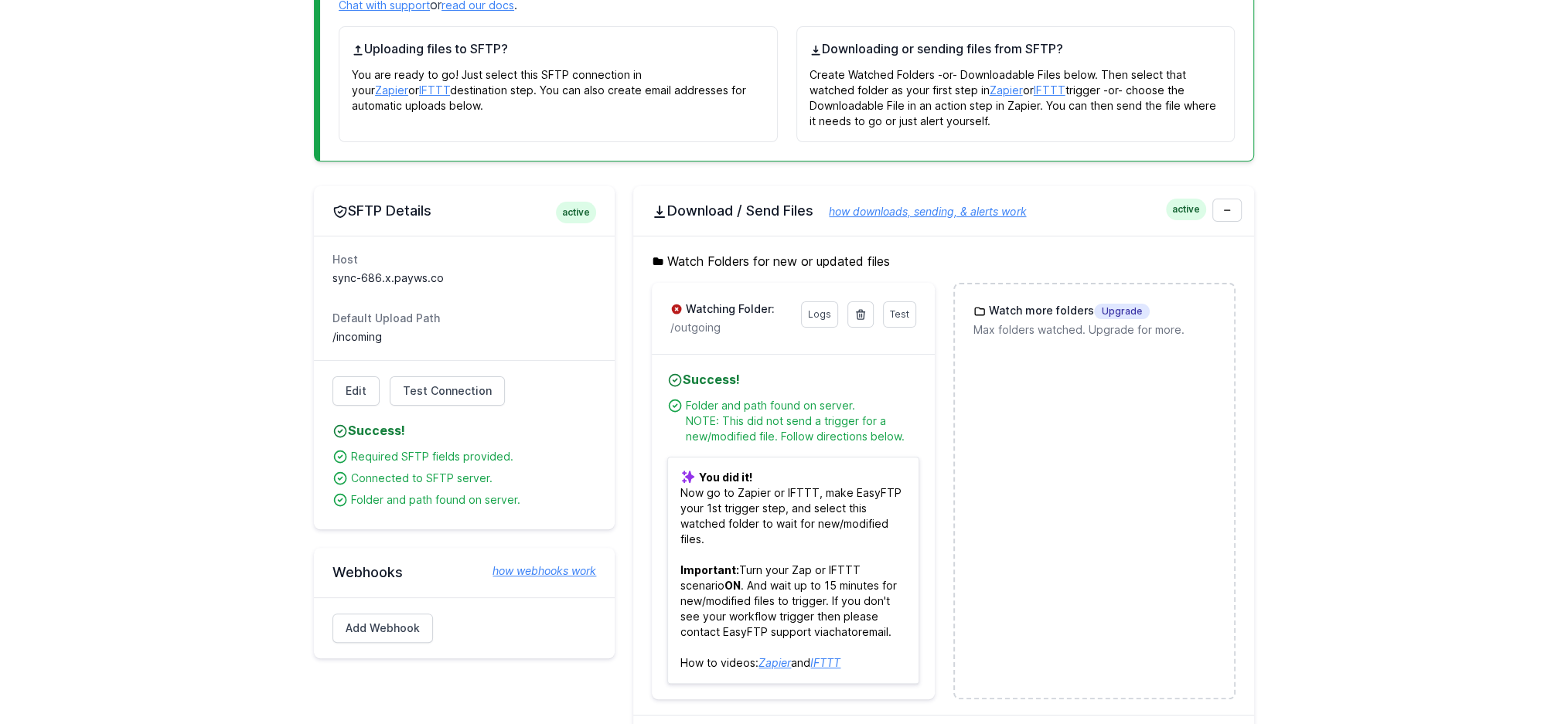 drag, startPoint x: 697, startPoint y: 484, endPoint x: 832, endPoint y: 532, distance: 143.27945 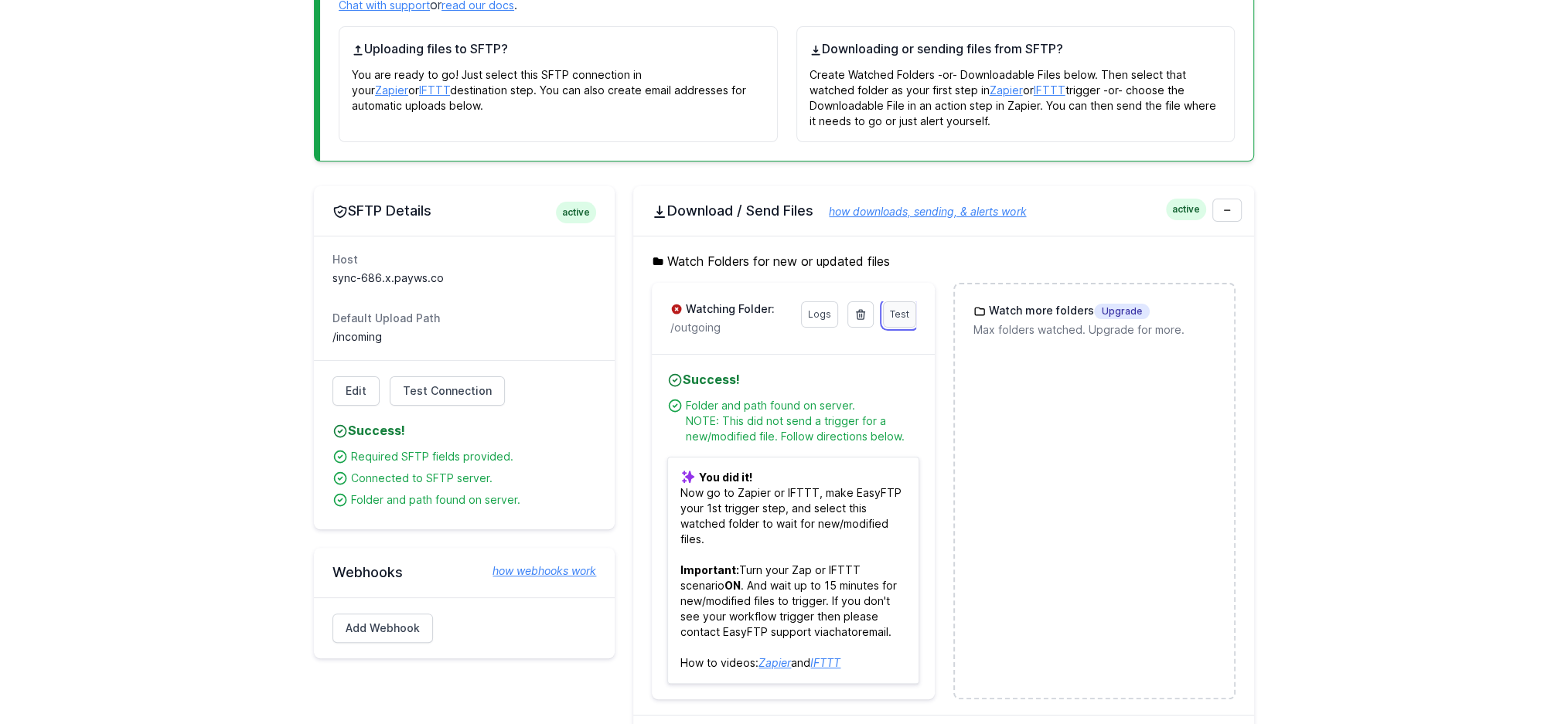 click on "Test" at bounding box center (899, 314) 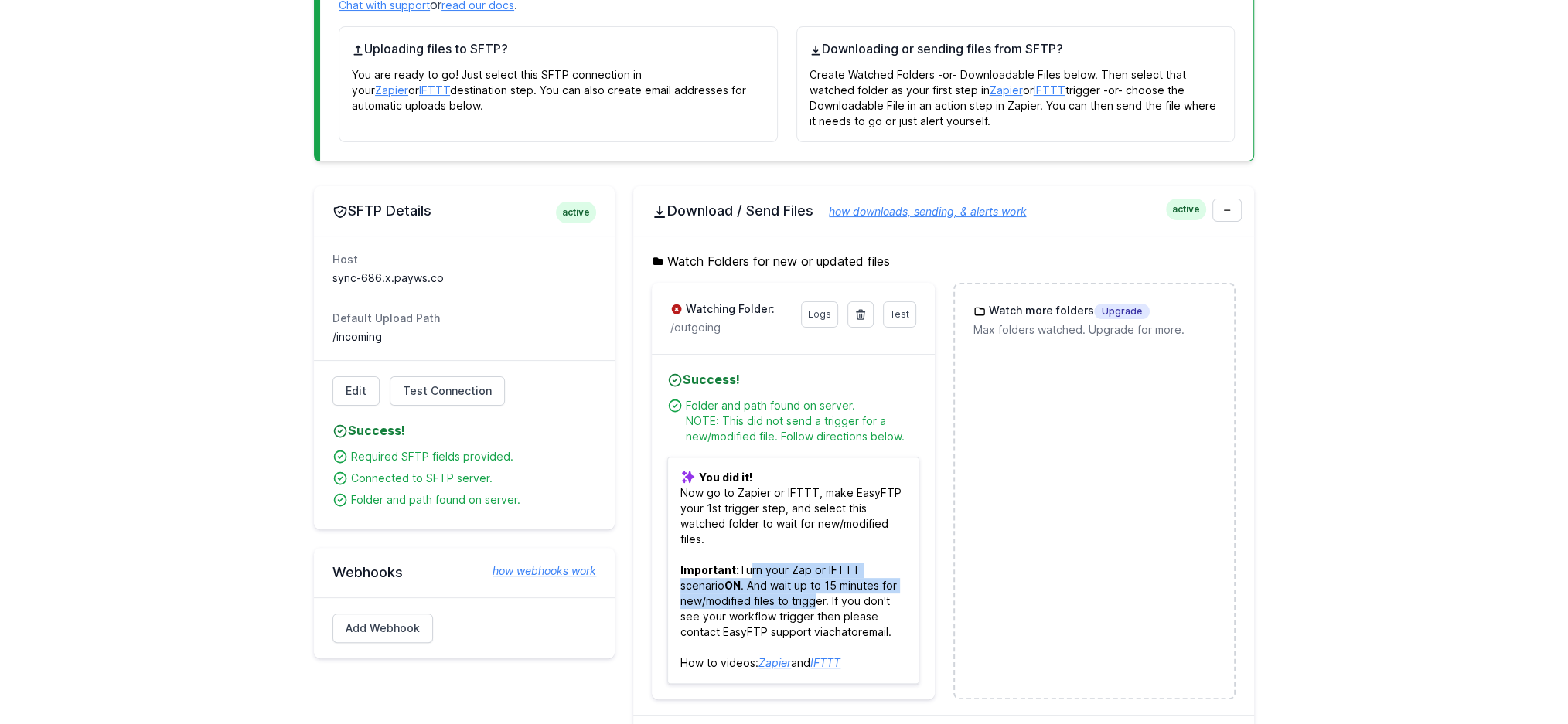 drag, startPoint x: 743, startPoint y: 566, endPoint x: 817, endPoint y: 590, distance: 77.7946 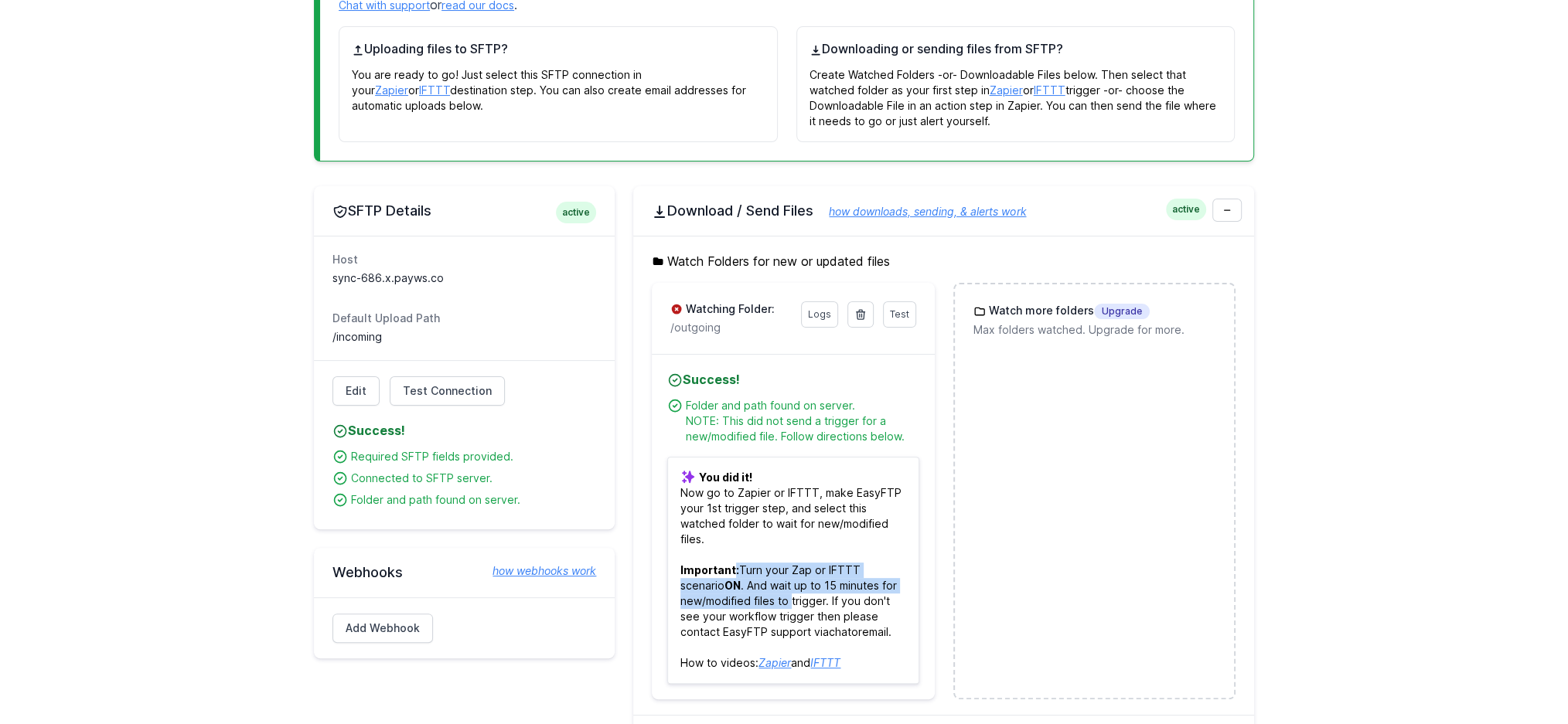 drag, startPoint x: 734, startPoint y: 563, endPoint x: 790, endPoint y: 597, distance: 65.51336 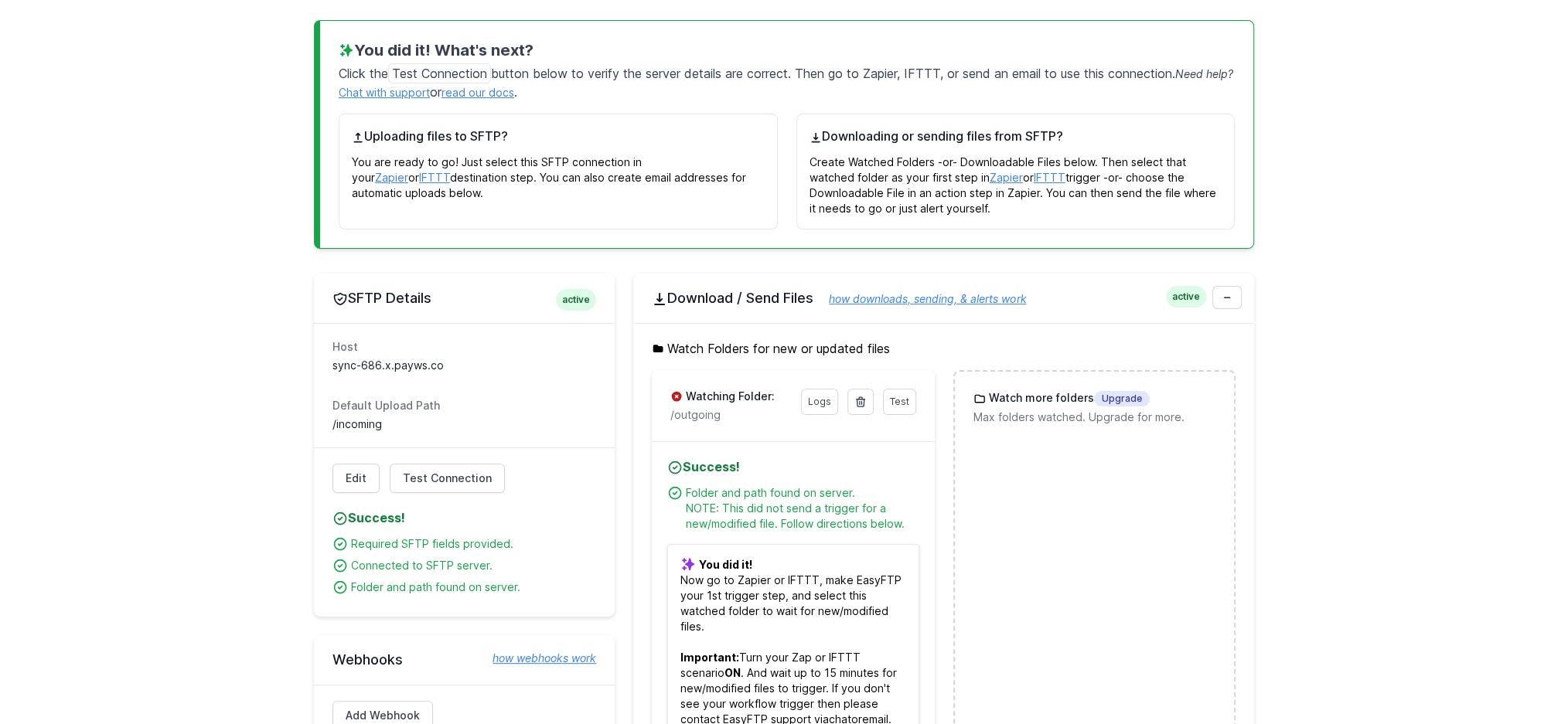 scroll, scrollTop: 206, scrollLeft: 0, axis: vertical 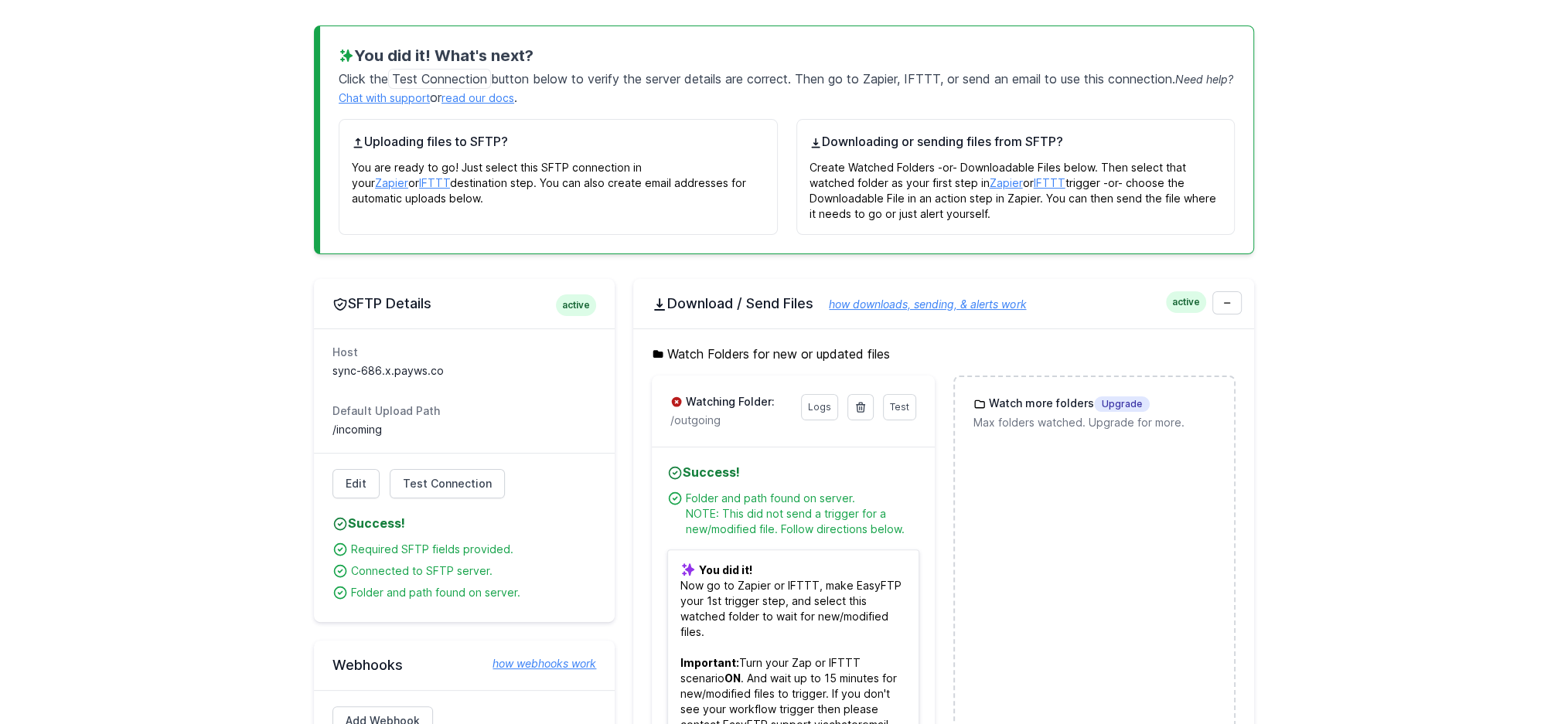 click on "Connection was successfully updated.
You did it! What's next?
Click the  Test Connection  button below to verify the server details are correct. Then go to Zapier, IFTTT, or send an email to use this connection.  Need help?   Chat with support  or  read our docs .
Uploading files to SFTP?
You are ready to go! Just select this SFTP connection in your  Zapier  or  IFTTT  destination step. You can also create email addresses for automatic uploads below.
Downloading or sending files from SFTP?
Zapier  or  IFTTT" at bounding box center [784, 2101] 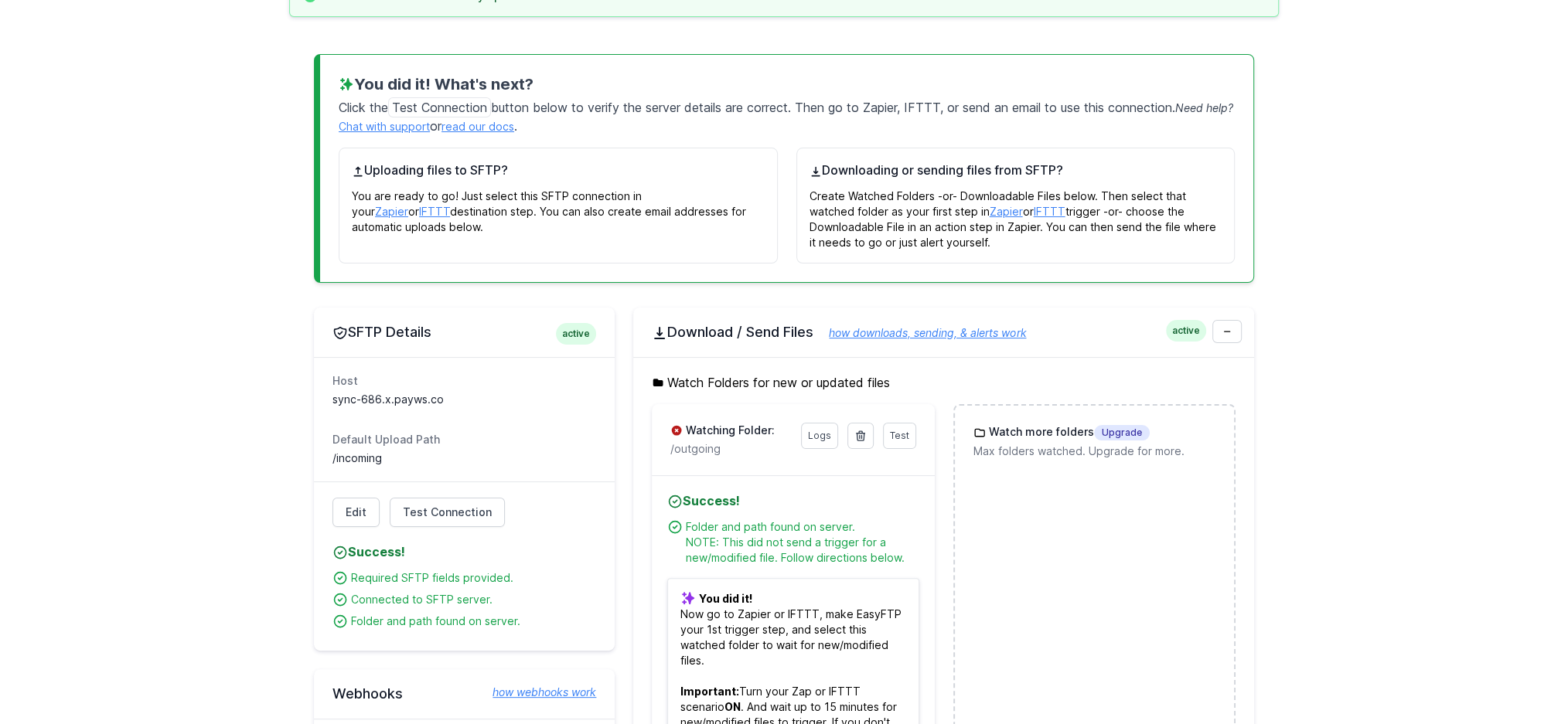 scroll, scrollTop: 0, scrollLeft: 0, axis: both 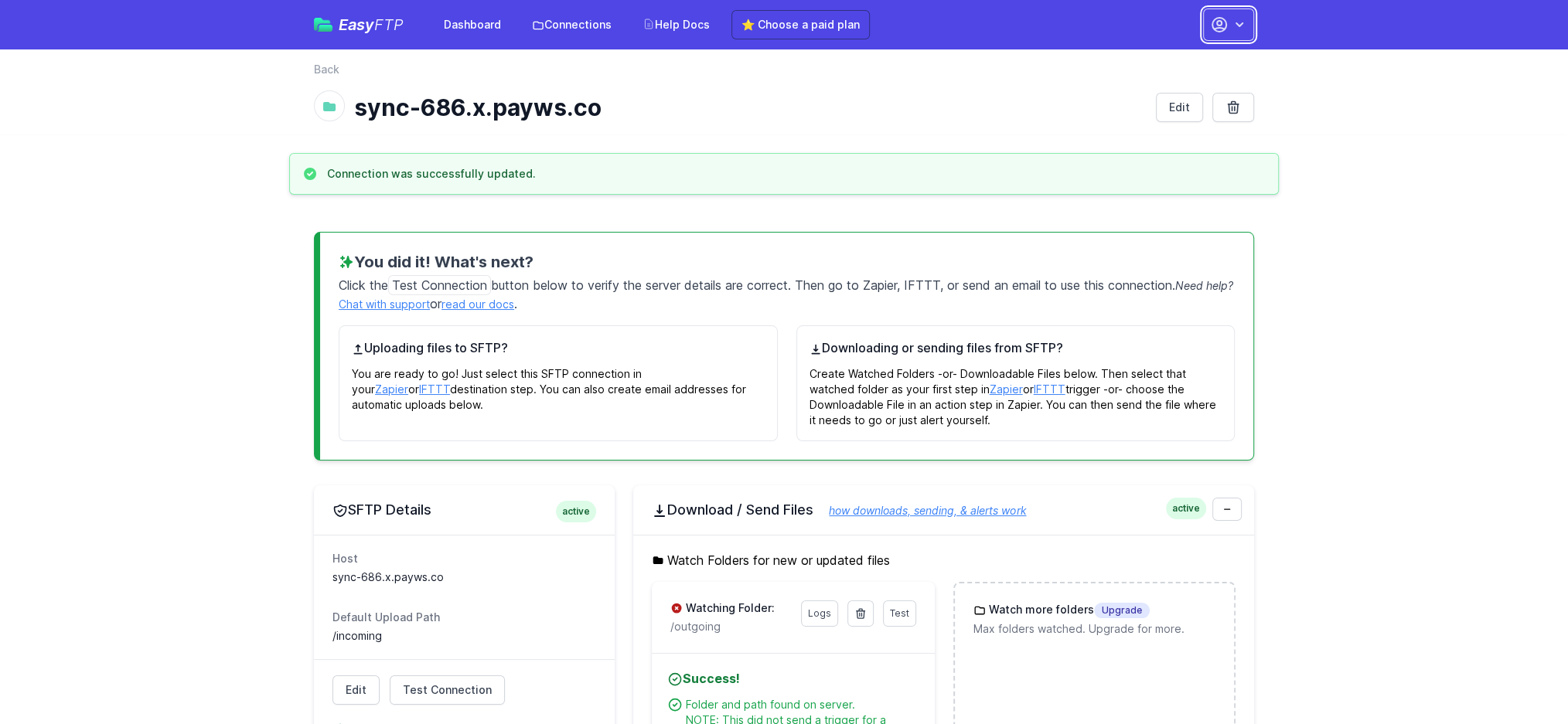 click 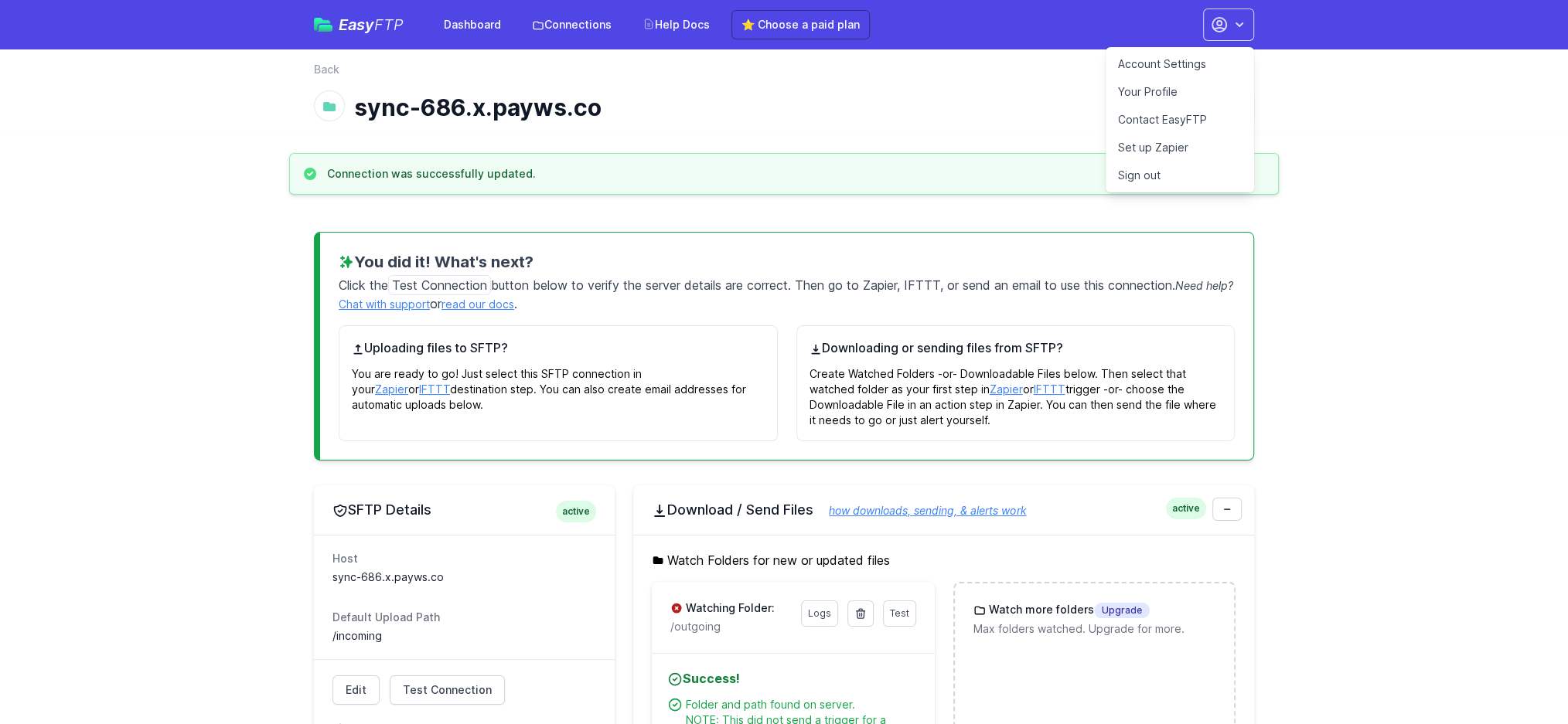 click on "Sign out" at bounding box center (1180, 175) 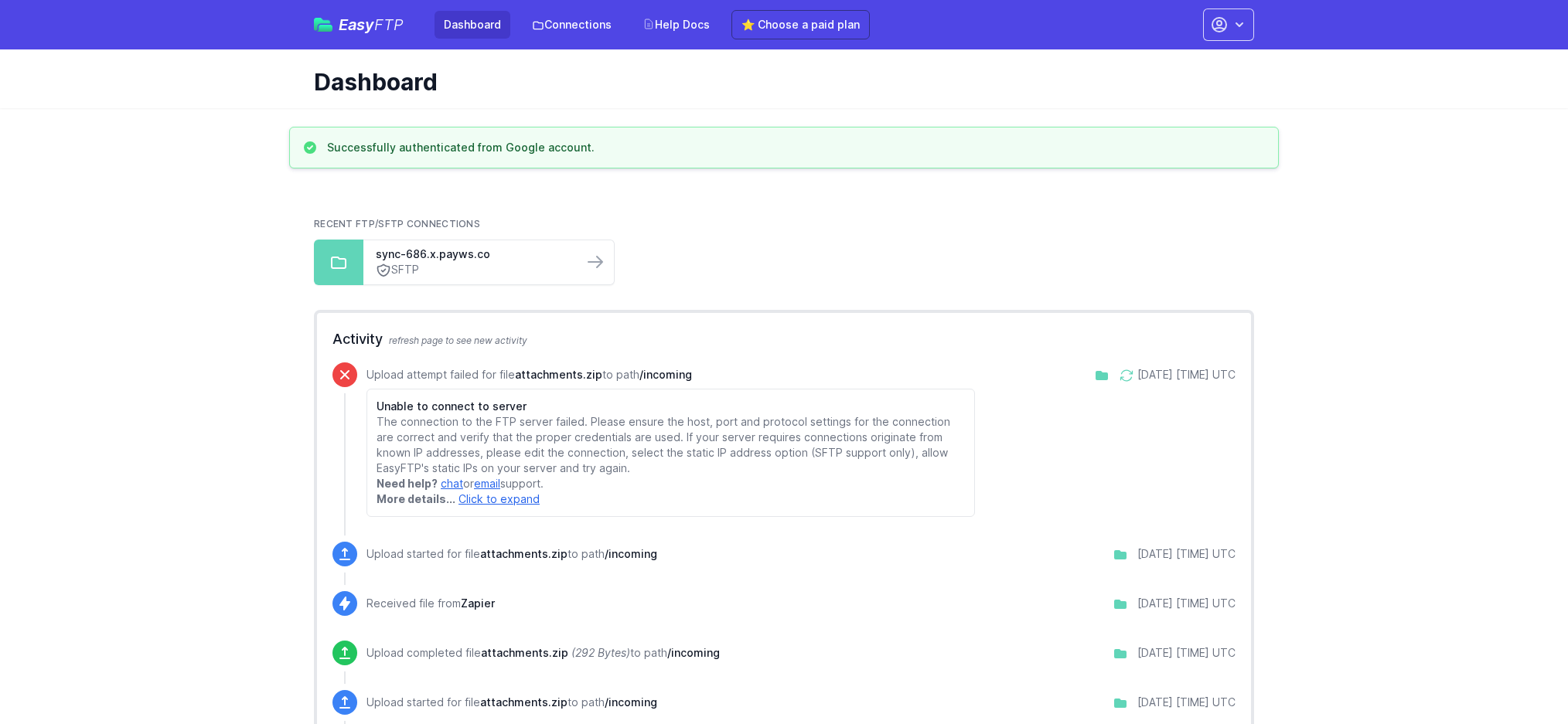 scroll, scrollTop: 0, scrollLeft: 0, axis: both 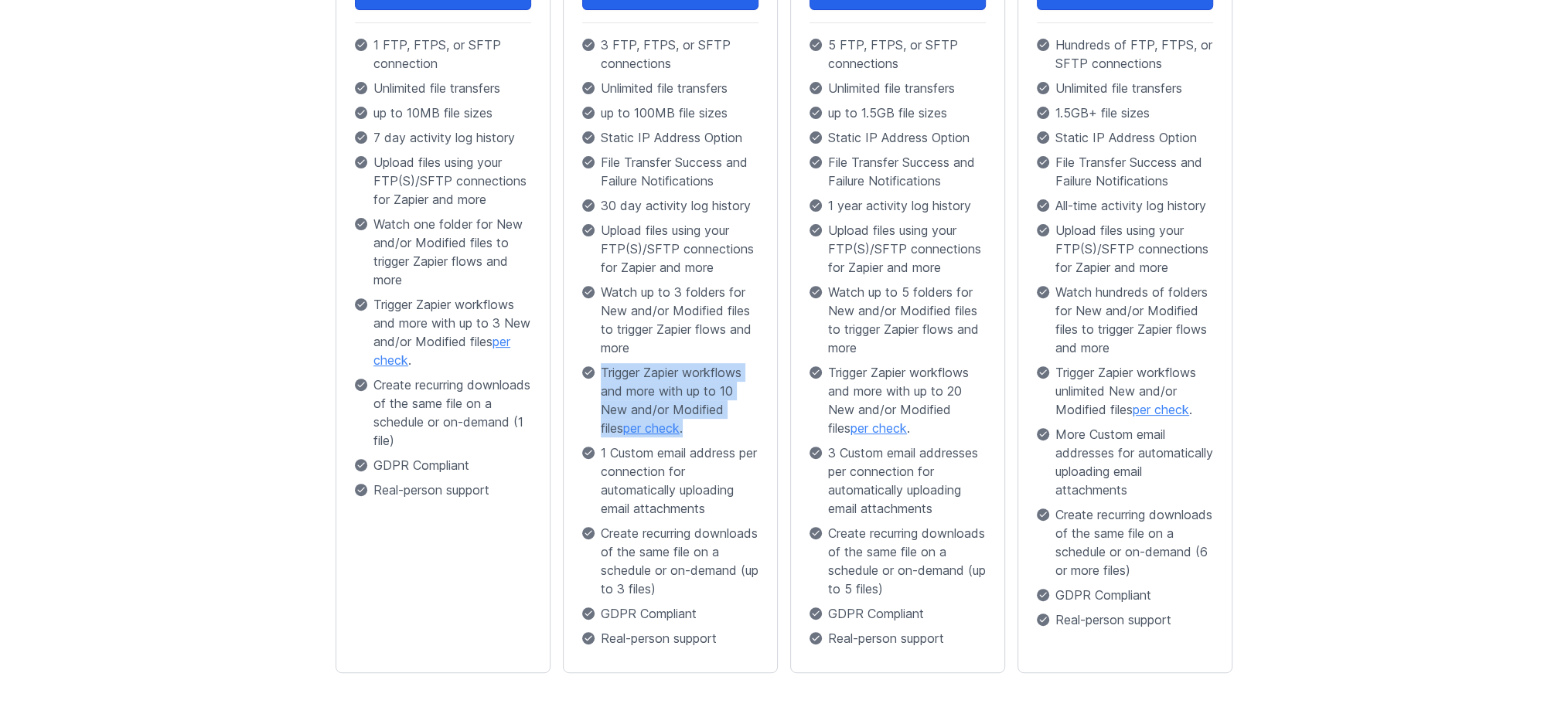 drag, startPoint x: 722, startPoint y: 422, endPoint x: 593, endPoint y: 376, distance: 136.9562 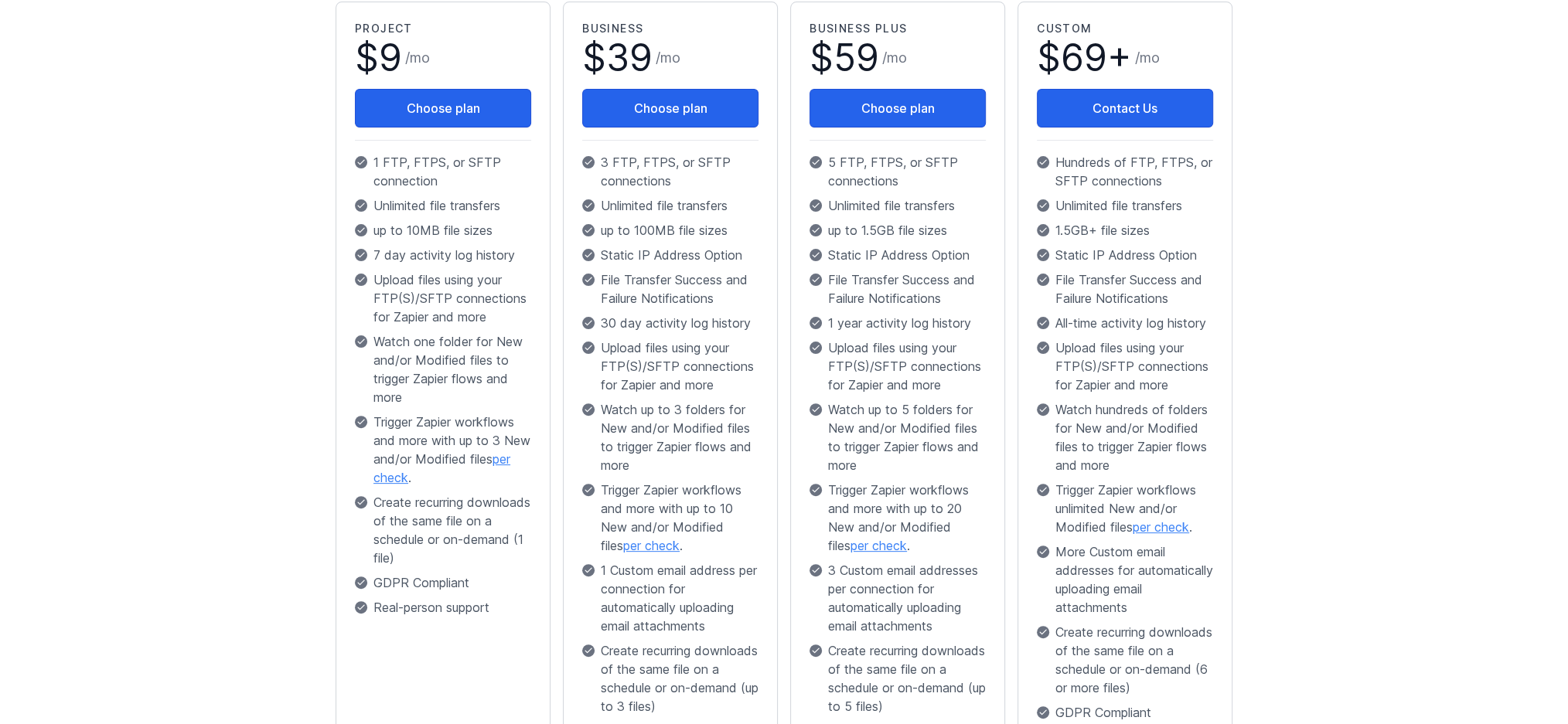 scroll, scrollTop: 338, scrollLeft: 0, axis: vertical 